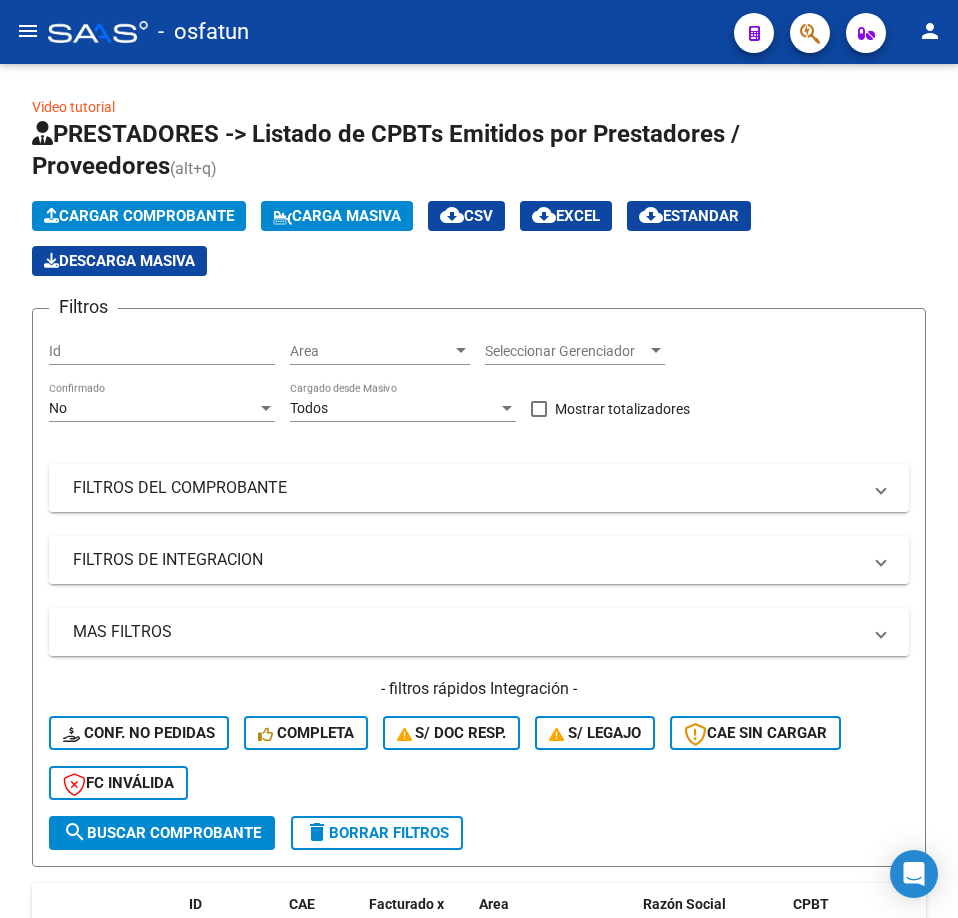 scroll, scrollTop: 0, scrollLeft: 0, axis: both 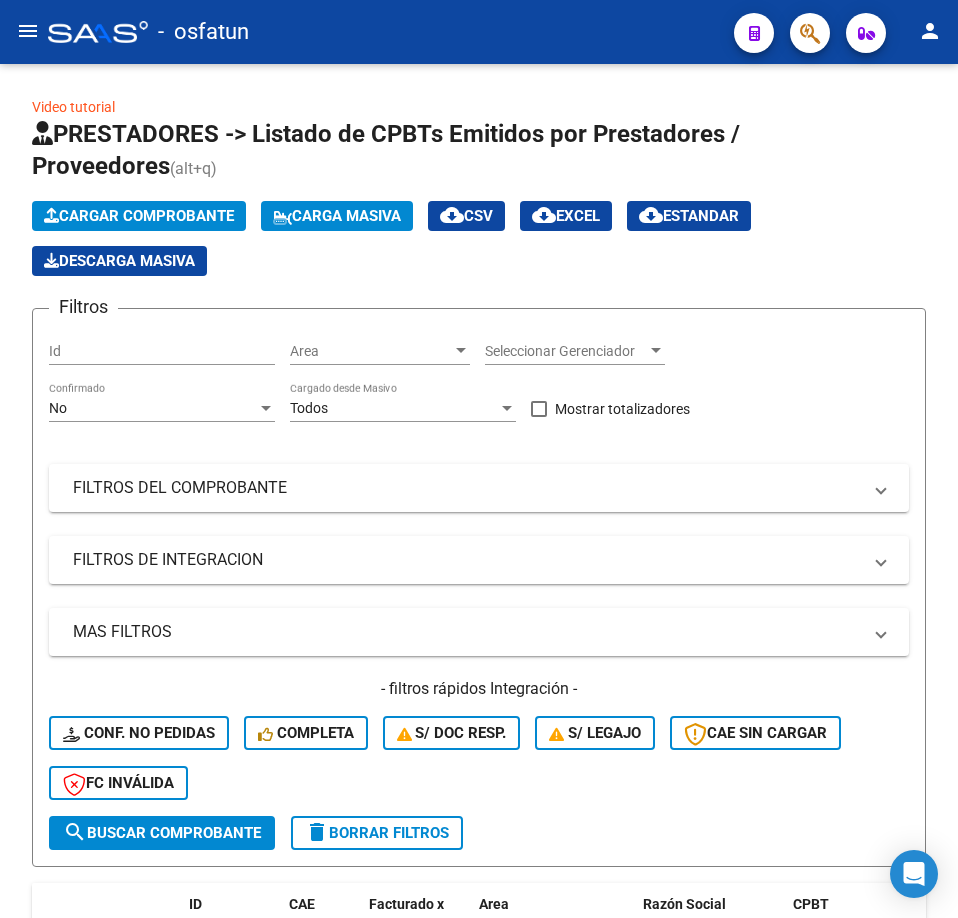 click on "menu -  osfatun  person" 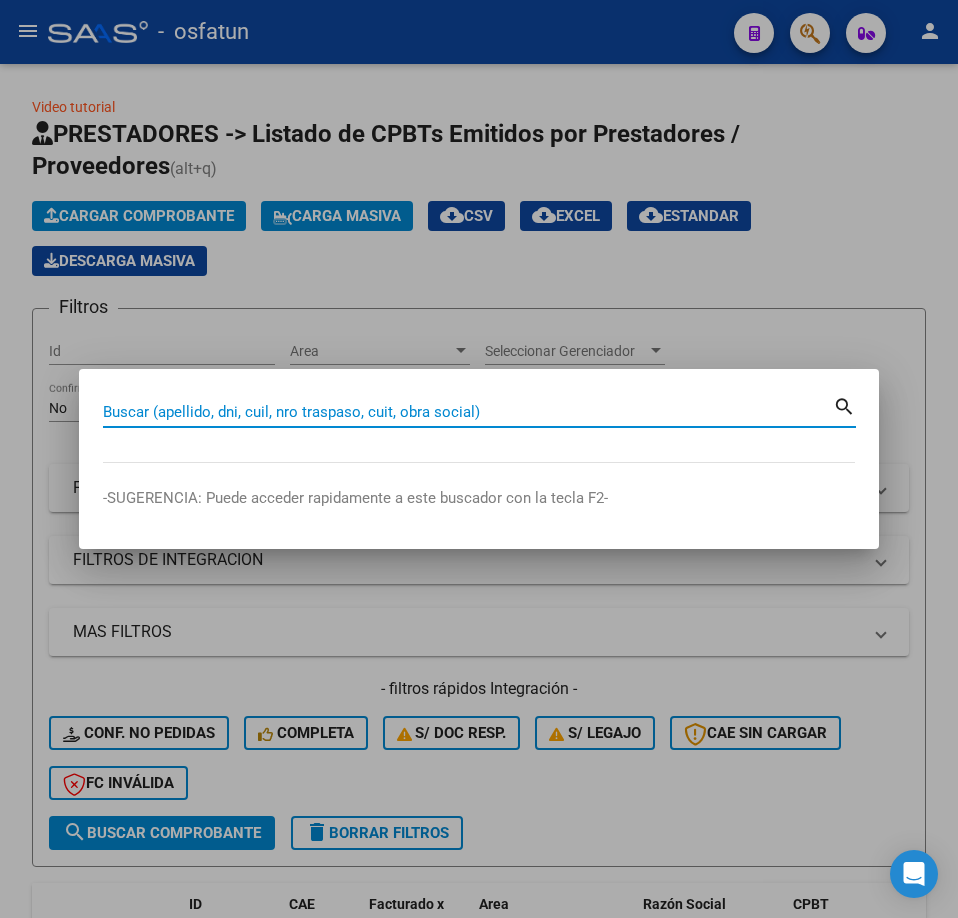 paste on "27430216061" 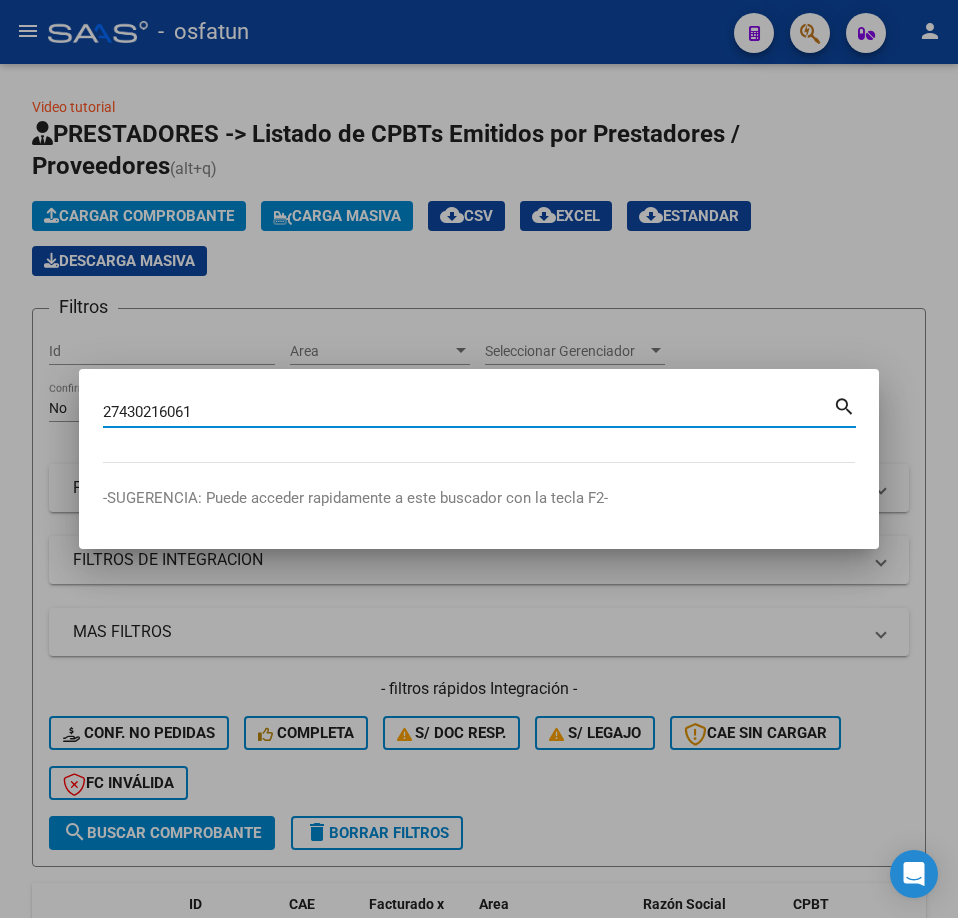 type on "27430216061" 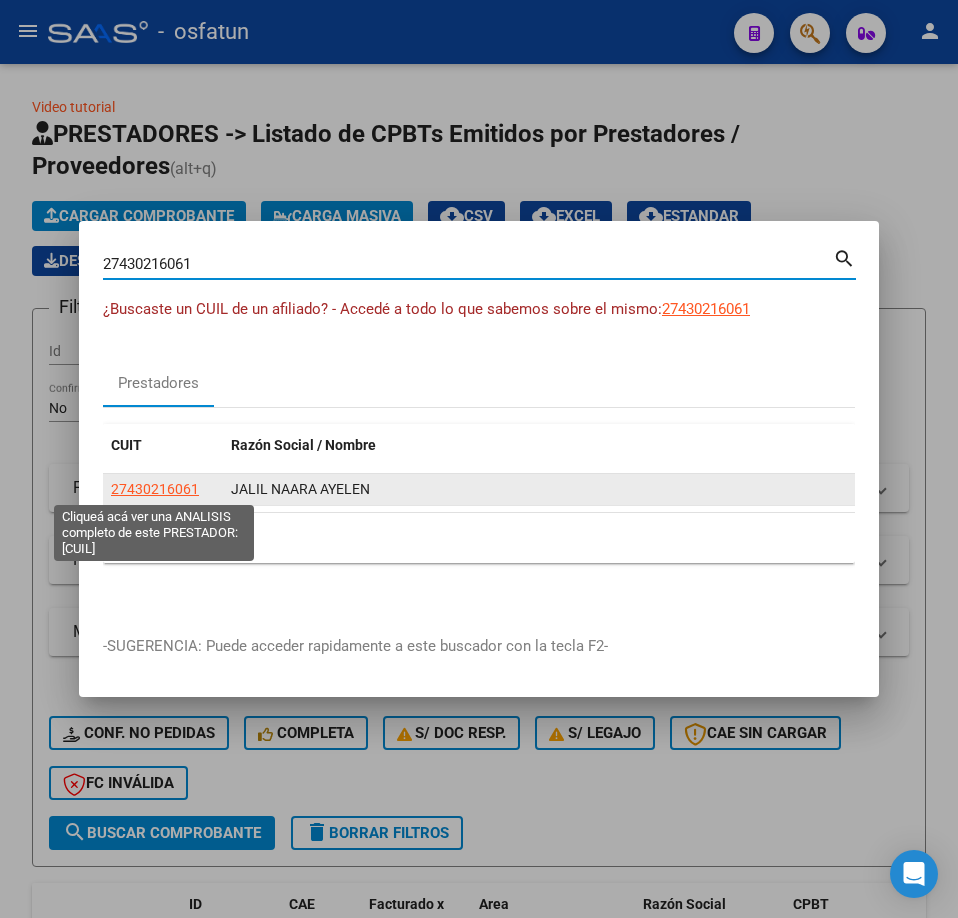 click on "27430216061" 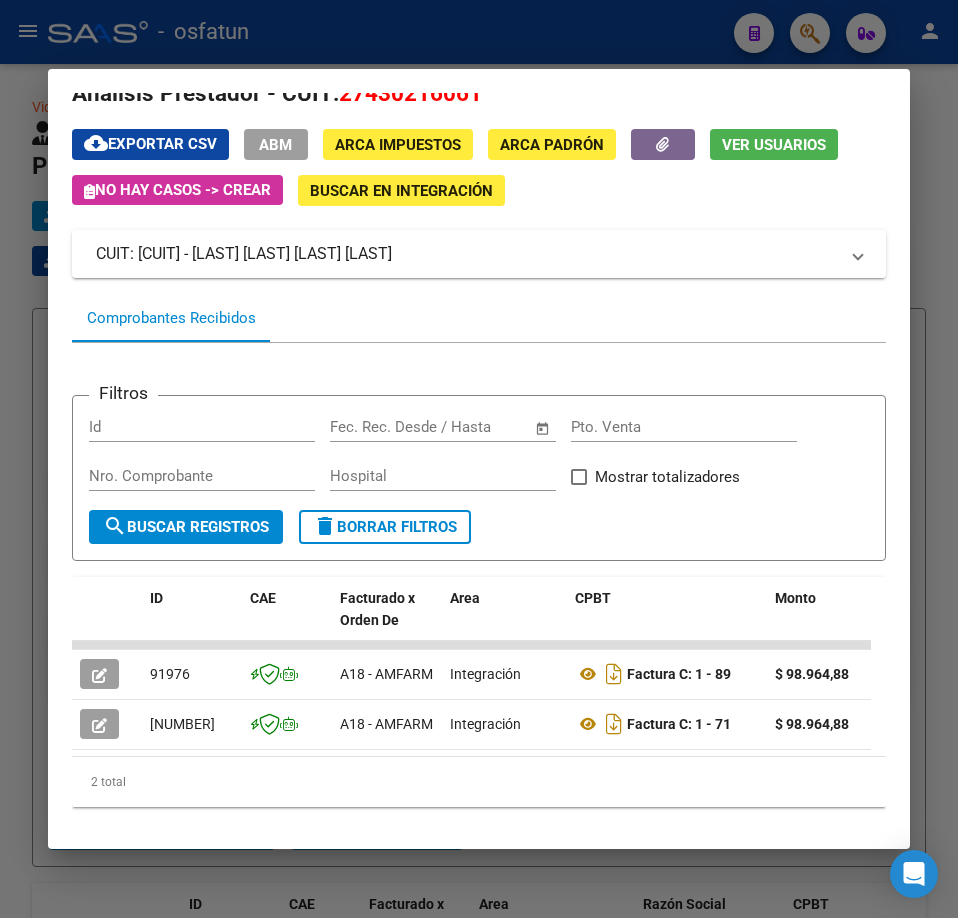 scroll, scrollTop: 0, scrollLeft: 0, axis: both 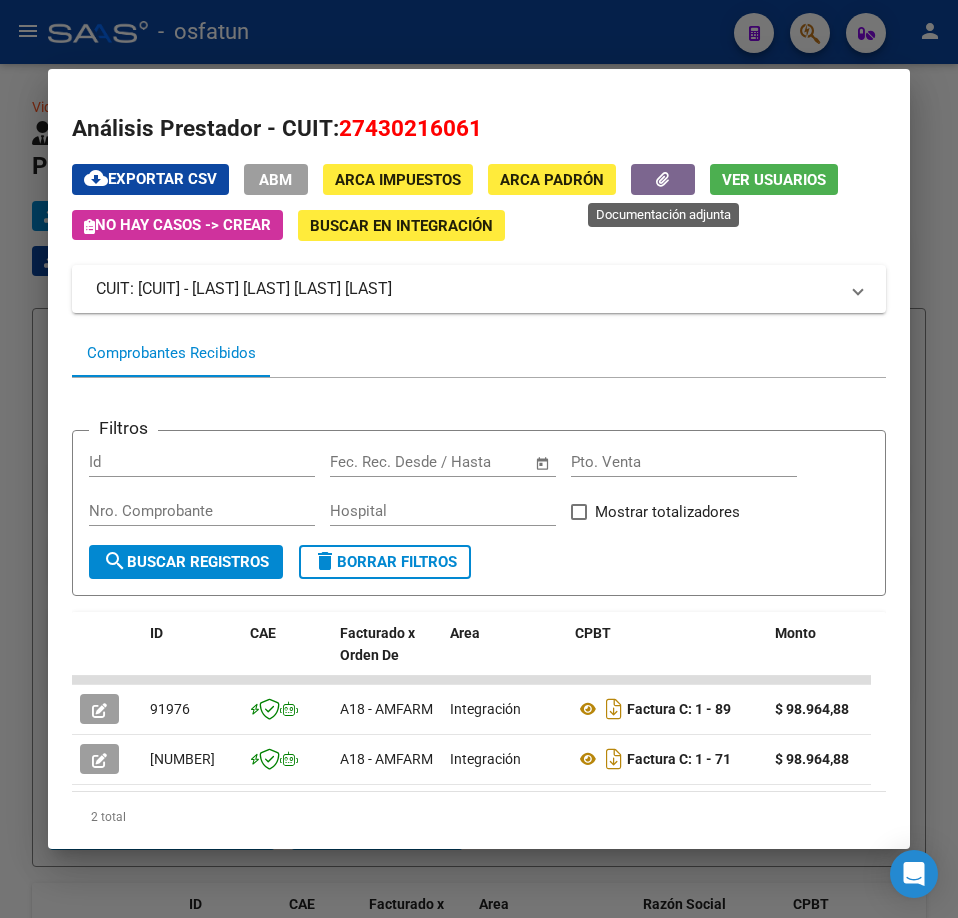 click 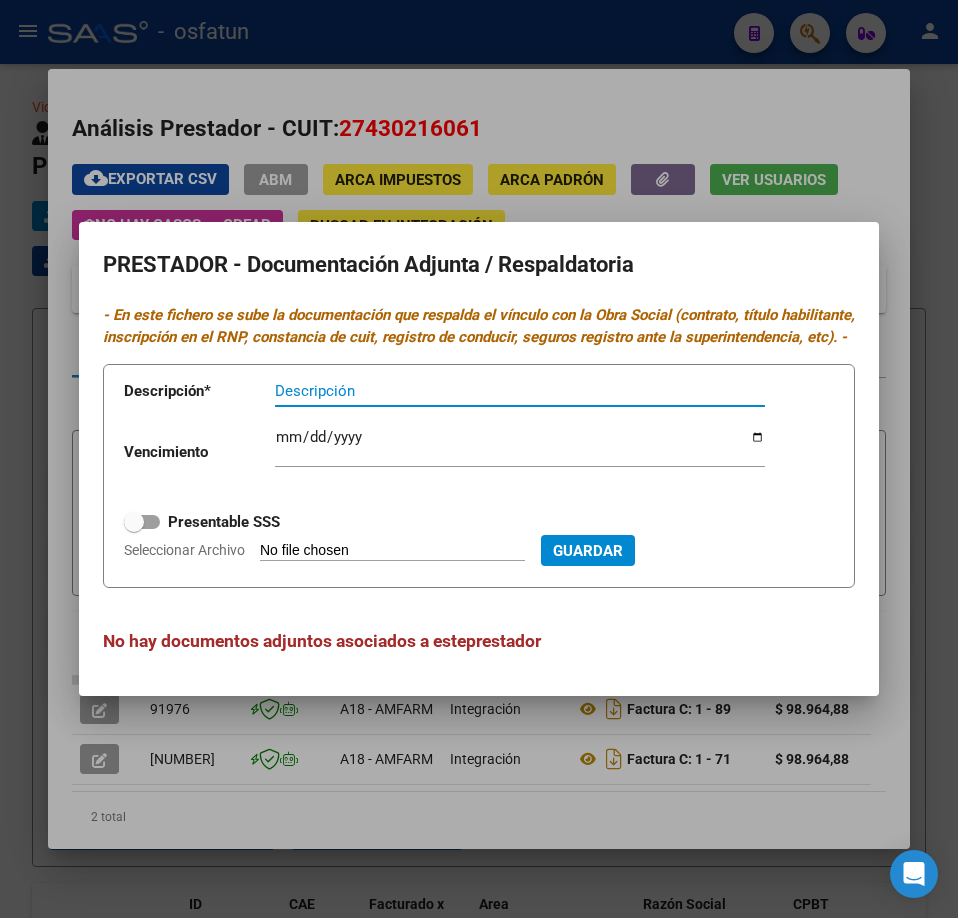 click at bounding box center (479, 459) 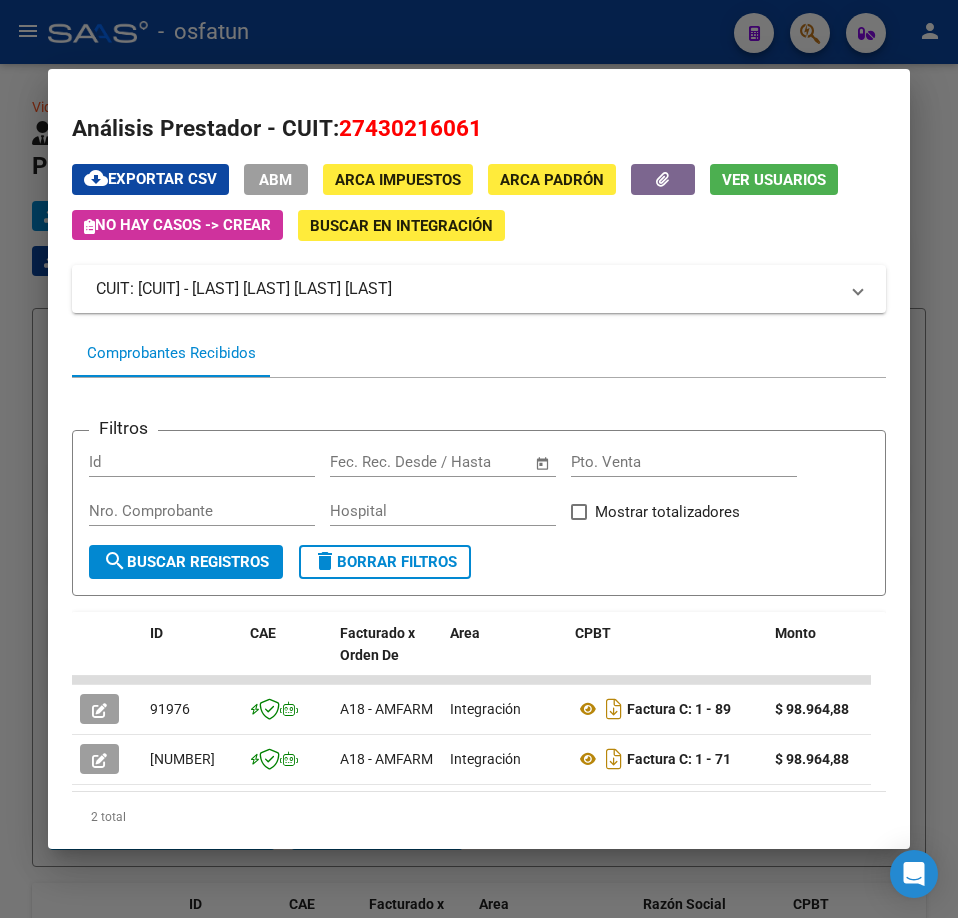 click at bounding box center (479, 459) 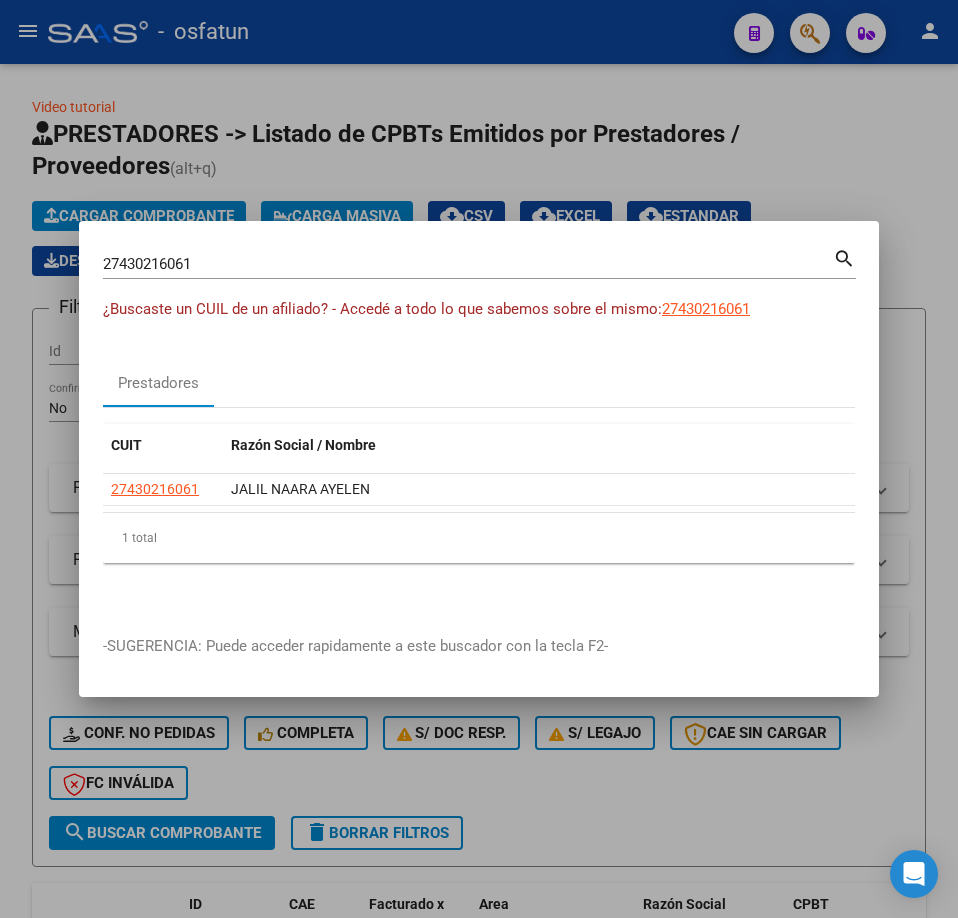 click at bounding box center (479, 459) 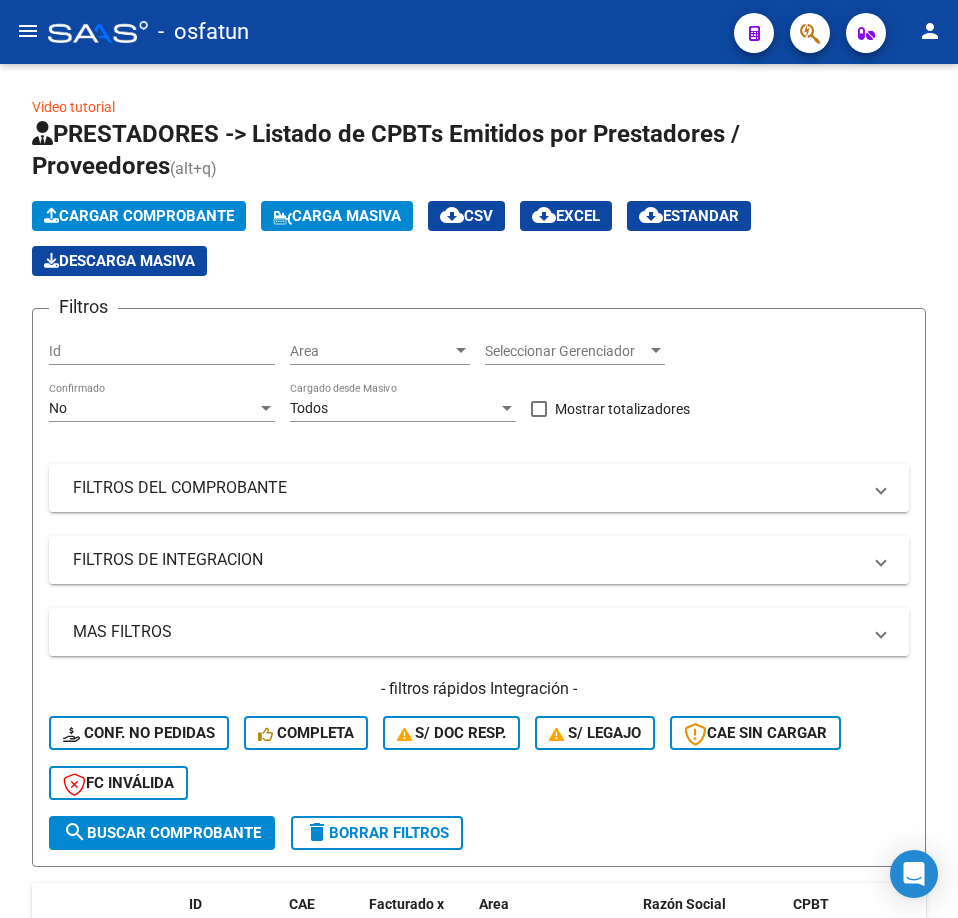 click 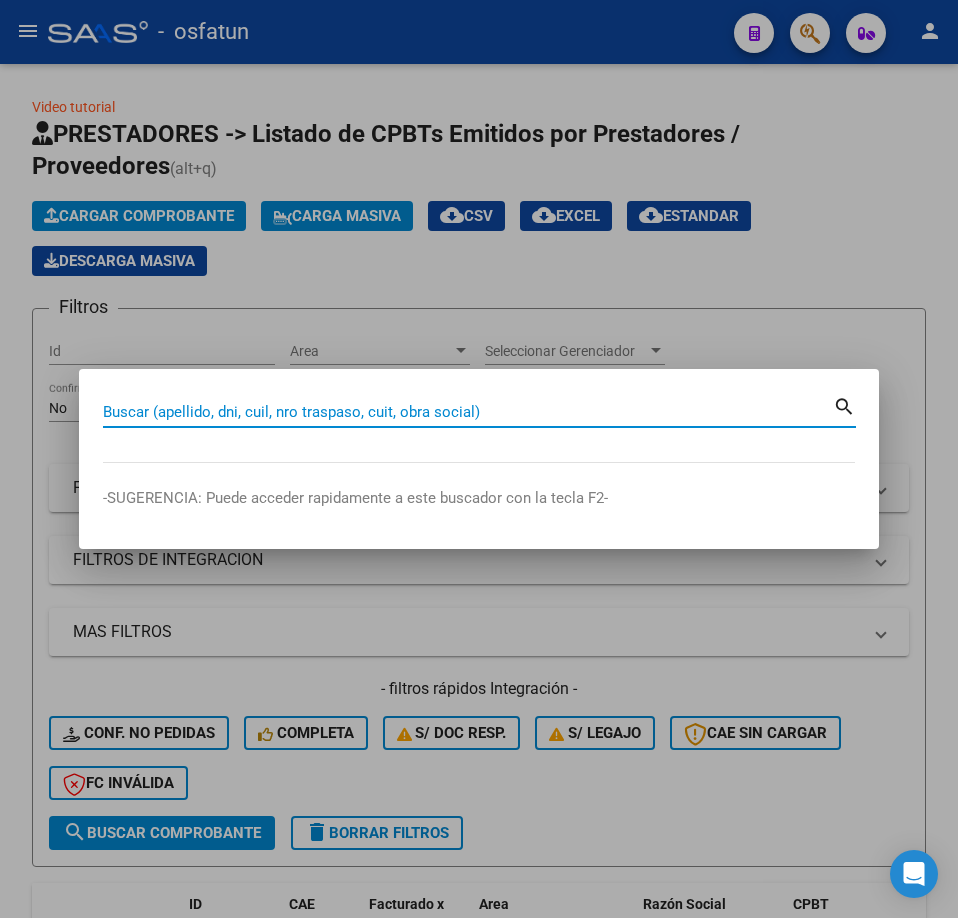 paste on "[CUIL]" 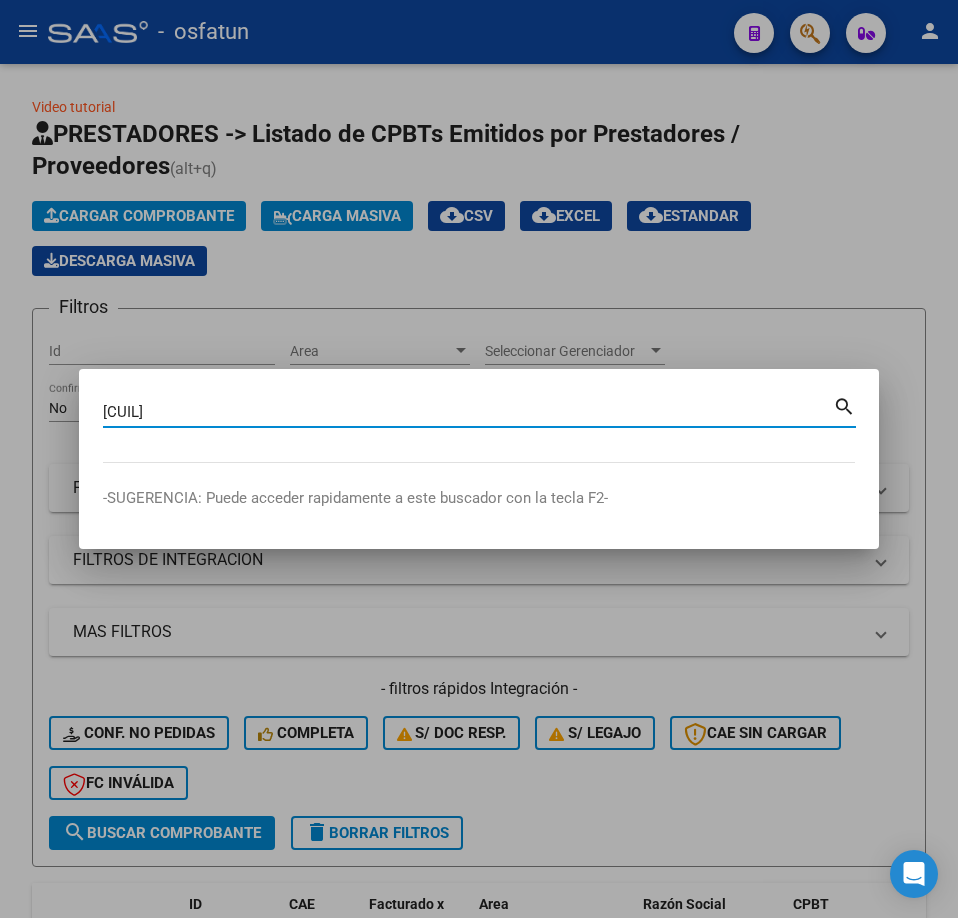 type on "[CUIL]" 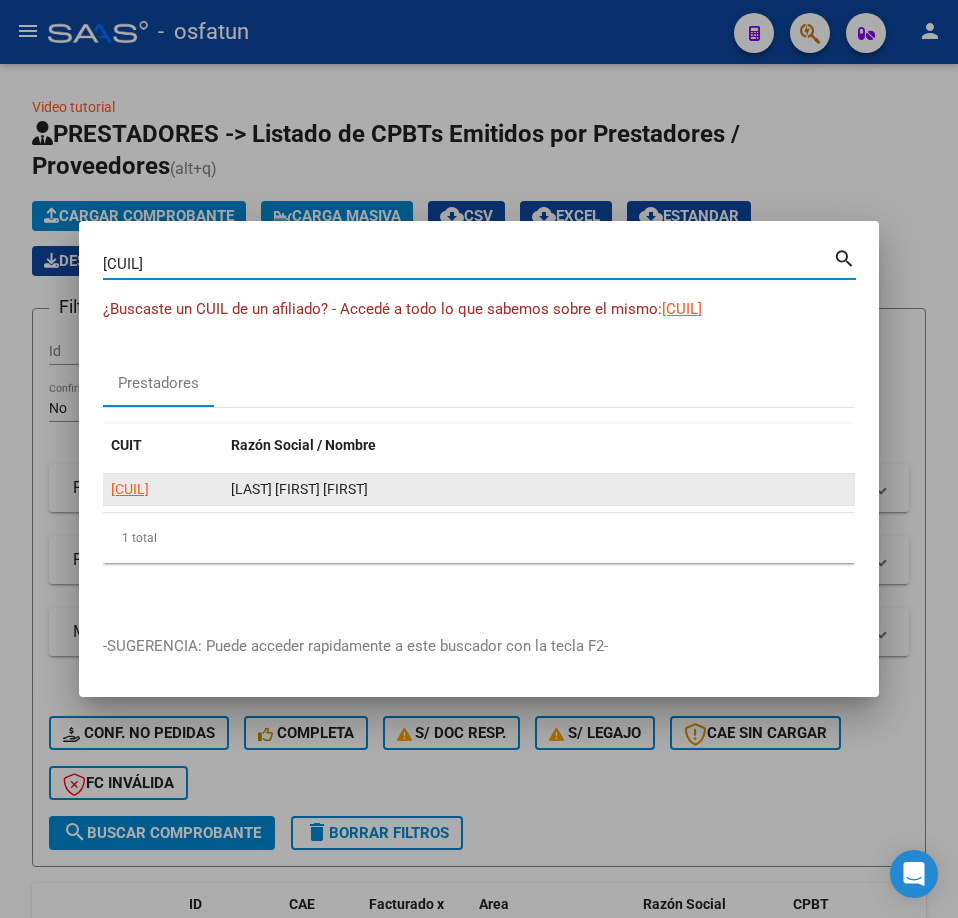 click on "[CUIL]" 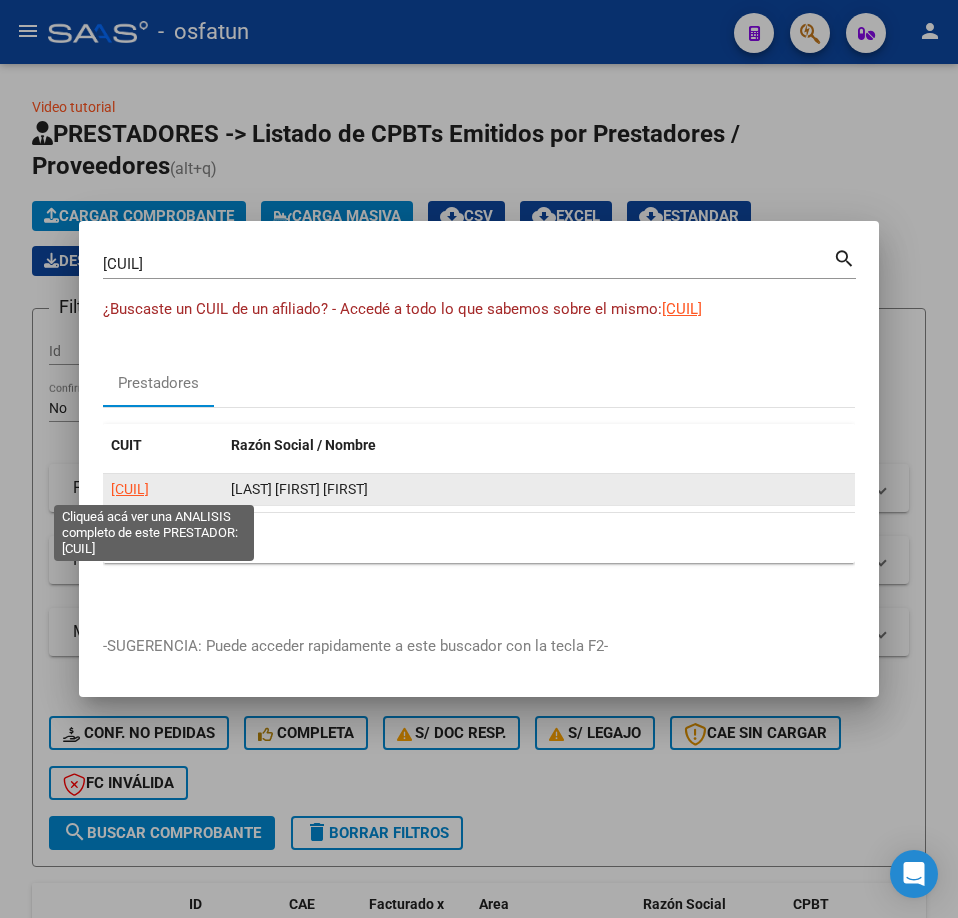 click on "[CUIL]" 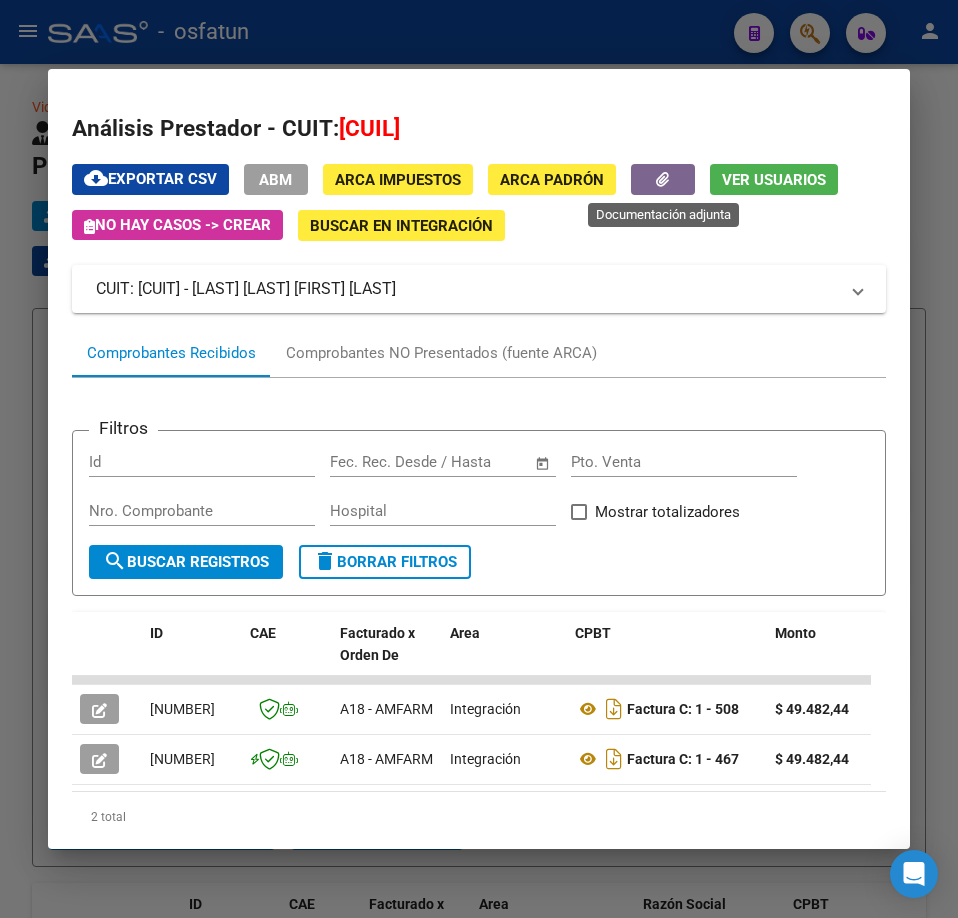 click 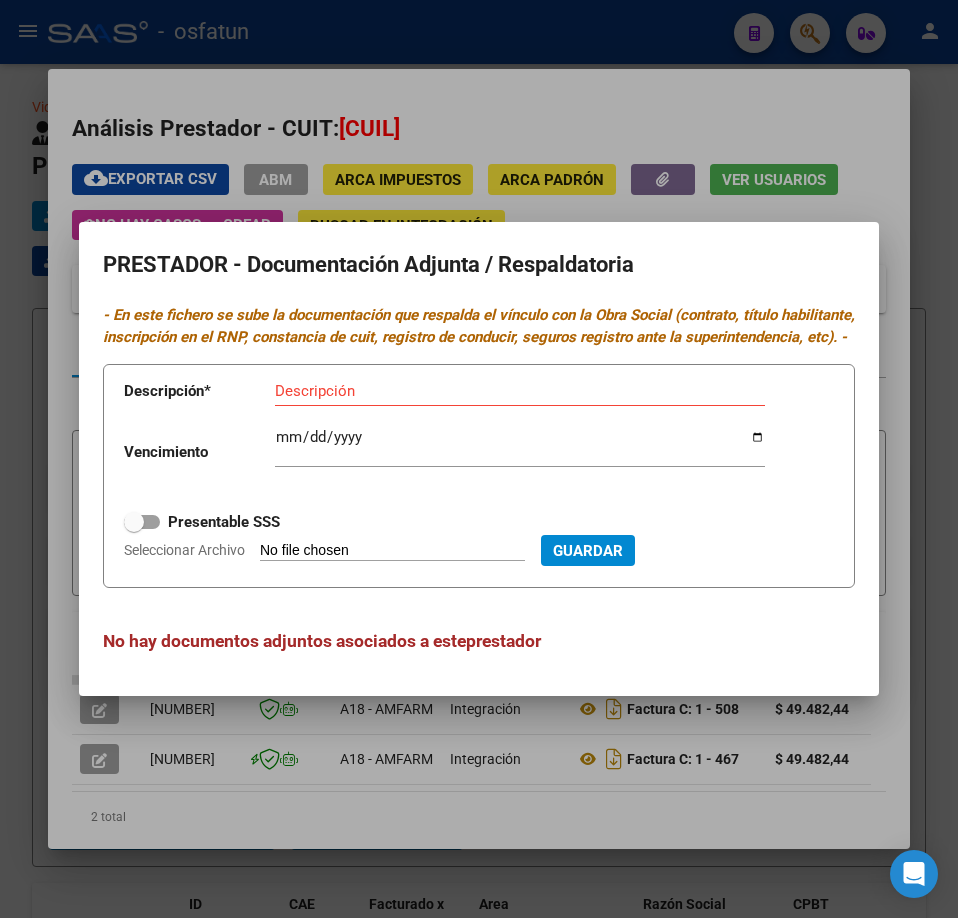 click at bounding box center [479, 459] 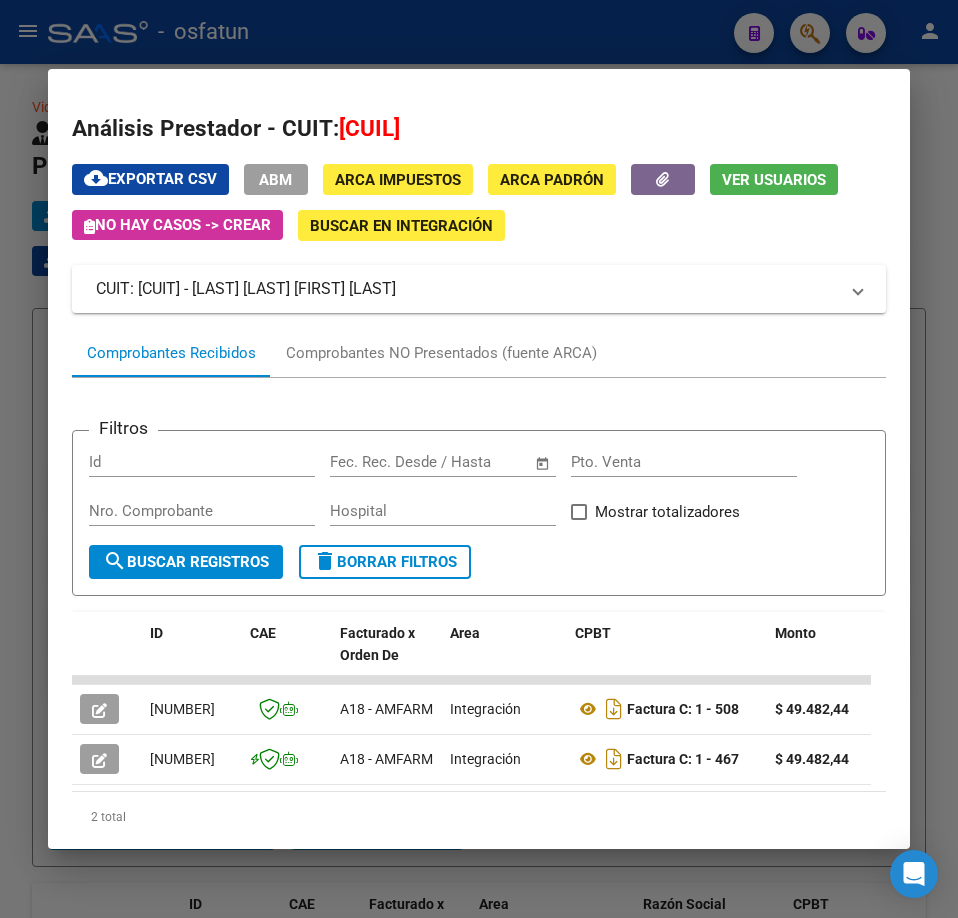 click at bounding box center [479, 459] 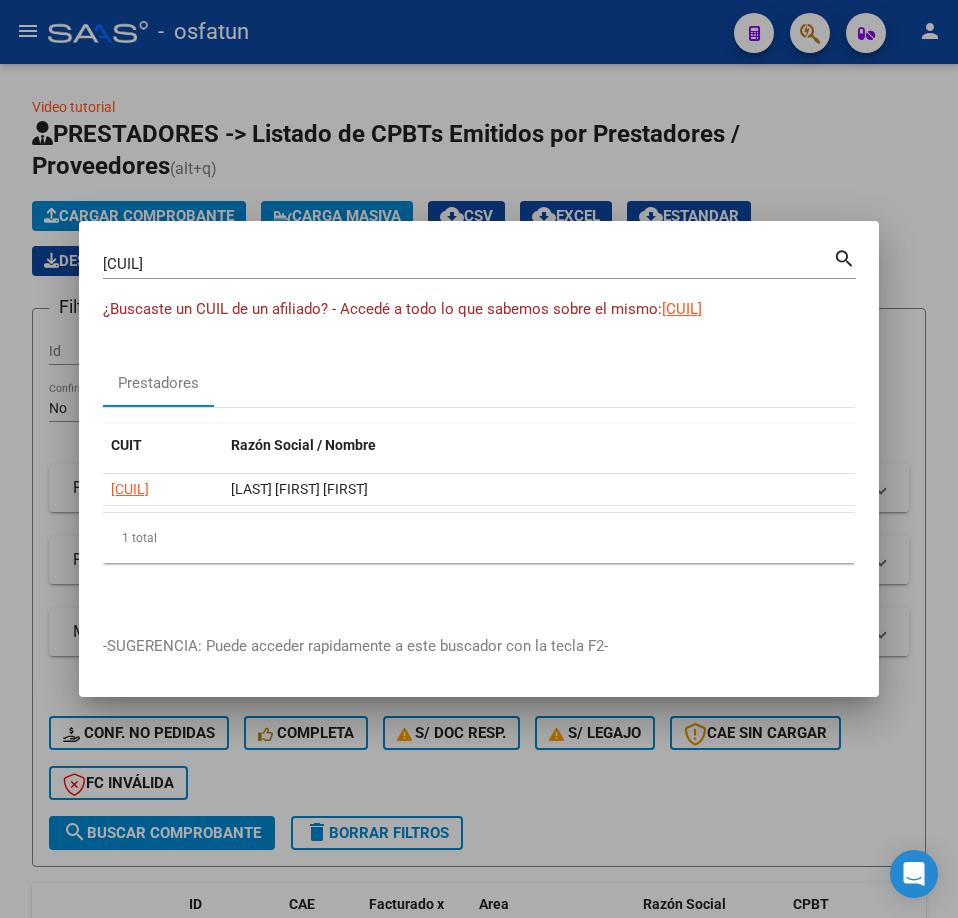 click on "[CUIL]" at bounding box center [468, 264] 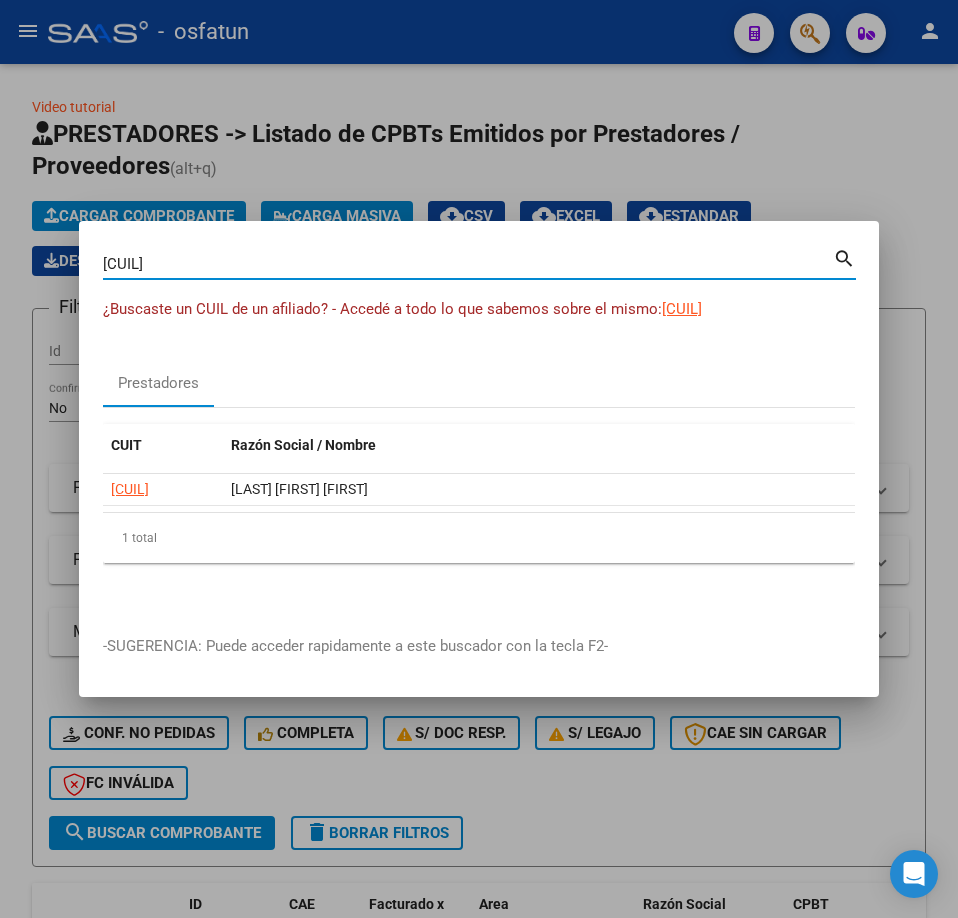 drag, startPoint x: 776, startPoint y: 266, endPoint x: -1, endPoint y: 287, distance: 777.28375 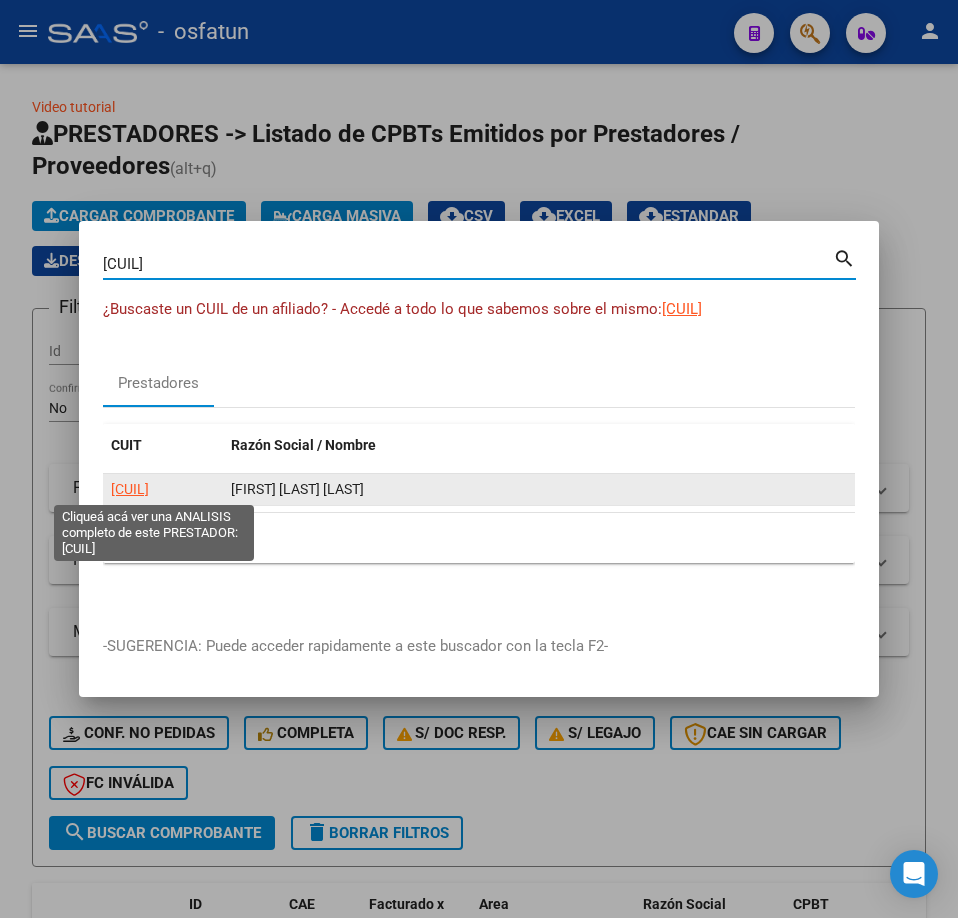 click on "[CUIL]" 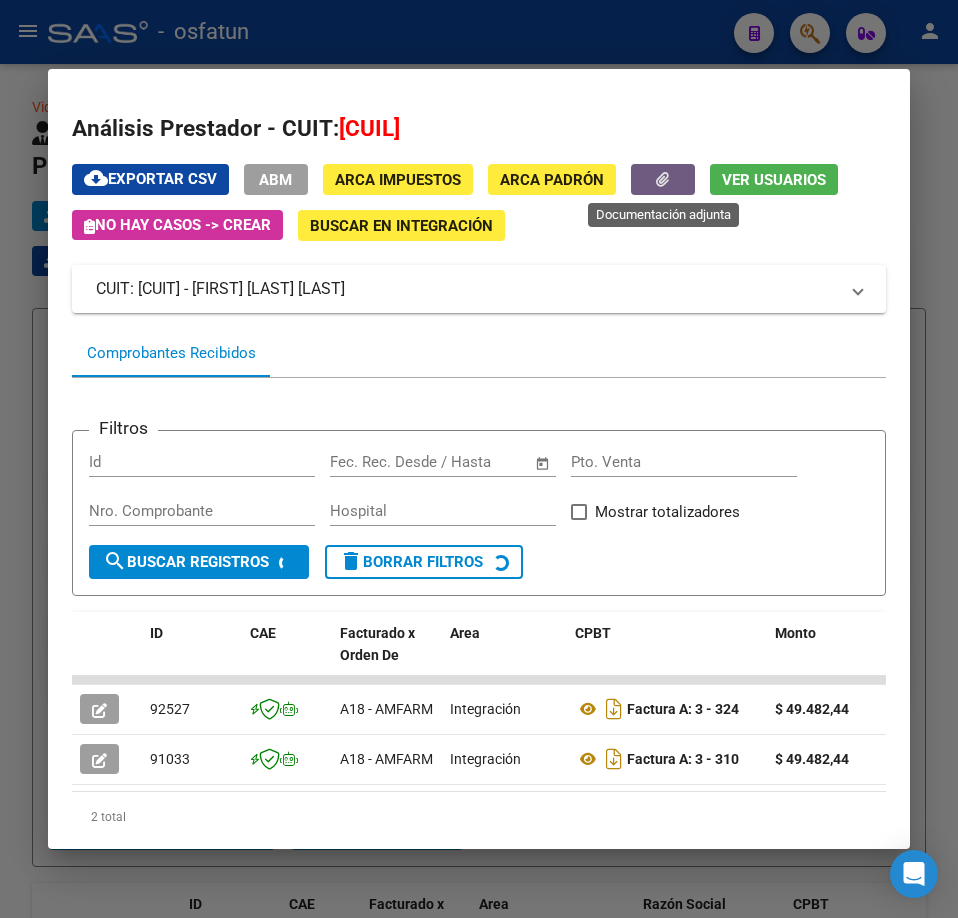 click 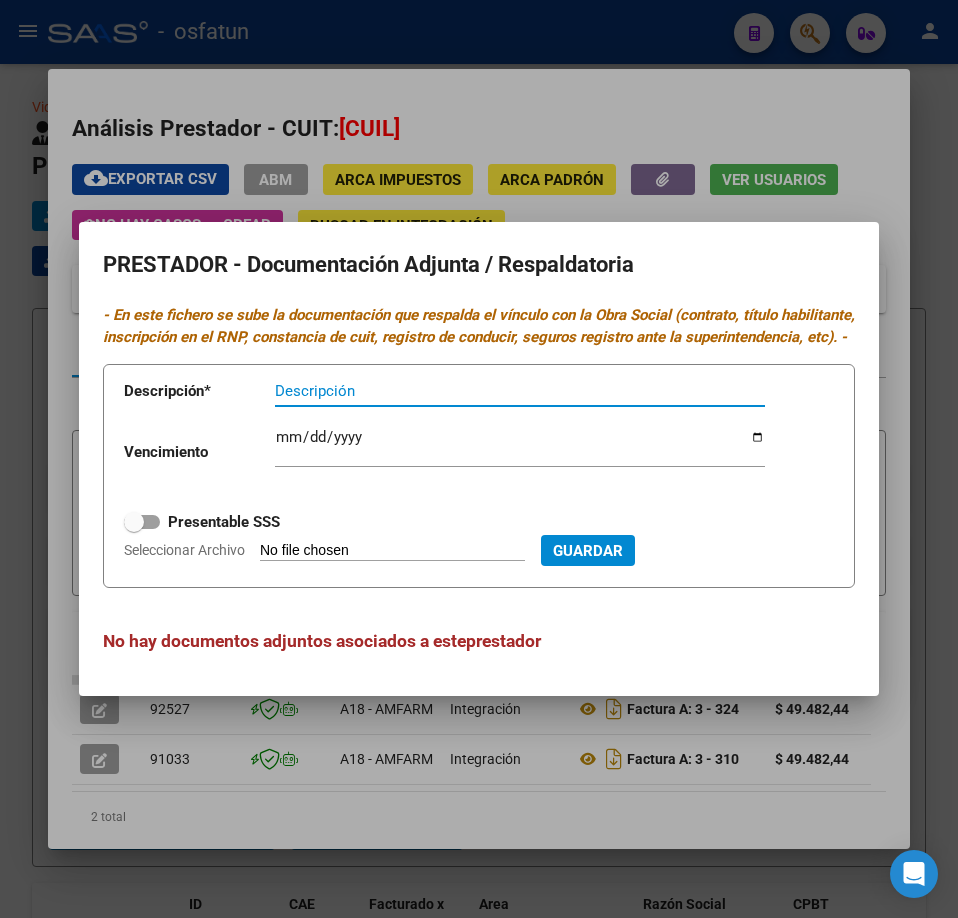 click at bounding box center (479, 459) 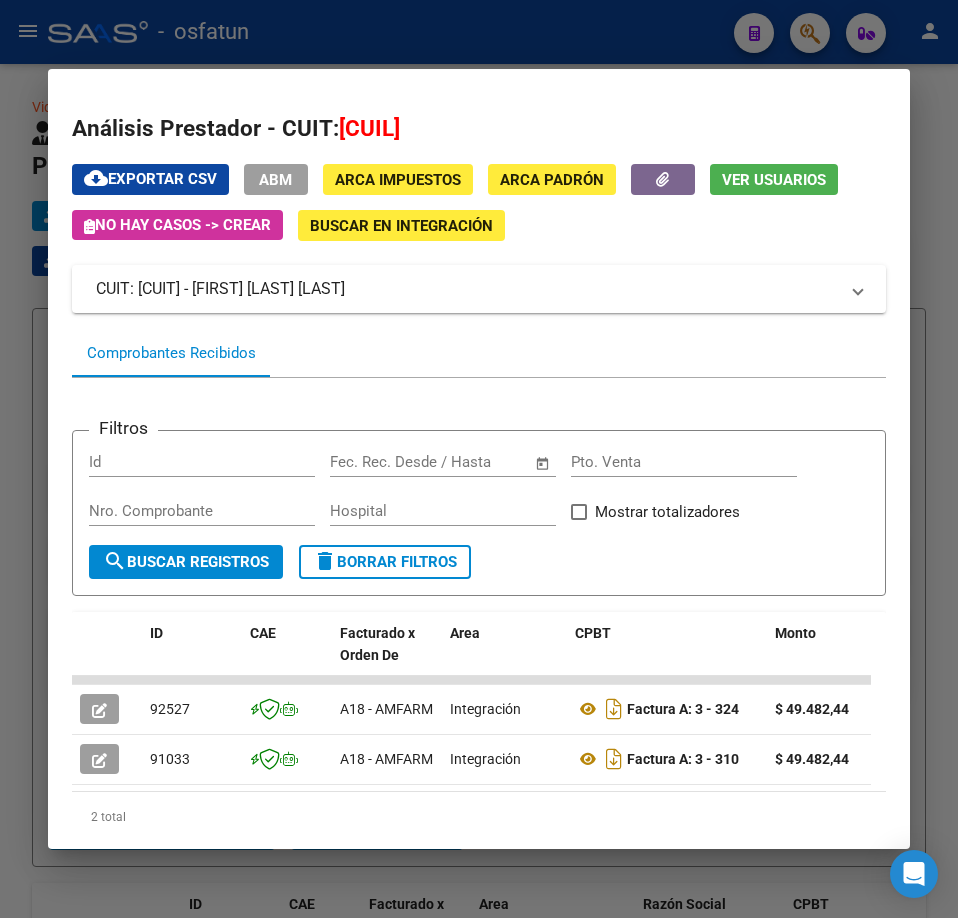 click at bounding box center [479, 459] 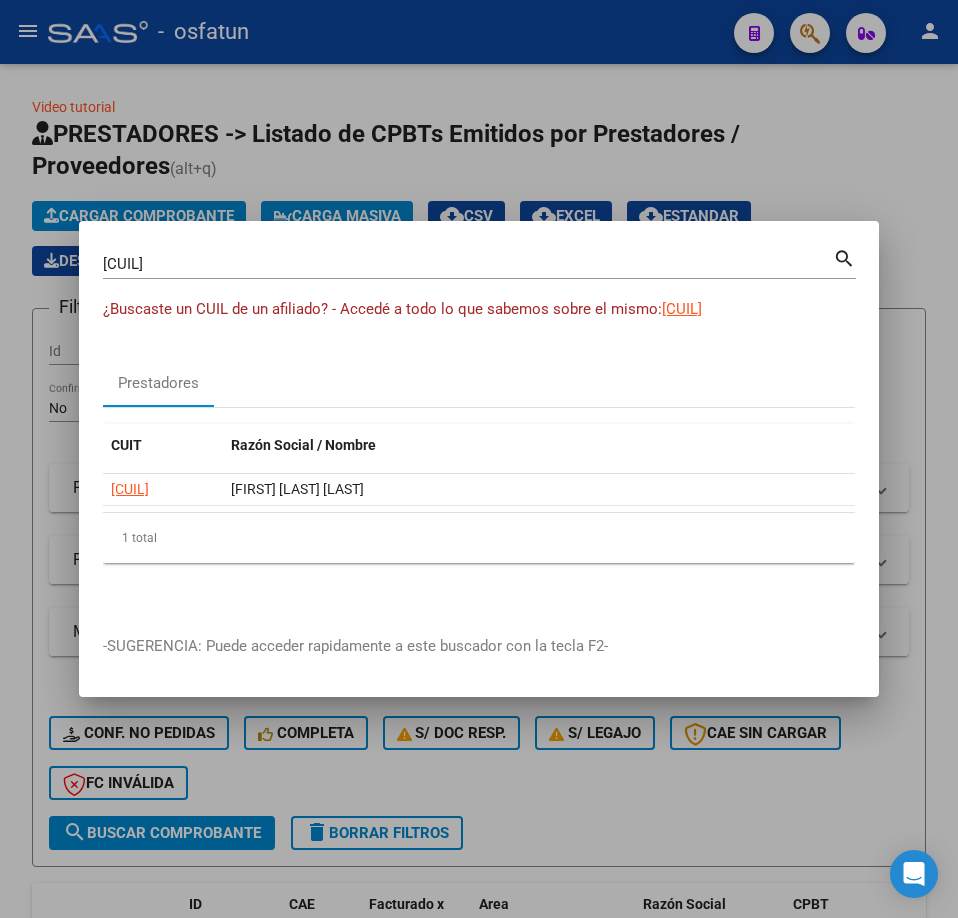 click on "[CUIL]" at bounding box center [468, 264] 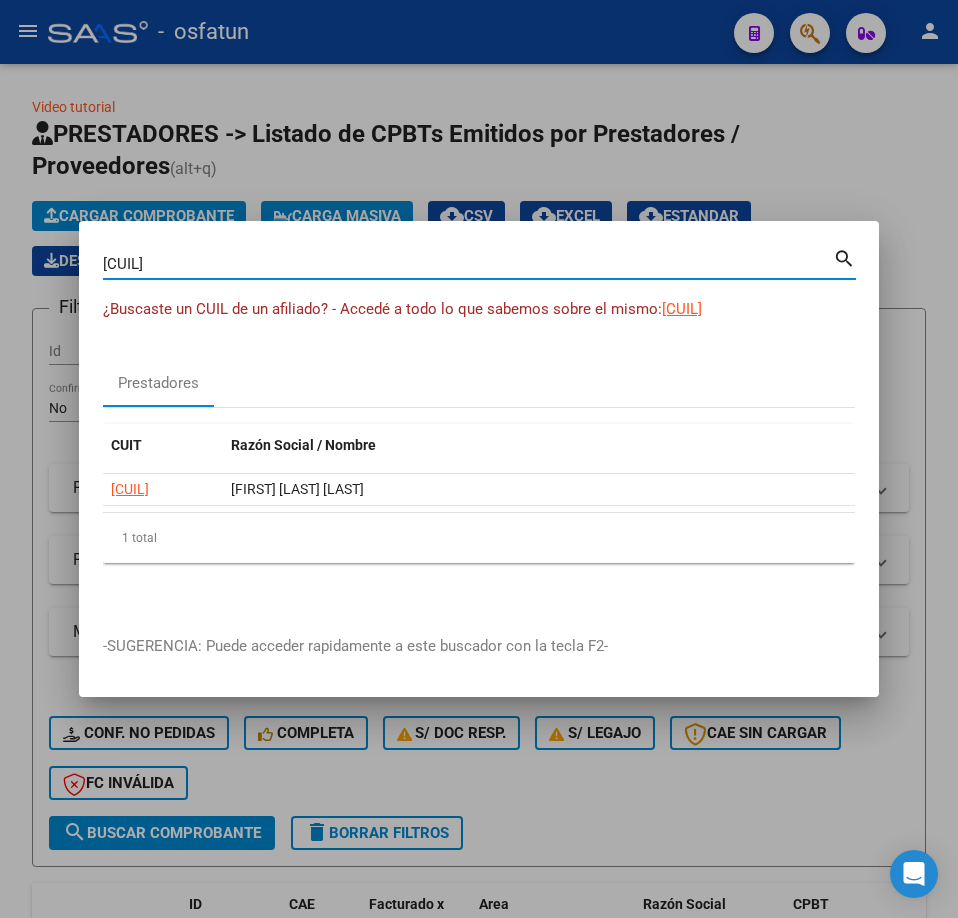 paste on "[CUIL]" 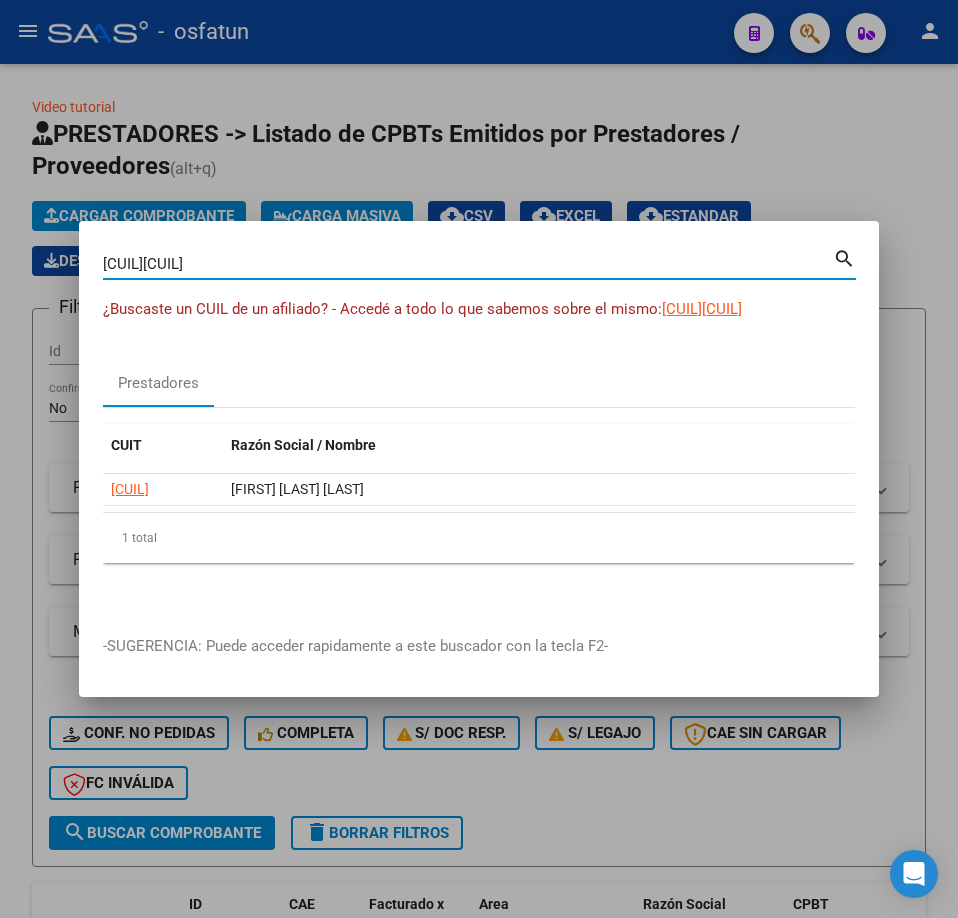 drag, startPoint x: 411, startPoint y: 267, endPoint x: -1, endPoint y: 292, distance: 412.7578 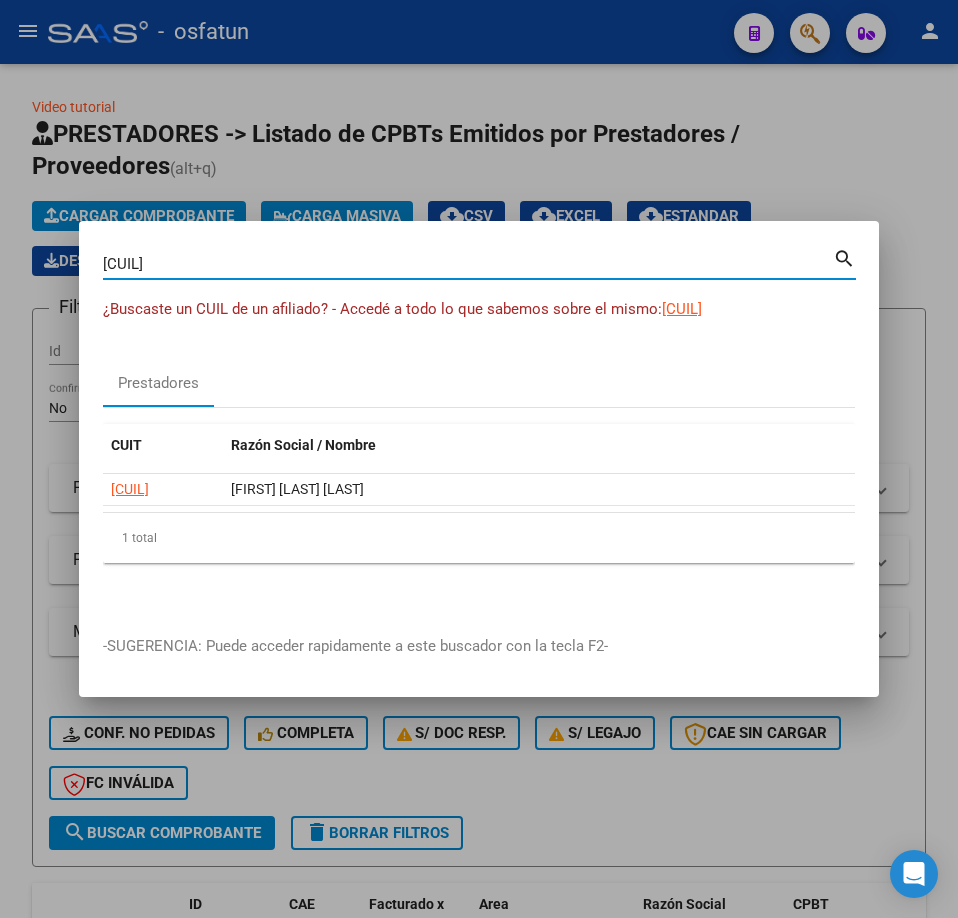type on "[CUIL]" 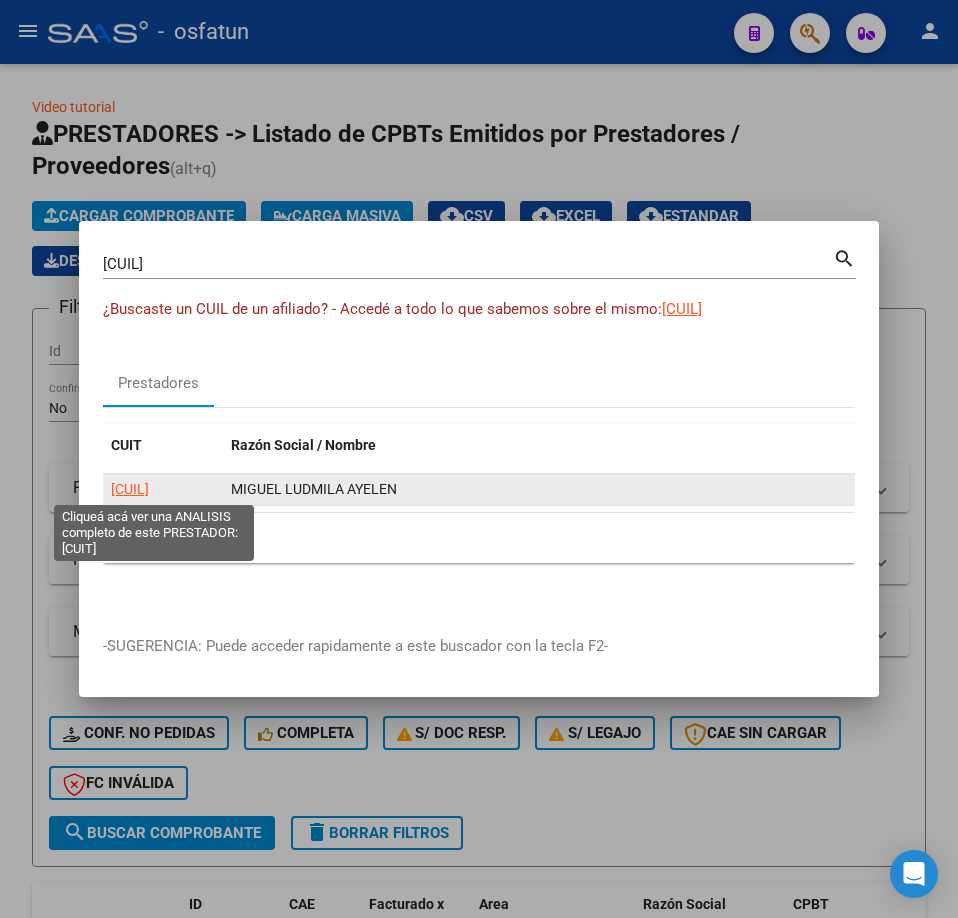 click on "[CUIL]" 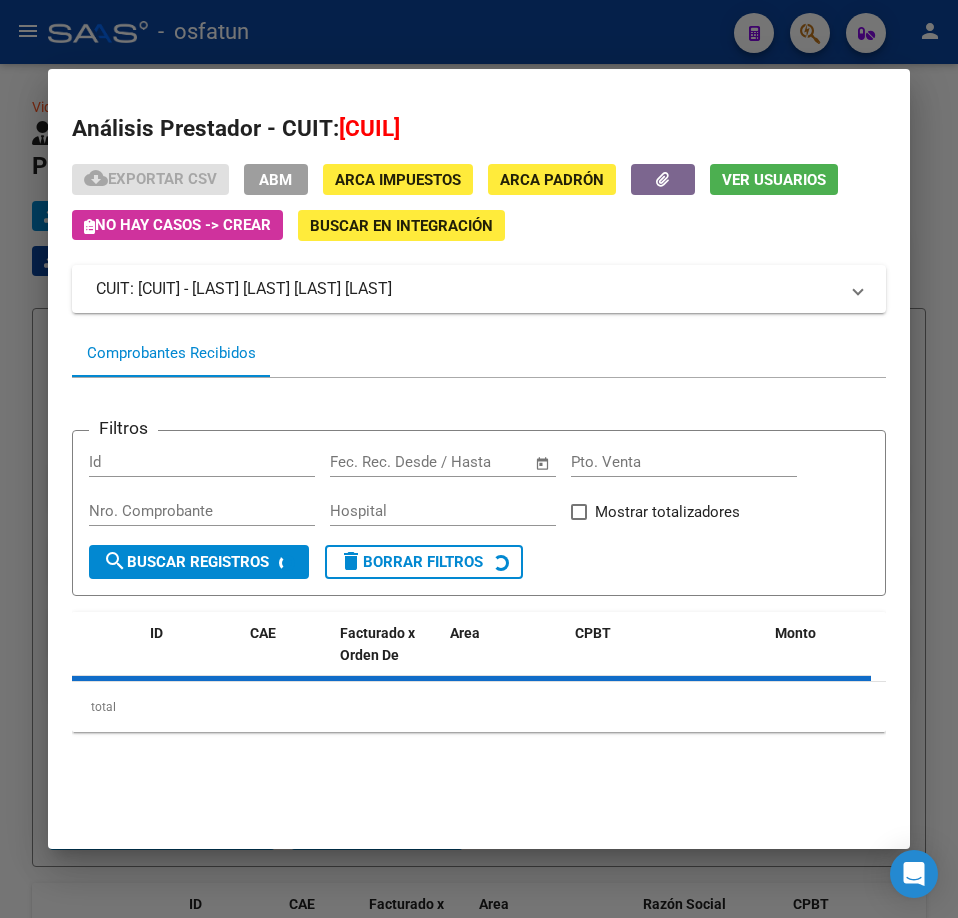 click on "Análisis Prestador - CUIT: [CUIT] cloud_download Exportar CSV ABM ARCA Impuestos ARCA Padrón Ver Usuarios No hay casos -> Crear Buscar en Integración CUIT: [CUIT] - [LAST] [LAST] [LAST] [LAST] Es Prestador Discapacidad: Si Activo: Si Comprobantes Recibidos Filtros Id Start date – End date Fec. Rec. Desde / Hasta Pto. Venta Nro. Comprobante Hospital Mostrar totalizadores search Buscar Registros delete Borrar Filtros ID CAE Facturado x Orden De Area CPBT Monto Fecha Cpbt Fecha Recibido Hospital Vencimiento Auditoría Doc Respaldatoria Doc Trazabilidad Expediente SUR Asociado Auditoria Retencion IIBB Retención Ganancias OP Fecha Transferido Monto Transferido Comprobante Creado Usuario Email Integracion Tipo Archivo Integracion Periodo Presentacion Integracion Importe Sol. Integracion Importe Liq. Legajo CUIL Nombre Afiliado Periodo Prestacion Comentario Prestador / Gerenciador Comentario Obra Social Fecha Confimado Codigo SSS total 1" at bounding box center (479, 457) 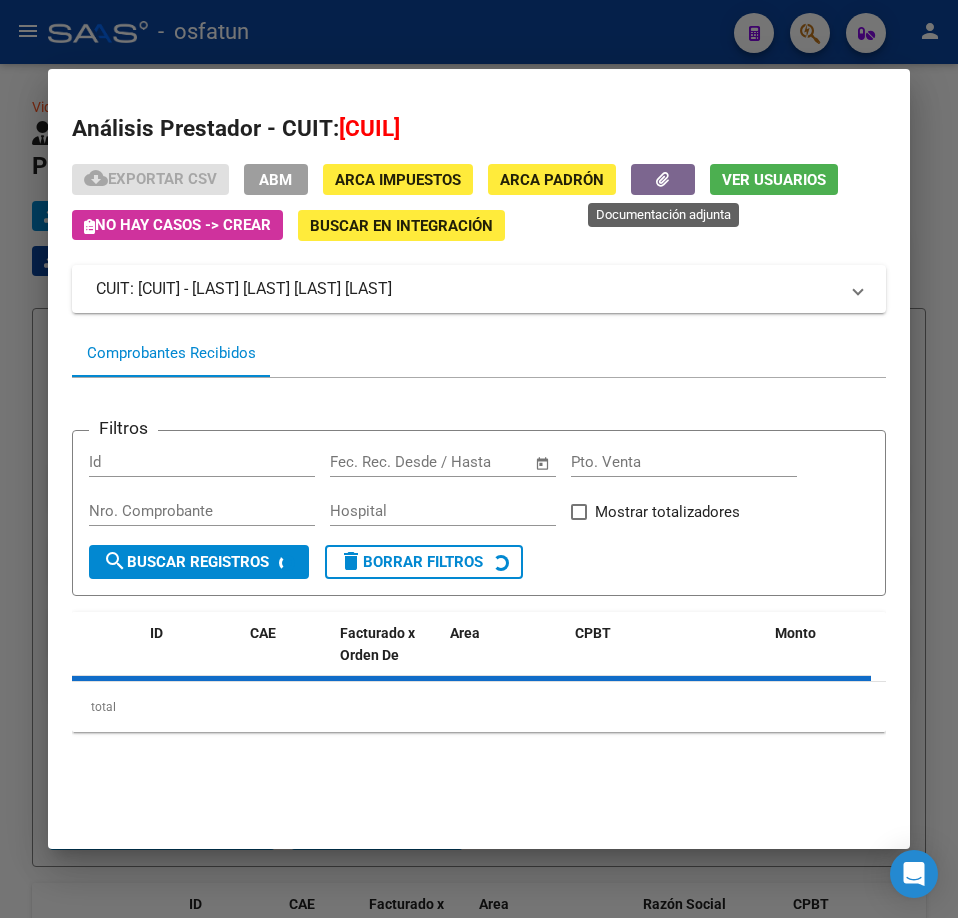 click 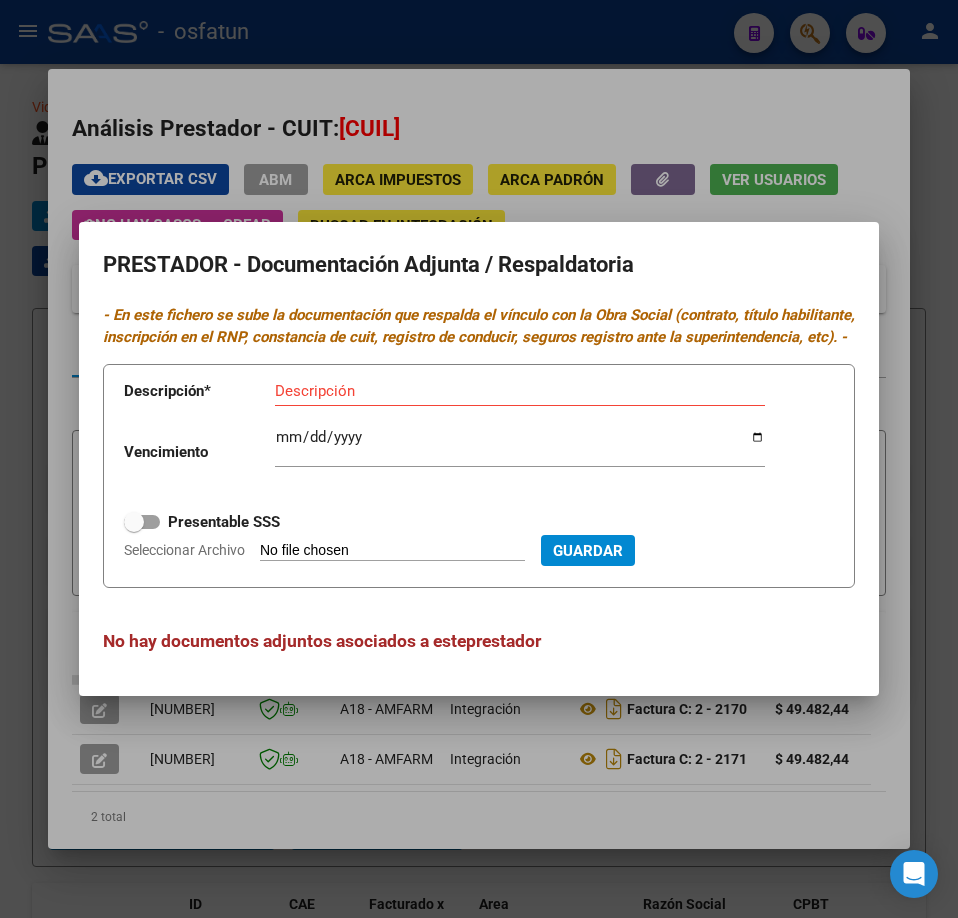 click at bounding box center (479, 459) 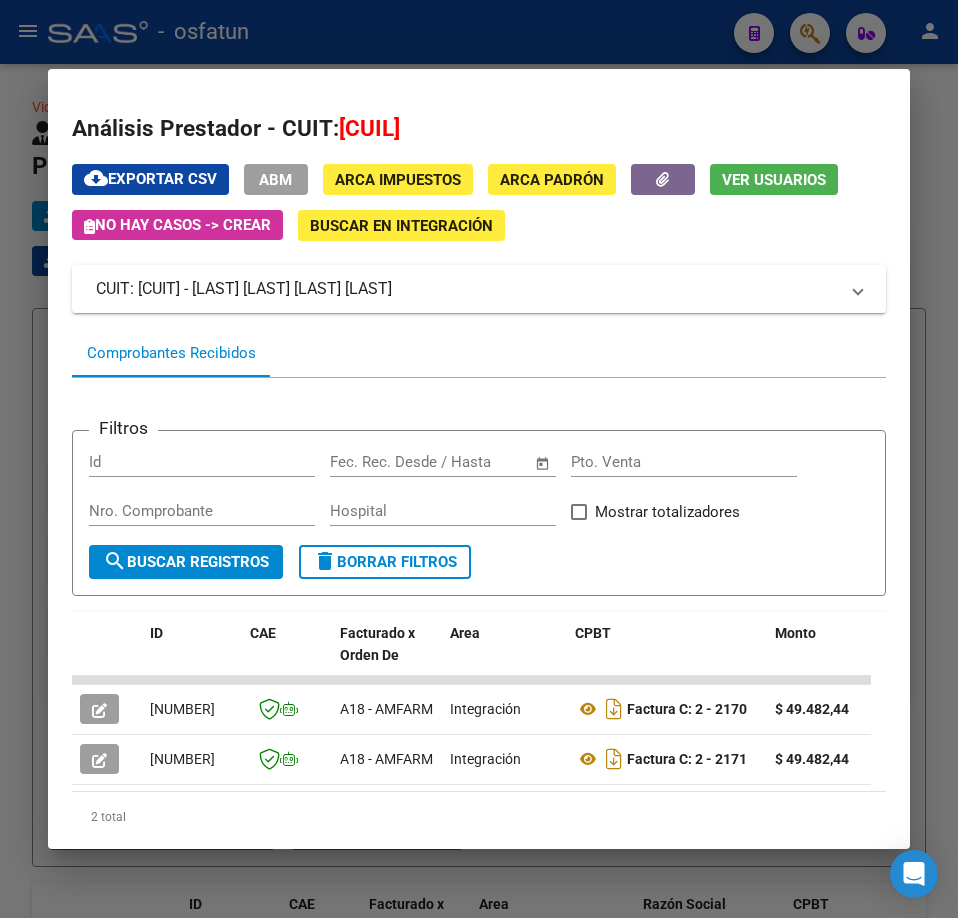 click at bounding box center [479, 459] 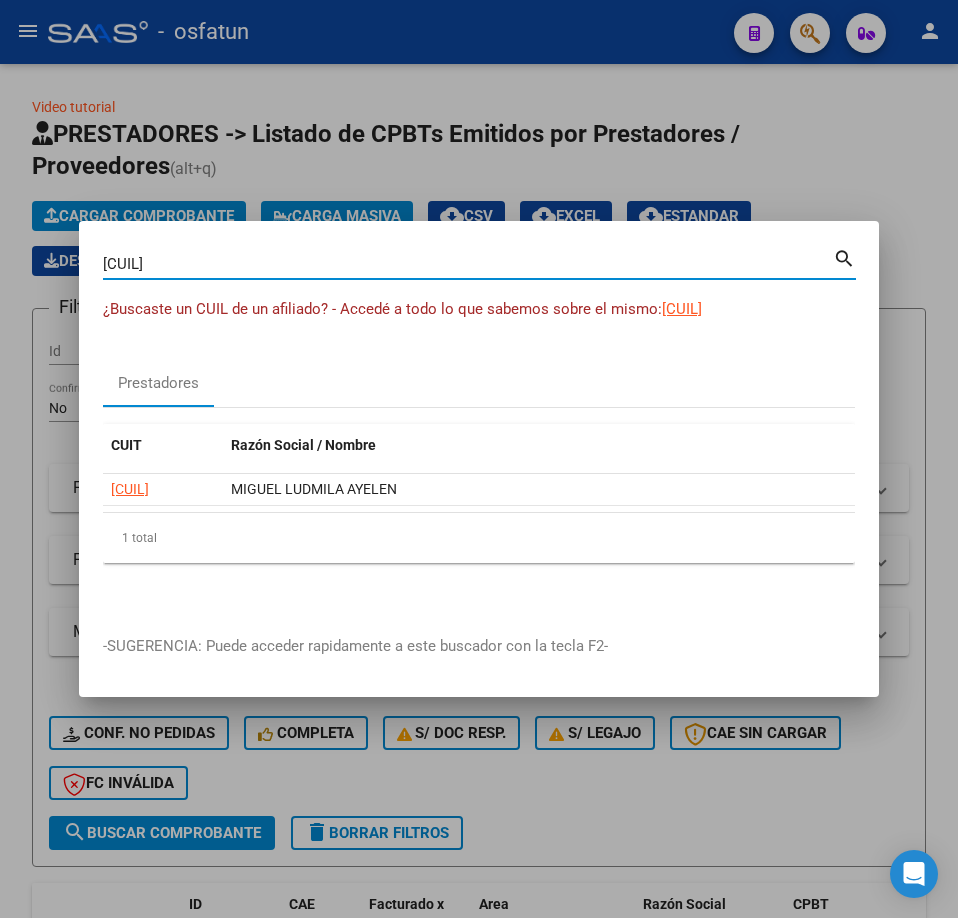 drag, startPoint x: 422, startPoint y: 287, endPoint x: -1, endPoint y: 311, distance: 423.6803 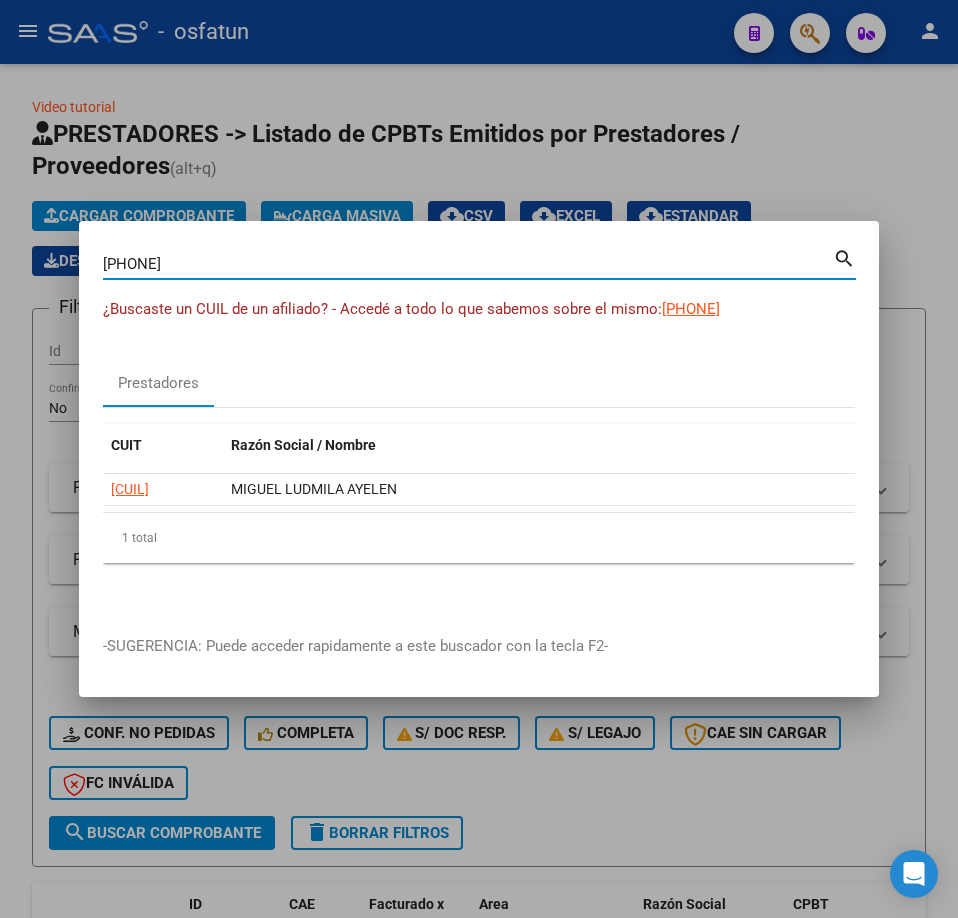 type on "[PHONE]" 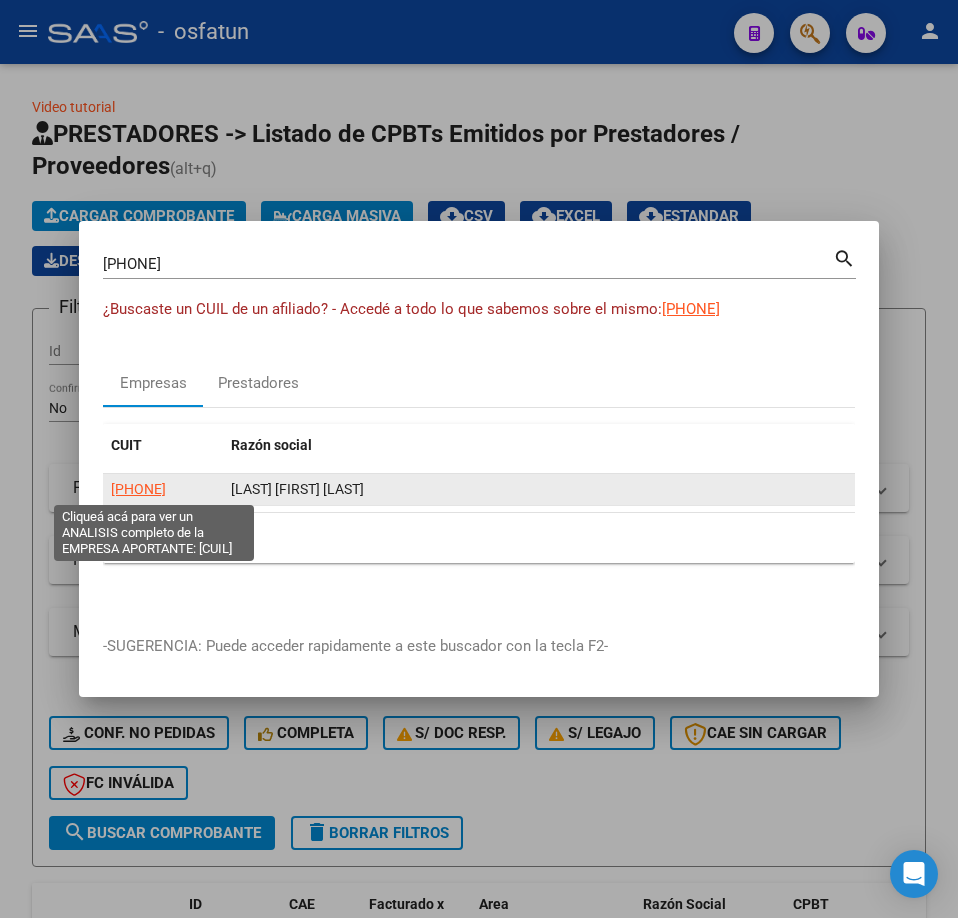 click on "[PHONE]" 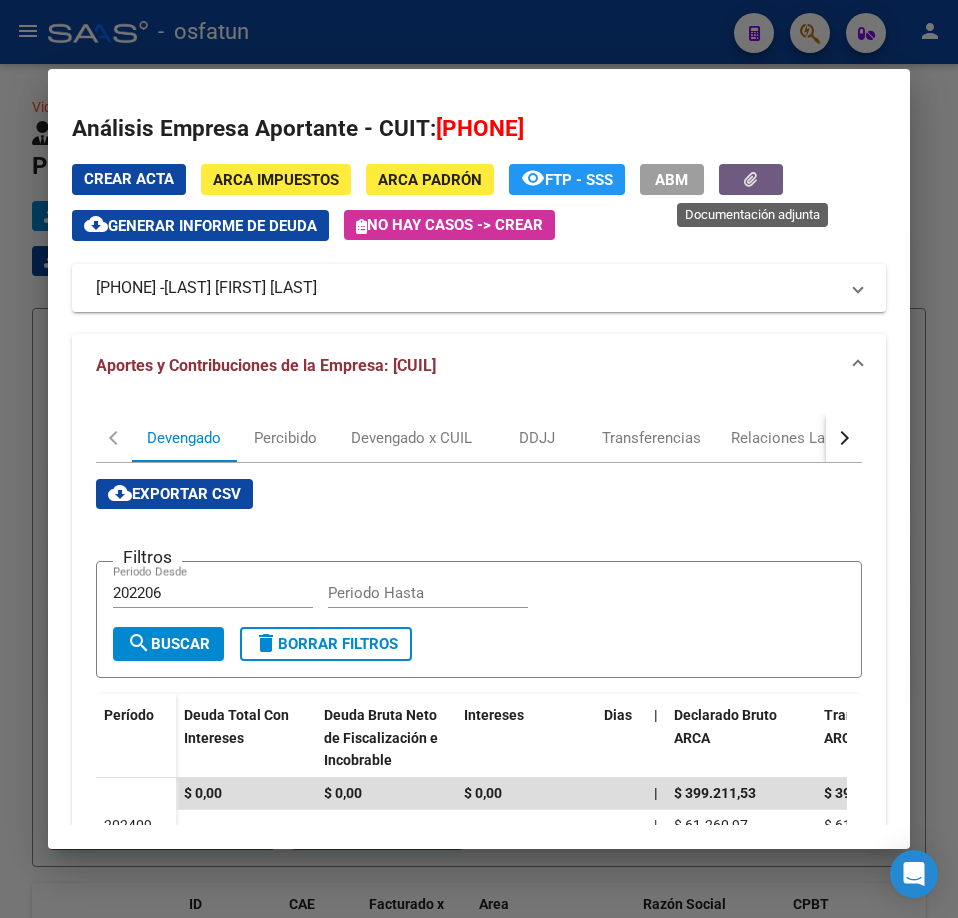 click 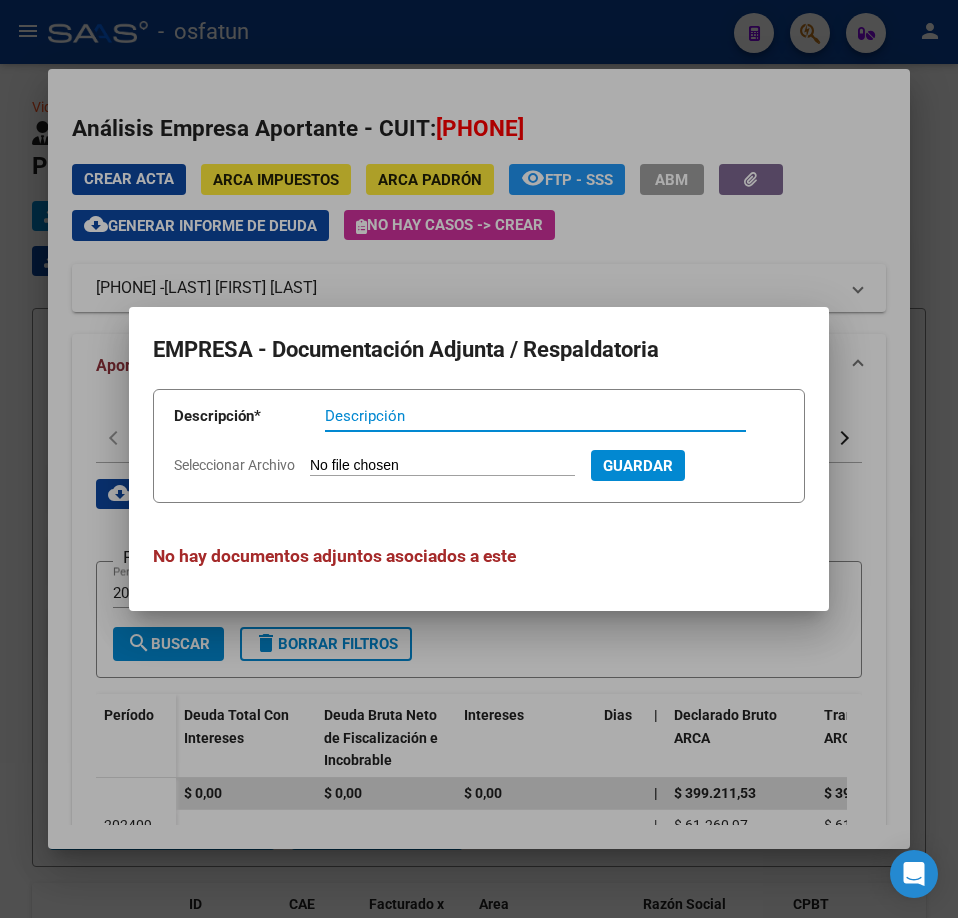 click at bounding box center (479, 459) 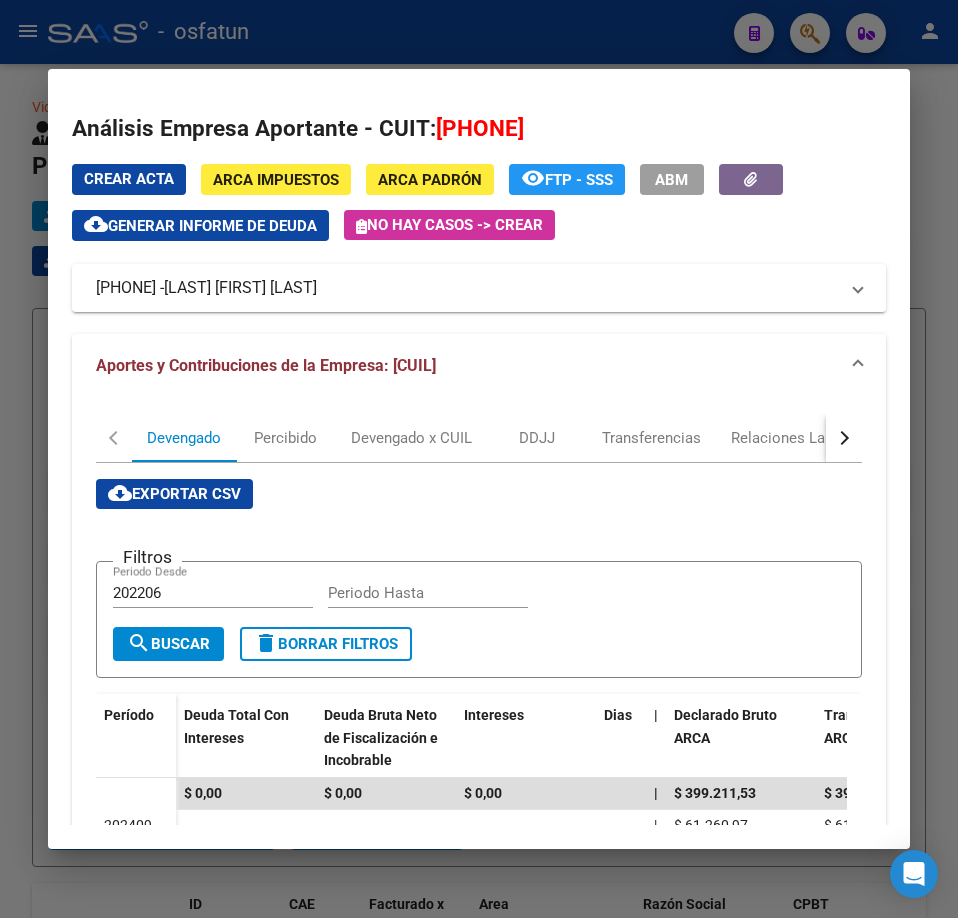 scroll, scrollTop: 359, scrollLeft: 0, axis: vertical 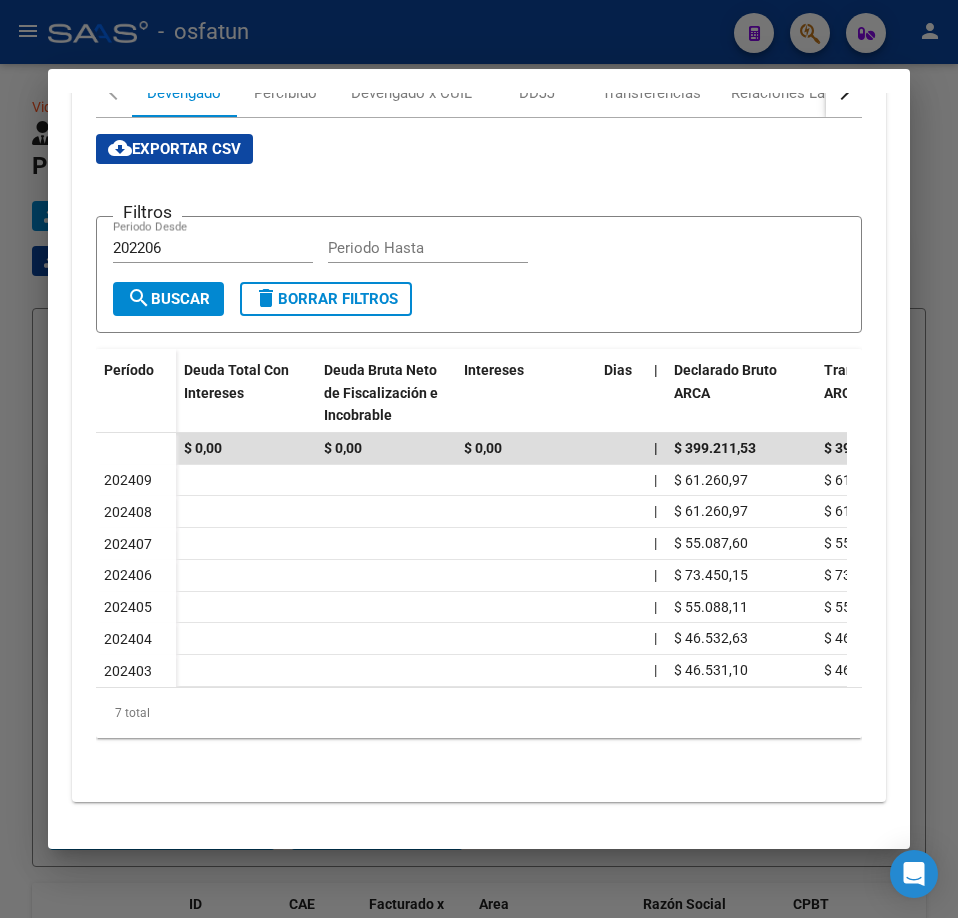 click at bounding box center (479, 459) 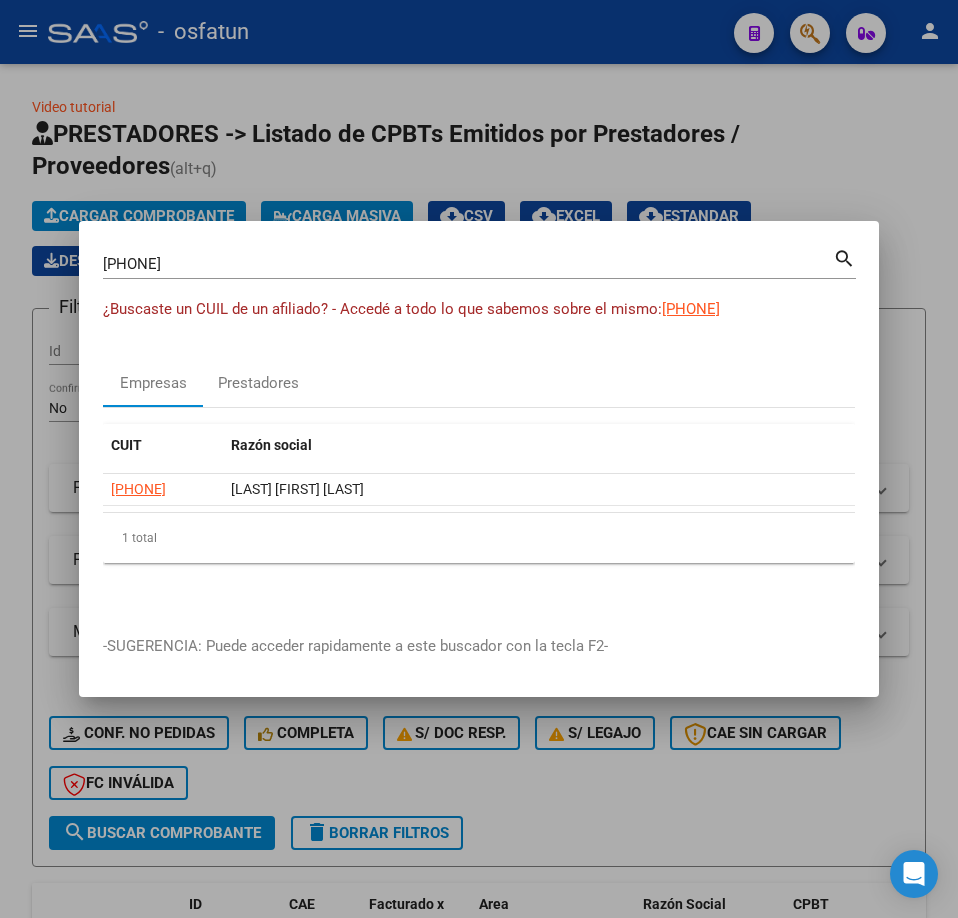 click at bounding box center [479, 459] 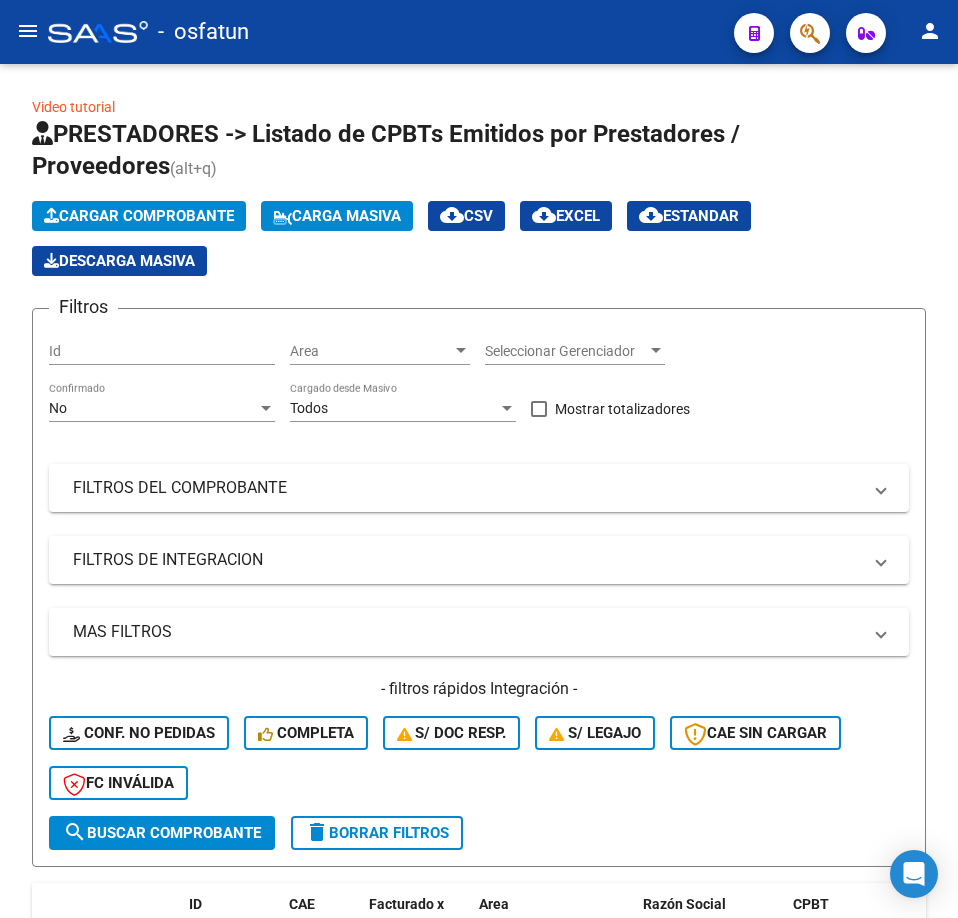 click 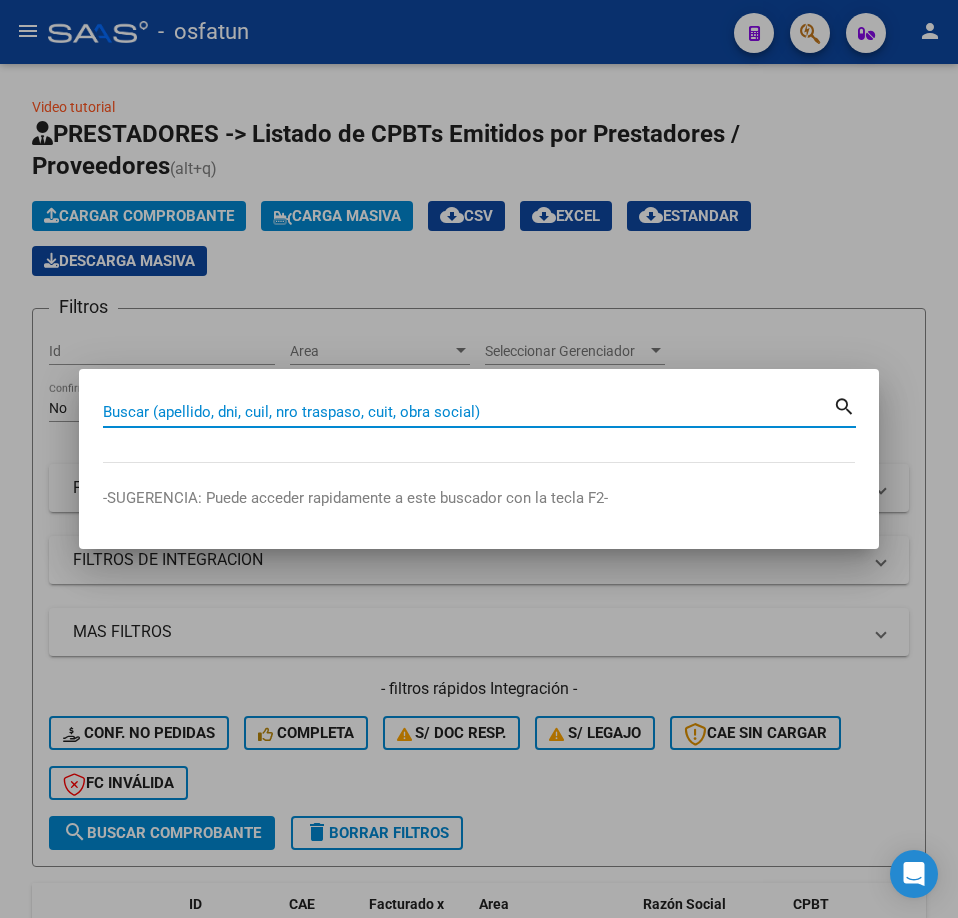paste on "[CUIL]" 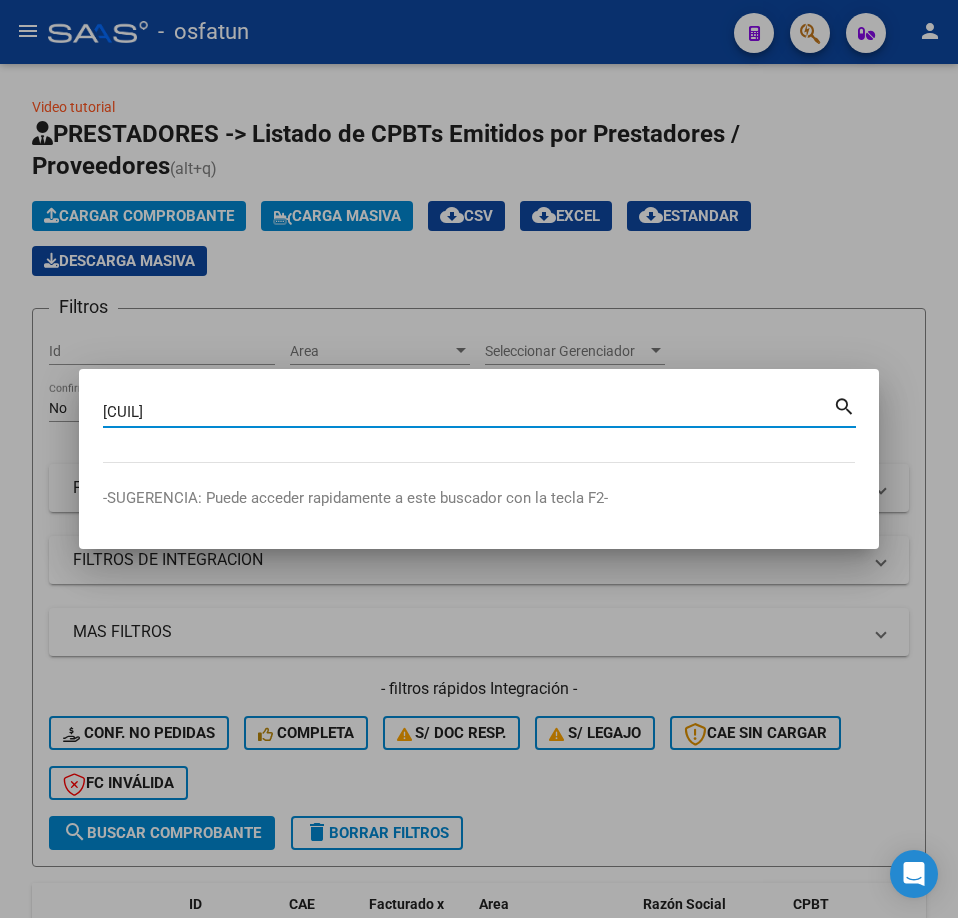type on "[CUIL]" 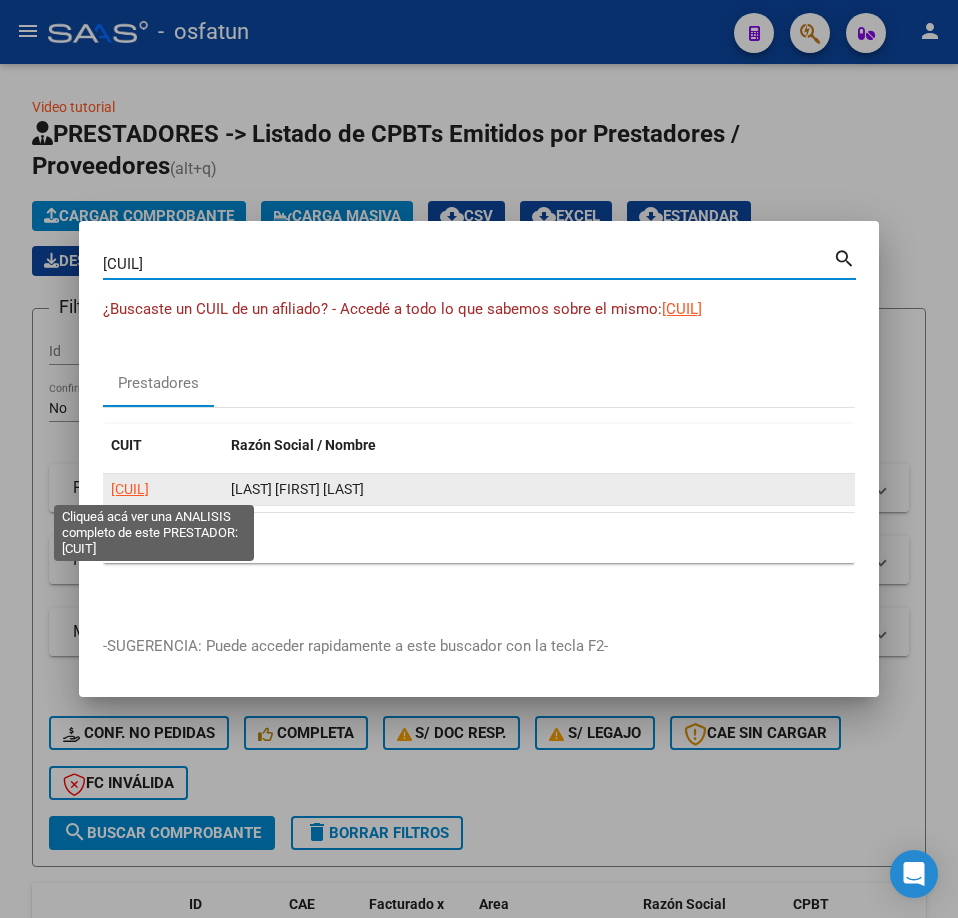 click on "[CUIL]" 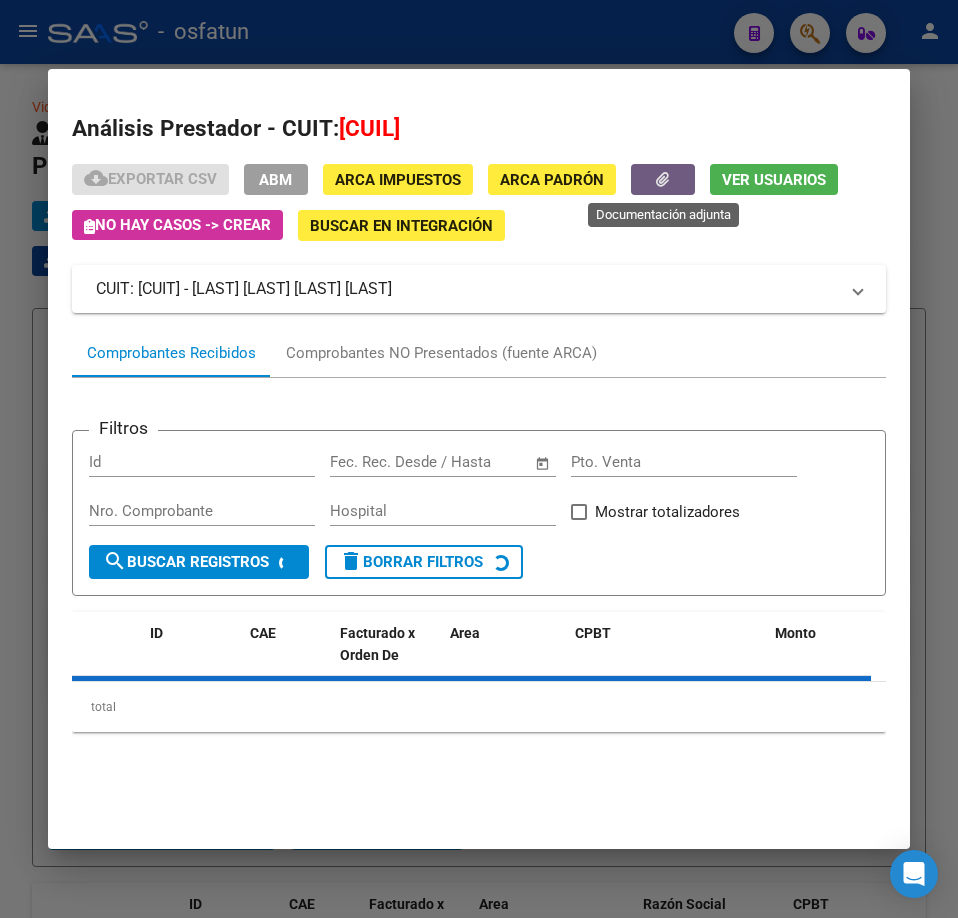 click 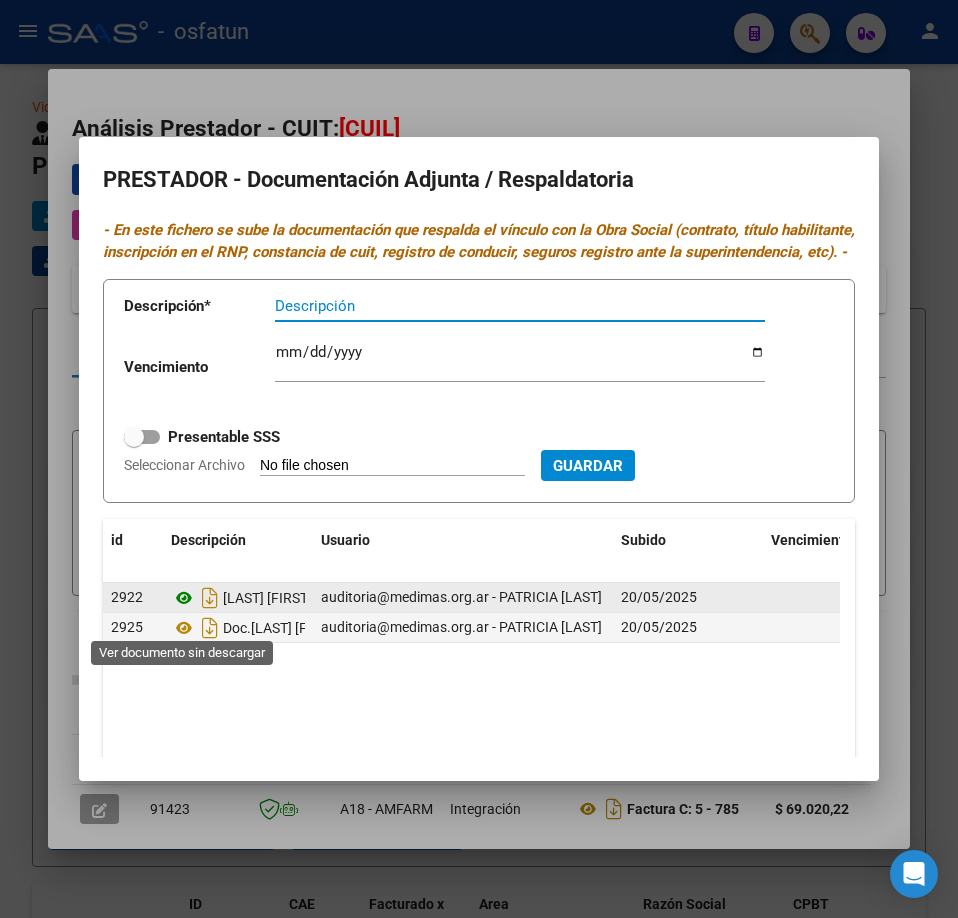 click 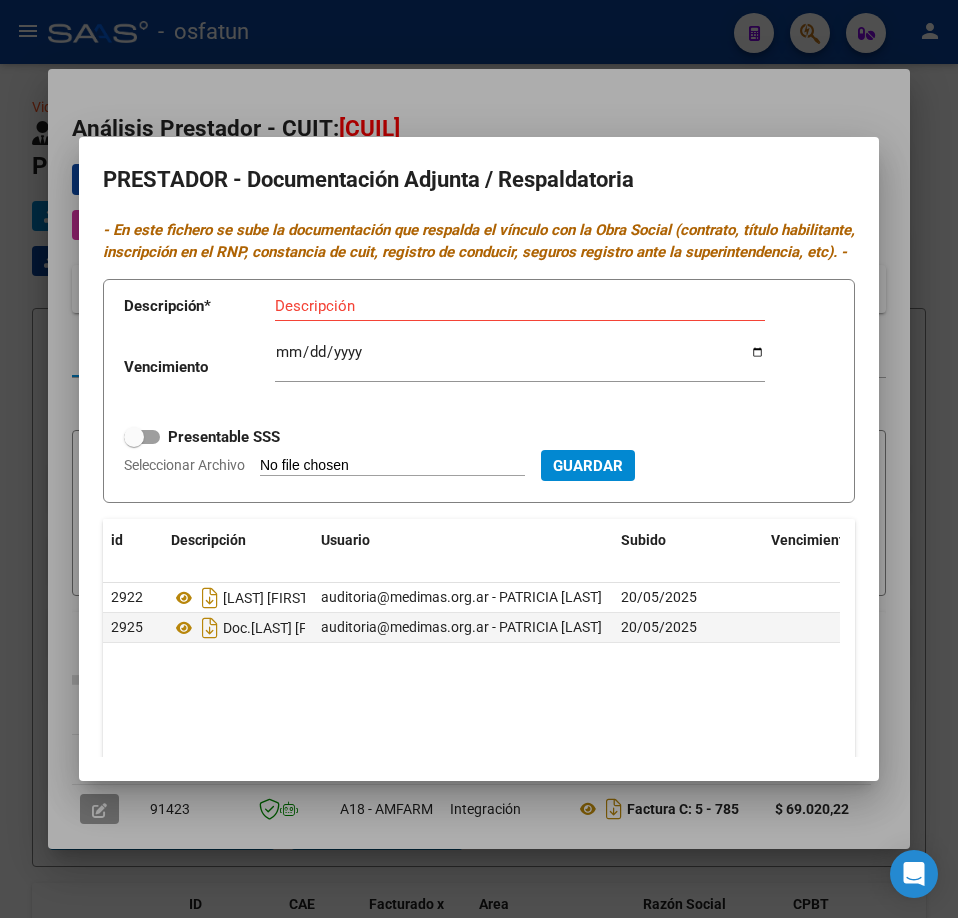 click at bounding box center [479, 459] 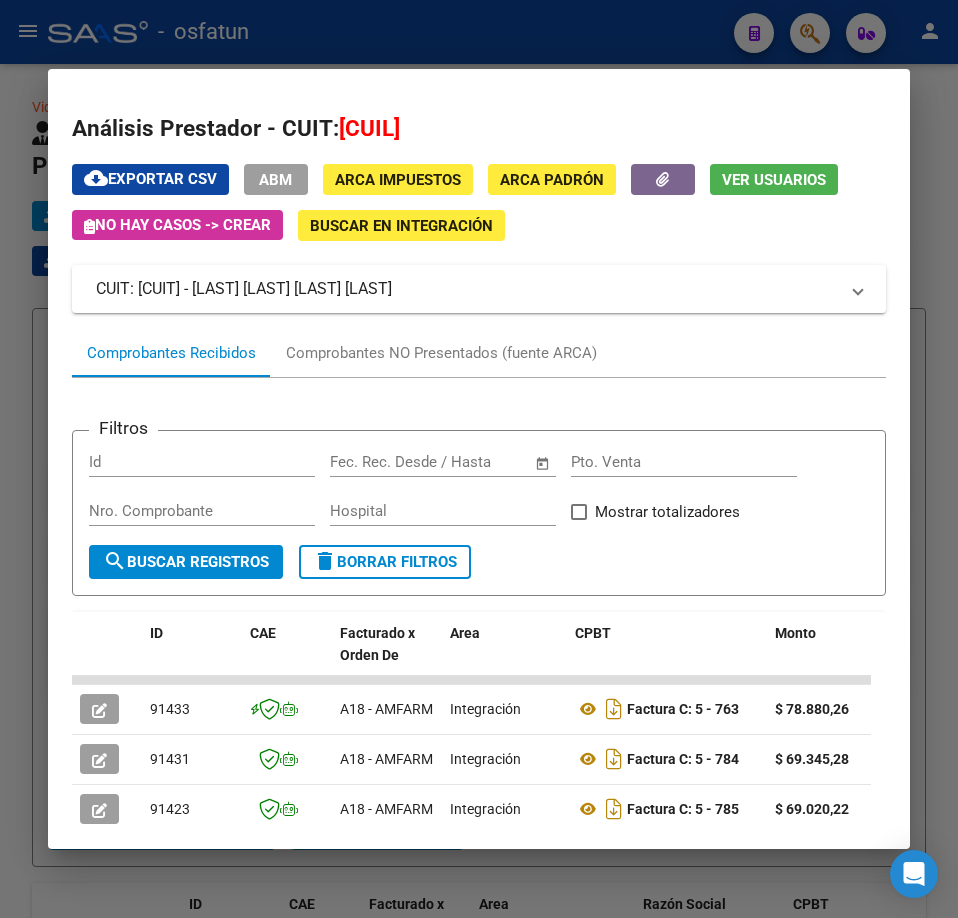 click on "Análisis Prestador - CUIT:  [CUIL] cloud_download  Exportar CSV   ABM  ARCA Impuestos ARCA Padrón Ver Usuarios   No hay casos -> Crear
Buscar en Integración  CUIT: [CUIL] - [LAST] [FIRST] [FIRST]  Es Prestador Discapacidad:  Si Activo:  Si Comprobantes Recibidos Comprobantes NO Presentados (fuente ARCA) Filtros Id Start date – End date Fec. Rec. Desde / Hasta Pto. Venta Nro. Comprobante Hospital   Mostrar totalizadores  search  Buscar Registros  delete  Borrar Filtros  ID CAE Facturado x Orden De Area CPBT Monto Fecha Cpbt Fecha Recibido Hospital Vencimiento Auditoría Doc Respaldatoria Doc Trazabilidad Expediente SUR Asociado Auditoria Retencion IIBB Retención Ganancias OP Fecha Transferido Monto Transferido Comprobante Creado Usuario Email Integracion Tipo Archivo Integracion Periodo Presentacion Integracion Importe Sol. Integracion Importe Liq. Legajo CUIL Nombre Afiliado Periodo Prestacion Comentario Prestador / Gerenciador Comentario Obra Social Fecha Confimado Codigo SSS
91433" at bounding box center [479, 459] 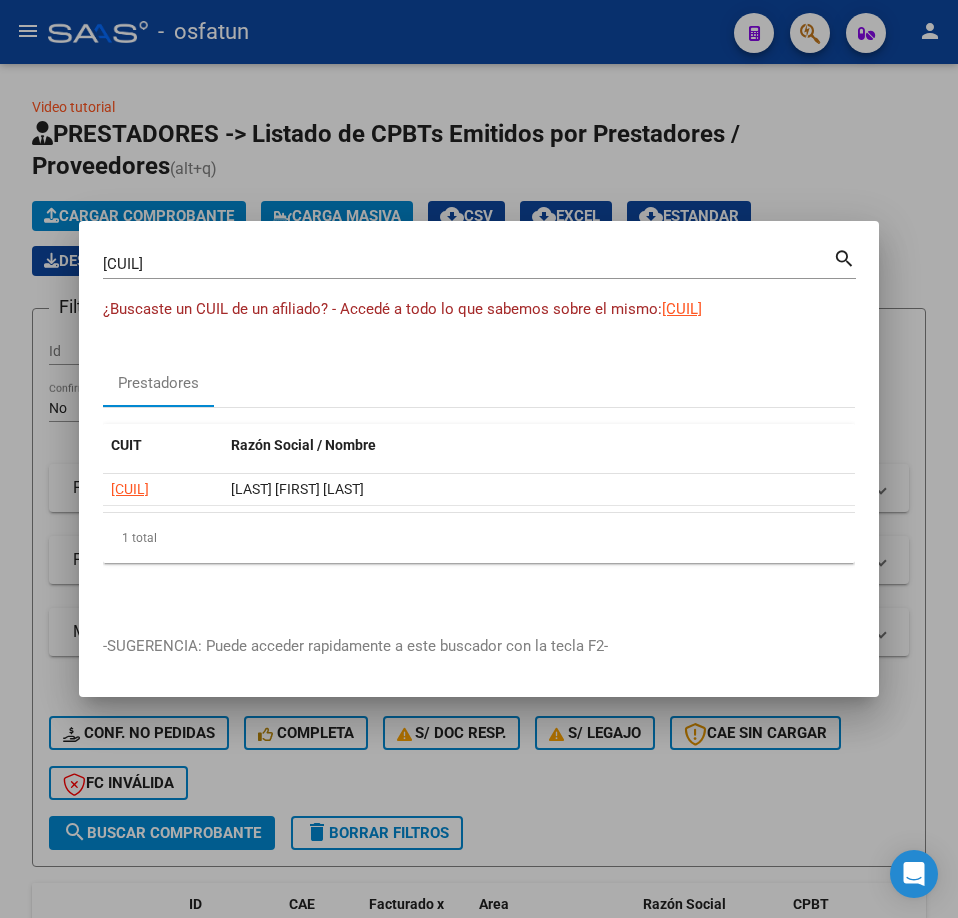 click at bounding box center (479, 459) 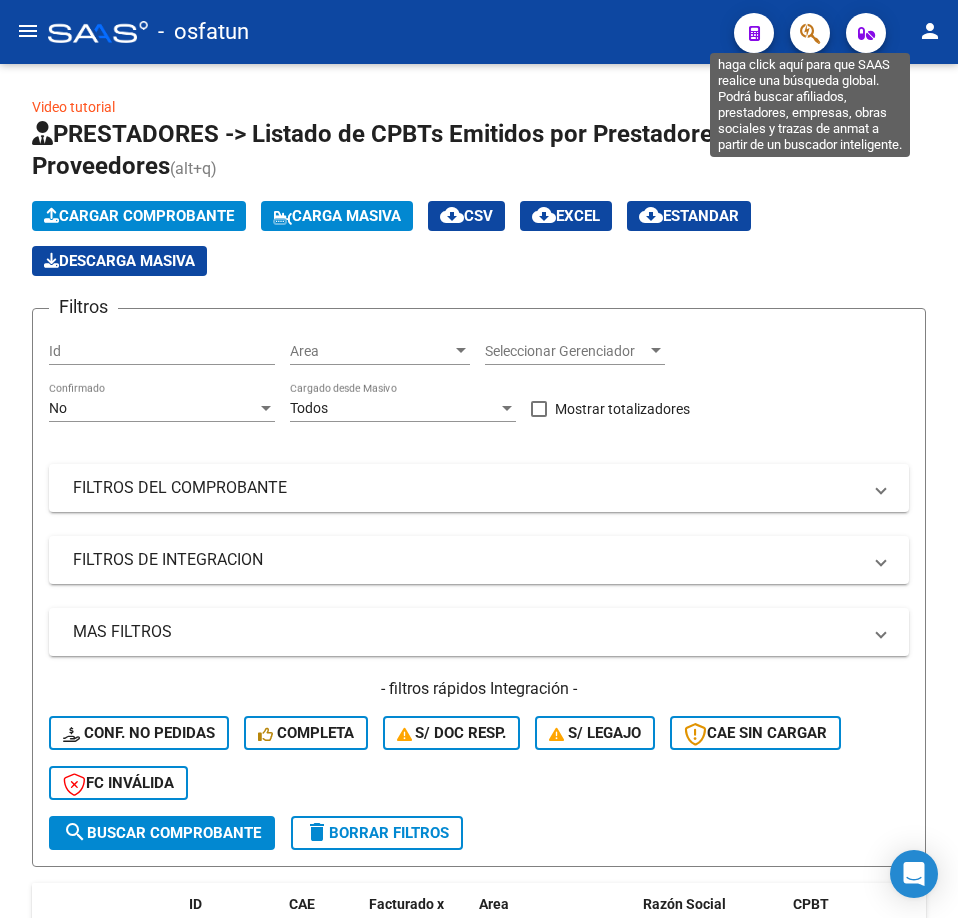 click 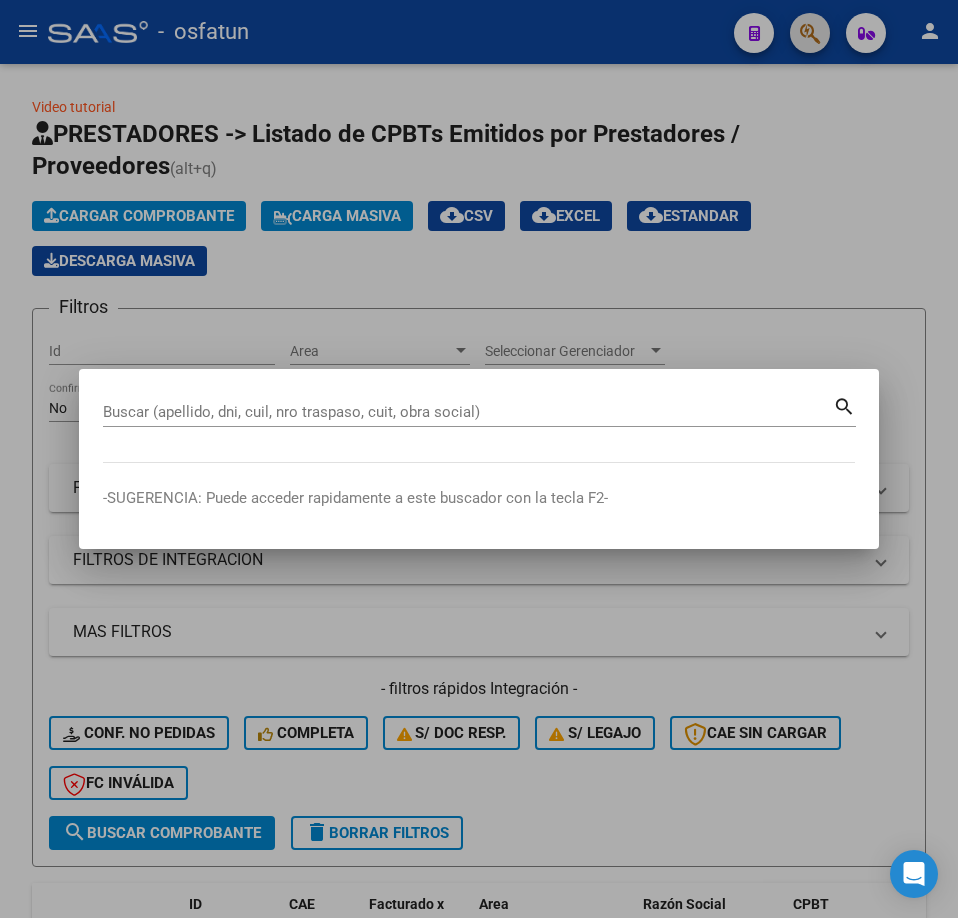 type 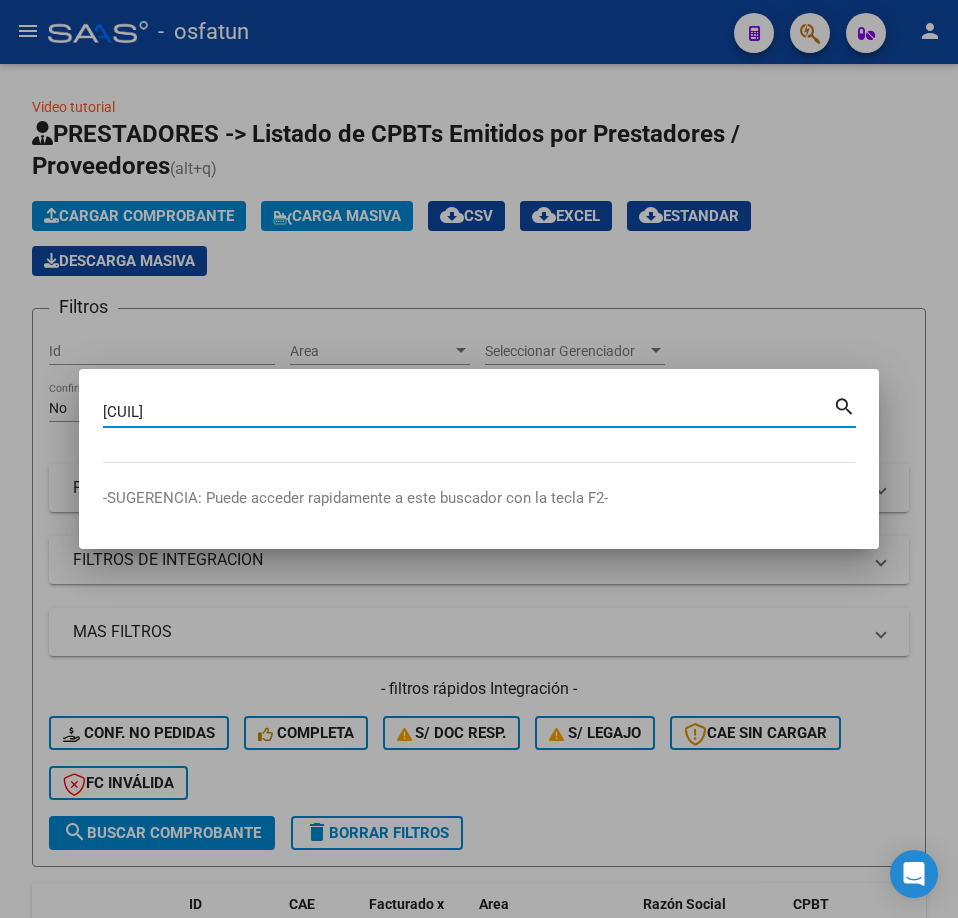 type on "[CUIL]" 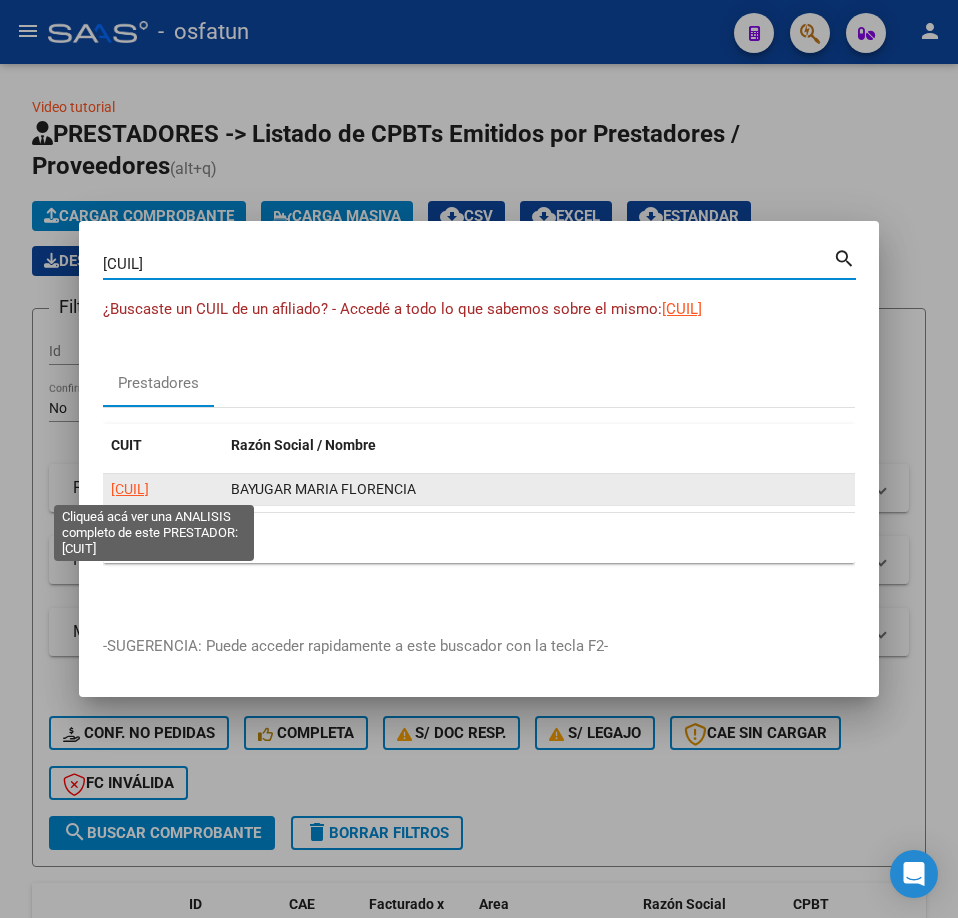 click on "[CUIL]" 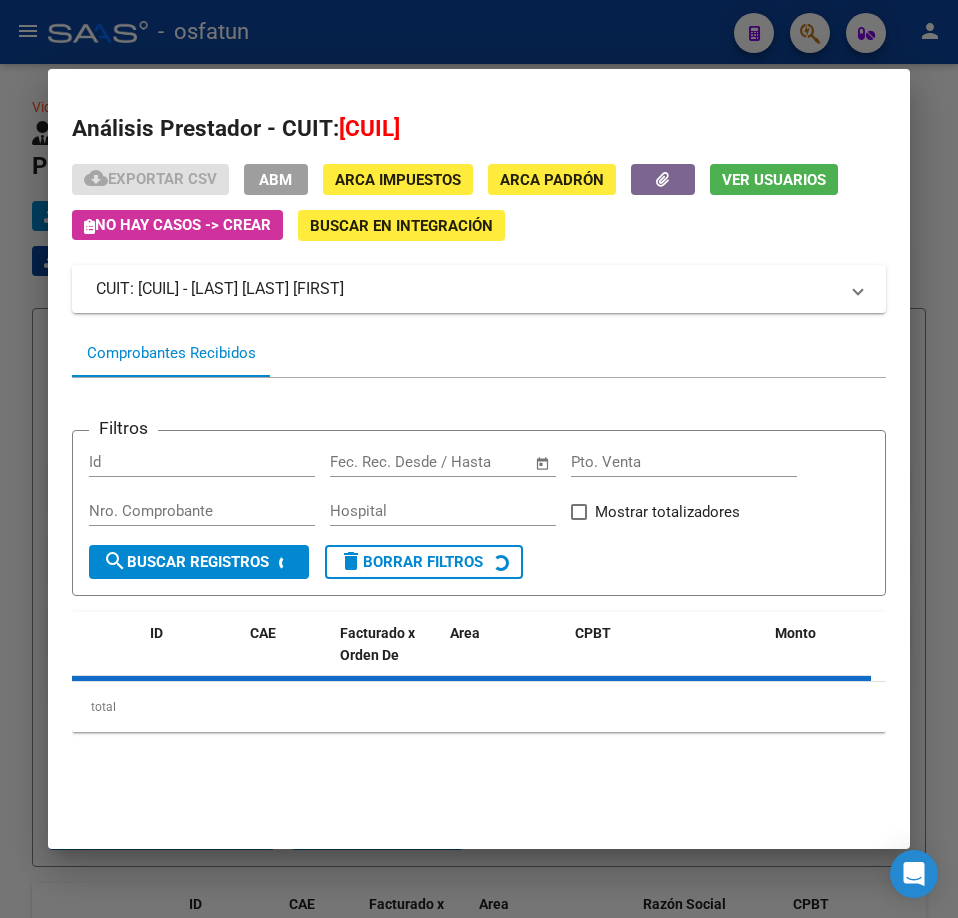 click 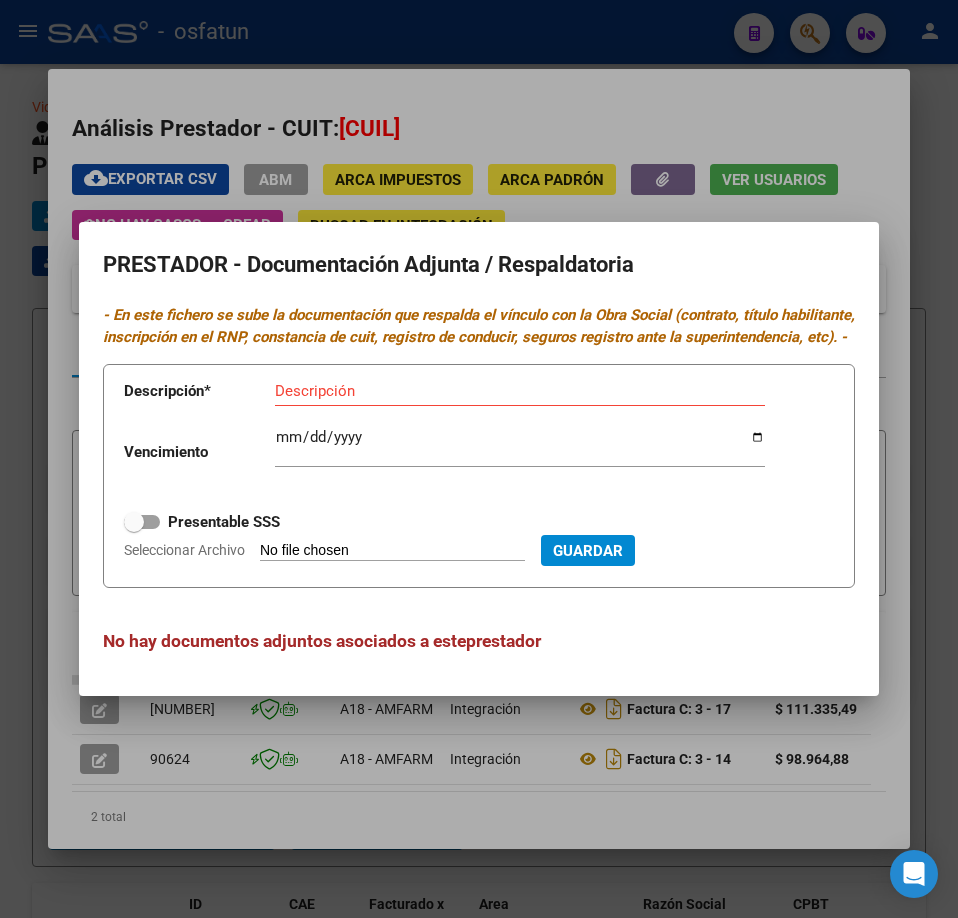 click at bounding box center [479, 459] 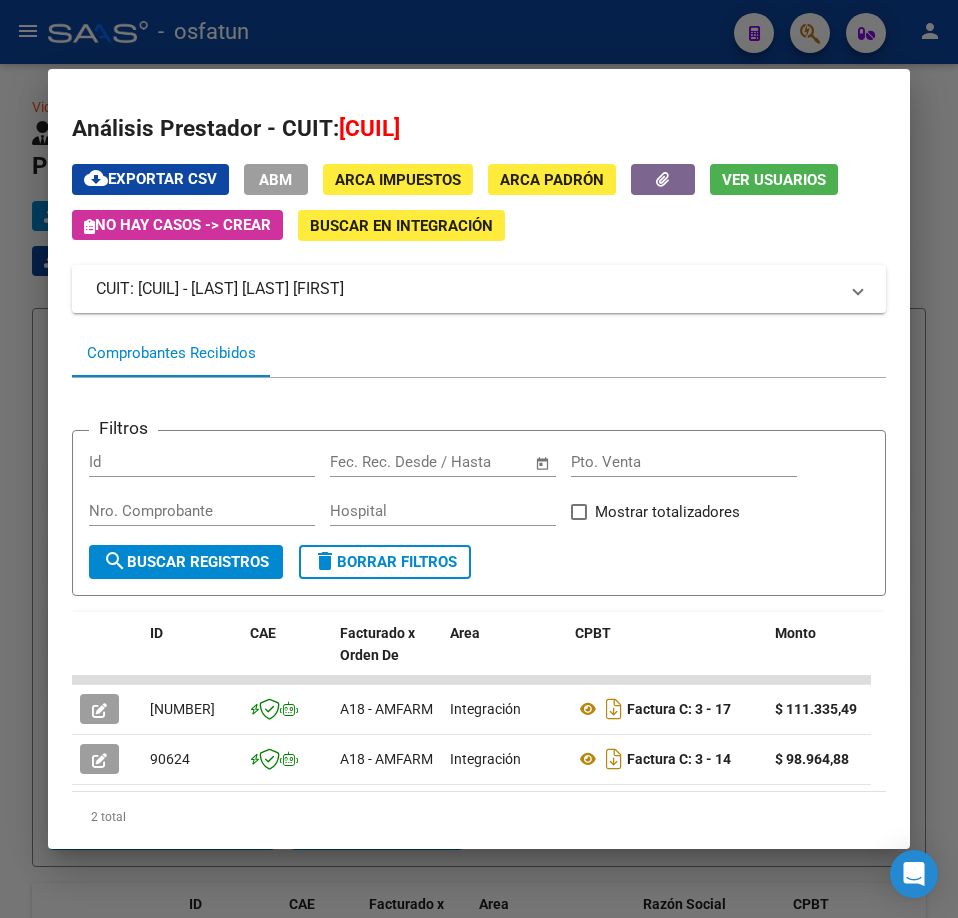 click on "Análisis Prestador - CUIT: [CUIT]" at bounding box center (479, 129) 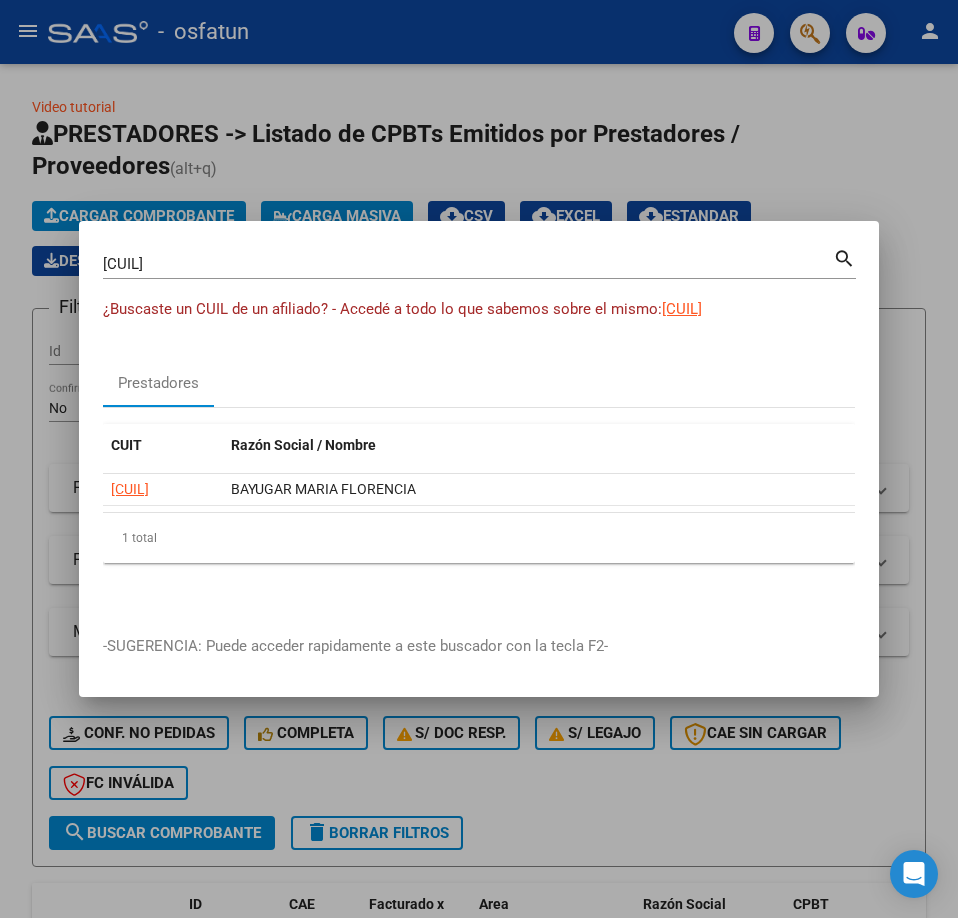 drag, startPoint x: 587, startPoint y: 279, endPoint x: 558, endPoint y: 271, distance: 30.083218 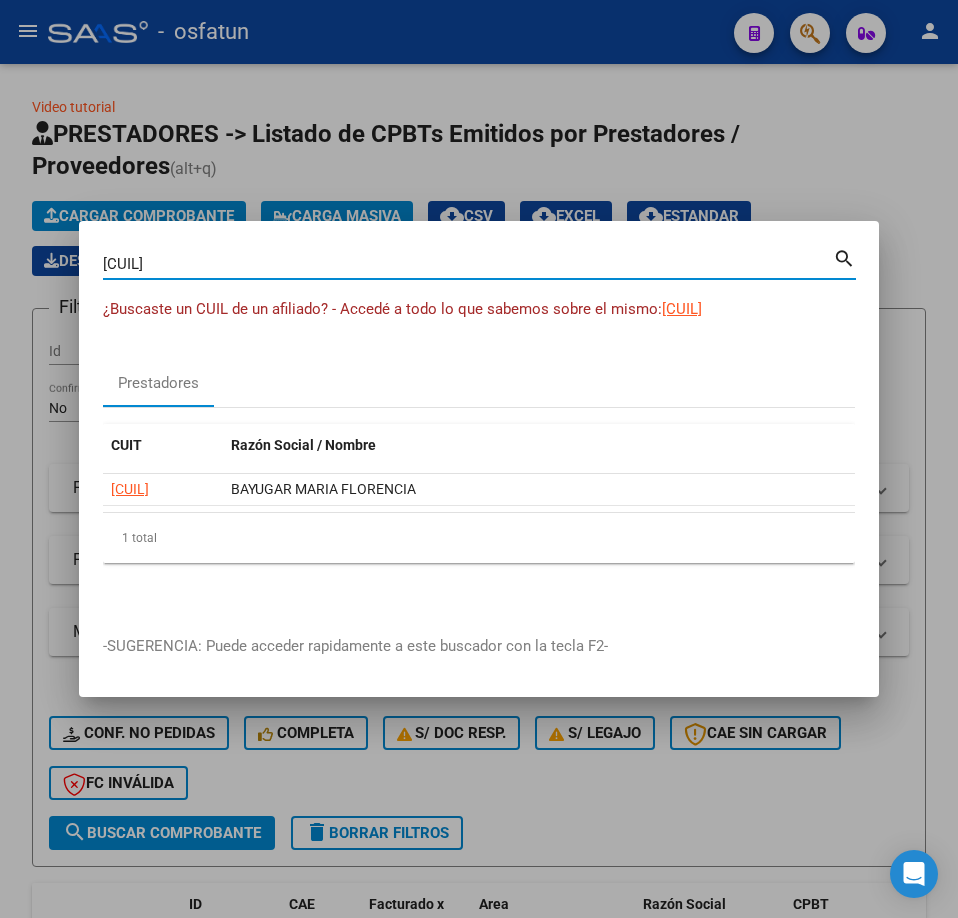 drag, startPoint x: 557, startPoint y: 271, endPoint x: -1, endPoint y: 362, distance: 565.3716 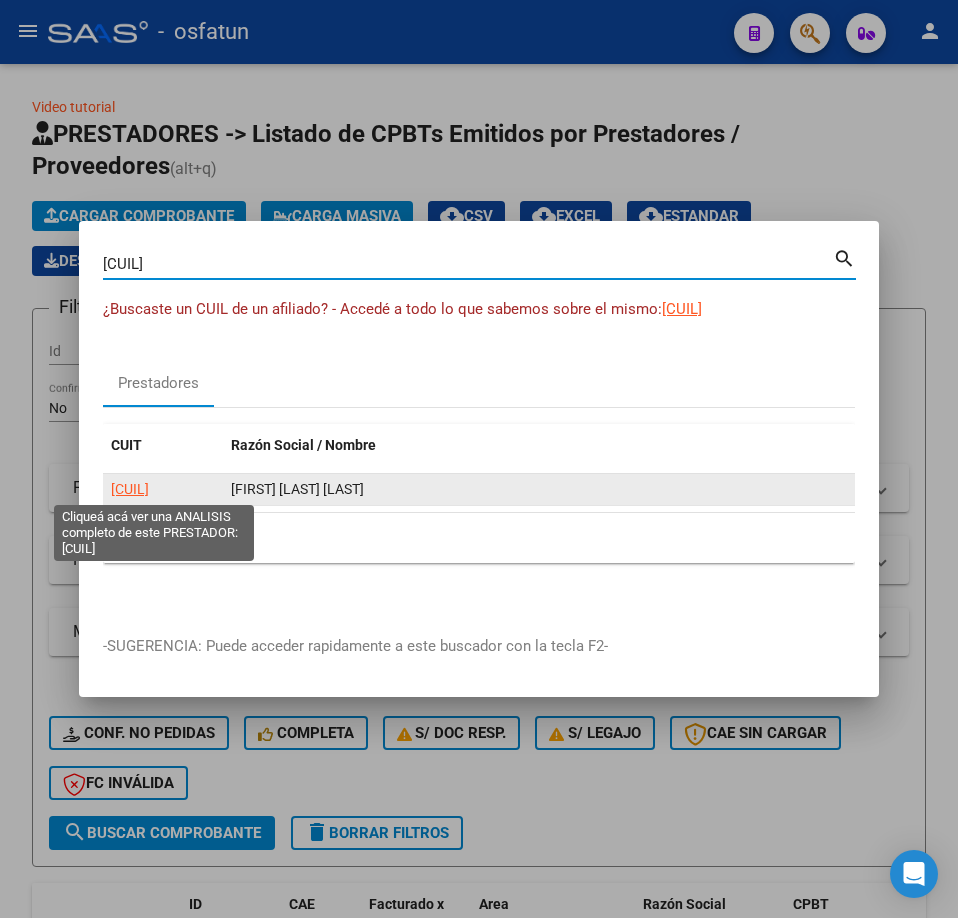 click on "[CUIL]" 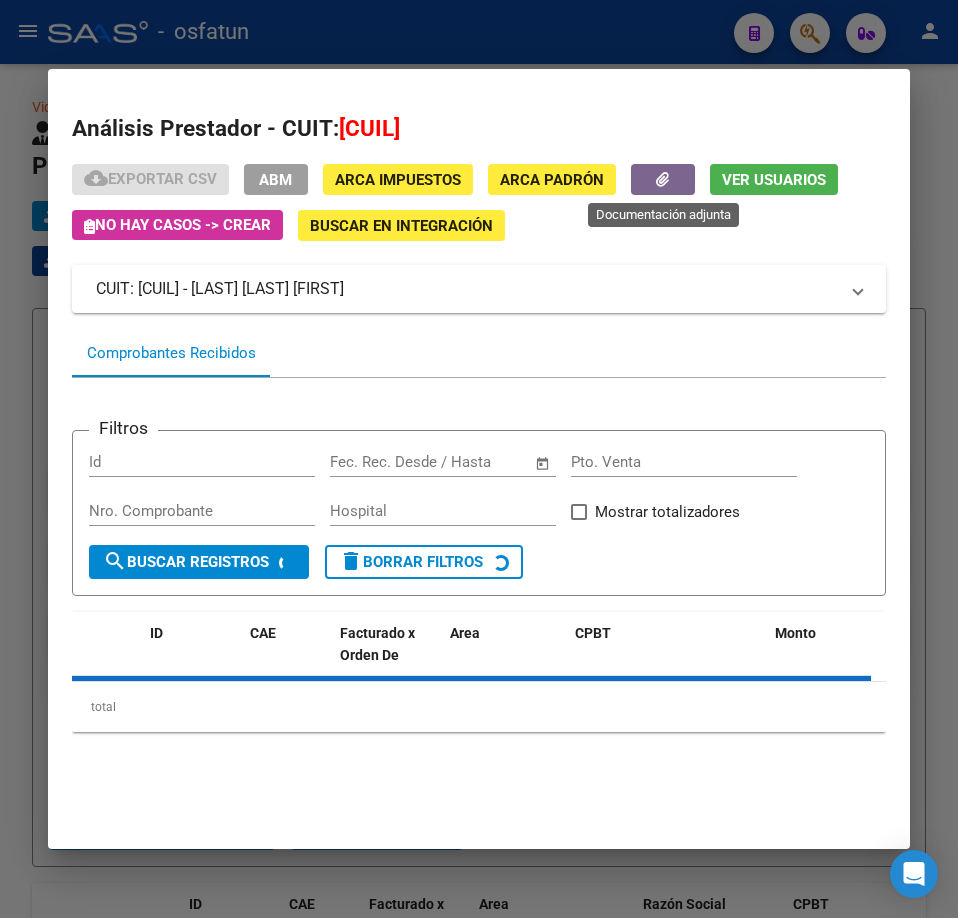 click 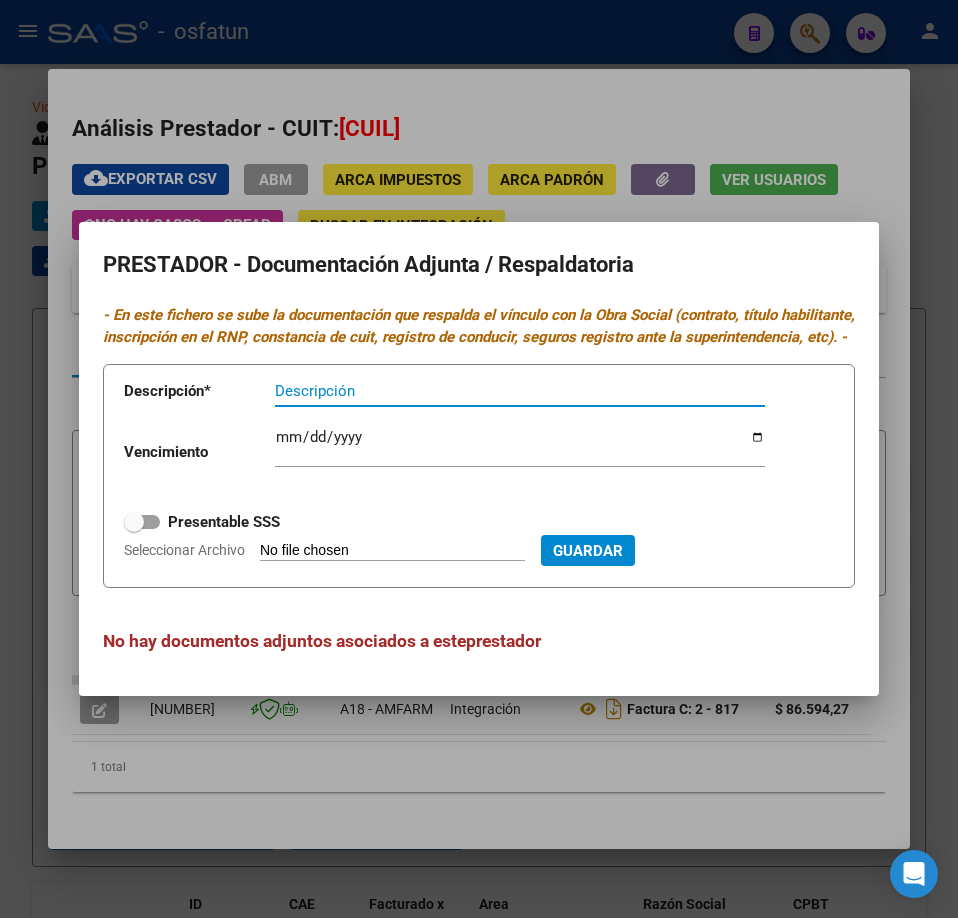 click at bounding box center (479, 459) 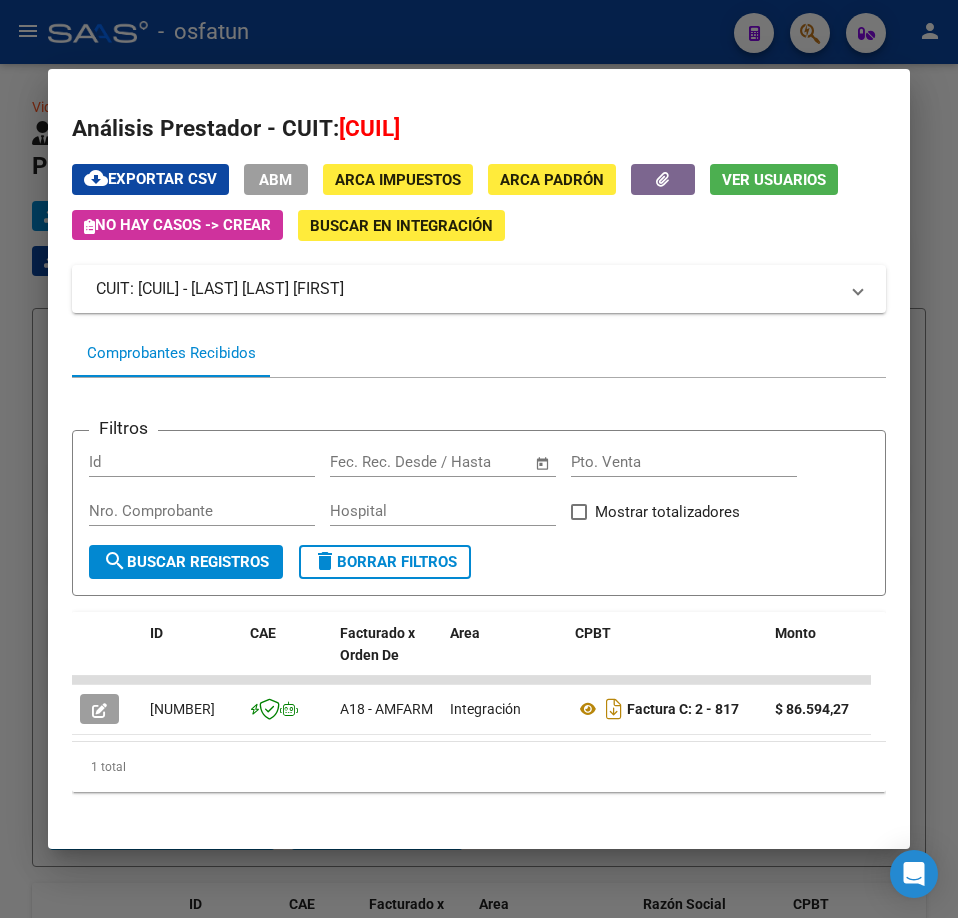 click at bounding box center [479, 459] 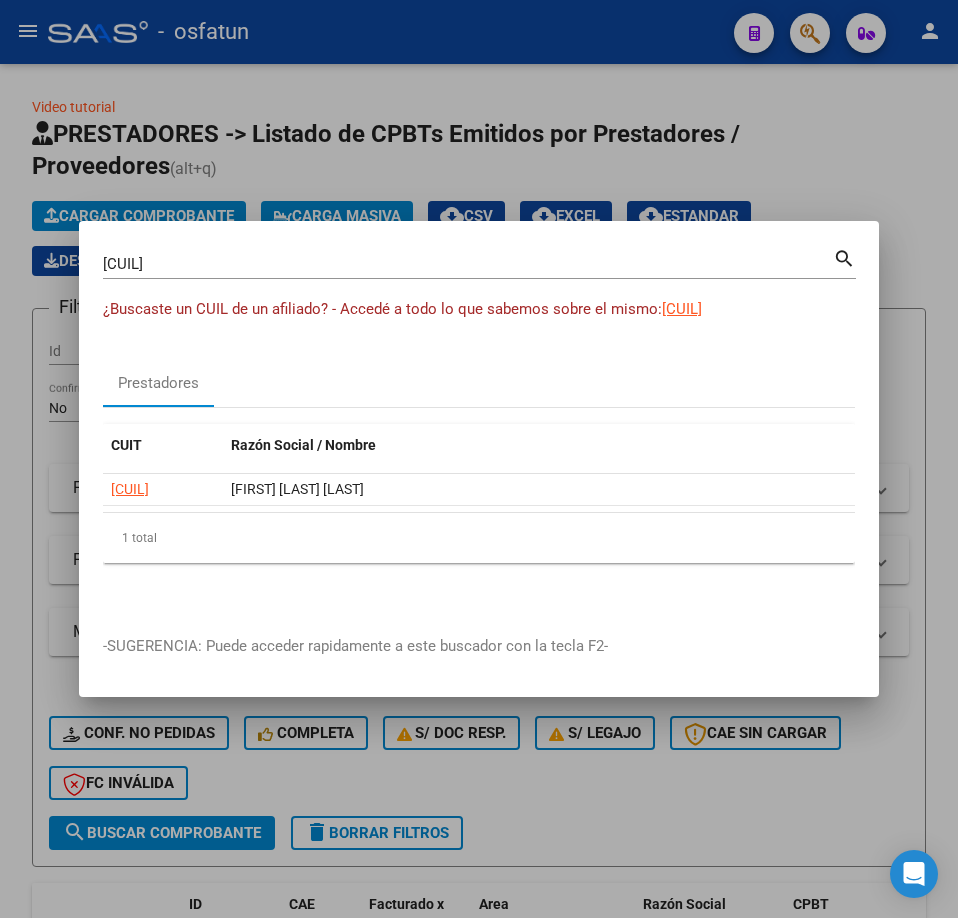 drag, startPoint x: 482, startPoint y: 279, endPoint x: 336, endPoint y: 258, distance: 147.50255 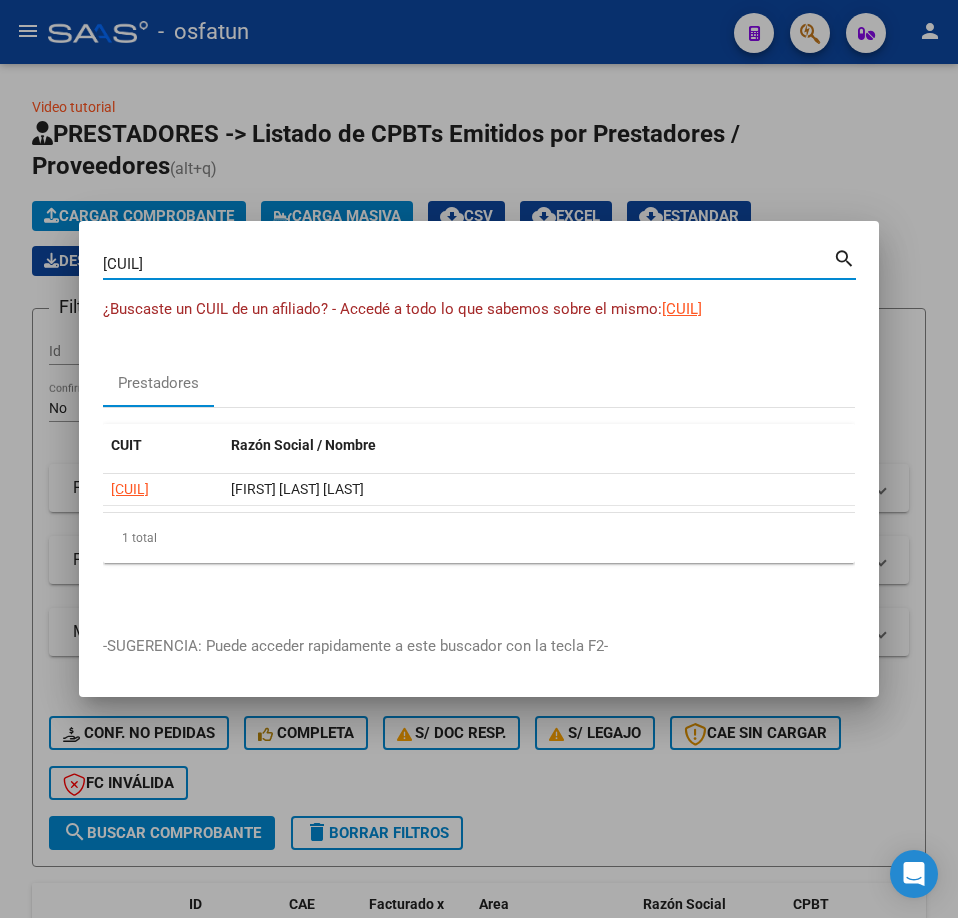 drag, startPoint x: 246, startPoint y: 273, endPoint x: 68, endPoint y: 312, distance: 182.2224 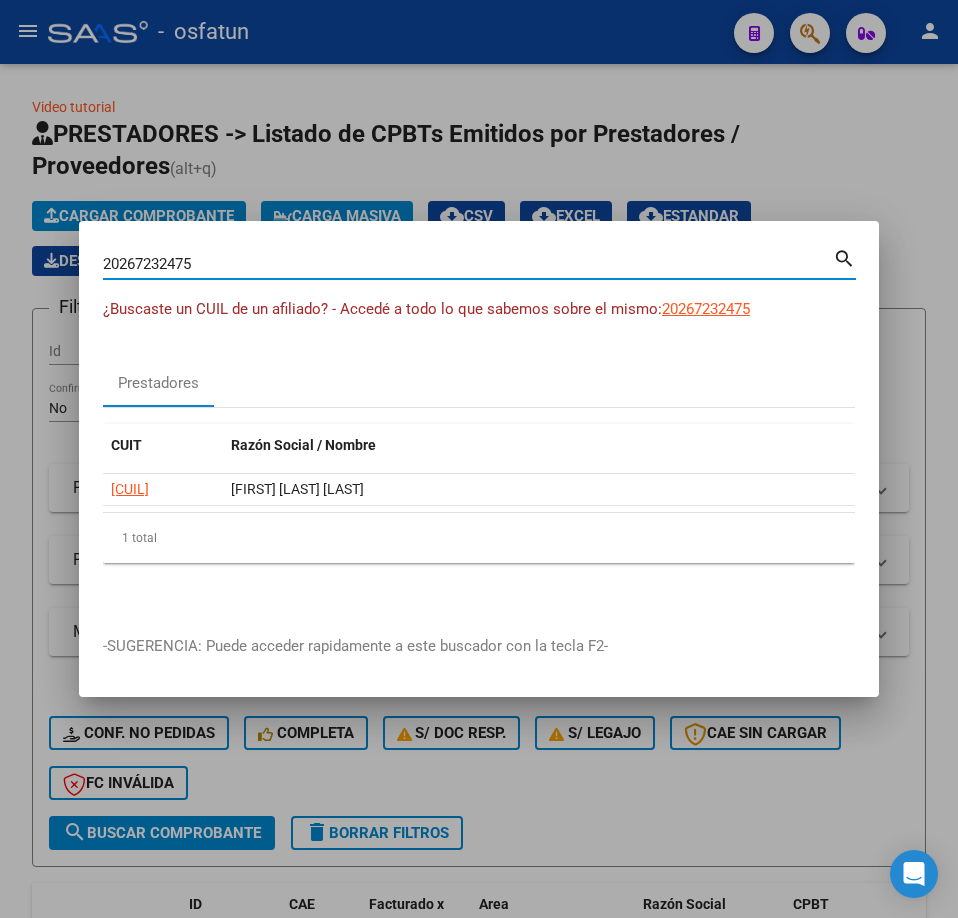 type on "20267232475" 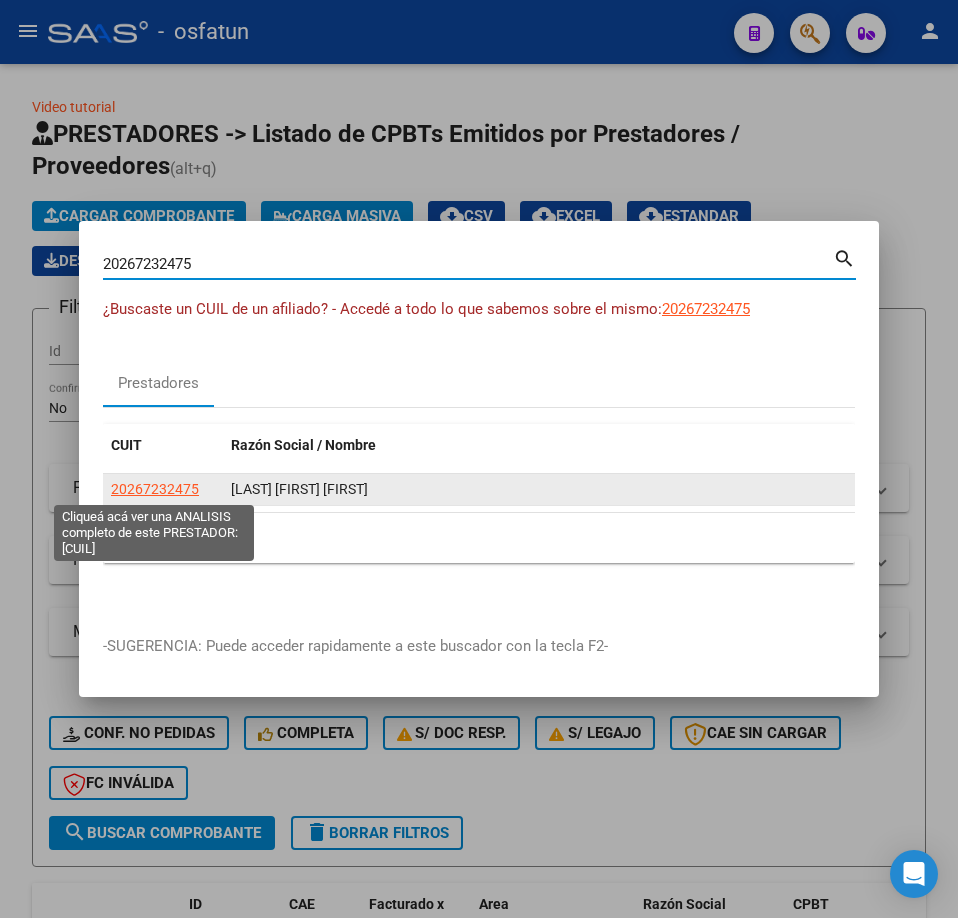 click on "20267232475" 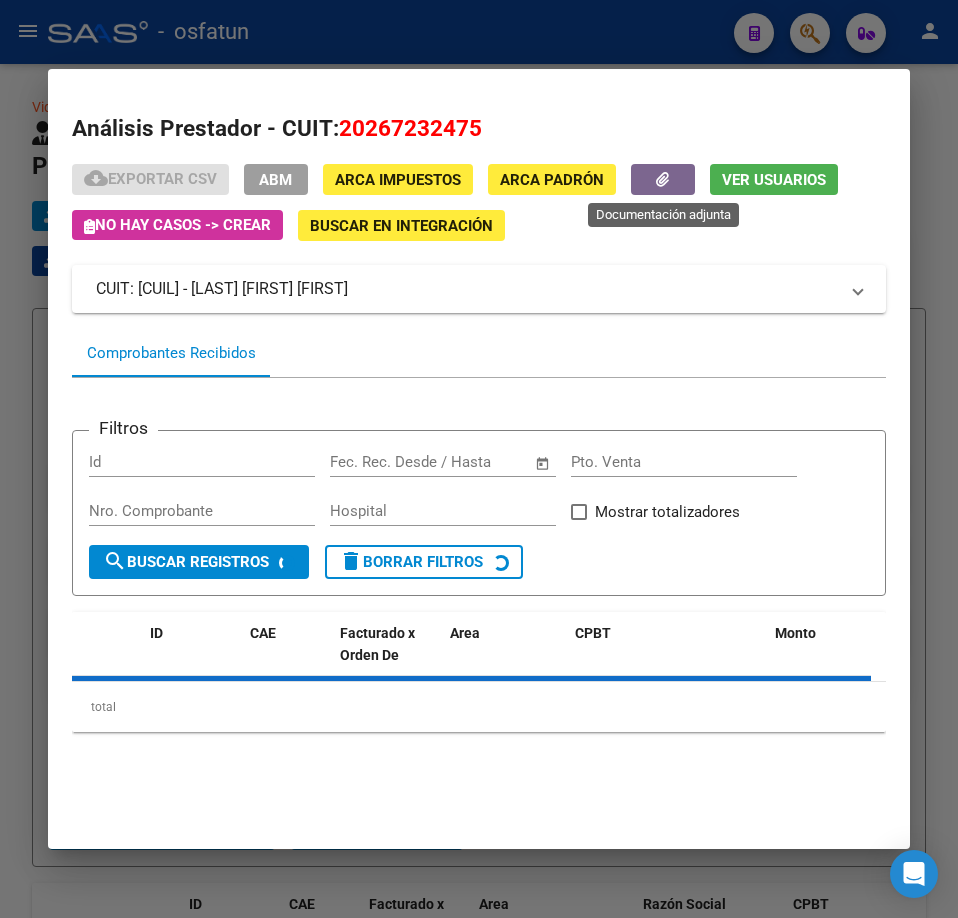 click 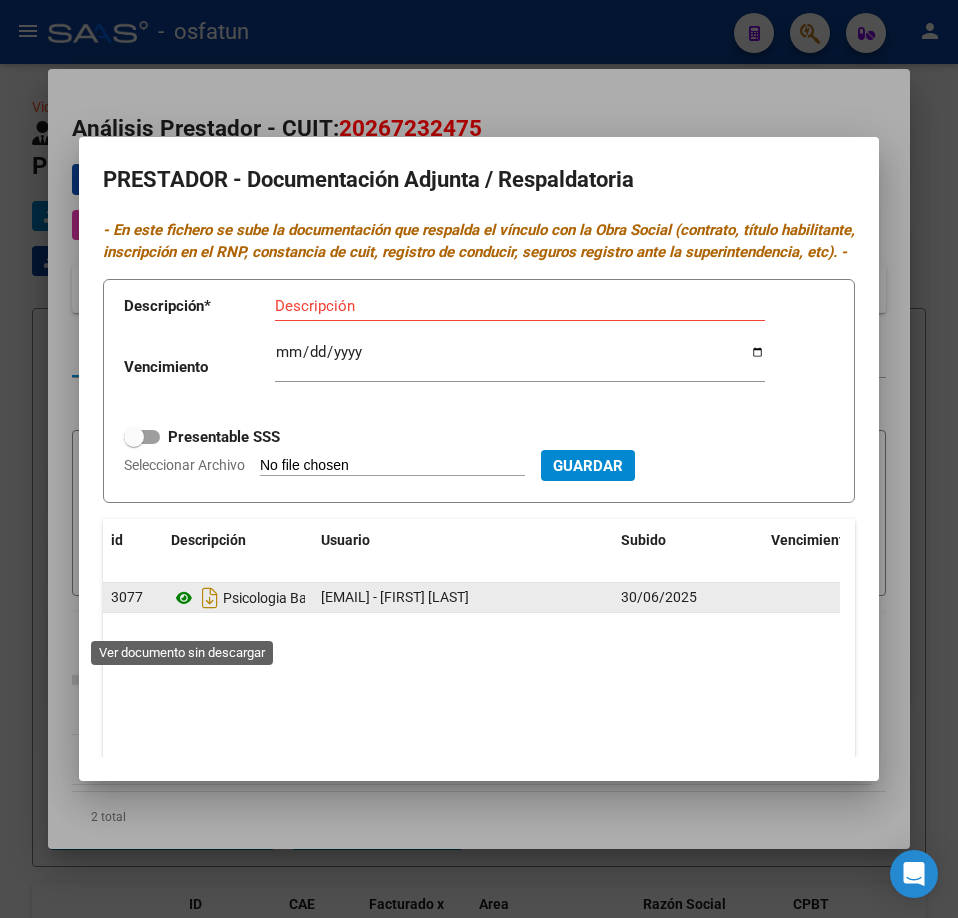 click 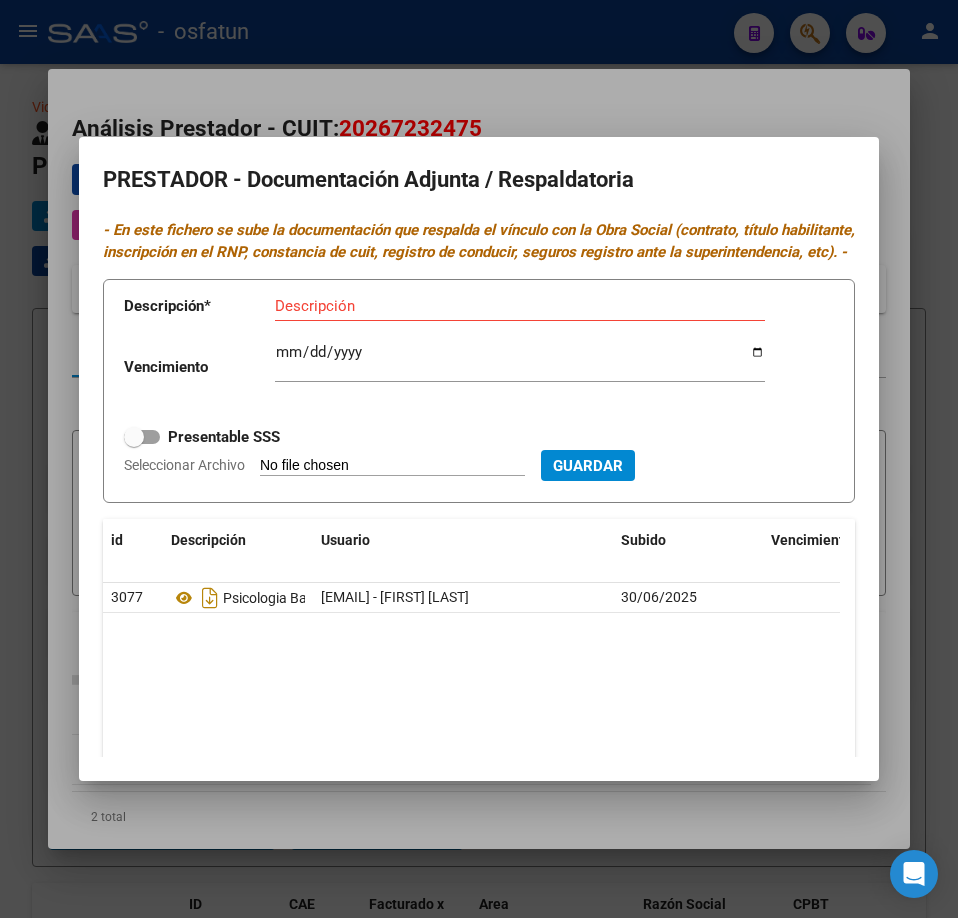 click at bounding box center (479, 459) 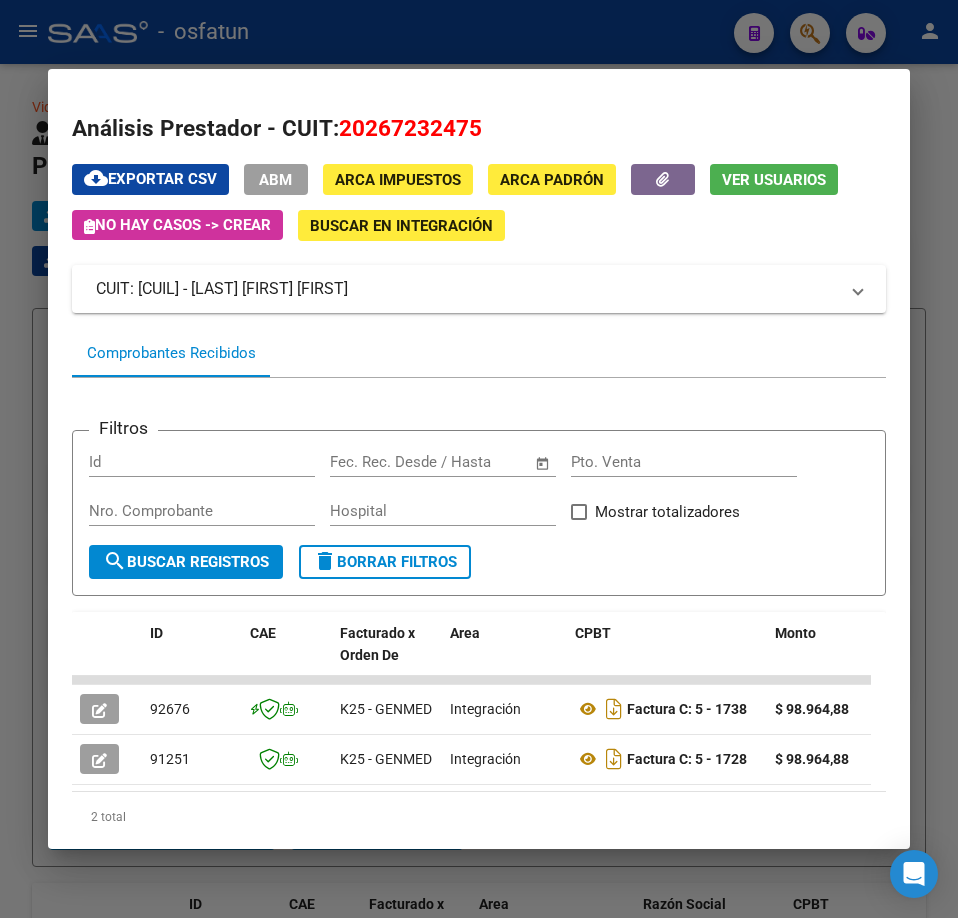 click at bounding box center [479, 459] 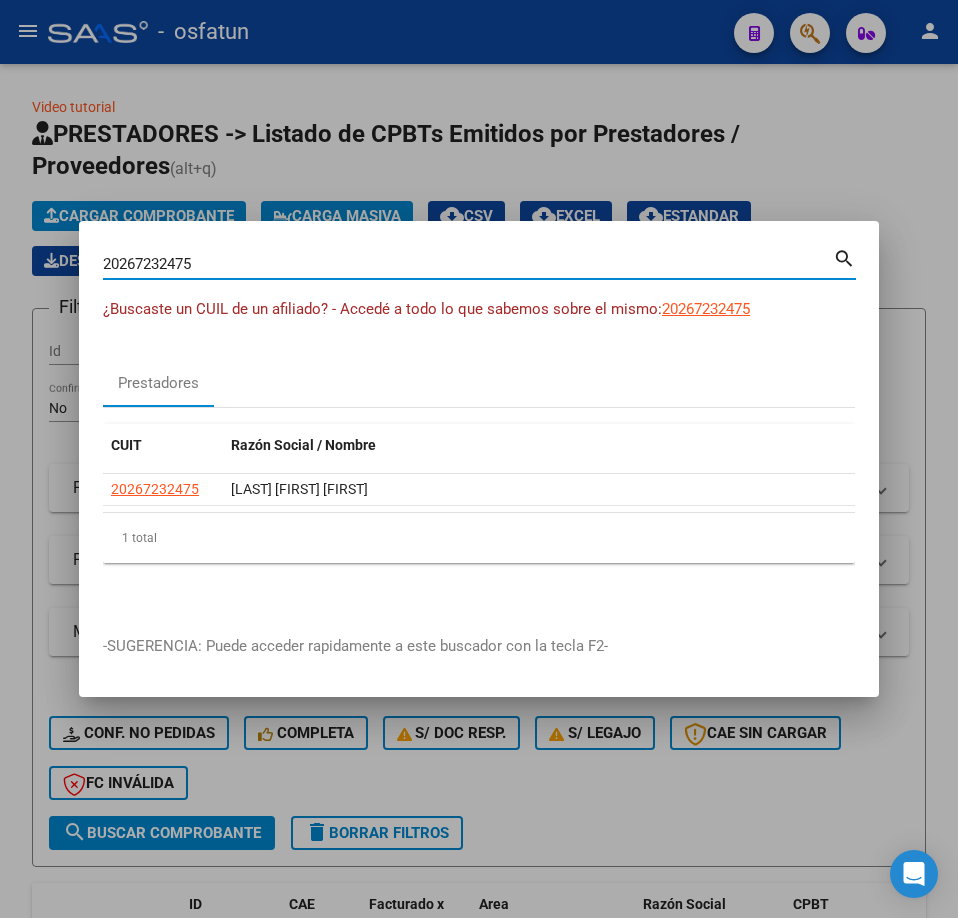 drag, startPoint x: 717, startPoint y: 266, endPoint x: -1, endPoint y: 303, distance: 718.9527 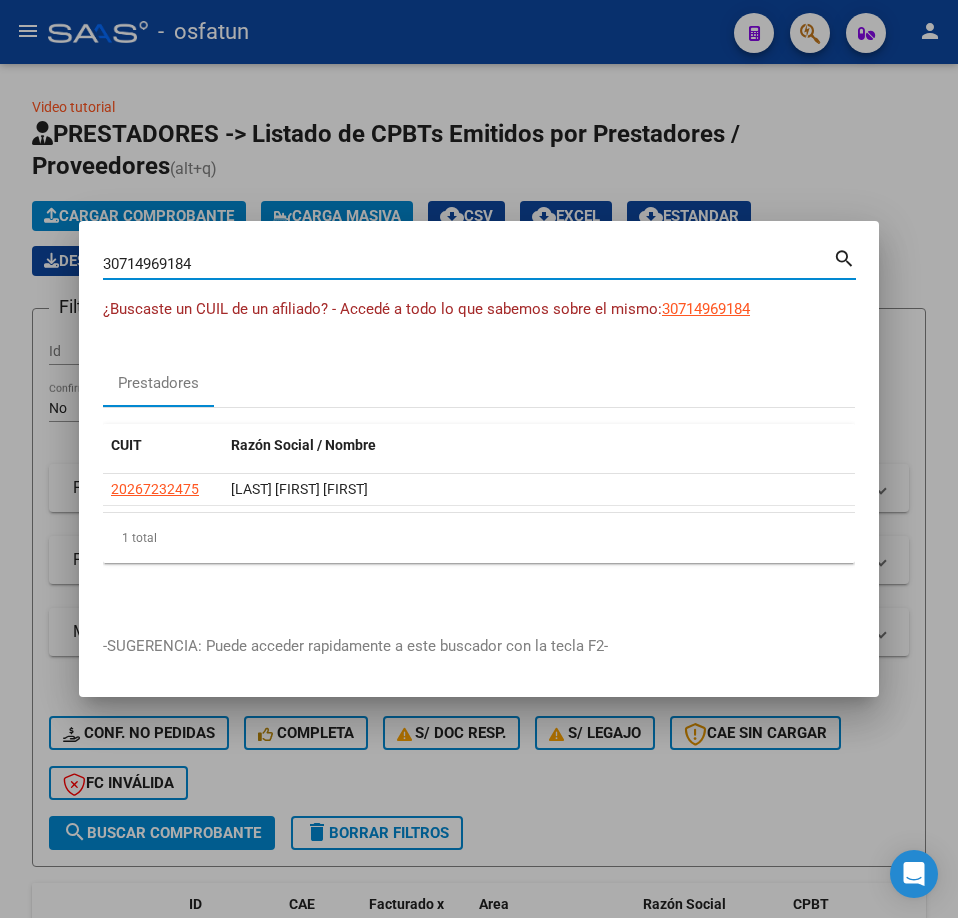 type on "30714969184" 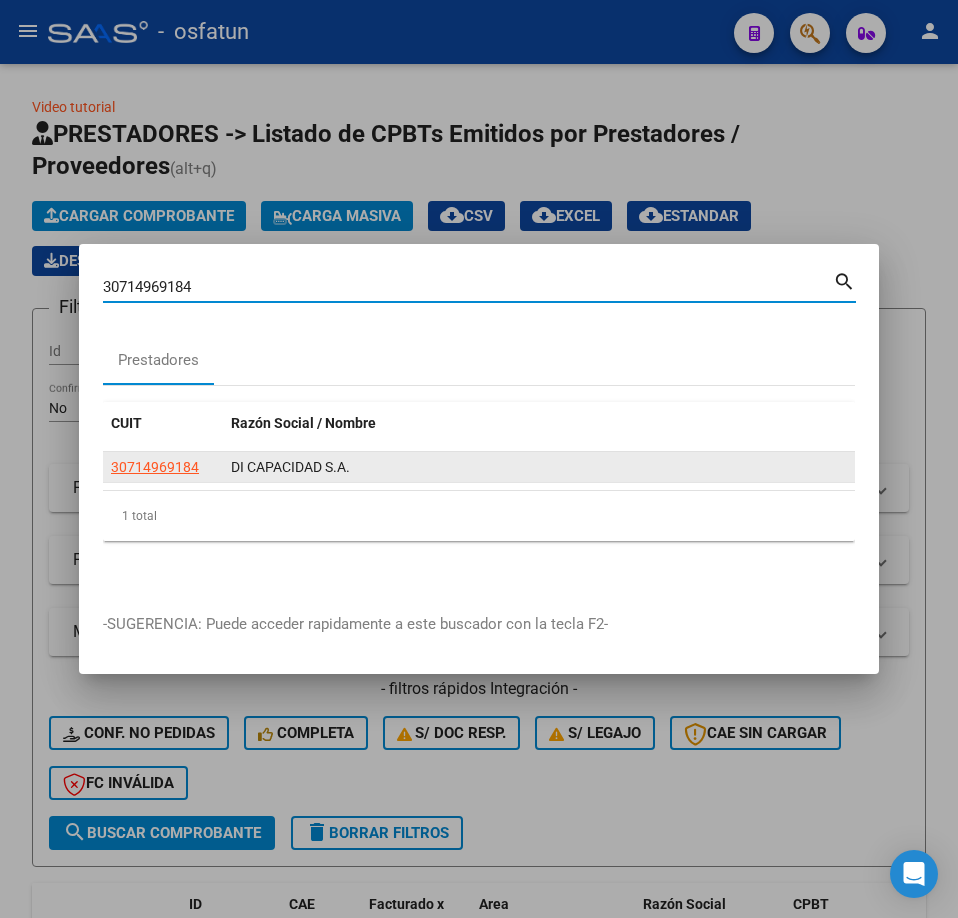 click on "30714969184" 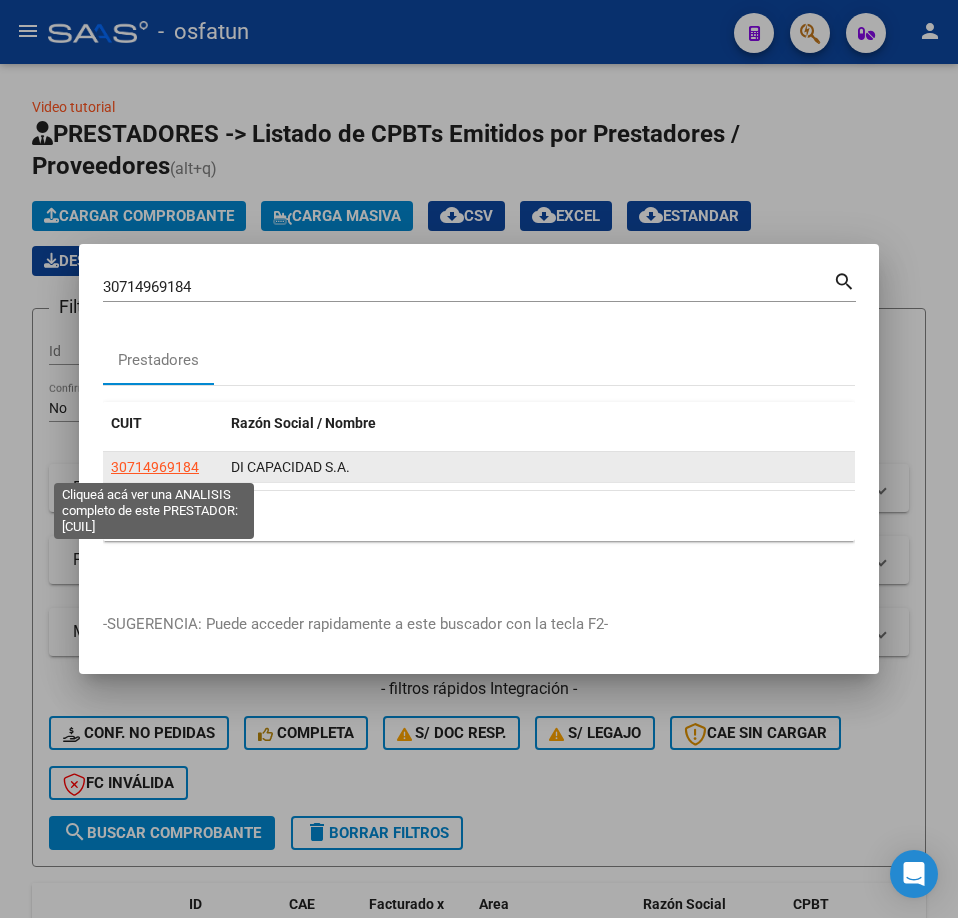 click on "30714969184" 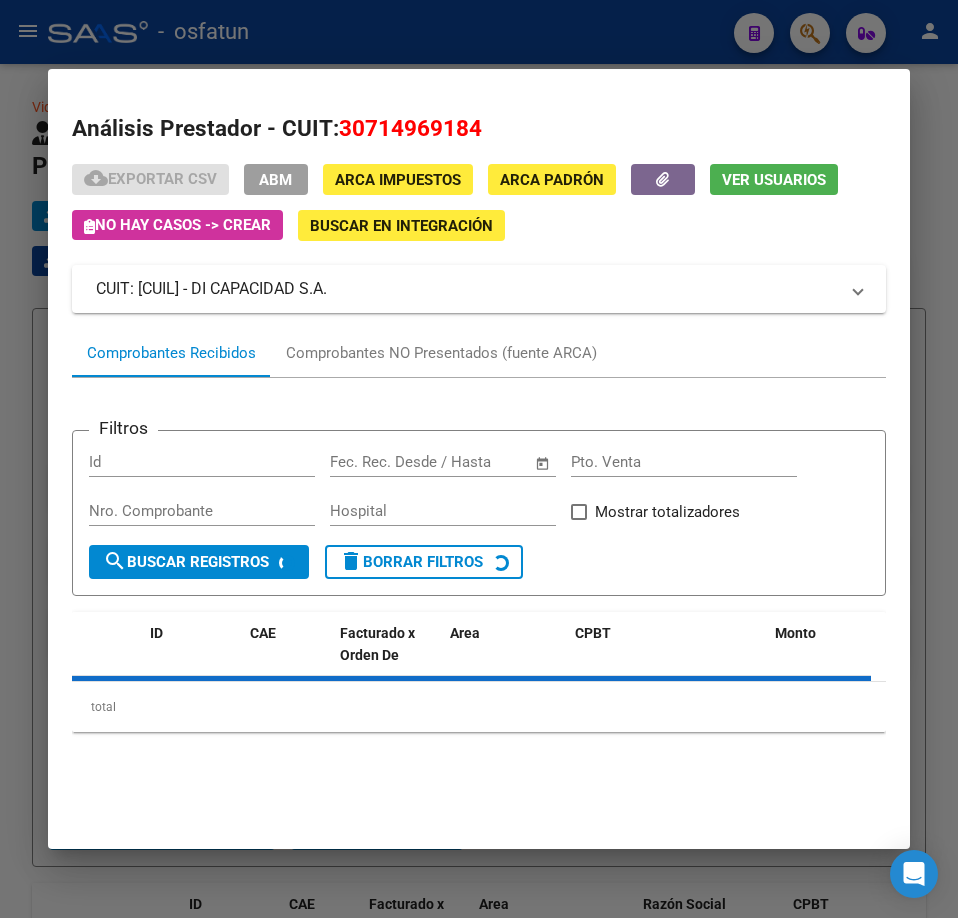 click on "cloud_download  Exportar CSV   ABM  ARCA Impuestos ARCA Padrón Ver Usuarios   No hay casos -> Crear
Buscar en Integración" at bounding box center [479, 202] 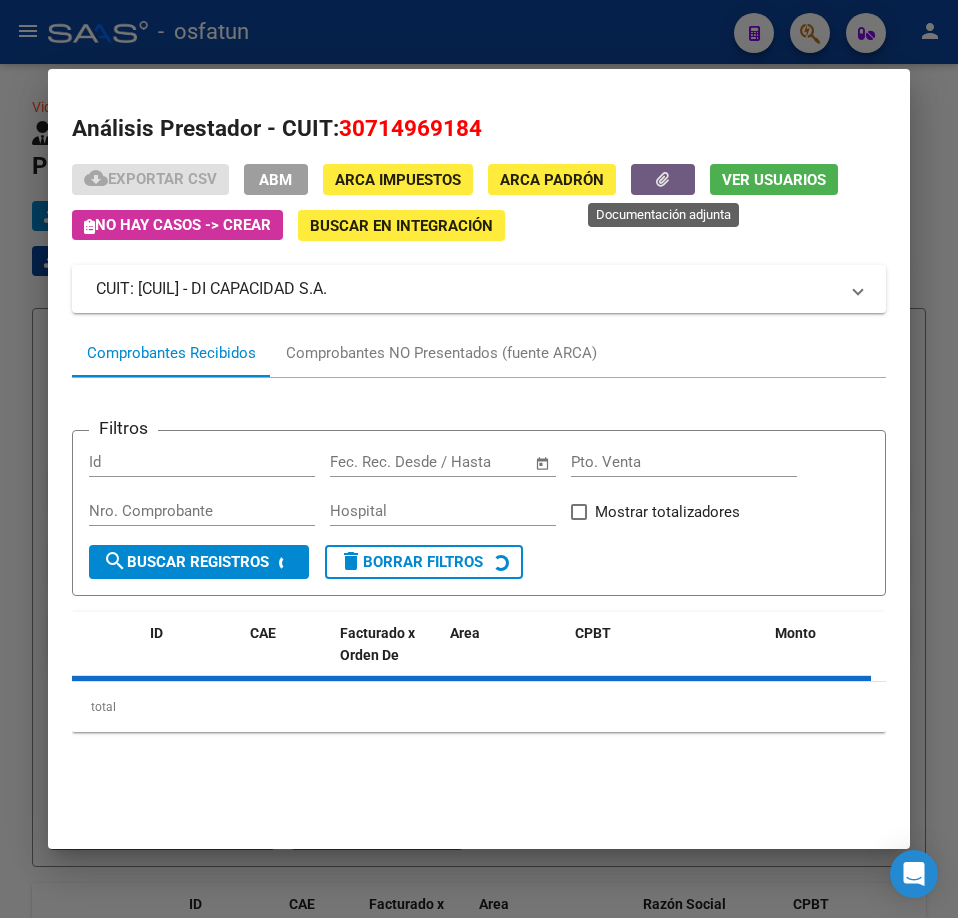 click 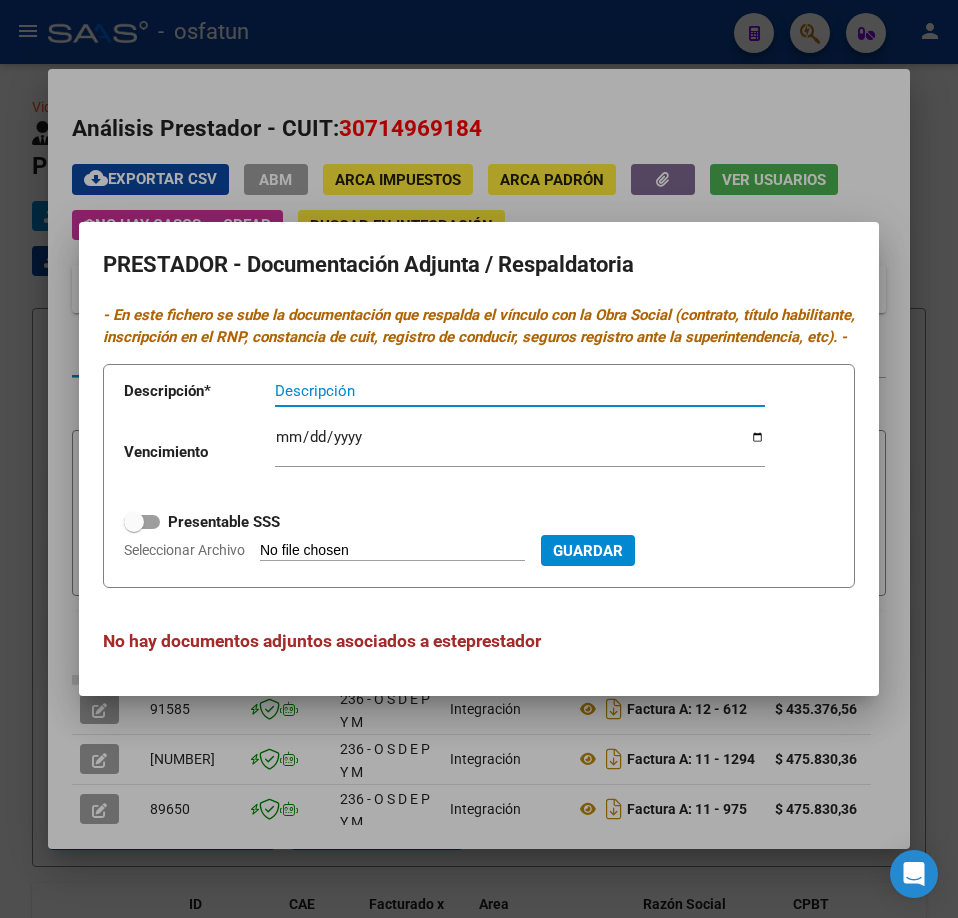 click at bounding box center [479, 459] 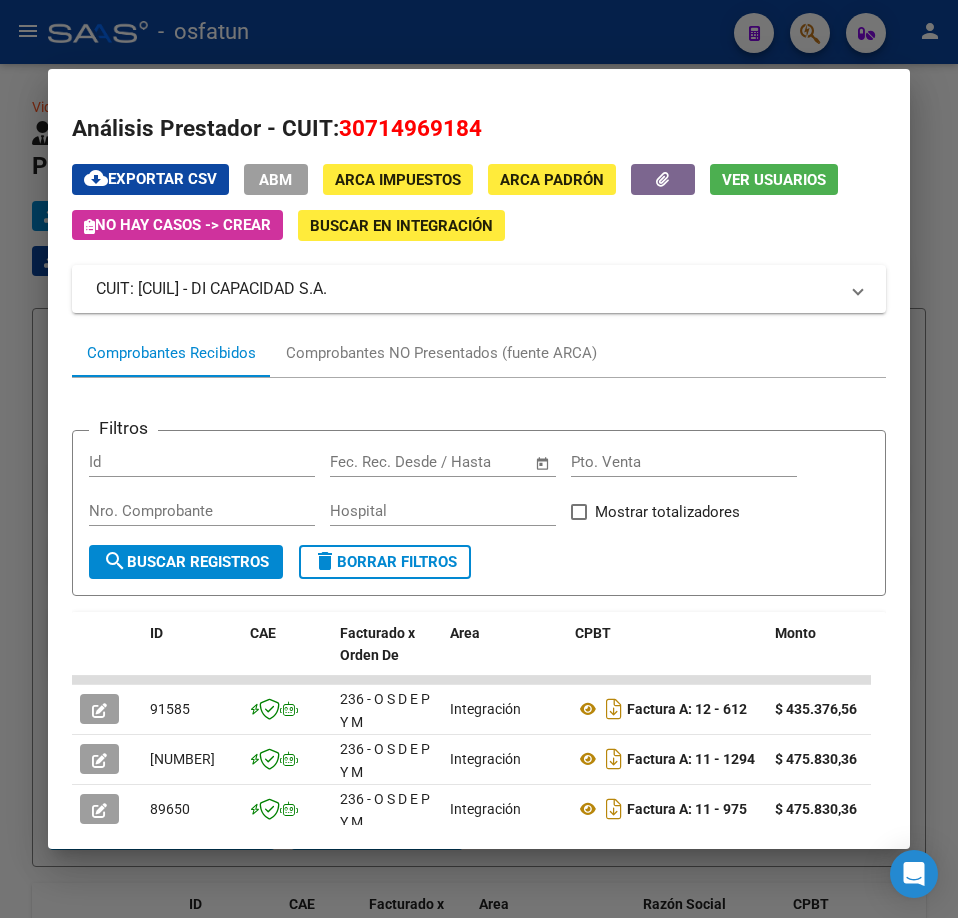 click at bounding box center (479, 459) 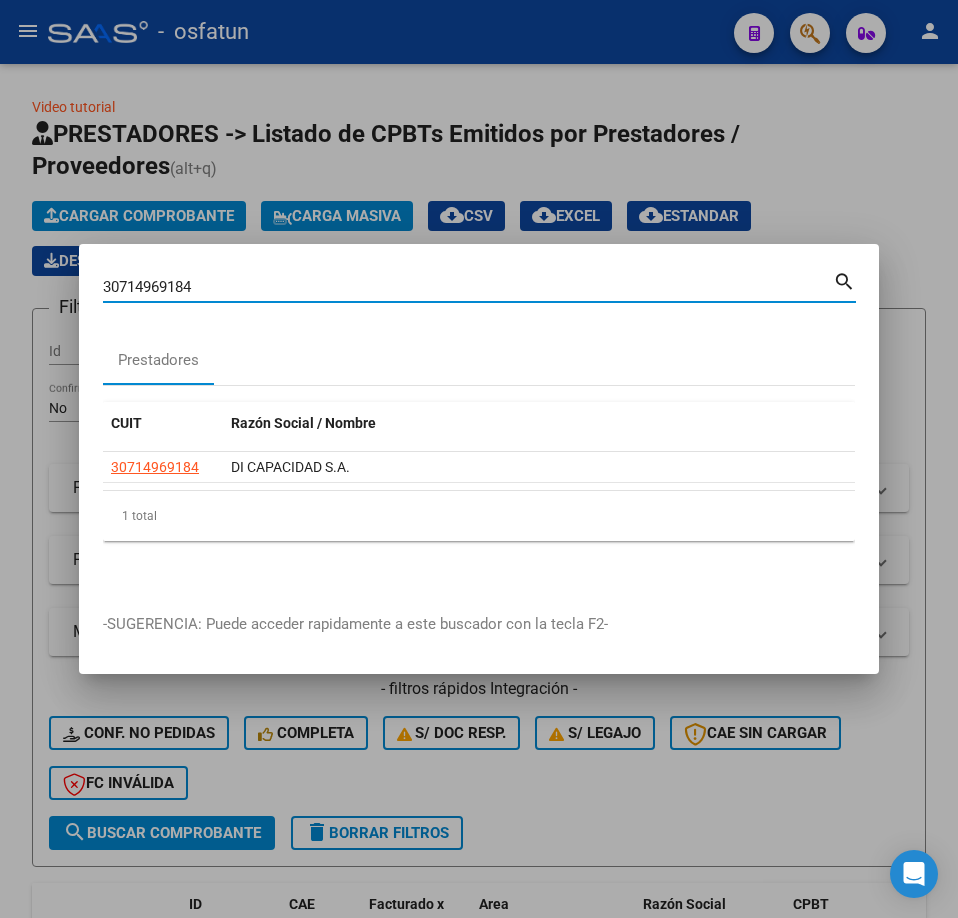 drag, startPoint x: 377, startPoint y: 286, endPoint x: -1, endPoint y: 362, distance: 385.5645 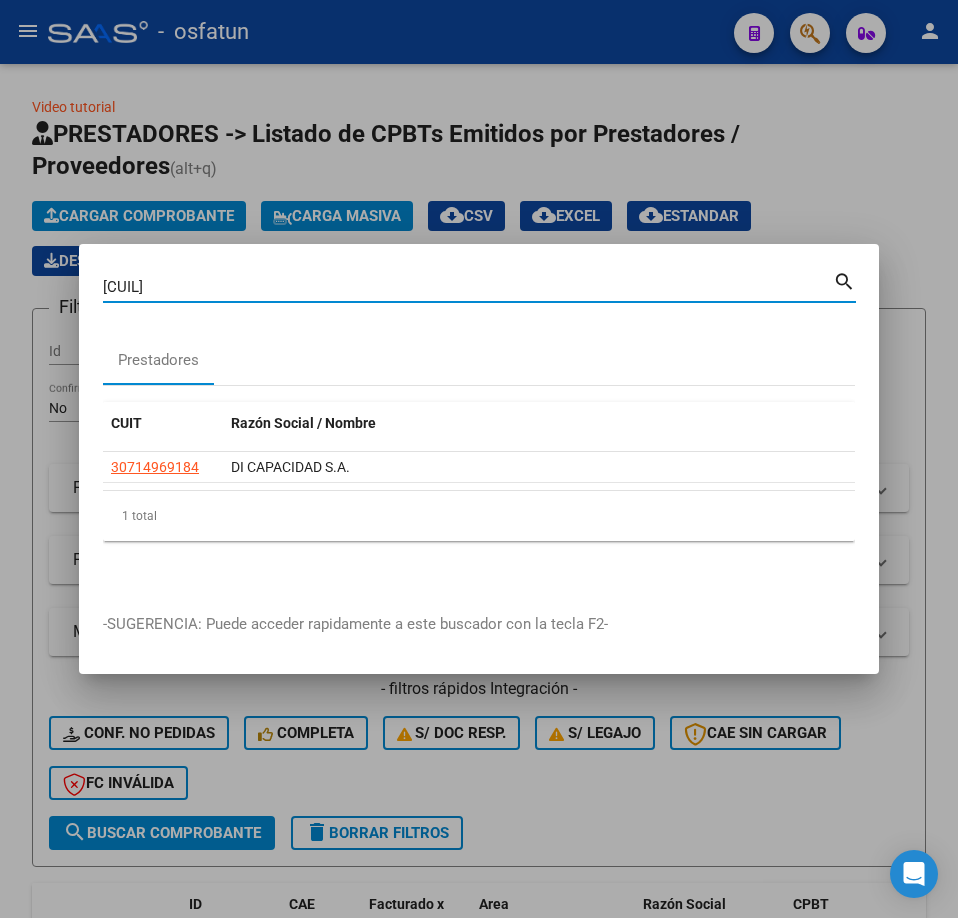 type on "[CUIL]" 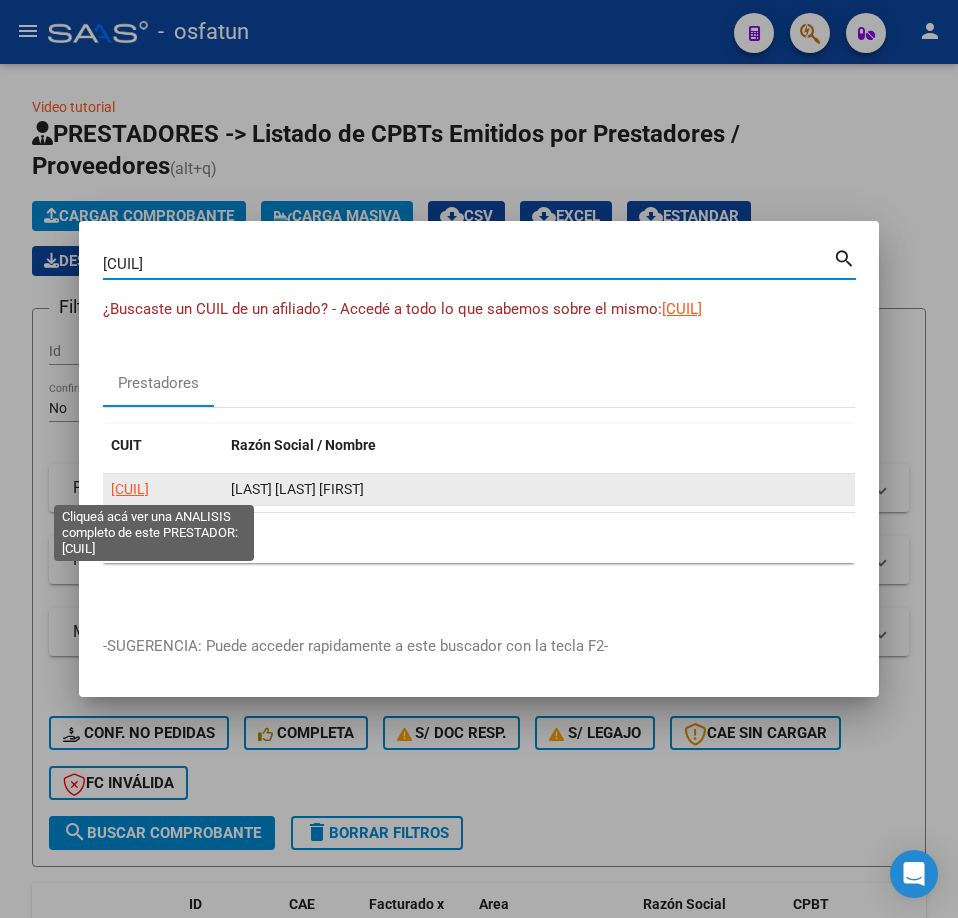 click on "[CUIL]" 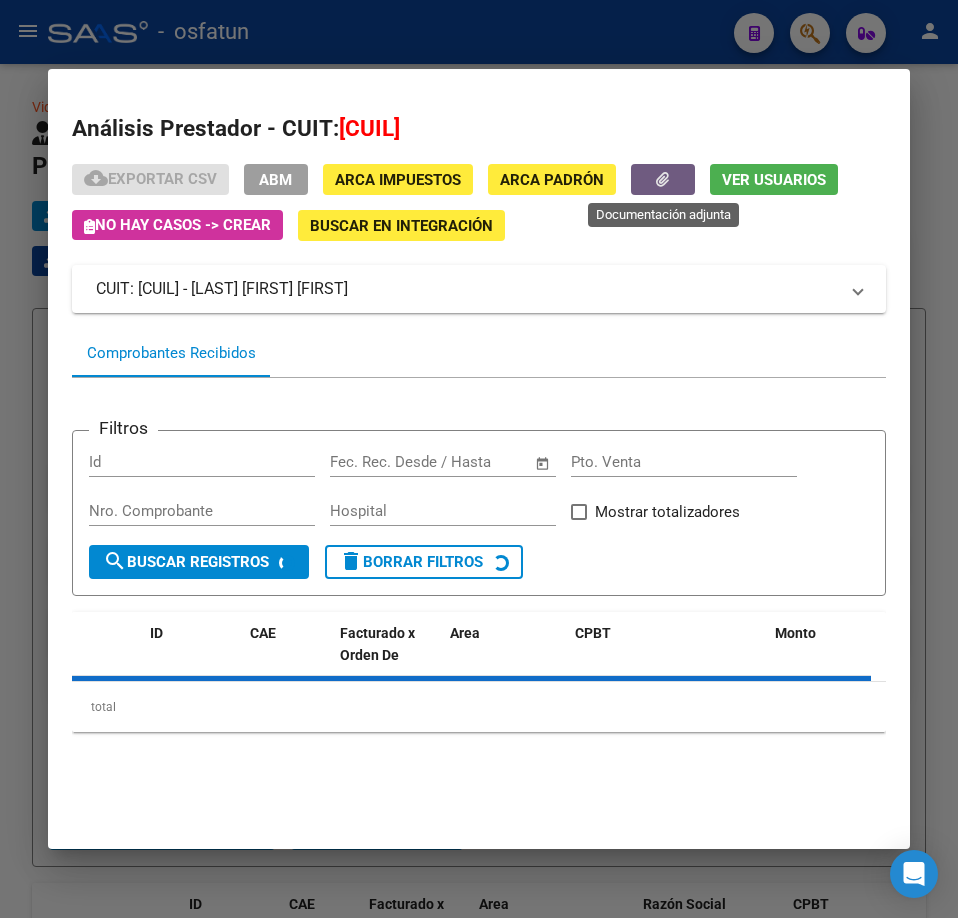 click 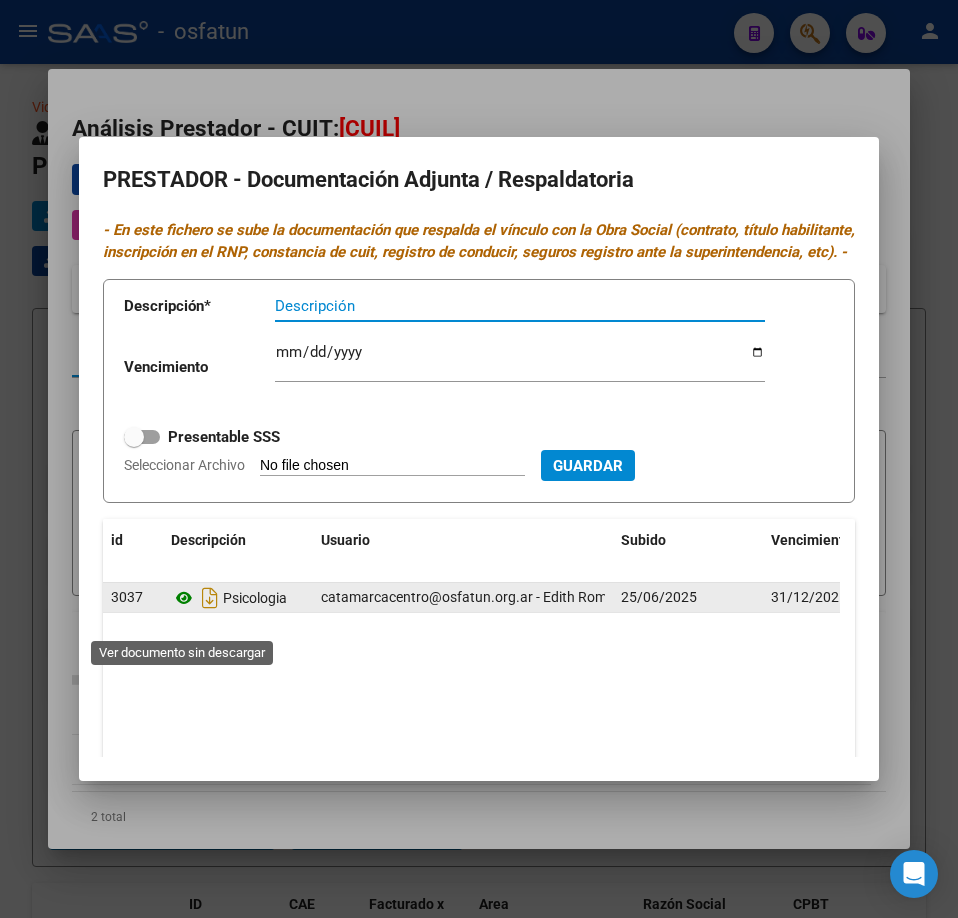 click 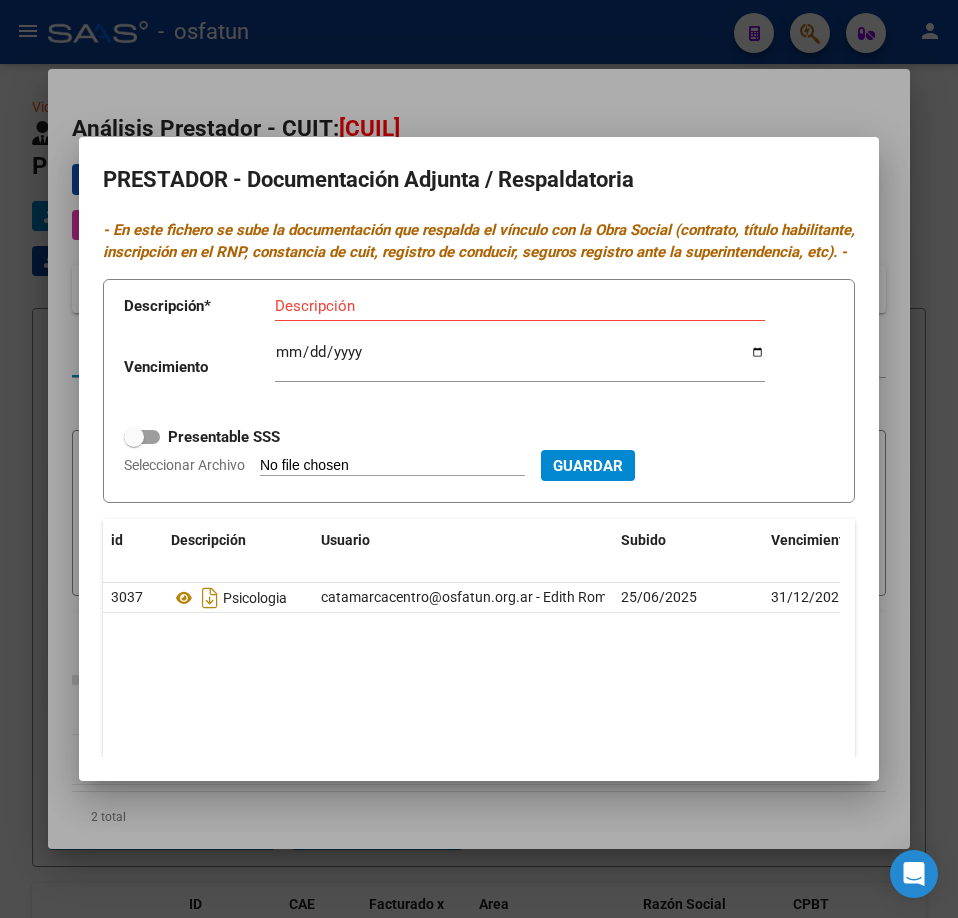 click on "PRESTADOR - Documentación Adjunta / Respaldatoria - En este fichero se sube la documentación que respalda el vínculo con la Obra Social (contrato, título habilitante, inscripción en el RNP, constancia de cuit, registro de conducir, seguros registro ante la superintendencia, etc). -  Descripción  *   Descripción  Vencimiento    Ingresar vencimiento    Presentable SSS Seleccionar Archivo Guardar id Descripción Usuario Subido Vencimiento Presentable SSS Acción 3037  Psicologia  catamarcacentro@osfatun.org.ar - Edith  [LAST]    25/06/2025   31/12/2025   No   1 total   1" at bounding box center [479, 459] 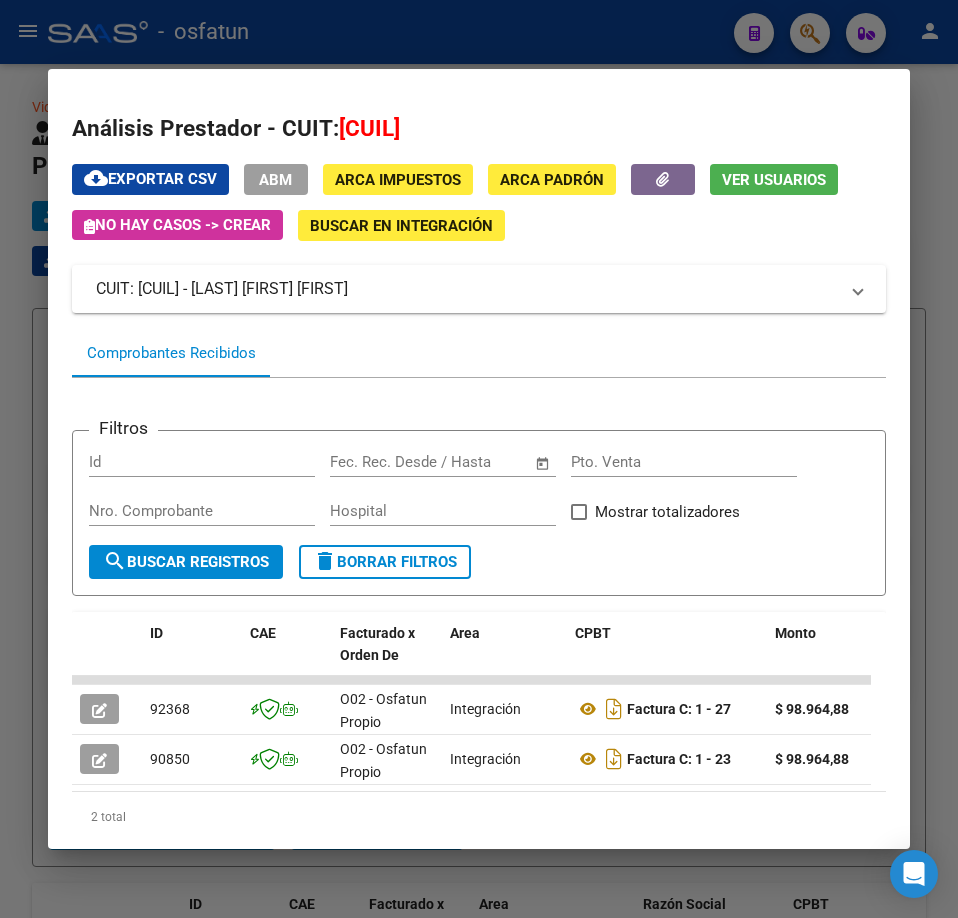 click at bounding box center [479, 459] 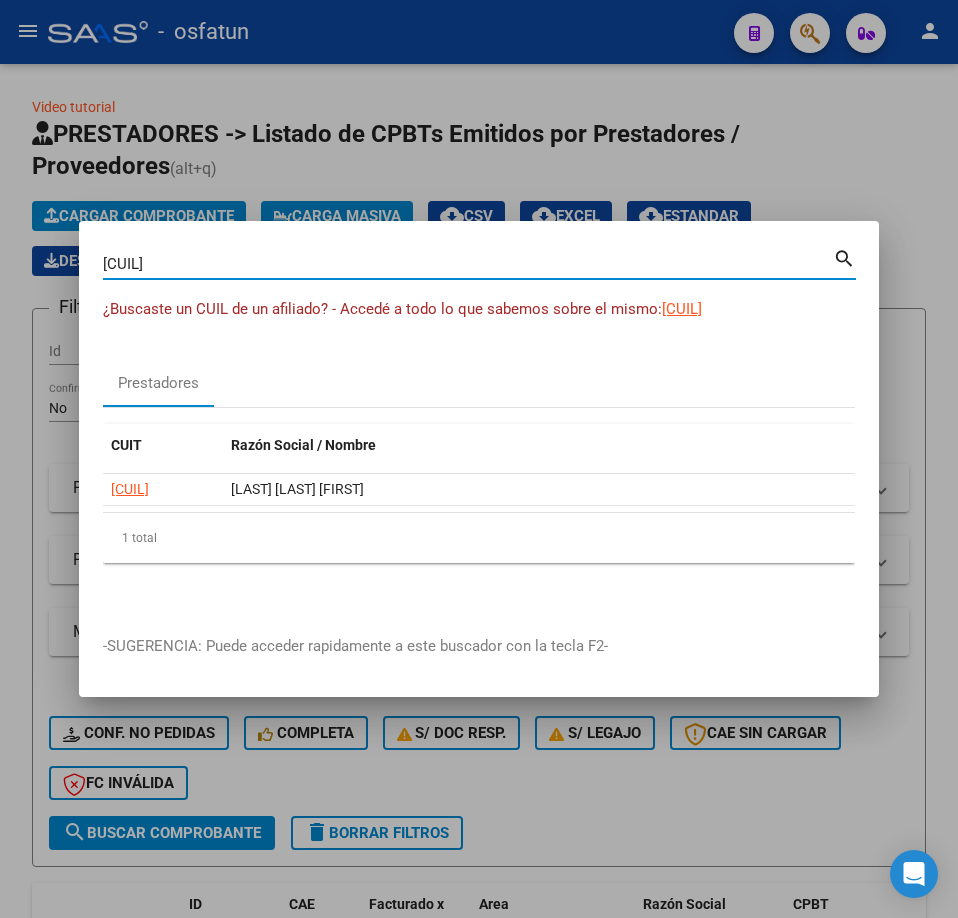 drag, startPoint x: 273, startPoint y: 268, endPoint x: -1, endPoint y: 340, distance: 283.30197 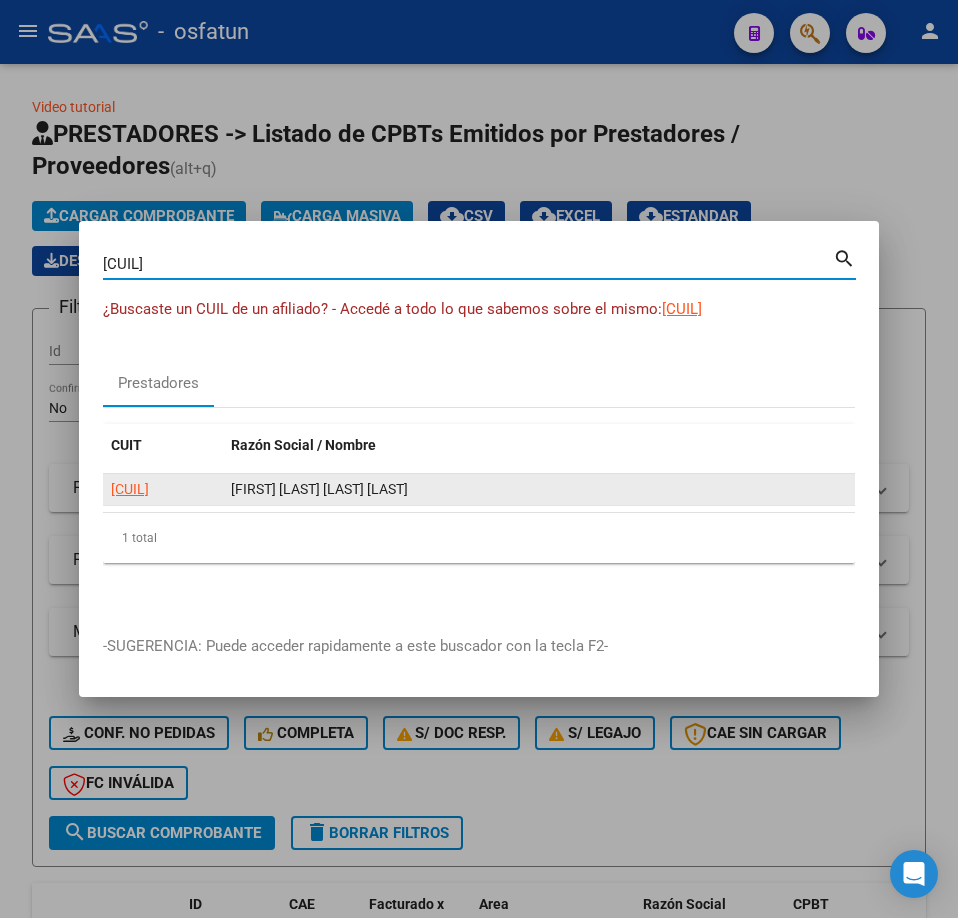 click on "[CUIL]" 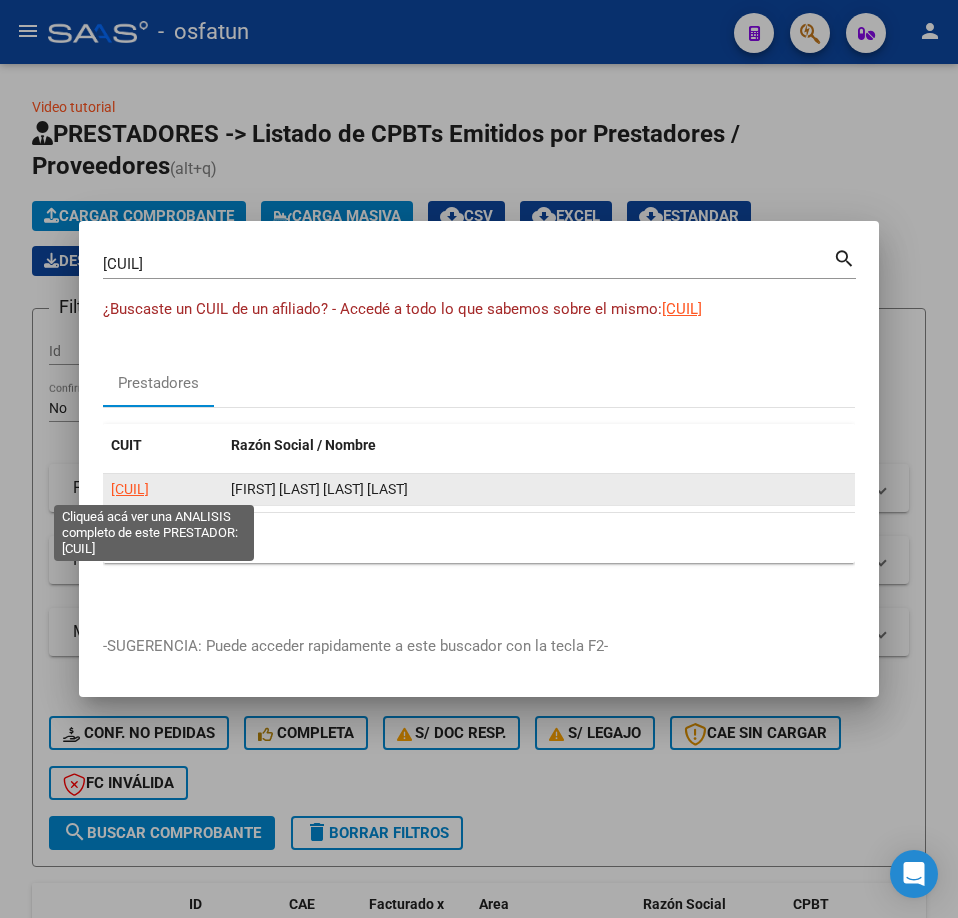 click on "[CUIL]" 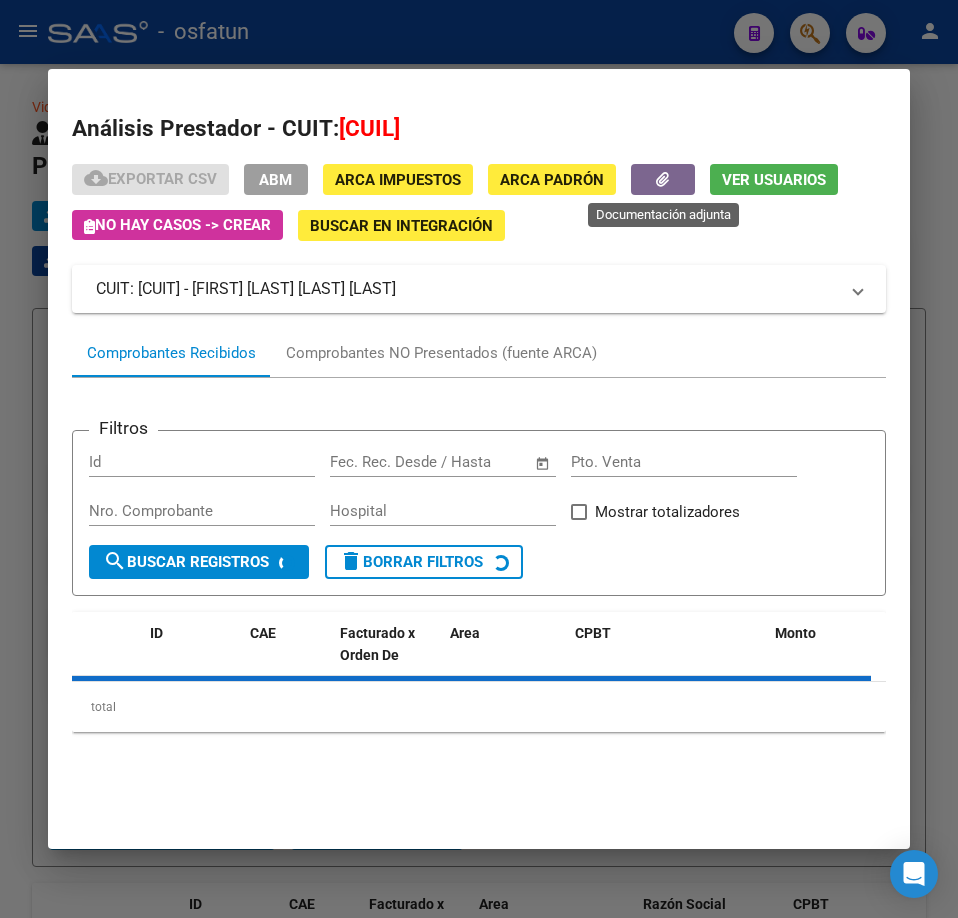 click 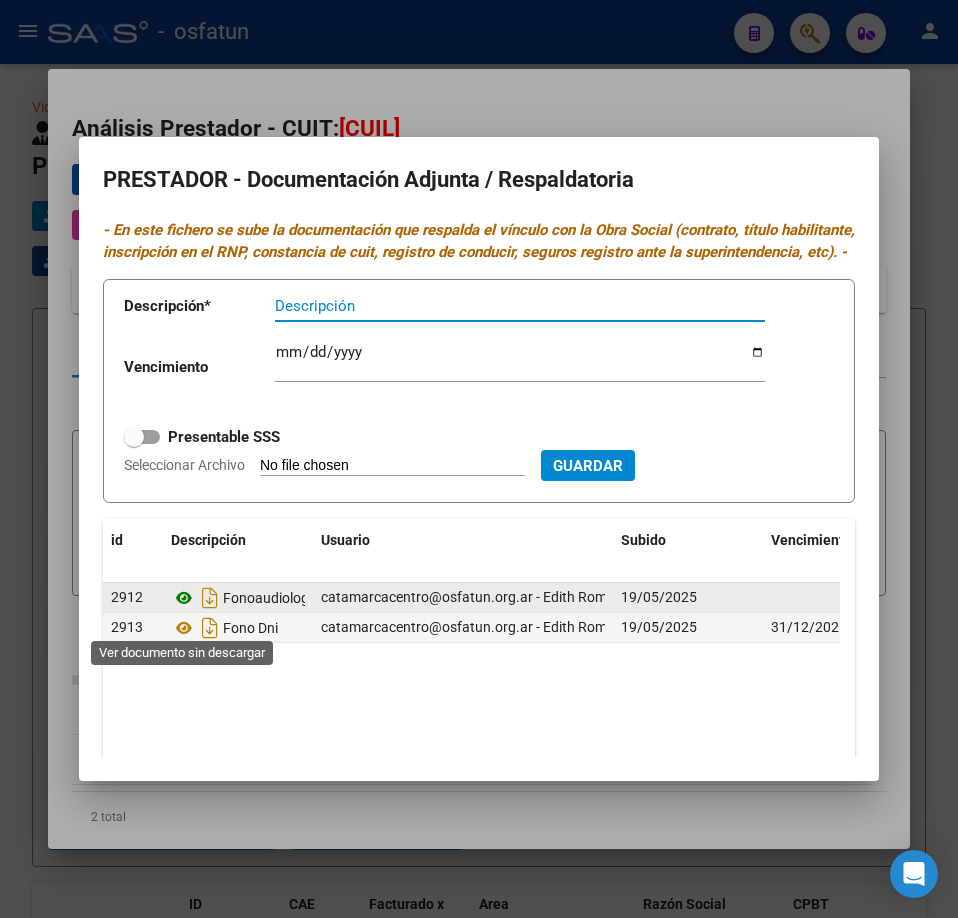 click 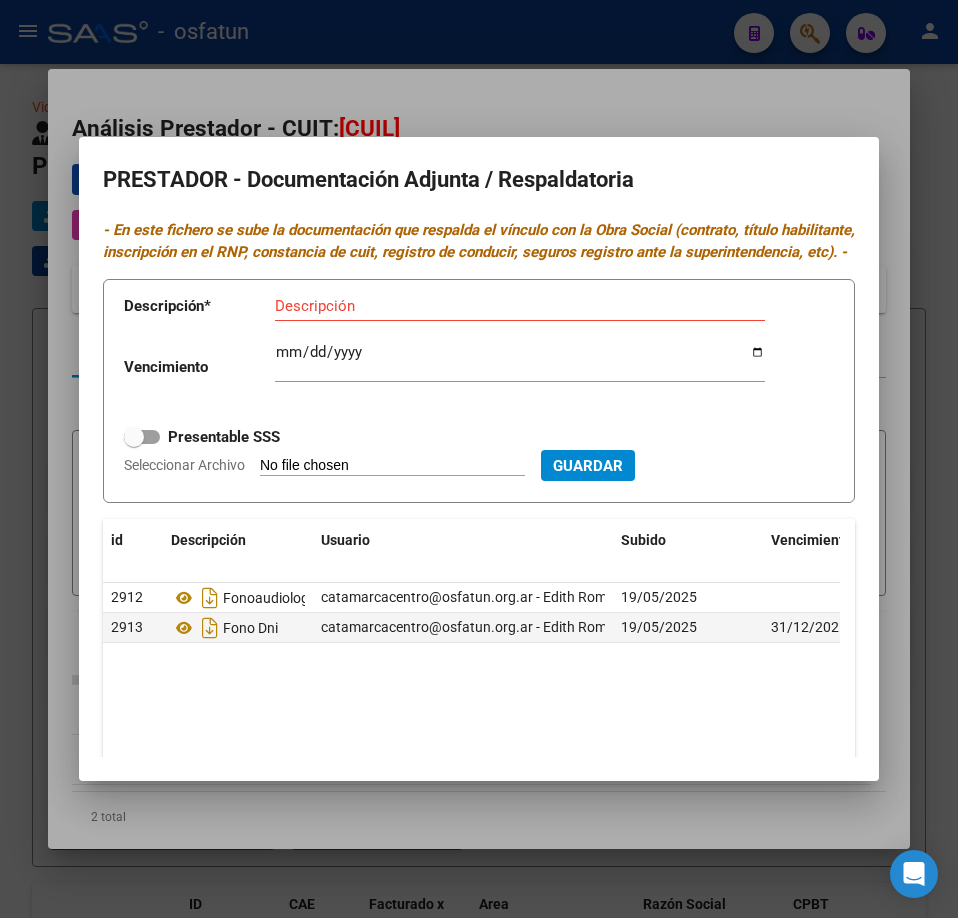 click at bounding box center [479, 459] 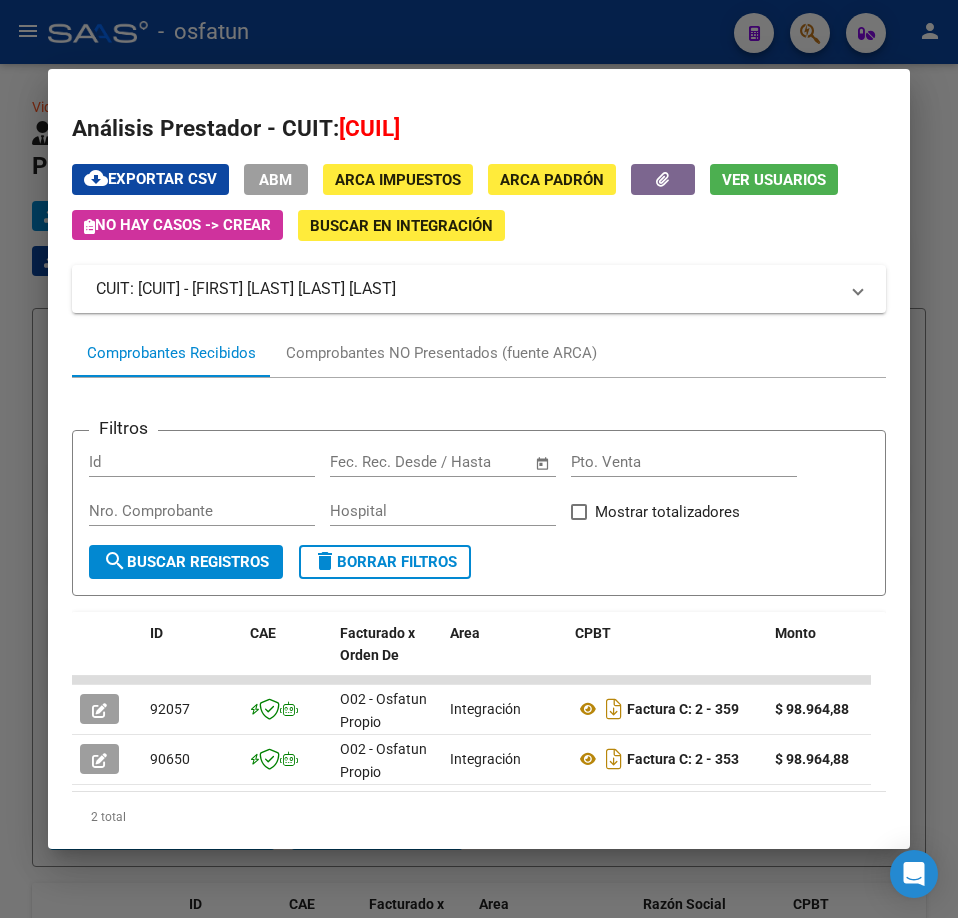 click at bounding box center (479, 459) 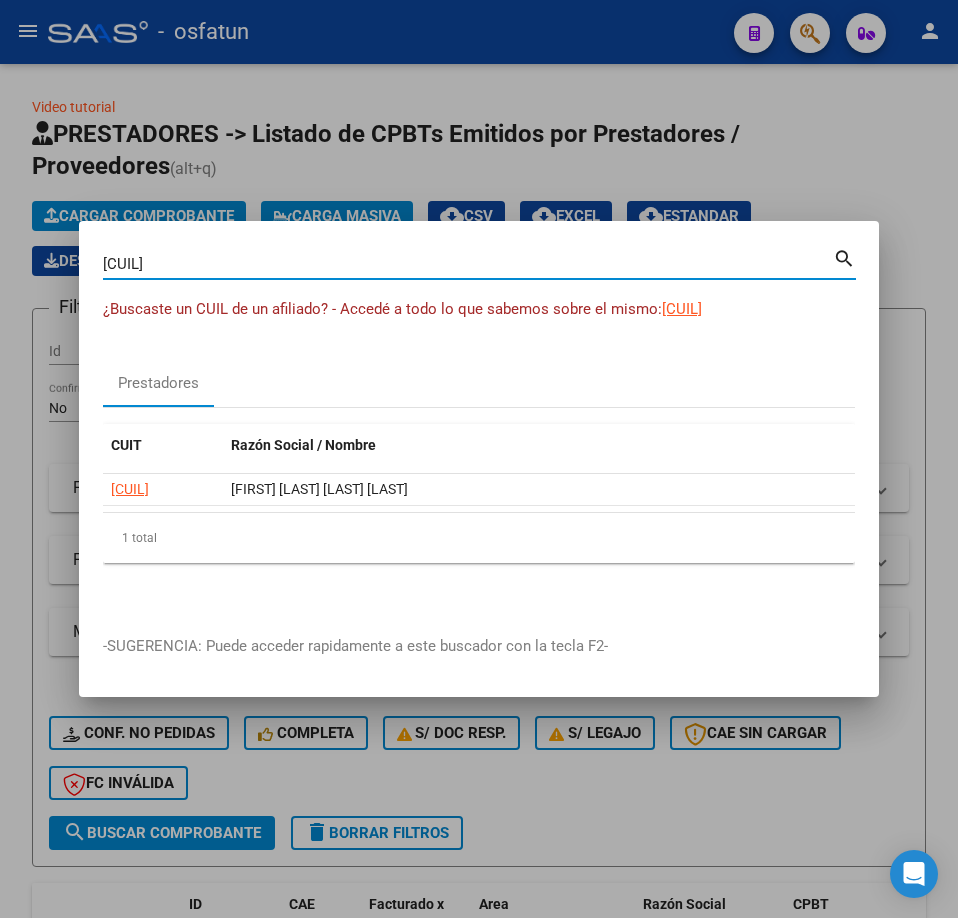 drag, startPoint x: 368, startPoint y: 269, endPoint x: -1, endPoint y: 304, distance: 370.6562 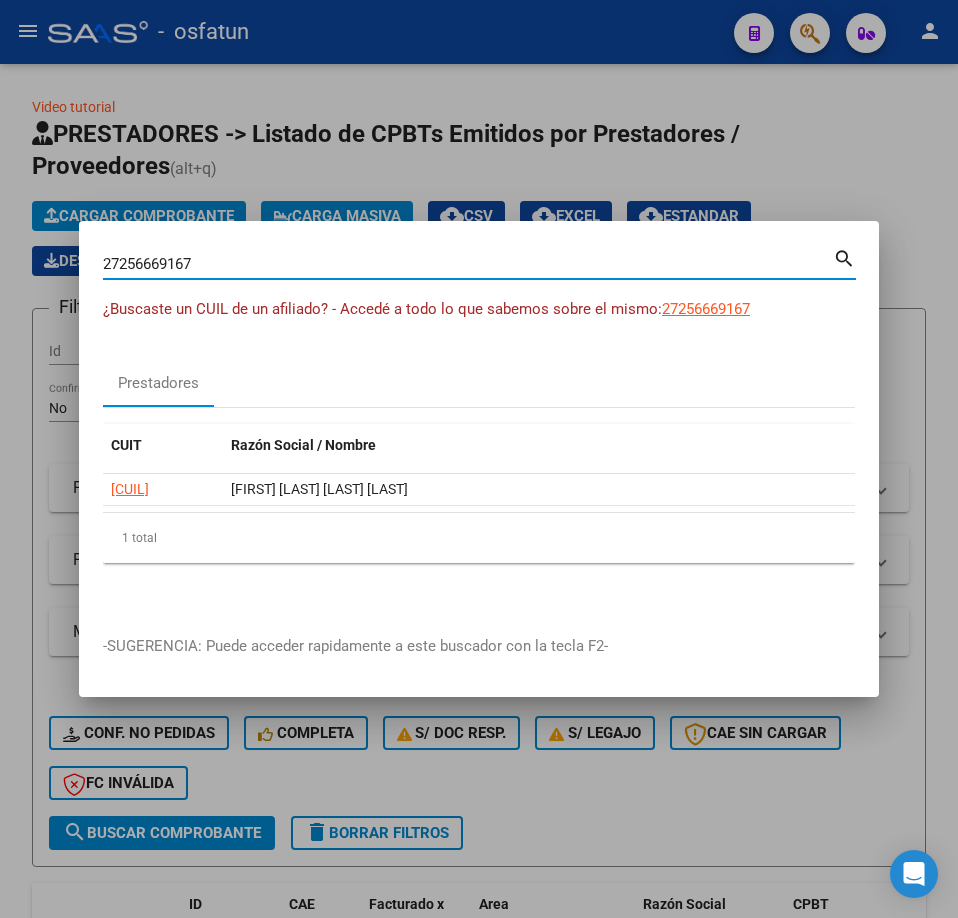 type on "27256669167" 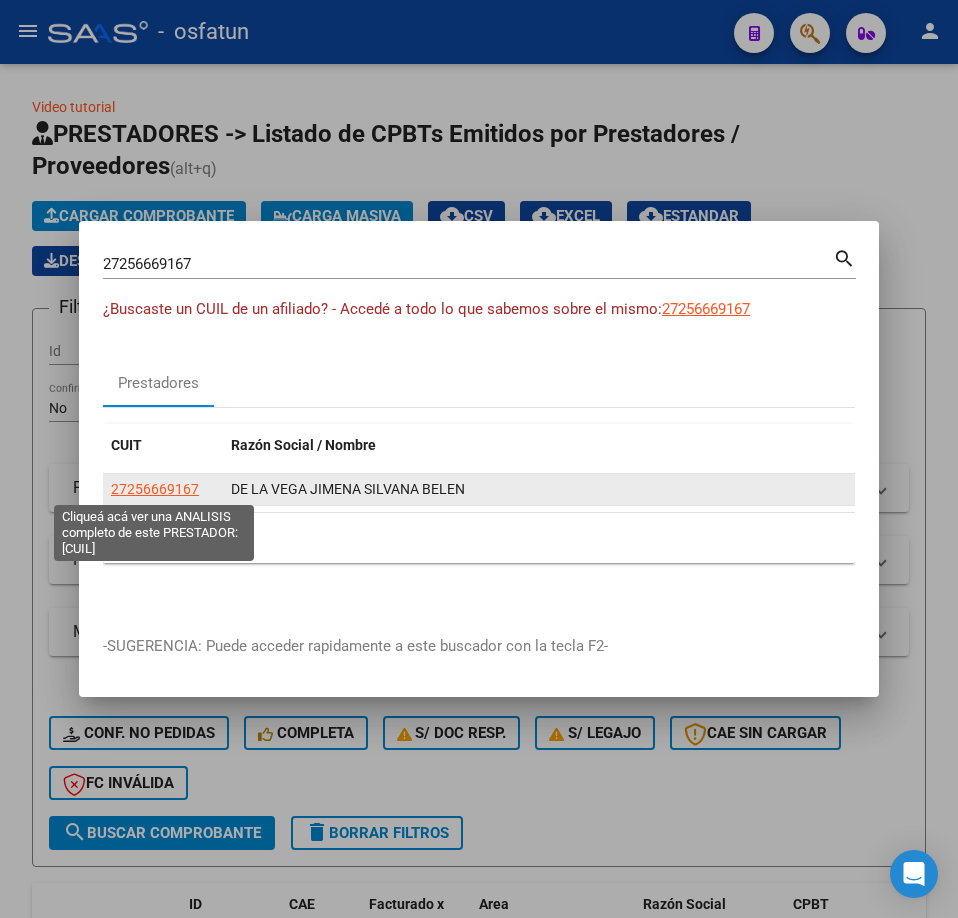 click on "27256669167" 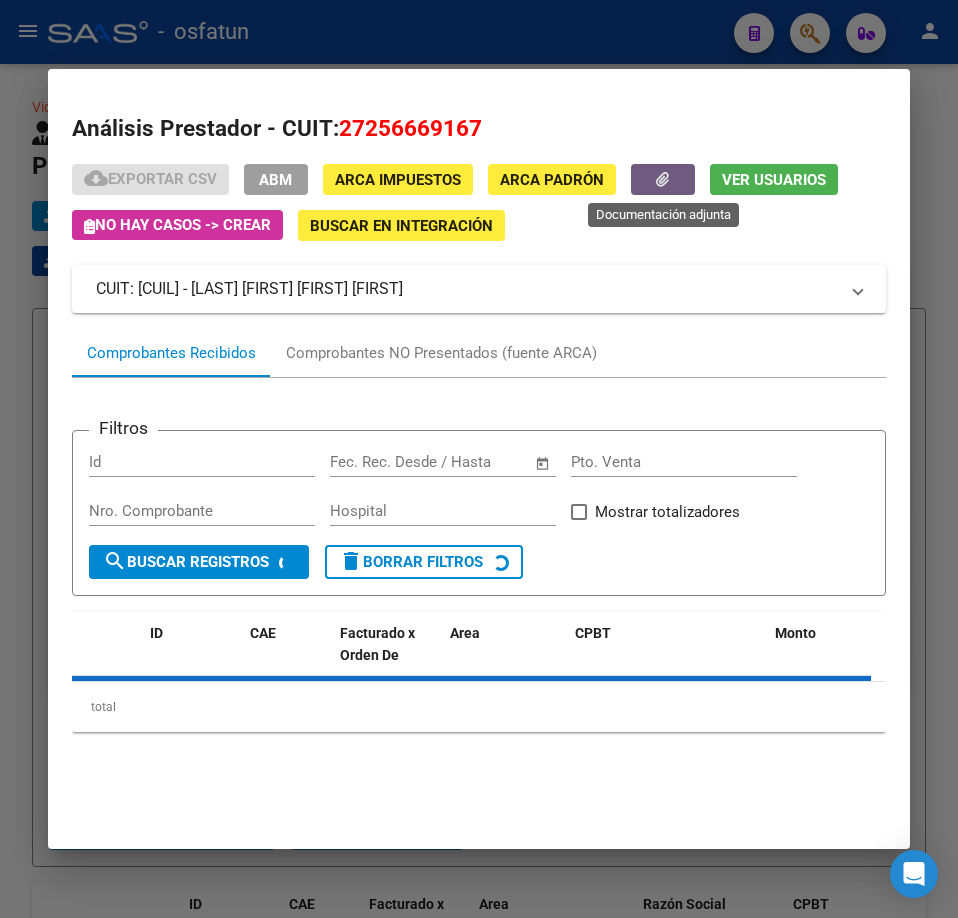 click 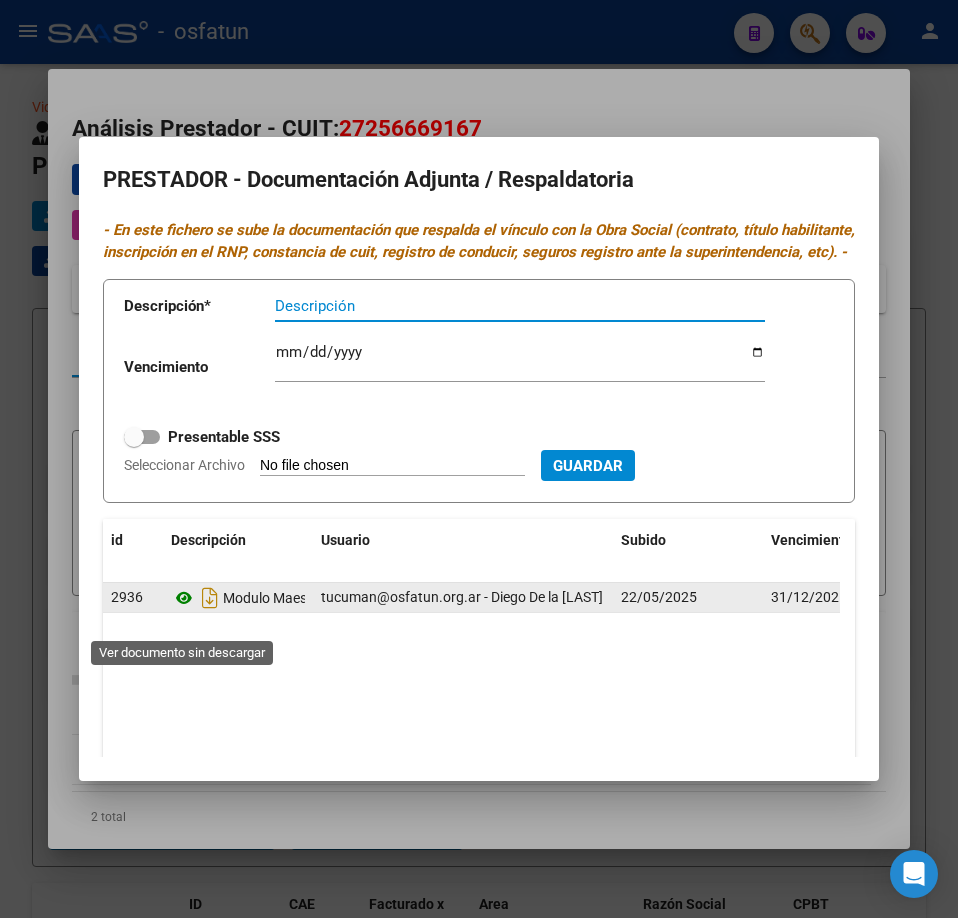 click 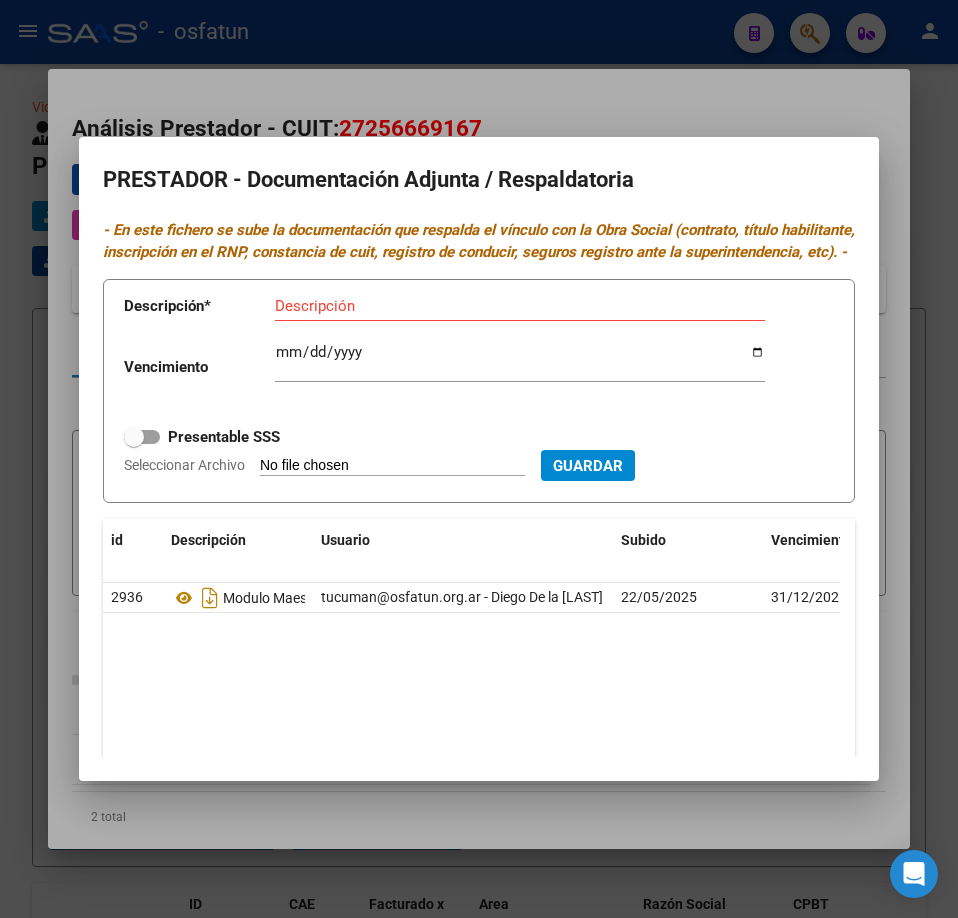 click at bounding box center [479, 459] 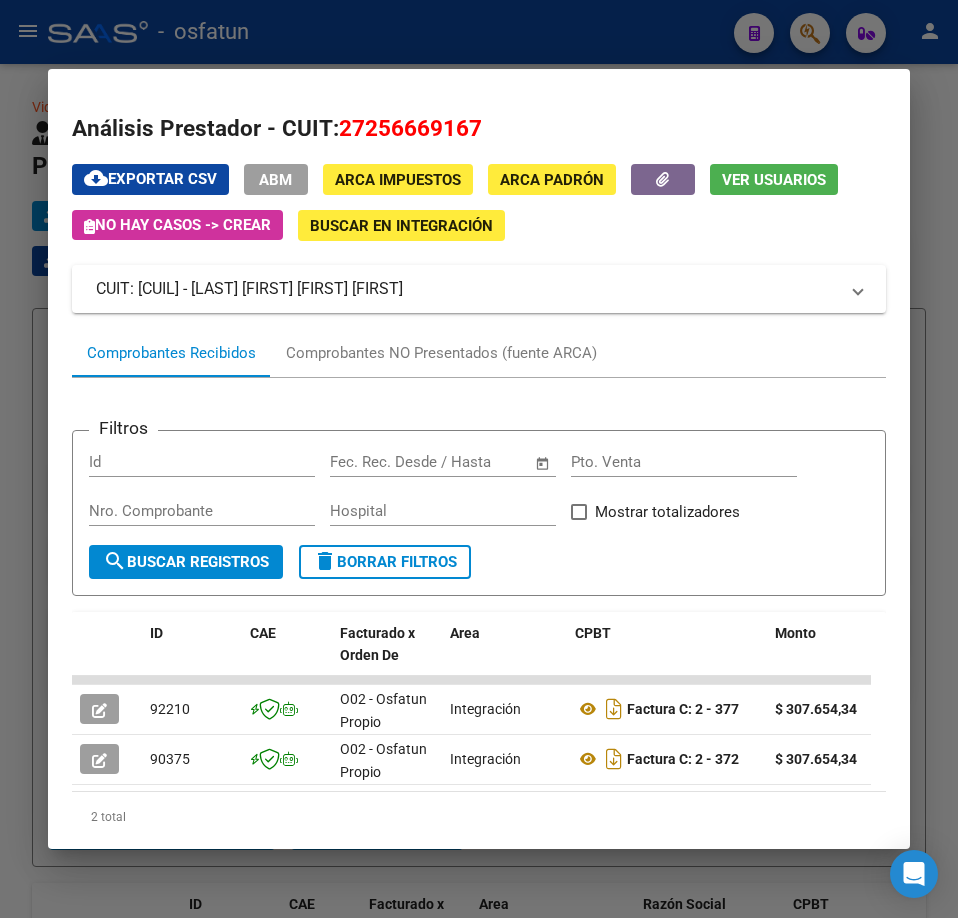 click at bounding box center (479, 459) 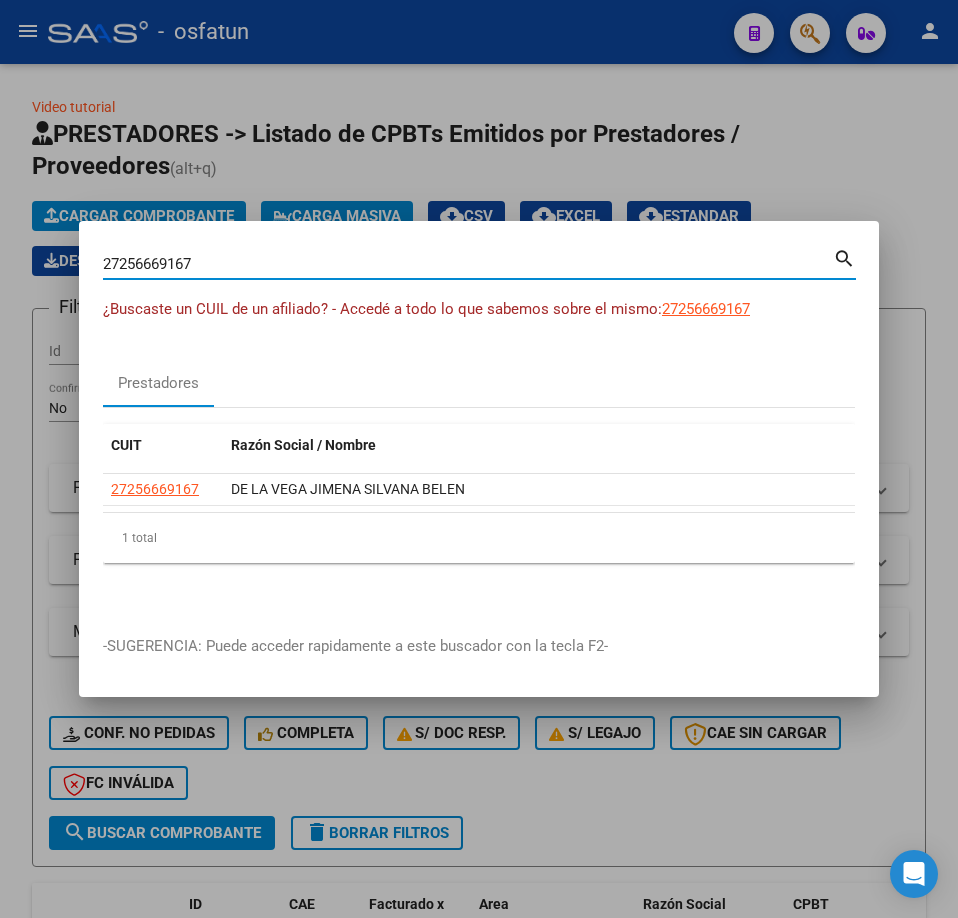 drag, startPoint x: 255, startPoint y: 269, endPoint x: -1, endPoint y: 325, distance: 262.05344 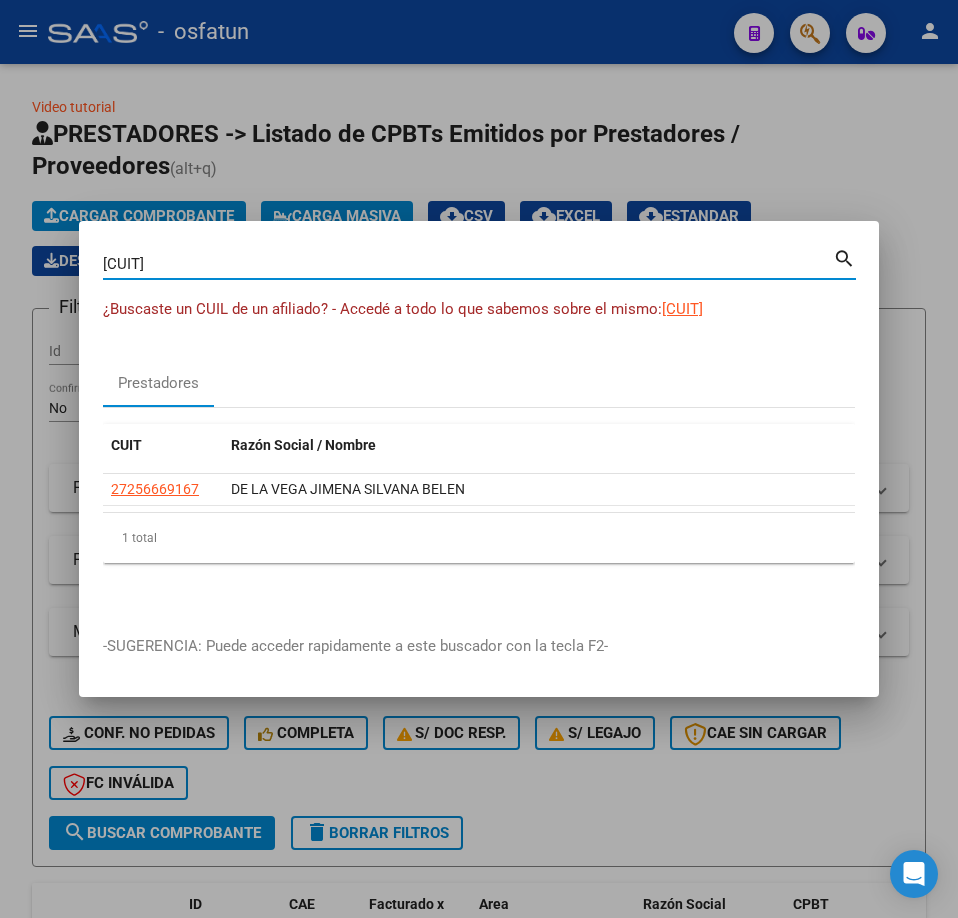 type on "[CUIT]" 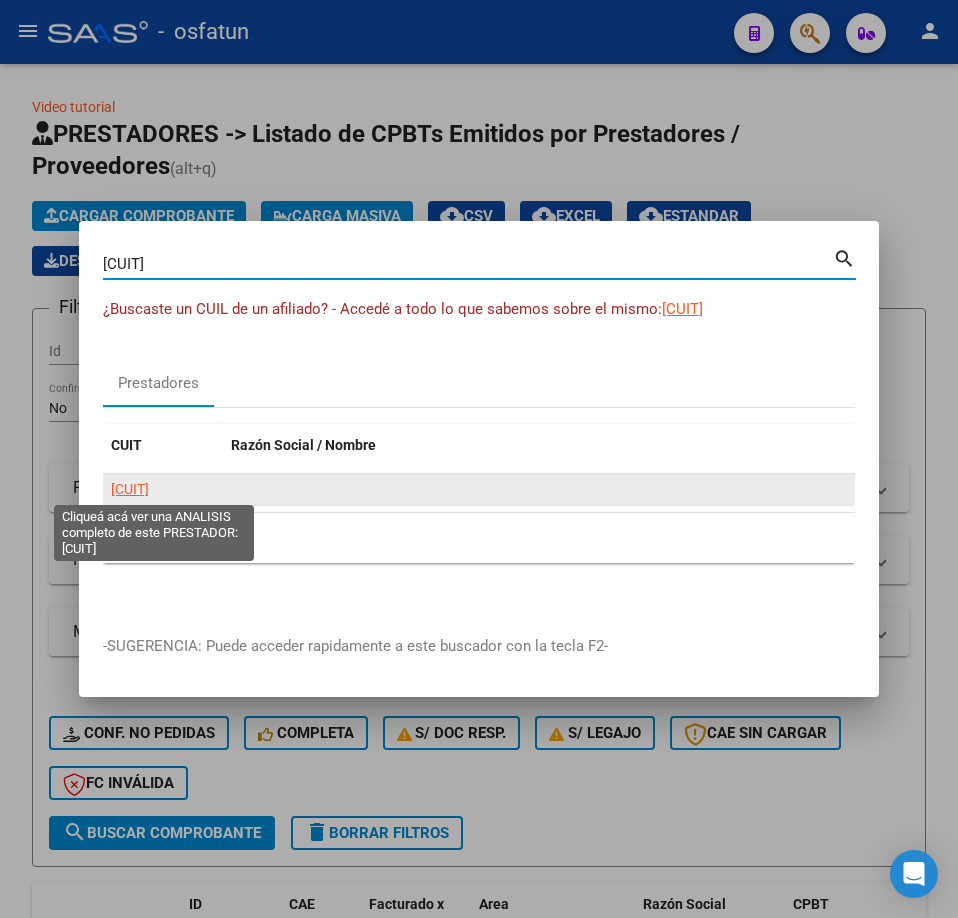 click on "[CUIT]" 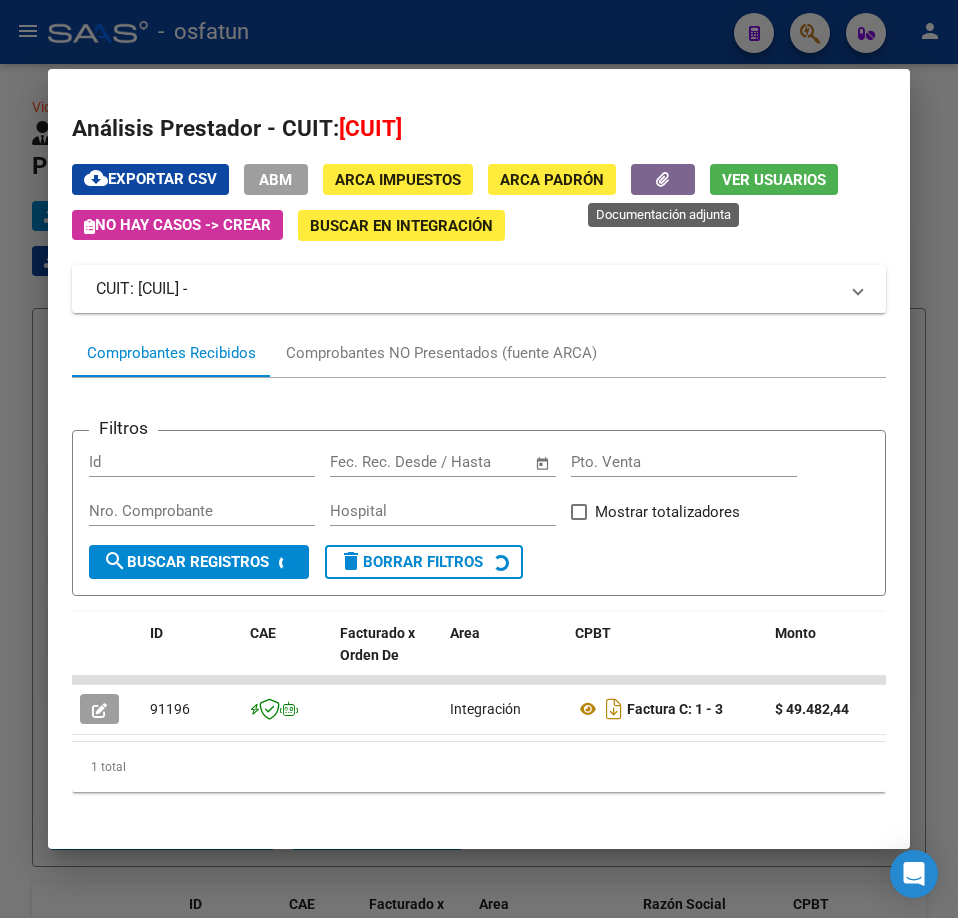 click 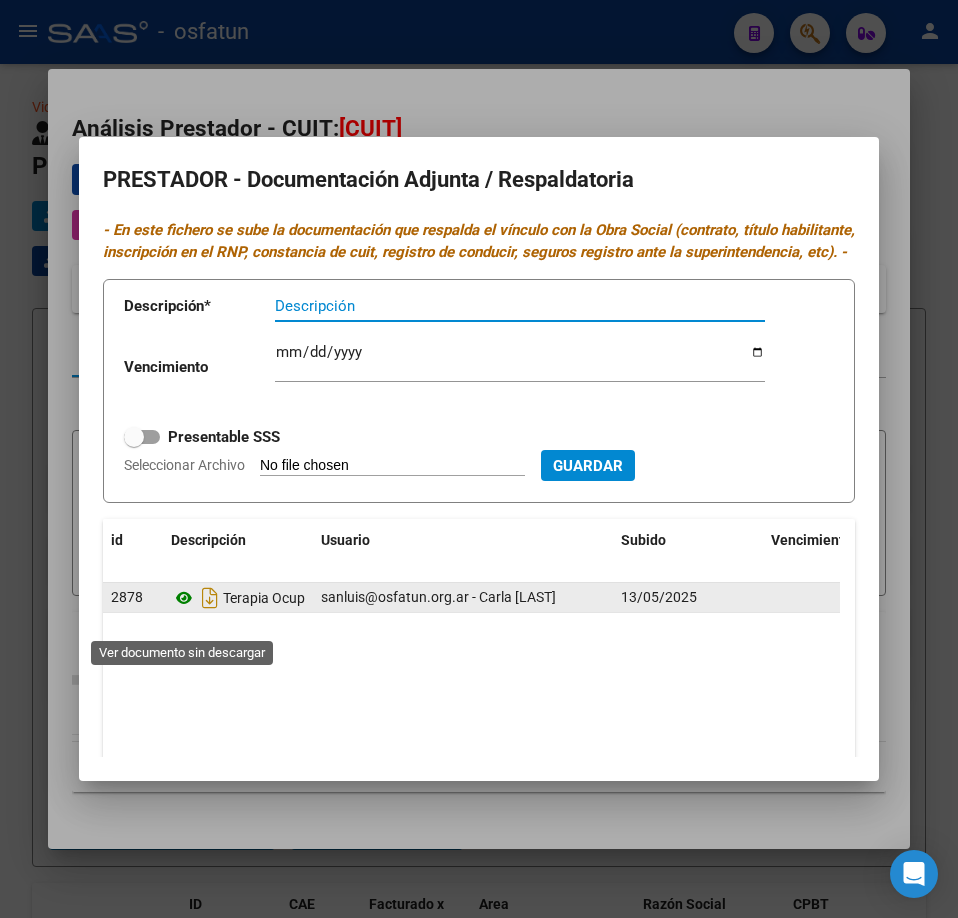 click 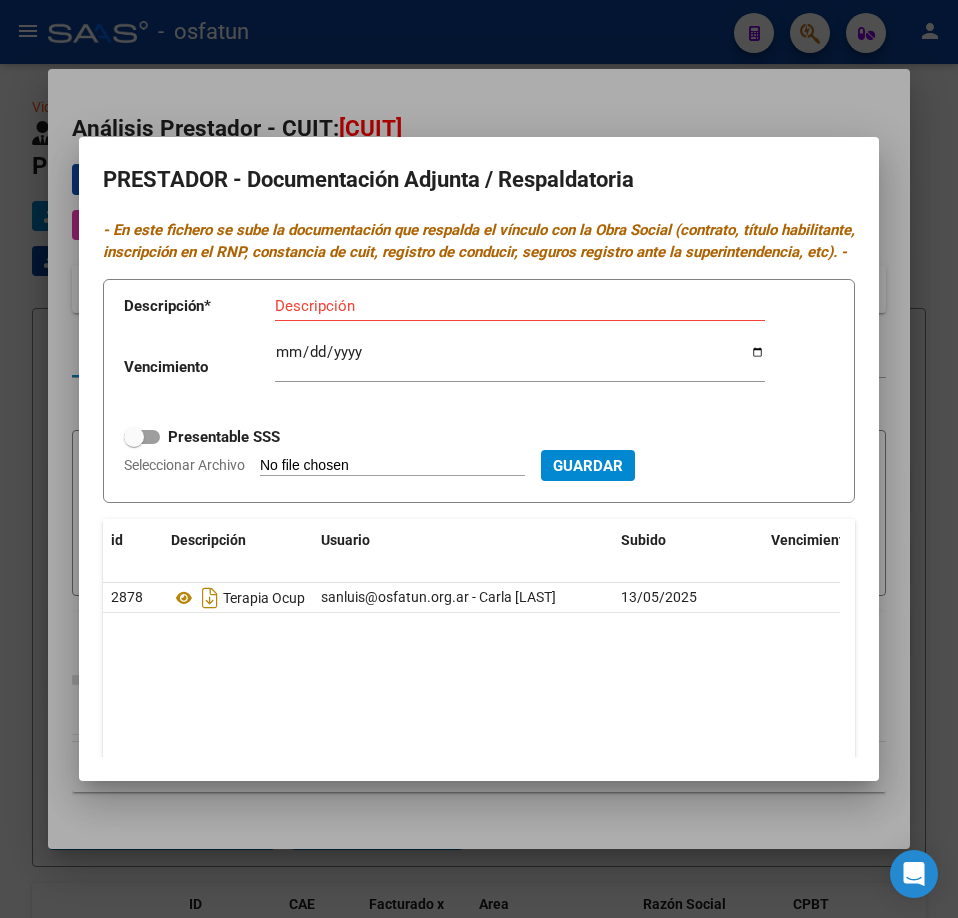 click at bounding box center (479, 459) 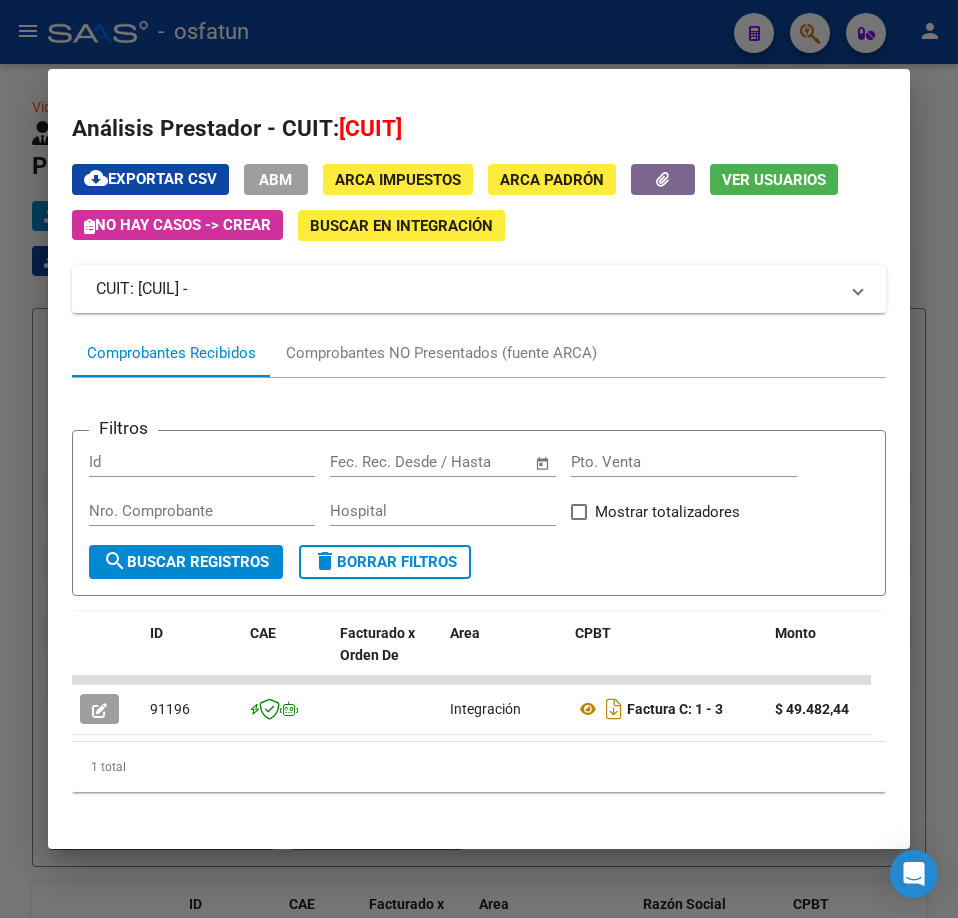 click at bounding box center (479, 459) 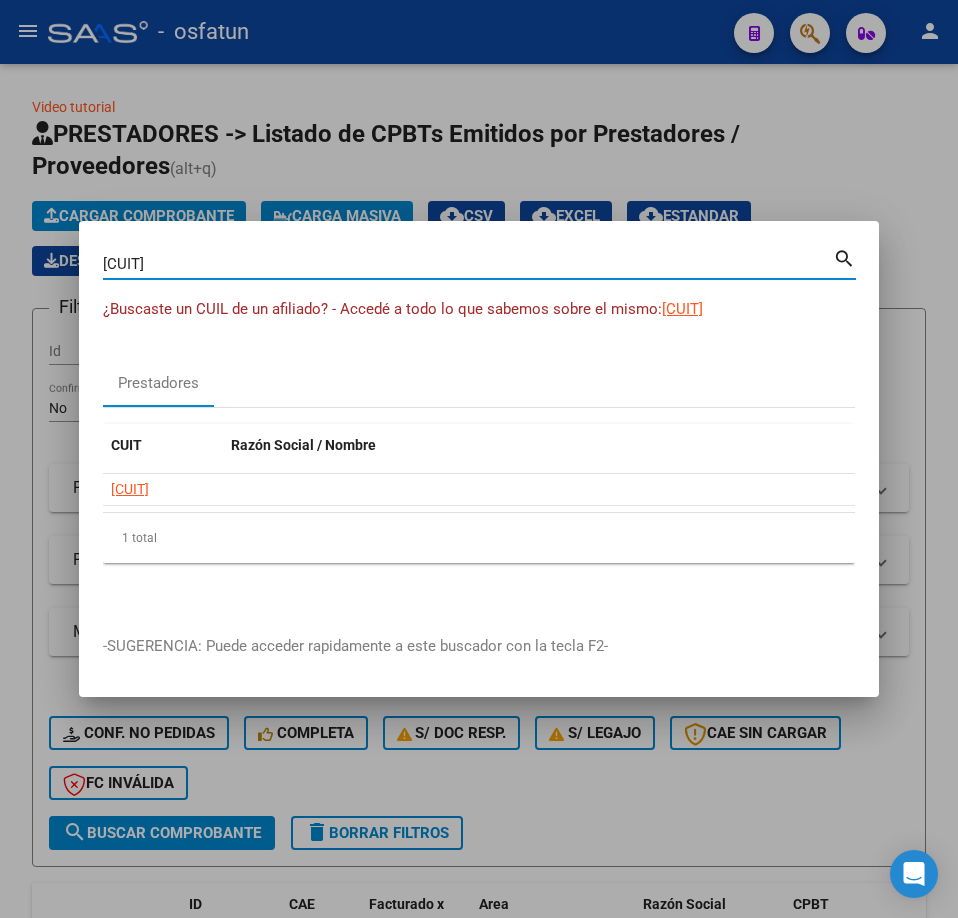 drag, startPoint x: -1, startPoint y: 278, endPoint x: -1, endPoint y: 317, distance: 39 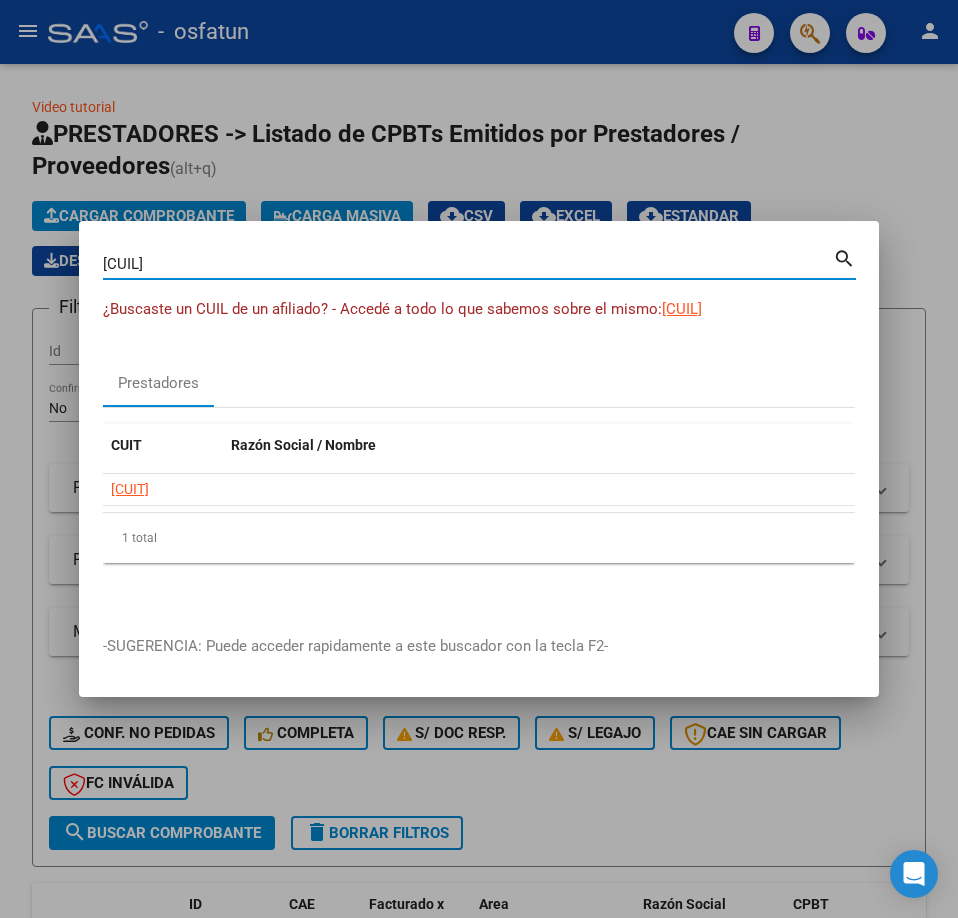 type on "[CUIL]" 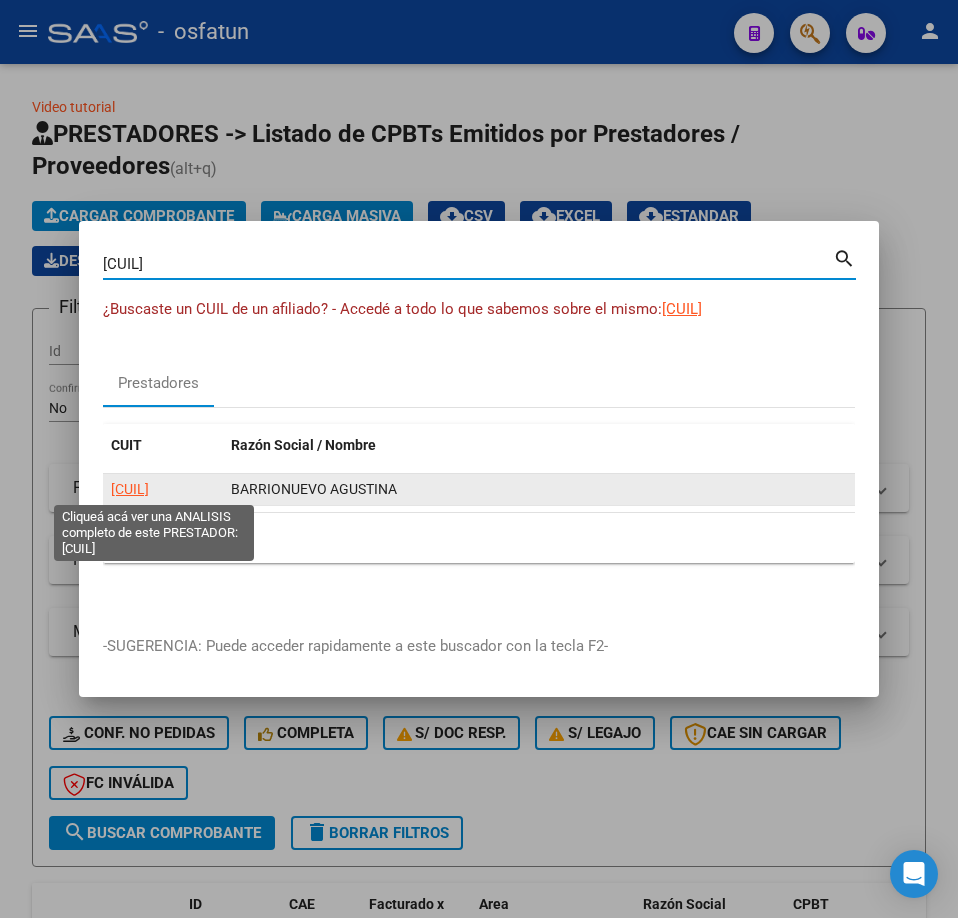 click on "[CUIL]" 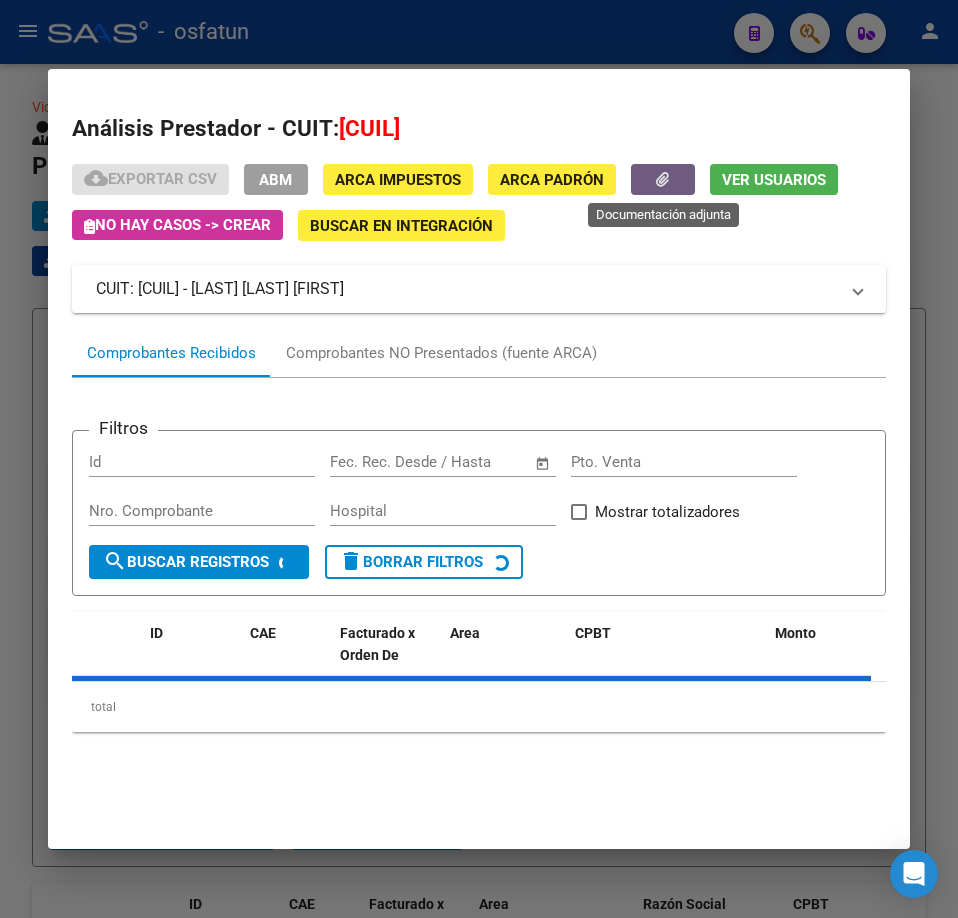 click 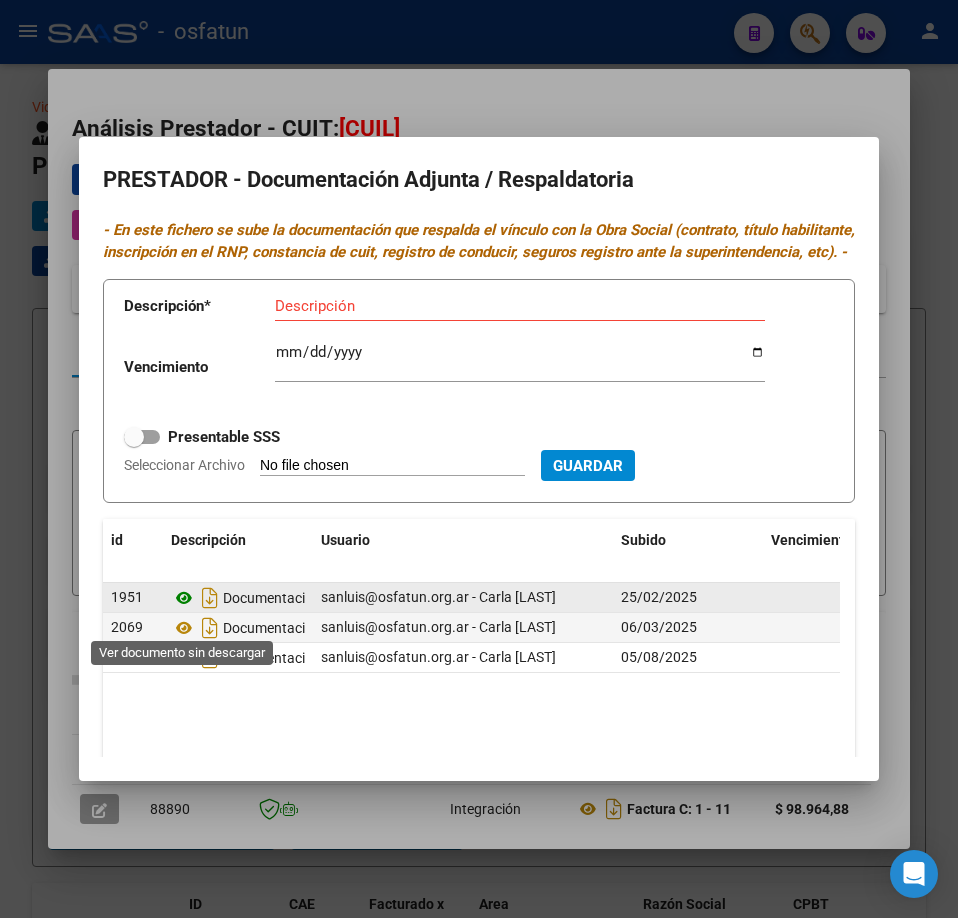 click 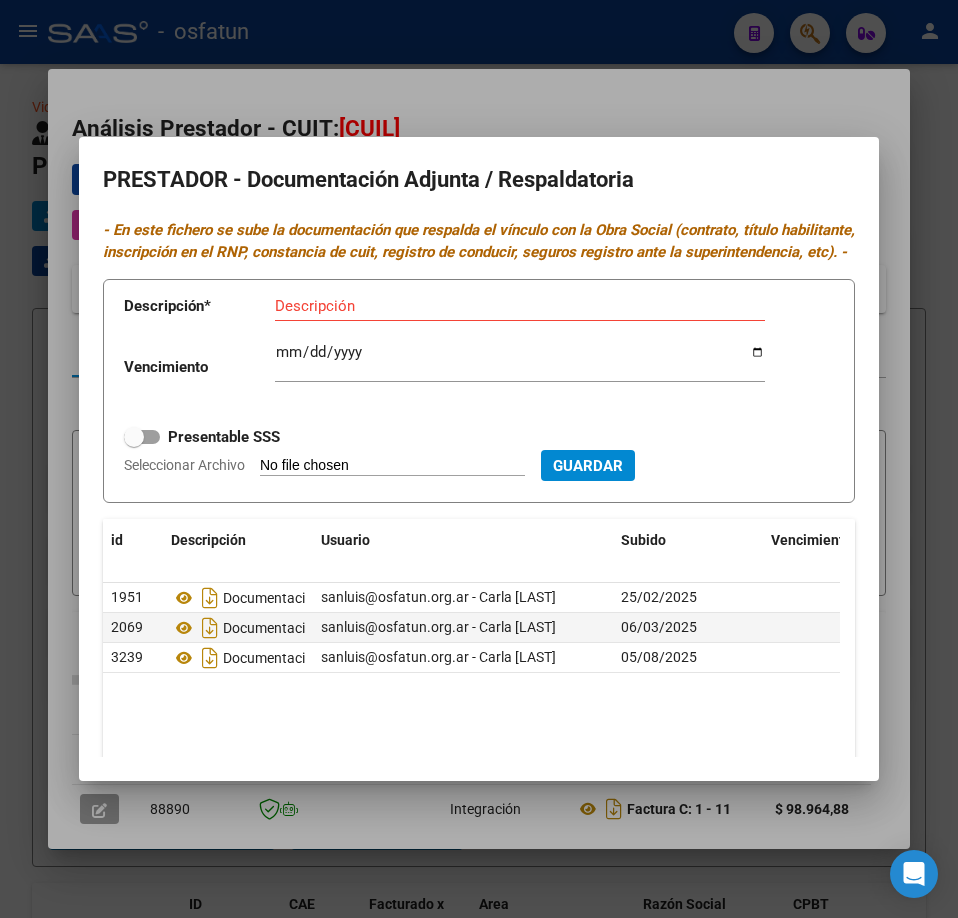 click at bounding box center [479, 459] 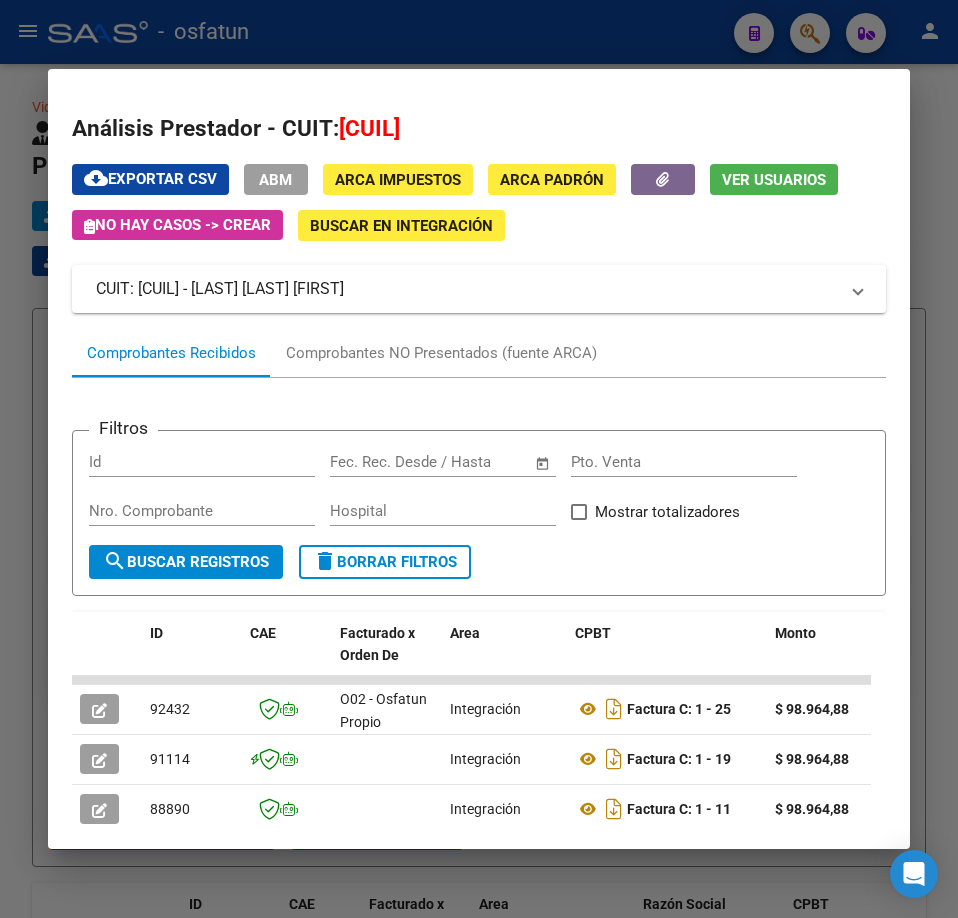 click at bounding box center (479, 459) 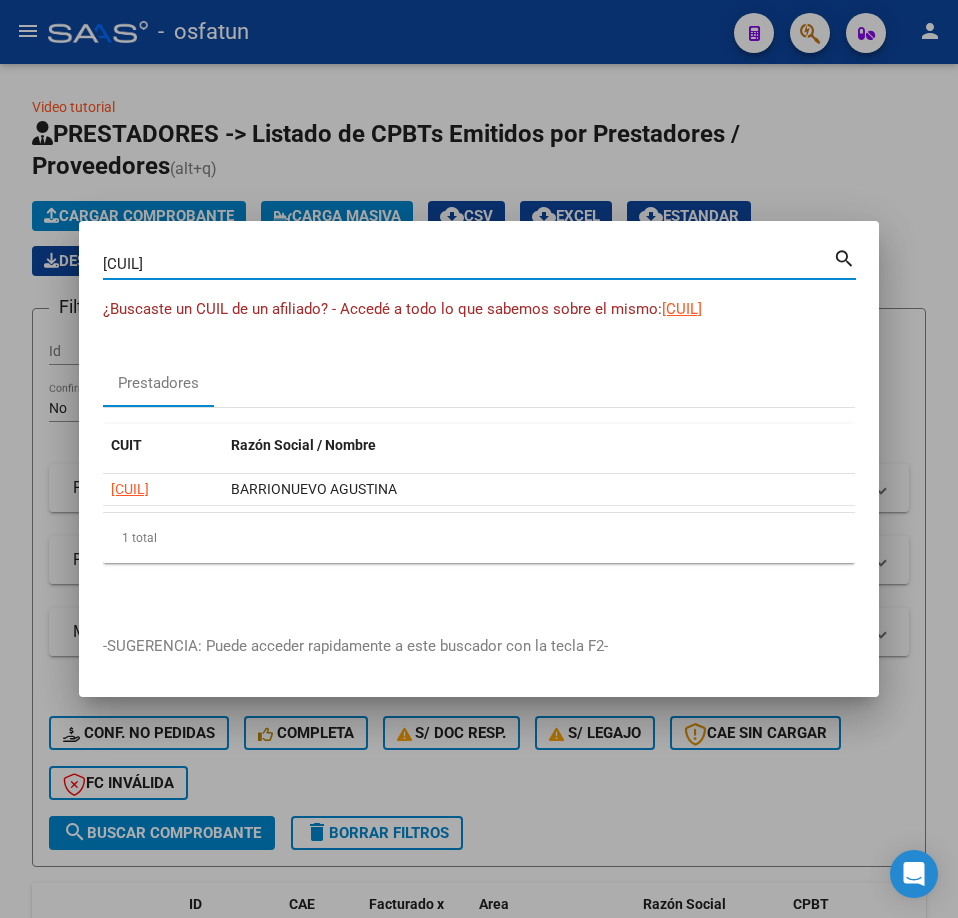 drag, startPoint x: 509, startPoint y: 258, endPoint x: -1, endPoint y: 265, distance: 510.04803 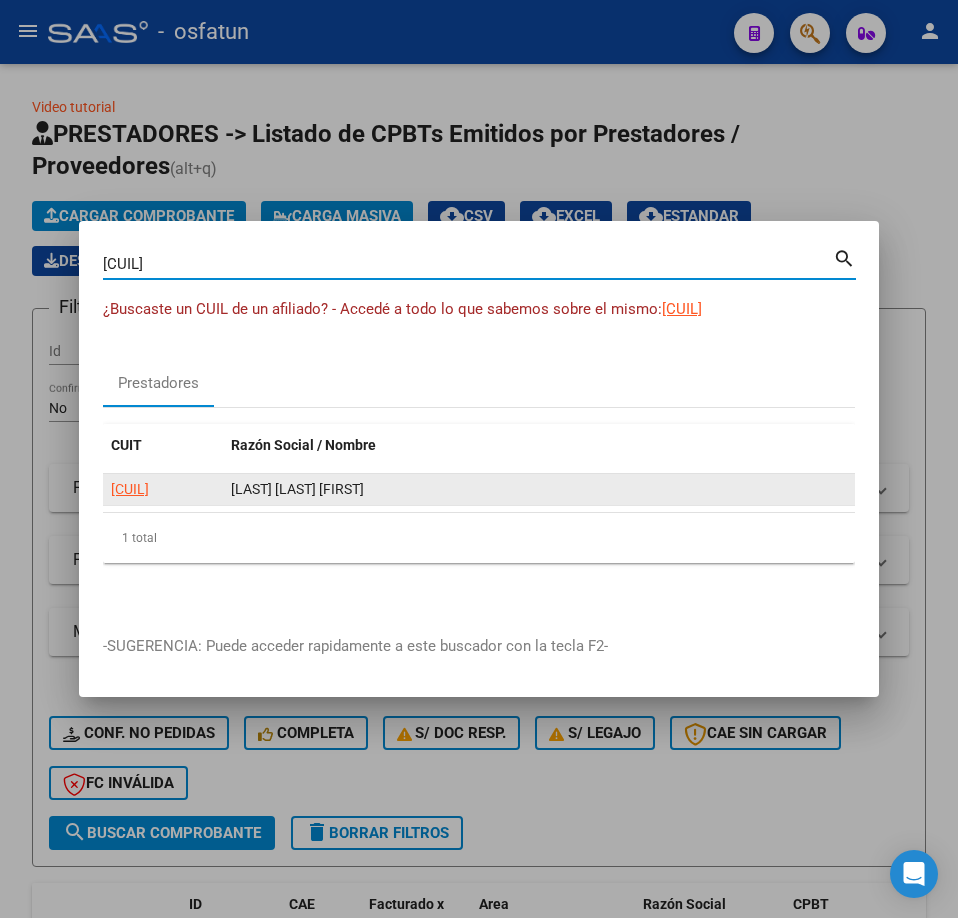click on "[CUIL]" 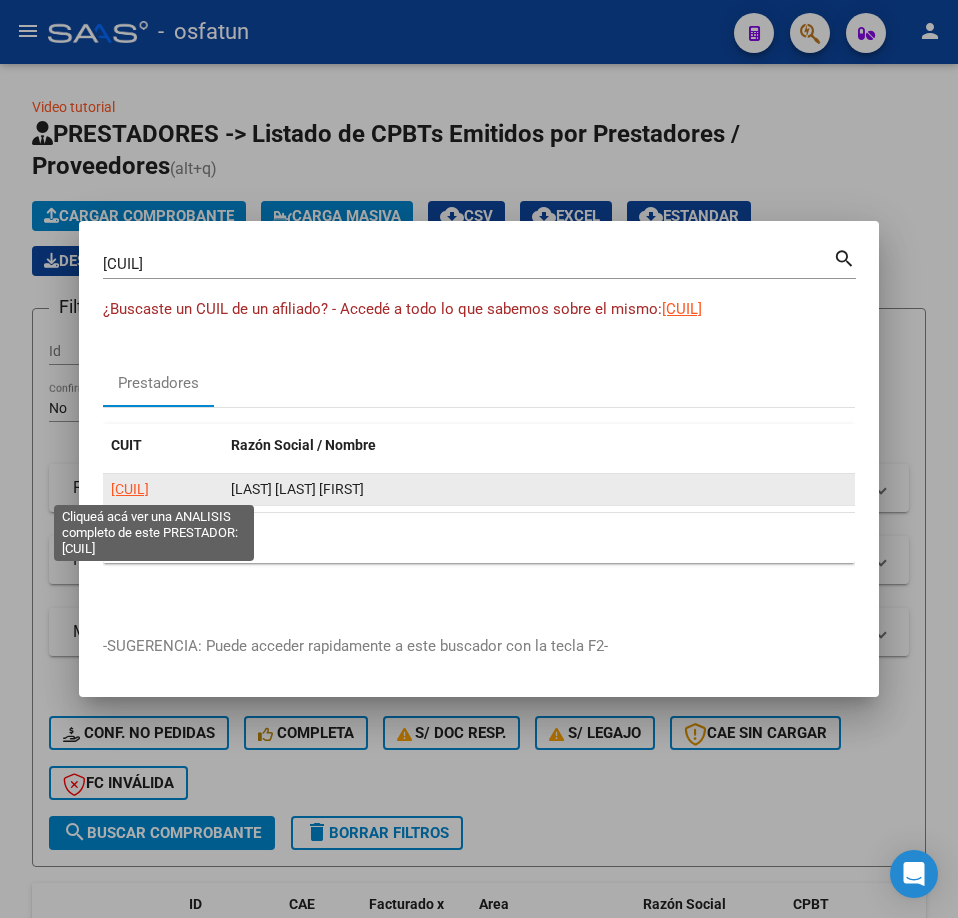 click on "[CUIL]" 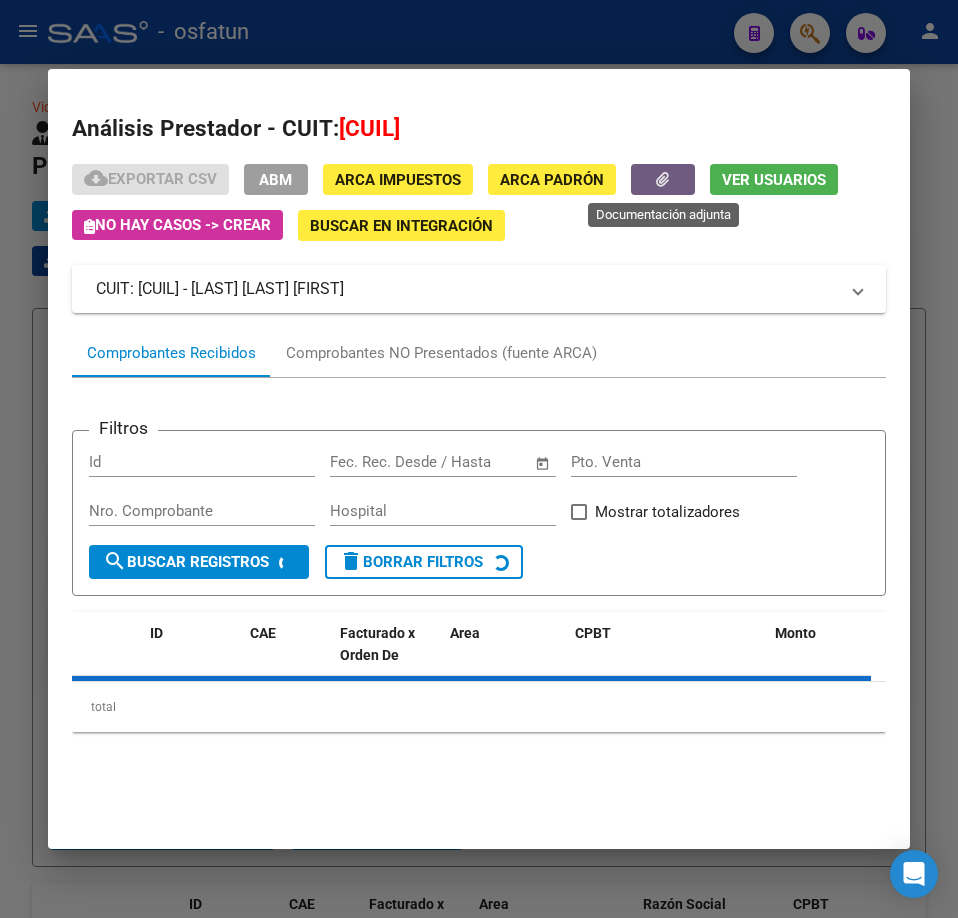 click 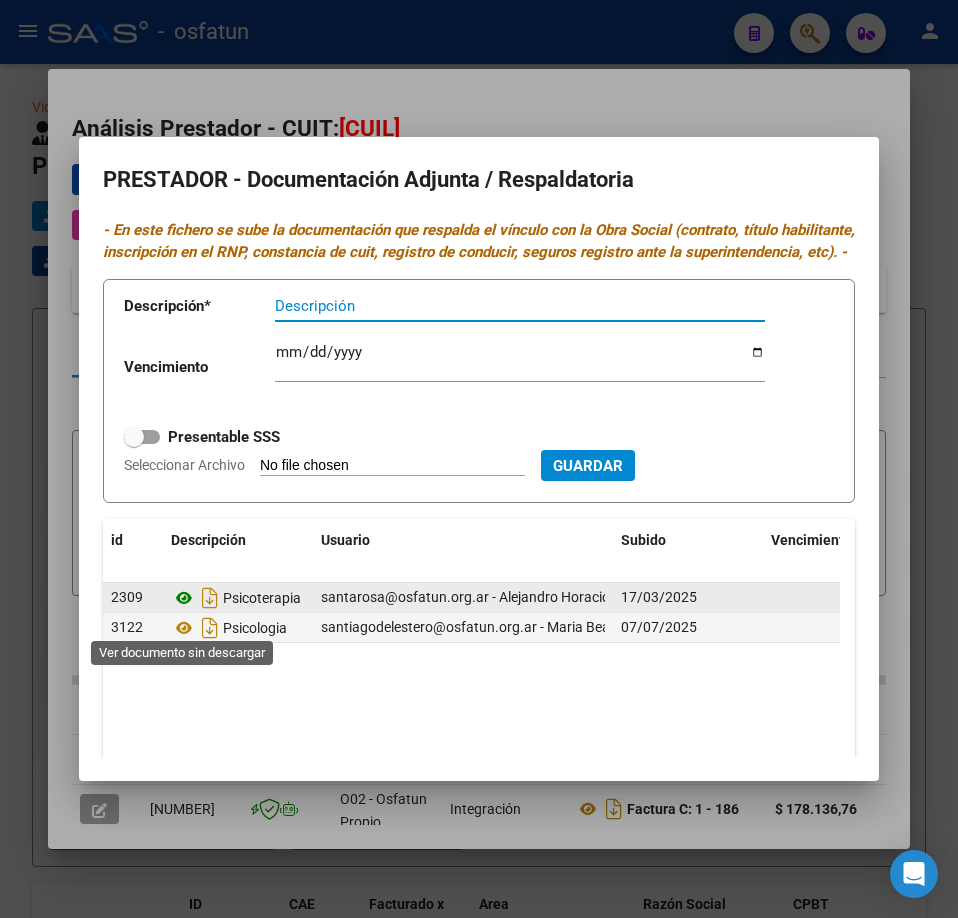click 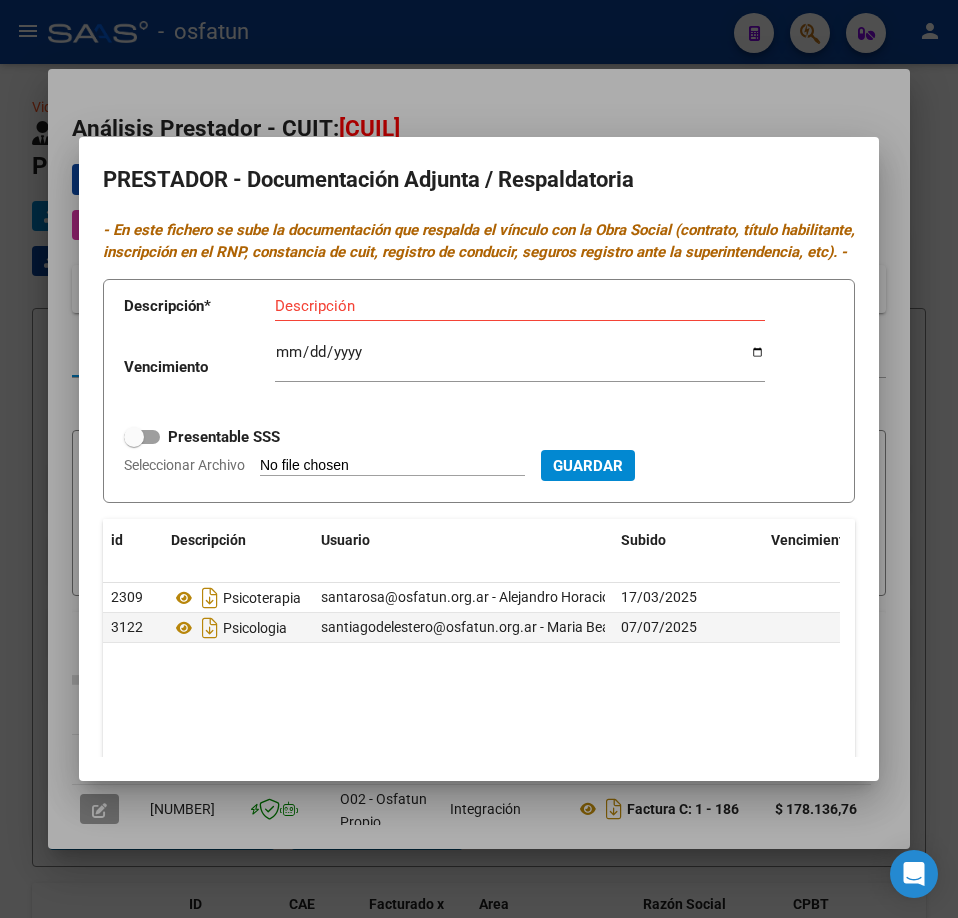 click at bounding box center (479, 459) 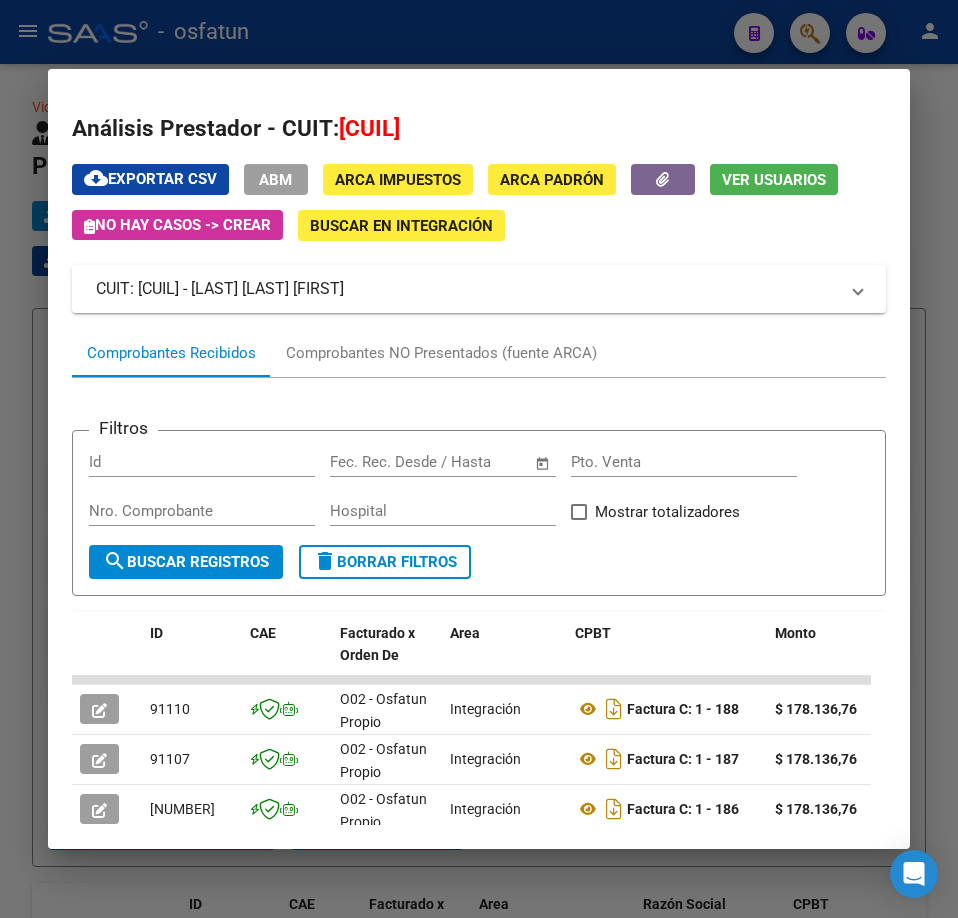 drag, startPoint x: 554, startPoint y: 32, endPoint x: 525, endPoint y: 42, distance: 30.675724 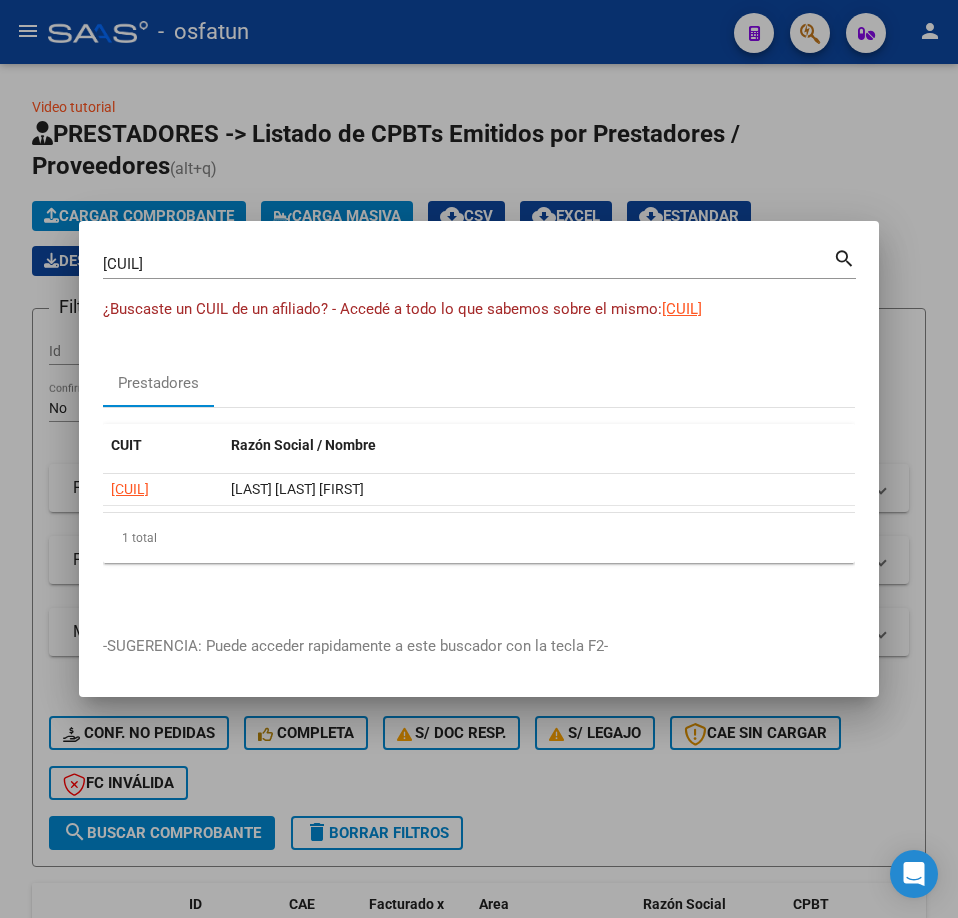 click on "[CUIL]" at bounding box center [468, 264] 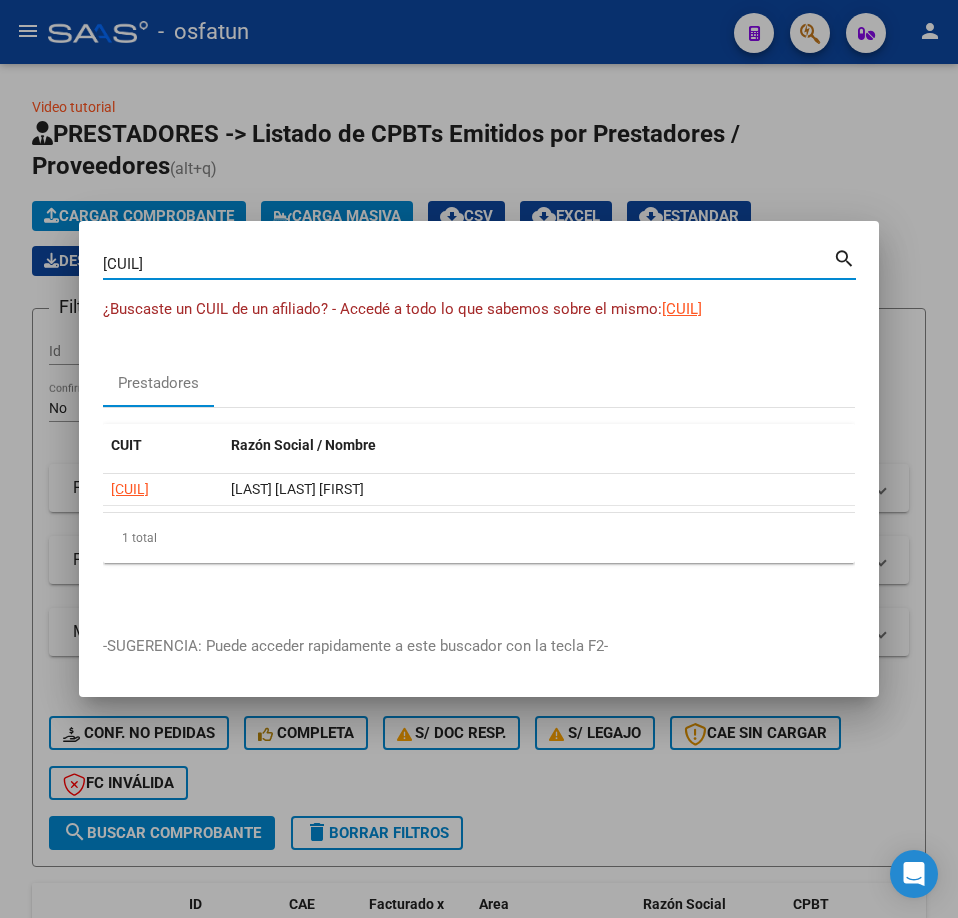 drag, startPoint x: 235, startPoint y: 261, endPoint x: -1, endPoint y: 319, distance: 243.02263 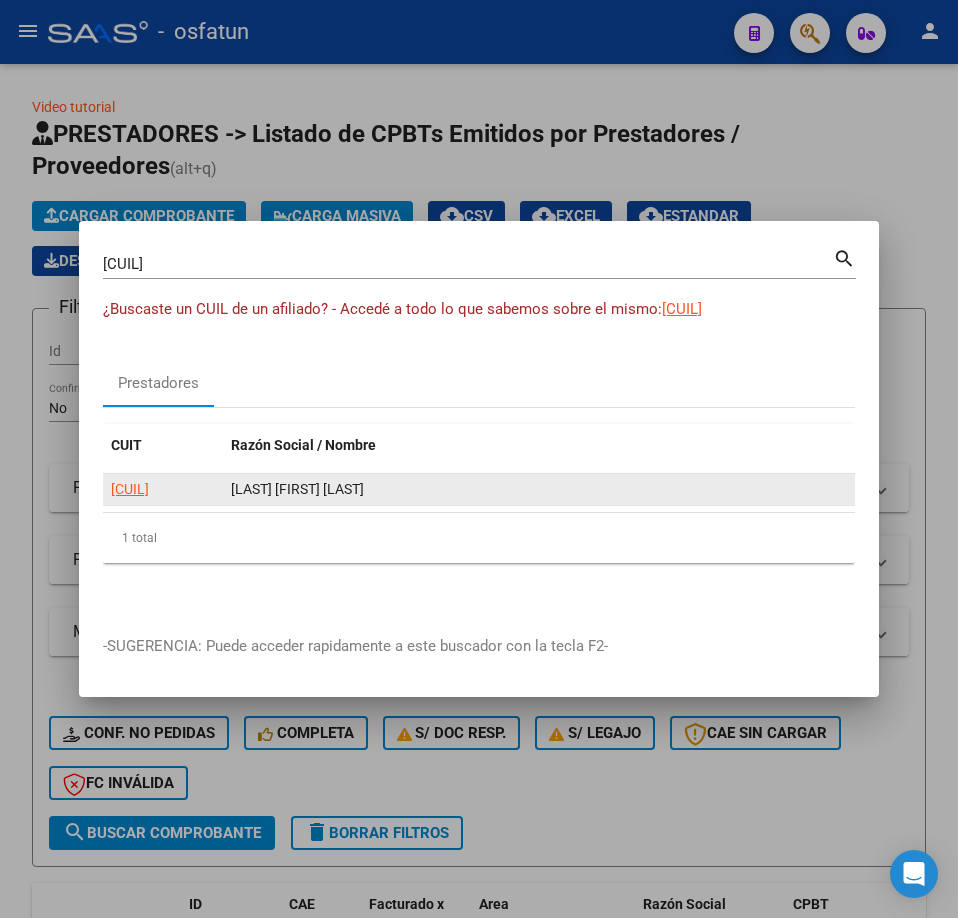 click on "[CUIL]" 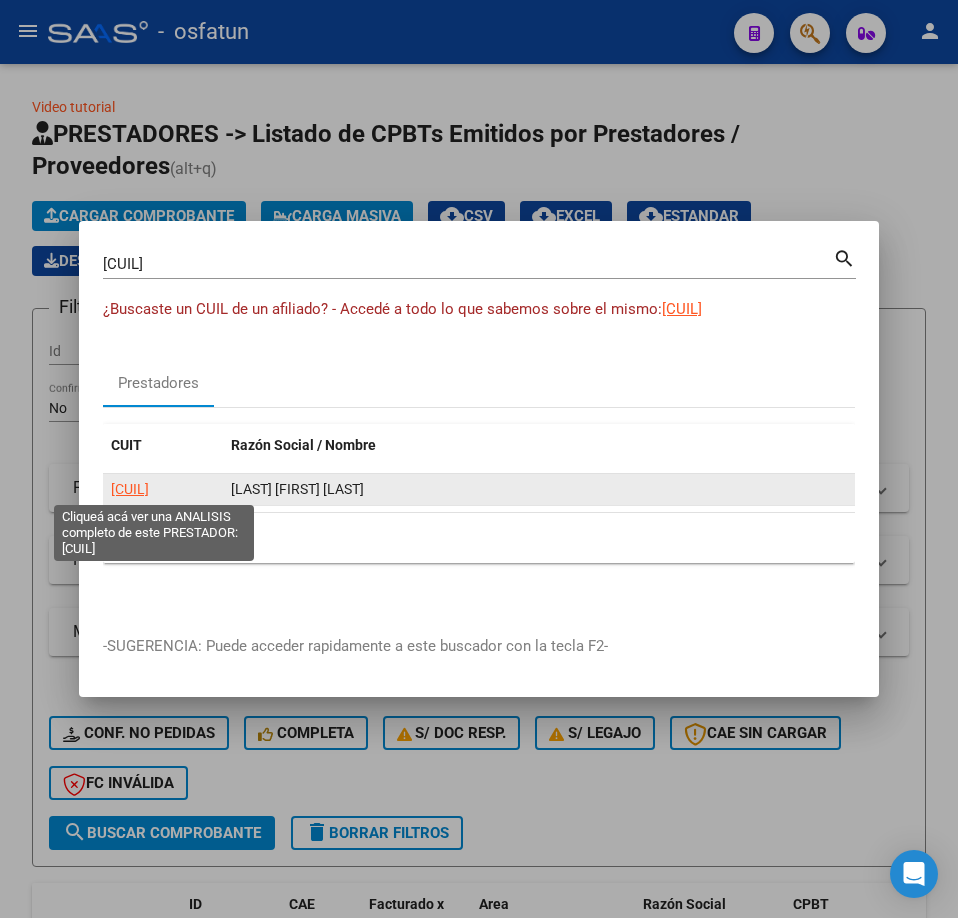 click on "[CUIL]" 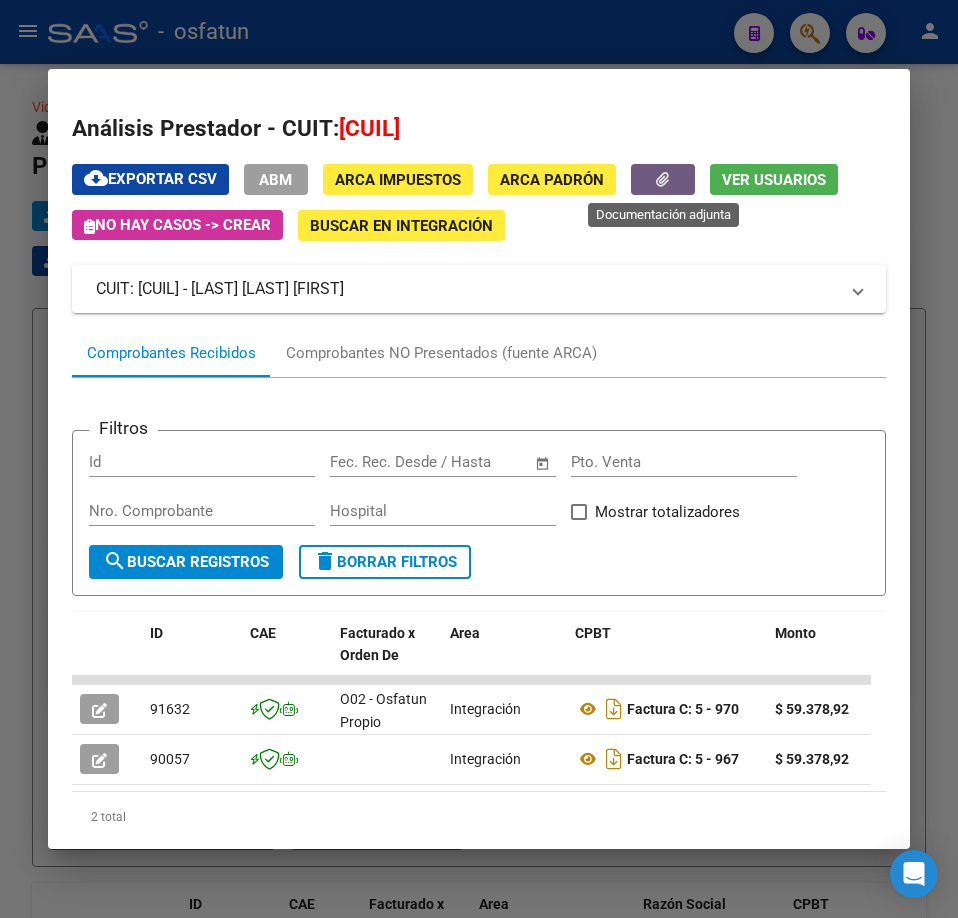 click 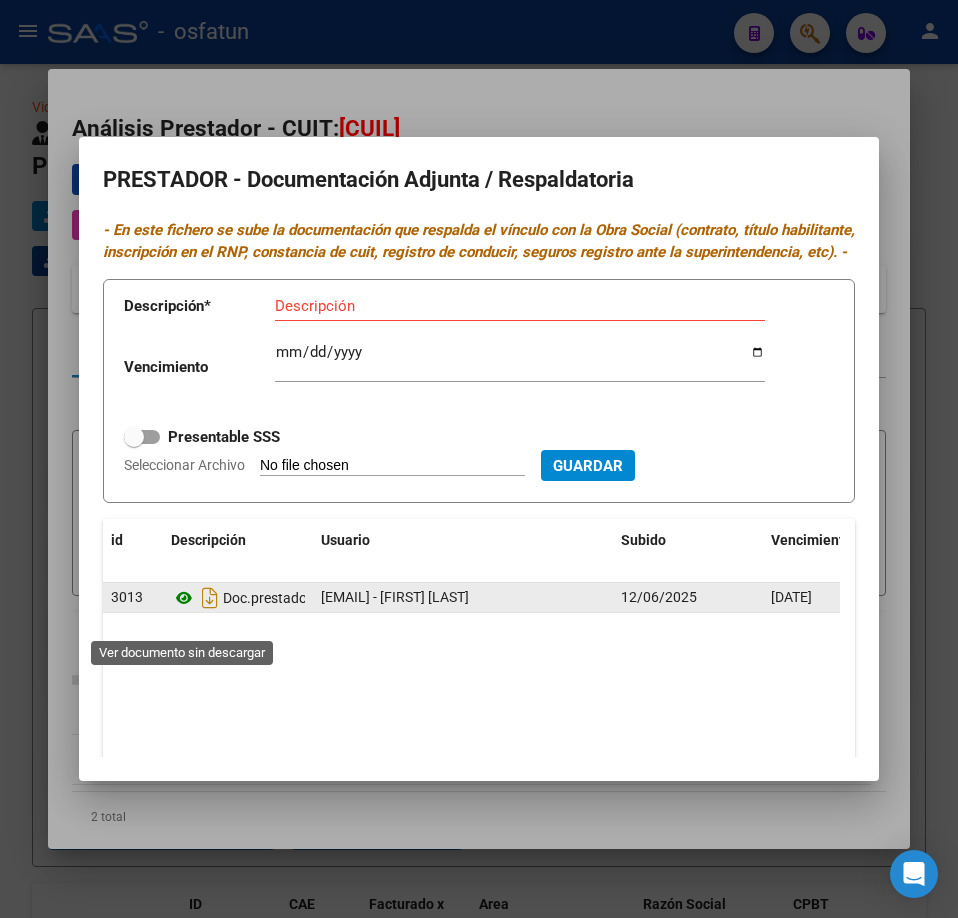 click 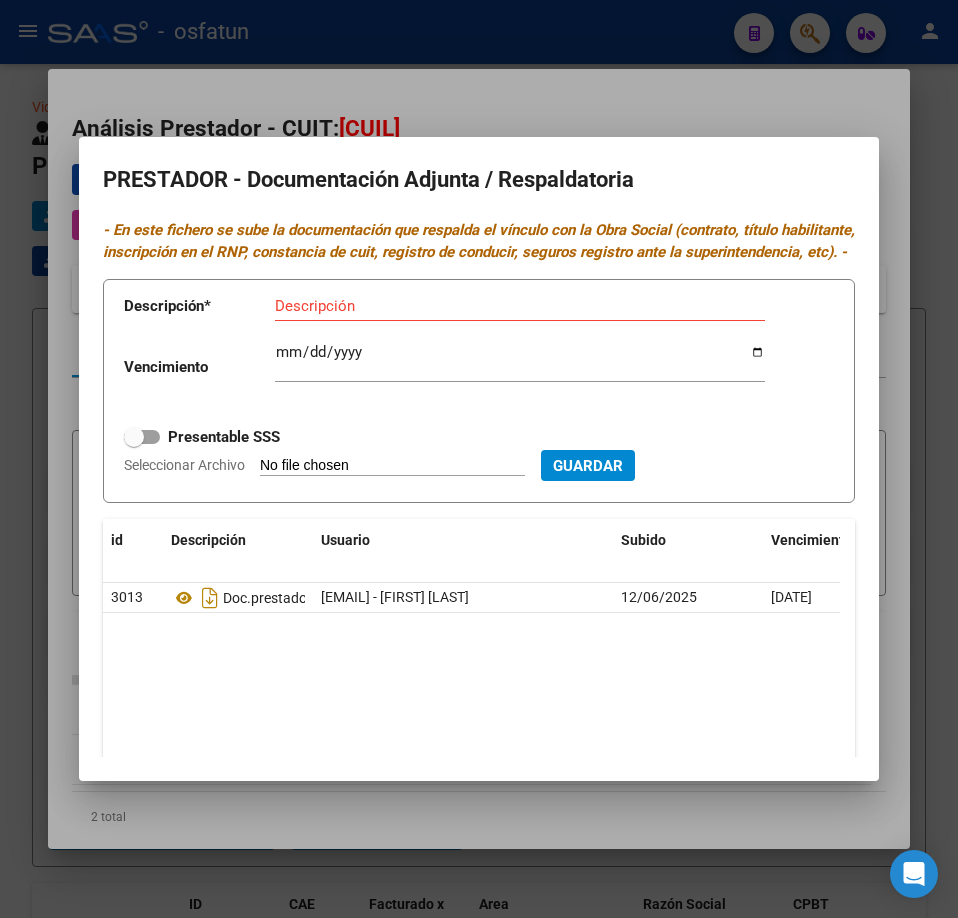 drag, startPoint x: 627, startPoint y: 139, endPoint x: 576, endPoint y: 104, distance: 61.854668 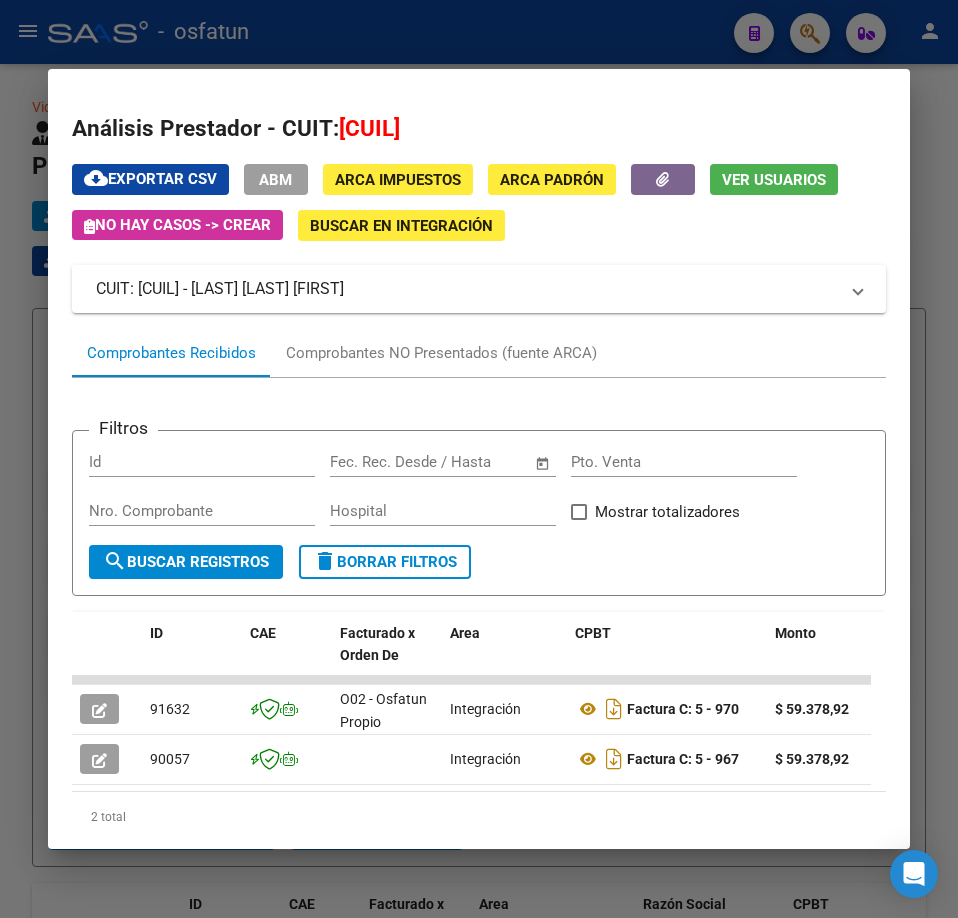 click at bounding box center (479, 459) 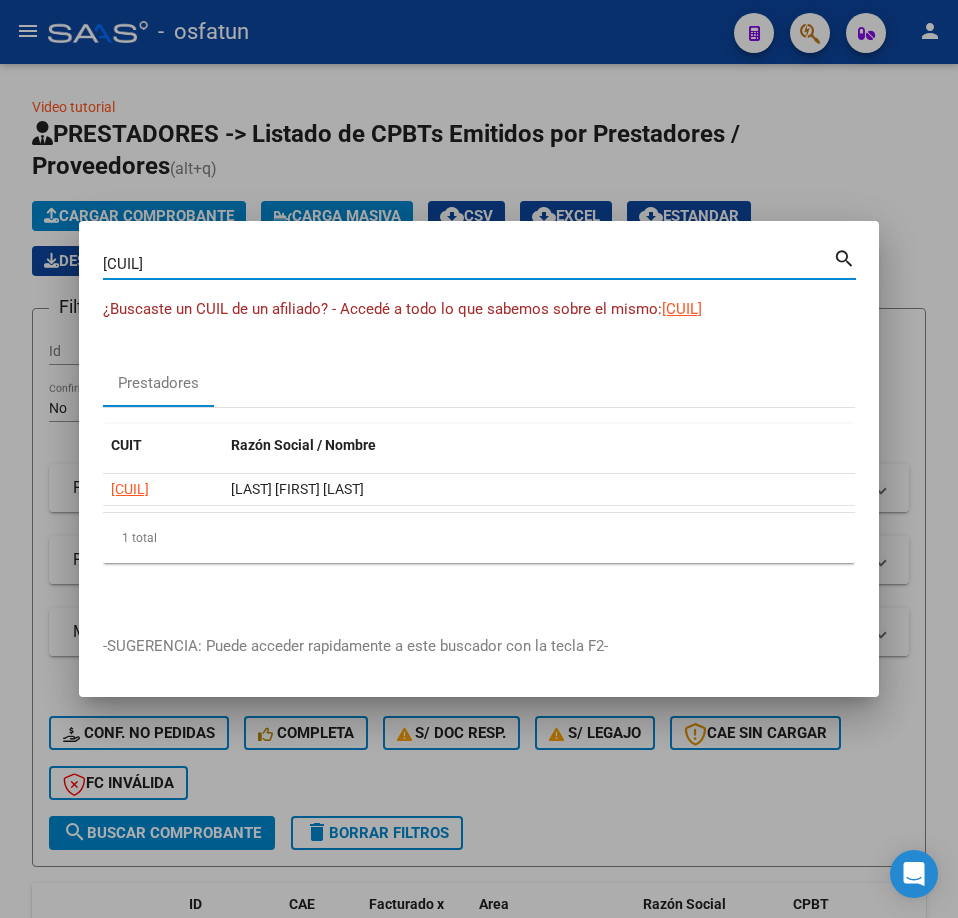 drag, startPoint x: 289, startPoint y: 260, endPoint x: 1, endPoint y: 309, distance: 292.13867 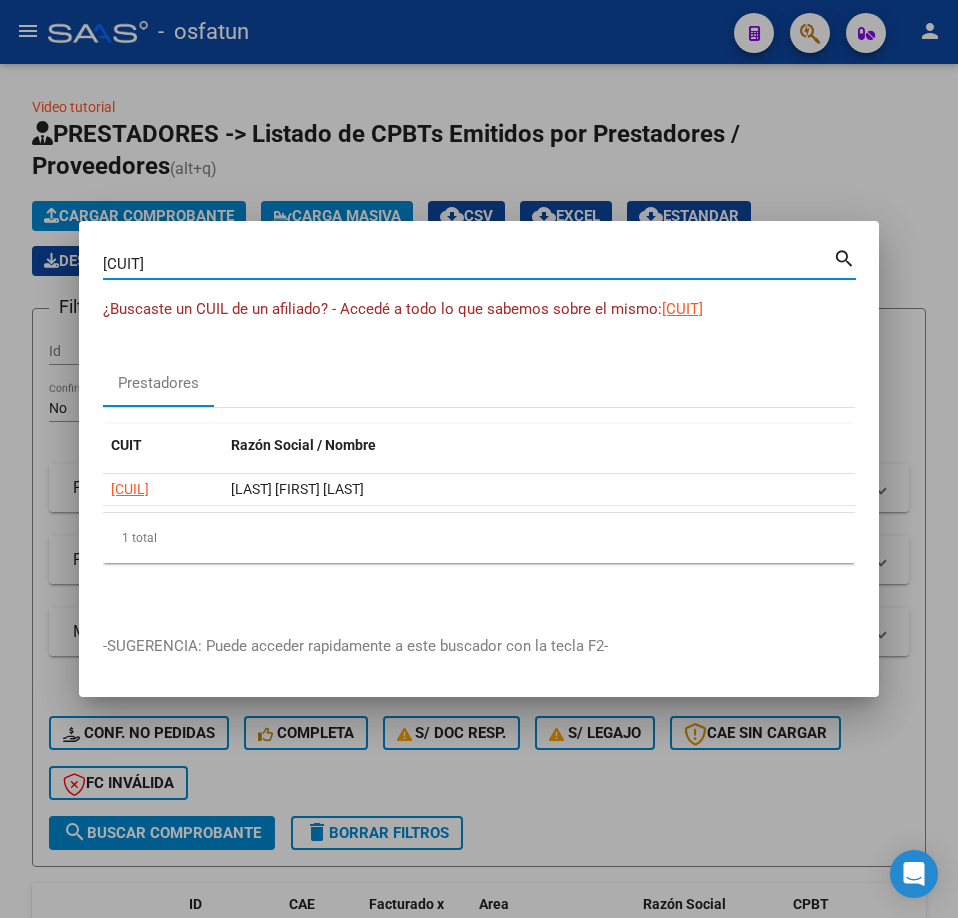 type on "[CUIT]" 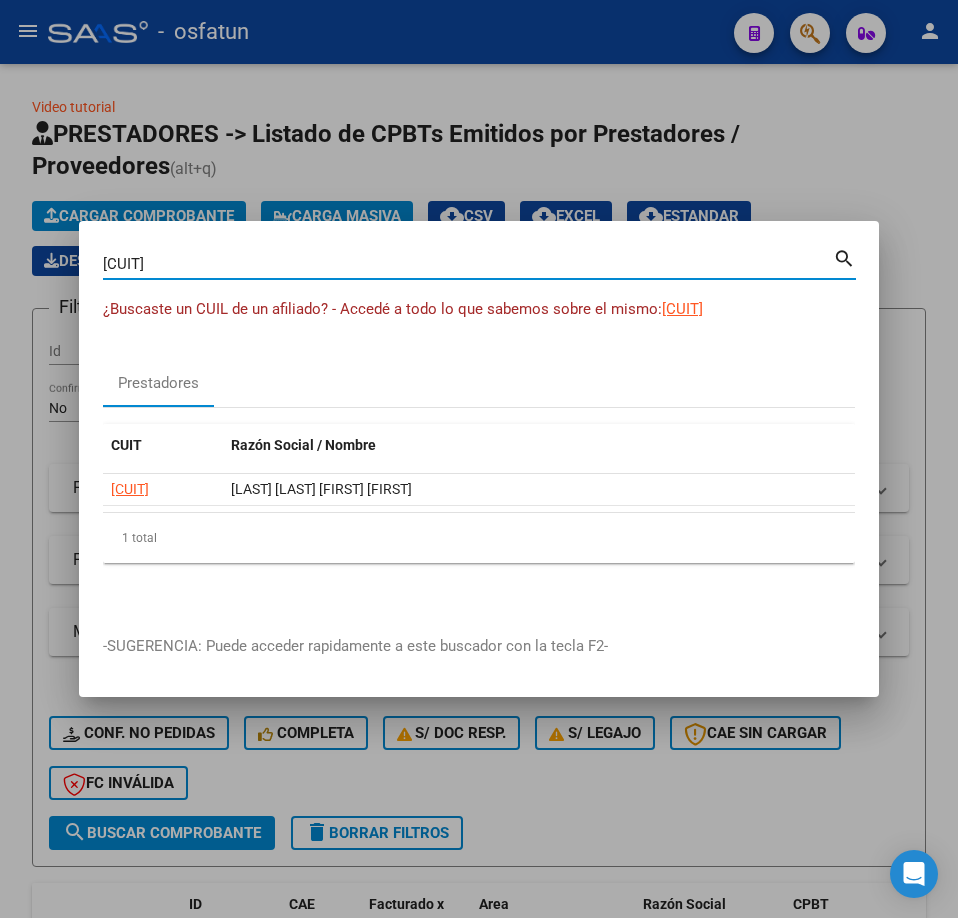 click on "CUIT Razón Social / Nombre" at bounding box center [479, 449] 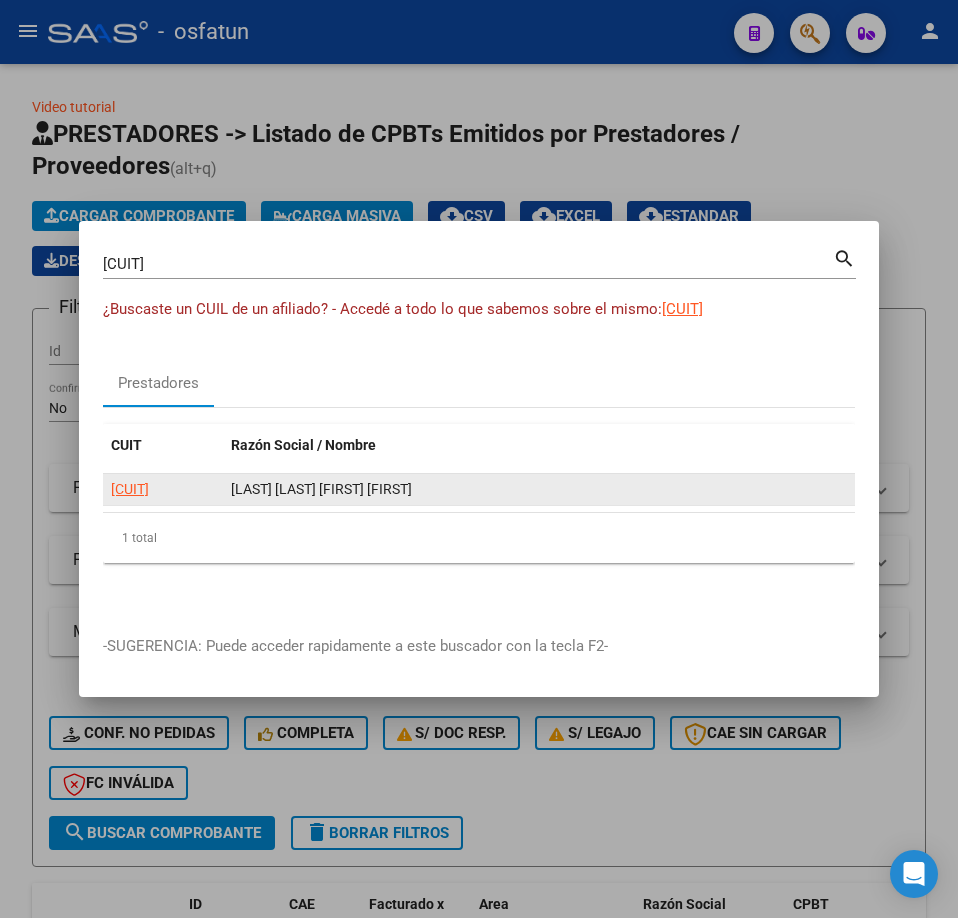 click on "[CUIT]" 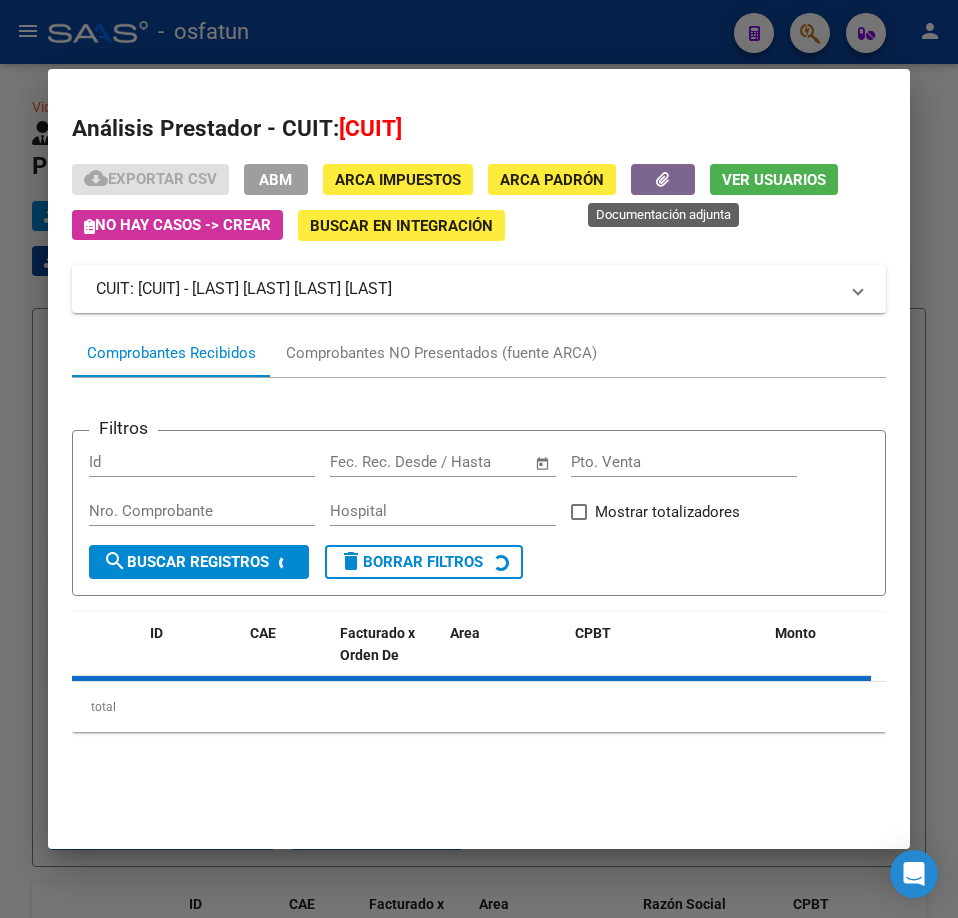 click 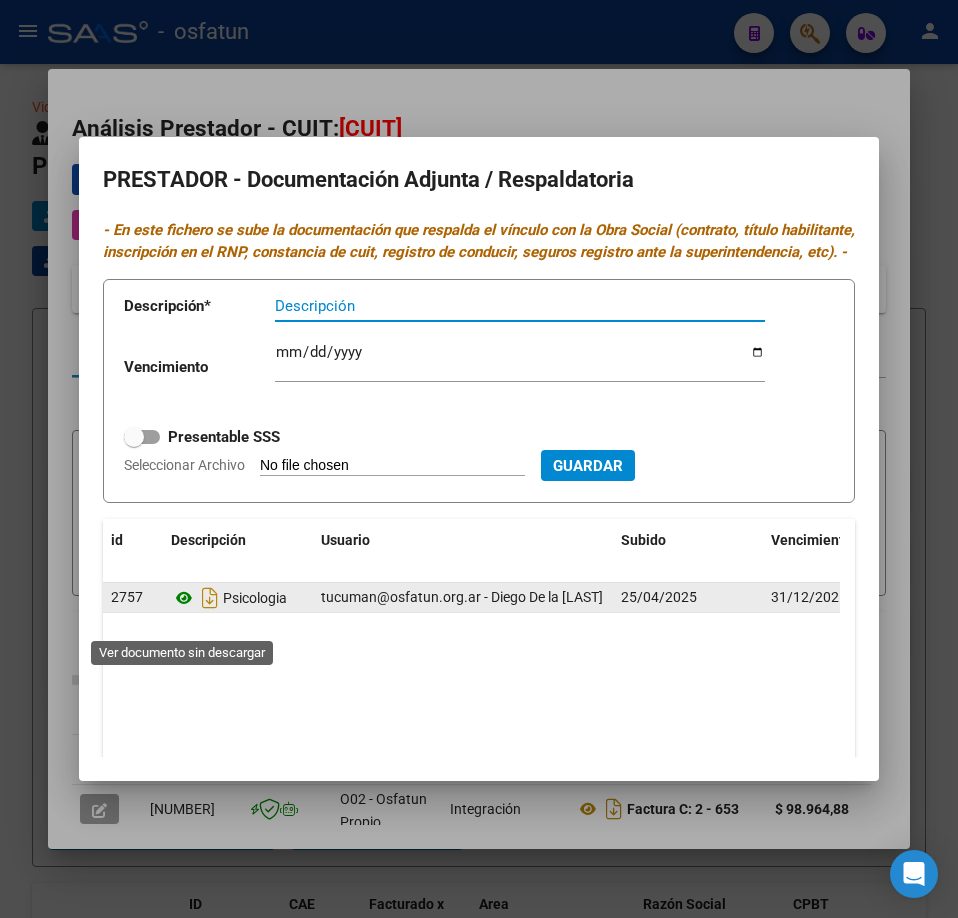 click 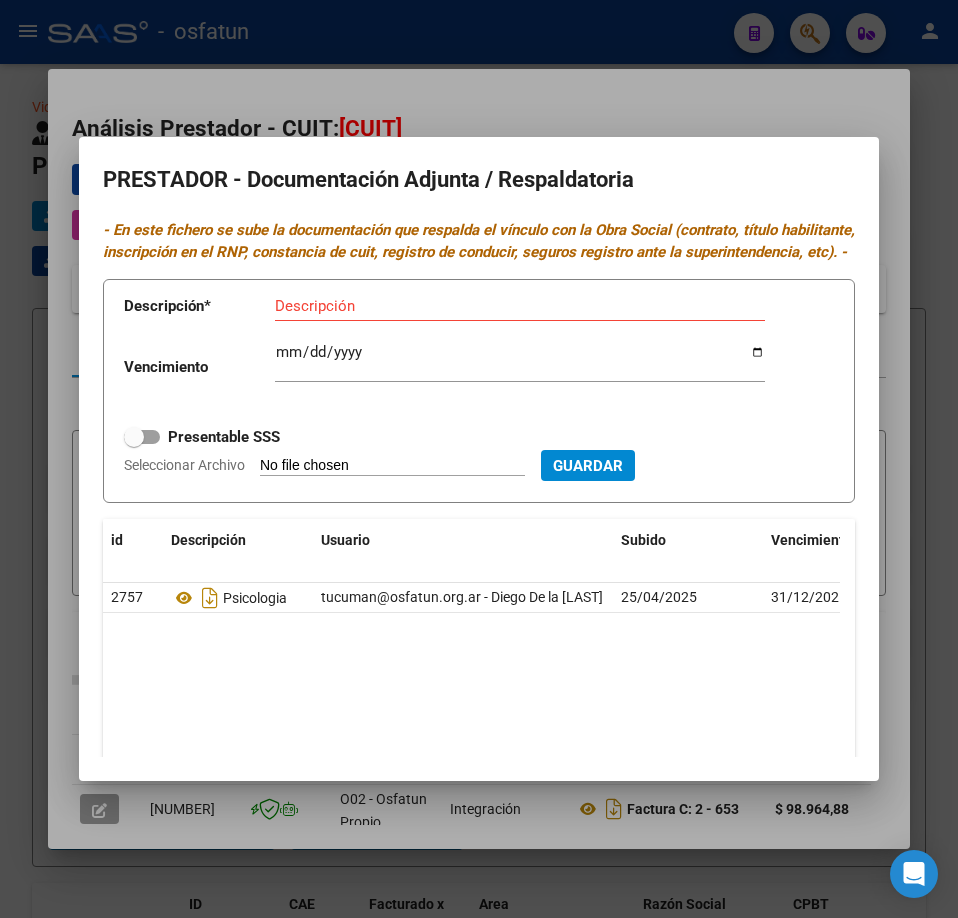 click at bounding box center [479, 459] 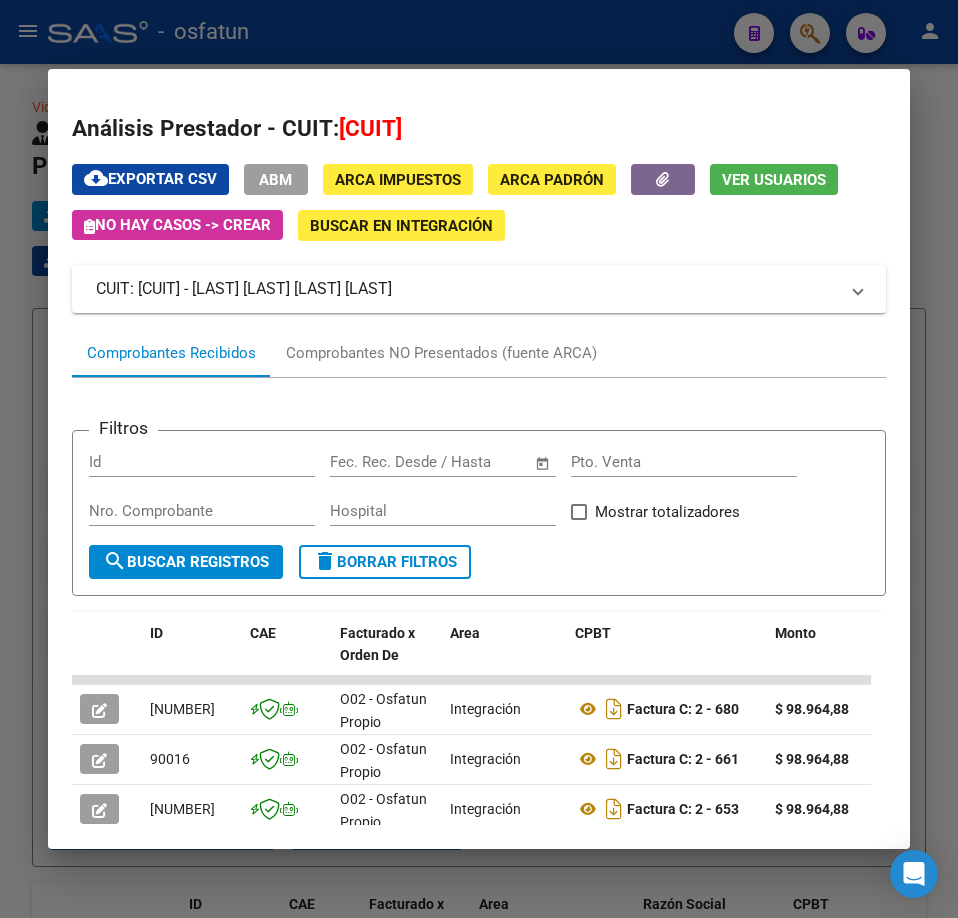 click at bounding box center [479, 459] 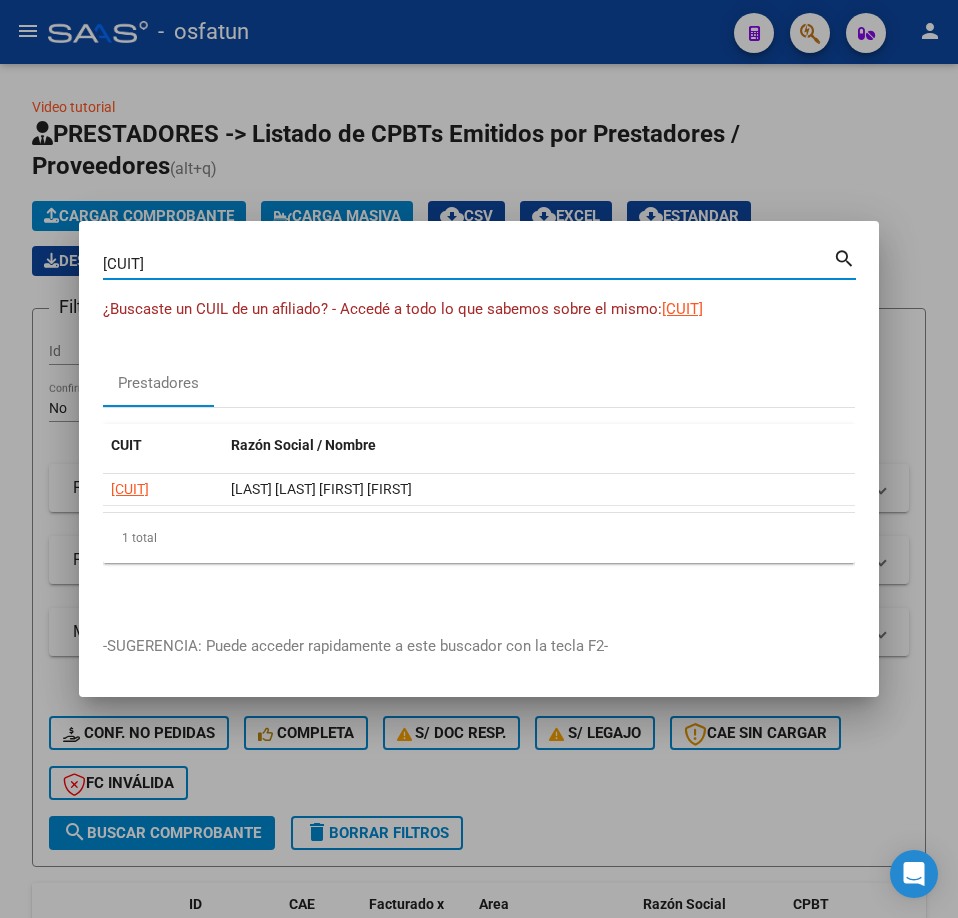 drag, startPoint x: 352, startPoint y: 268, endPoint x: -1, endPoint y: 268, distance: 353 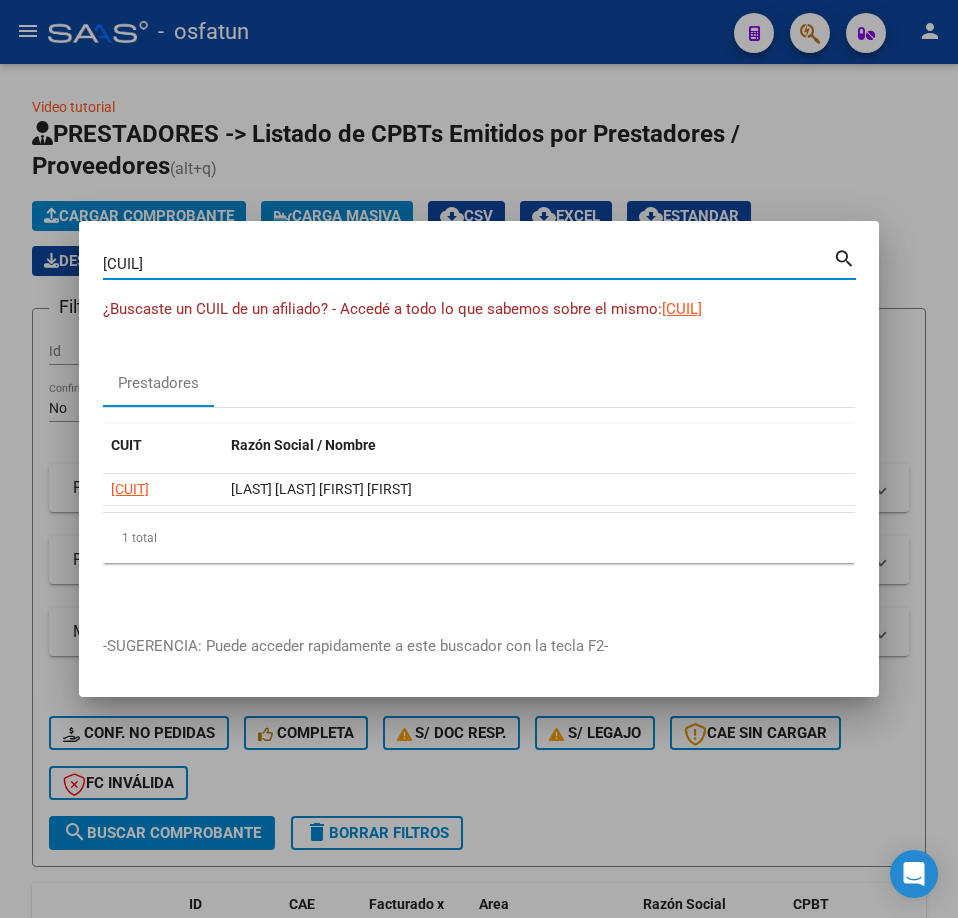 type on "[CUIL]" 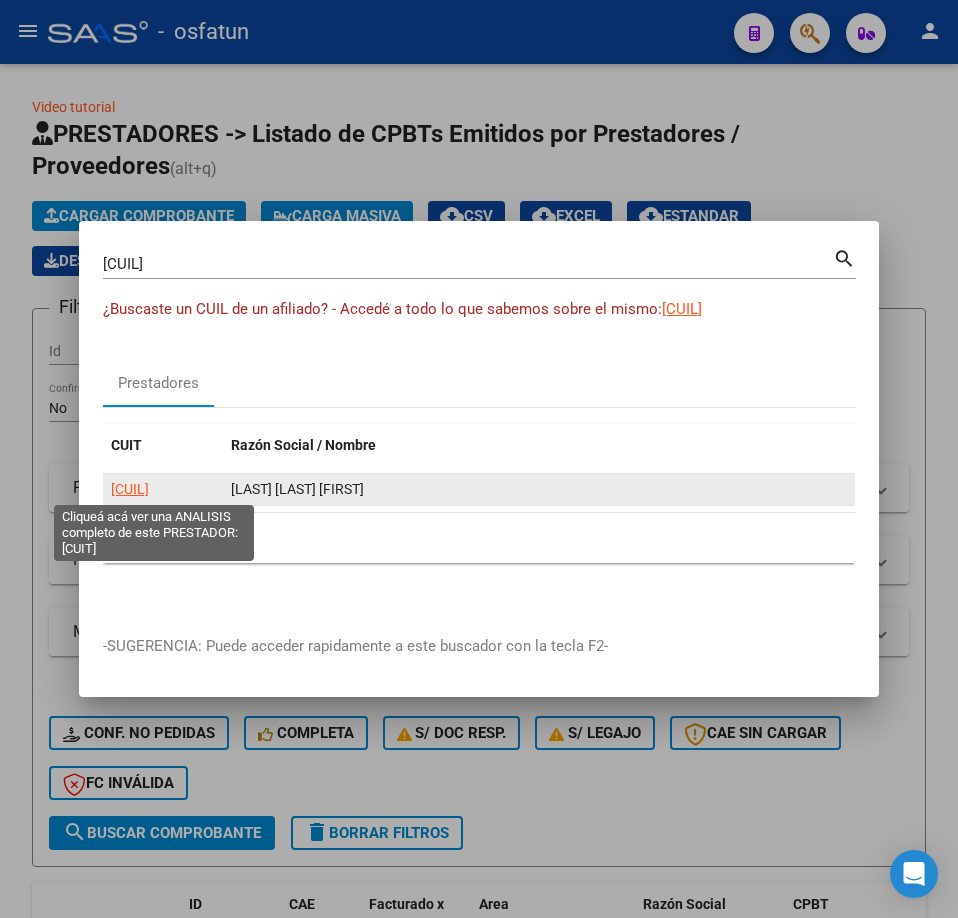 click on "[CUIL]" 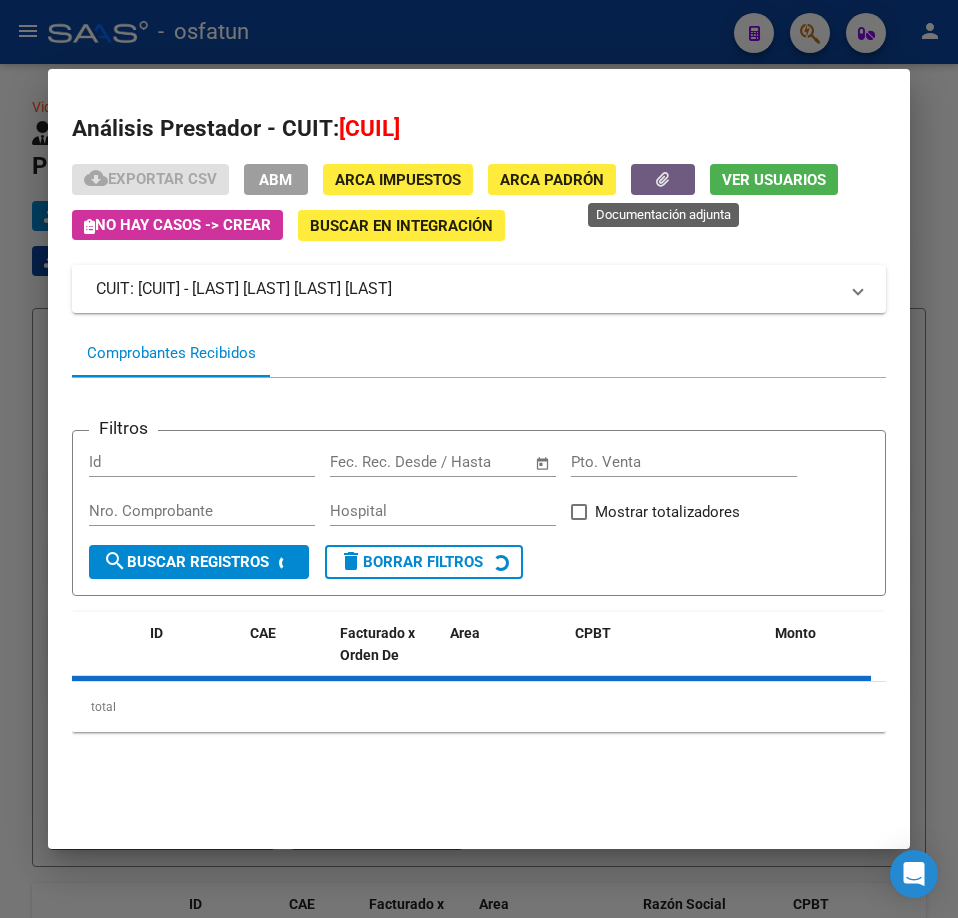click 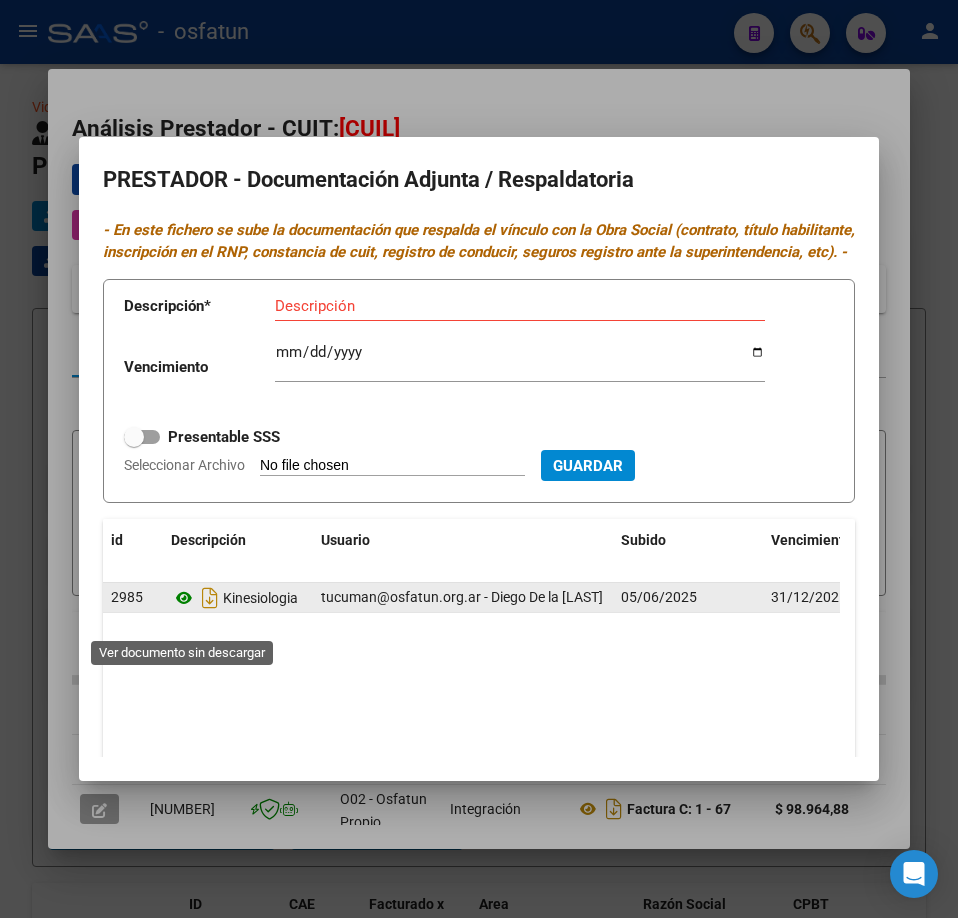 click 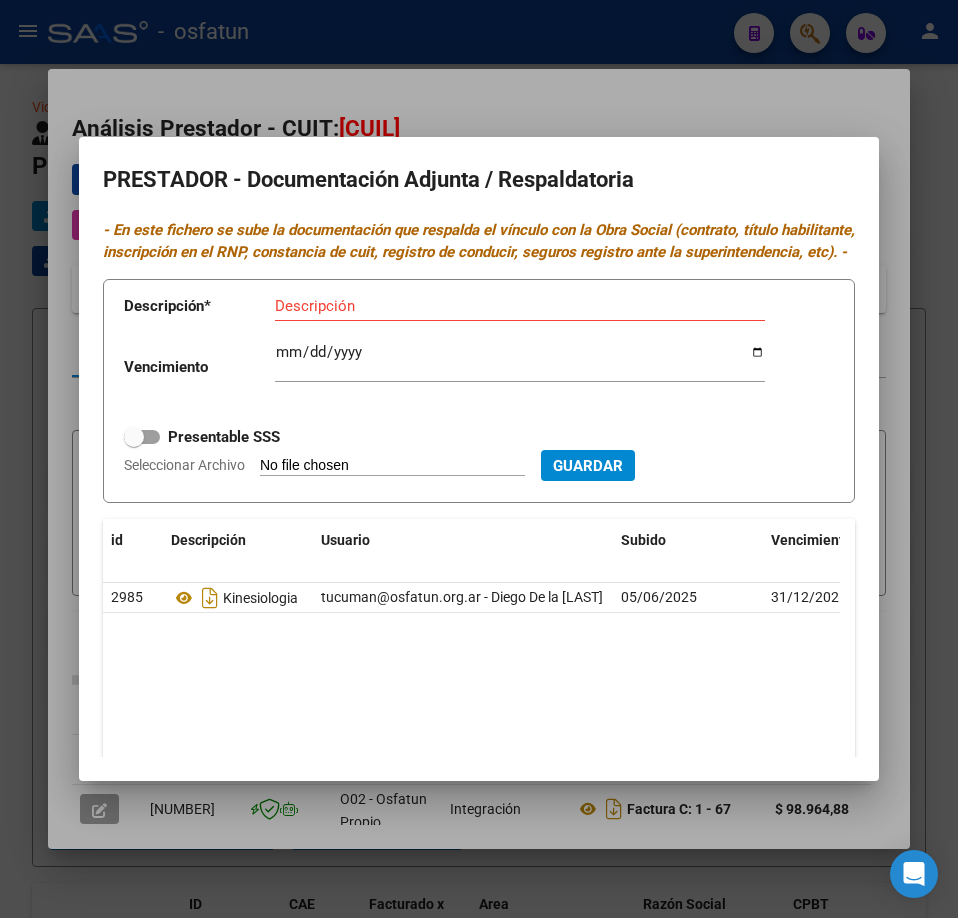 click at bounding box center (479, 459) 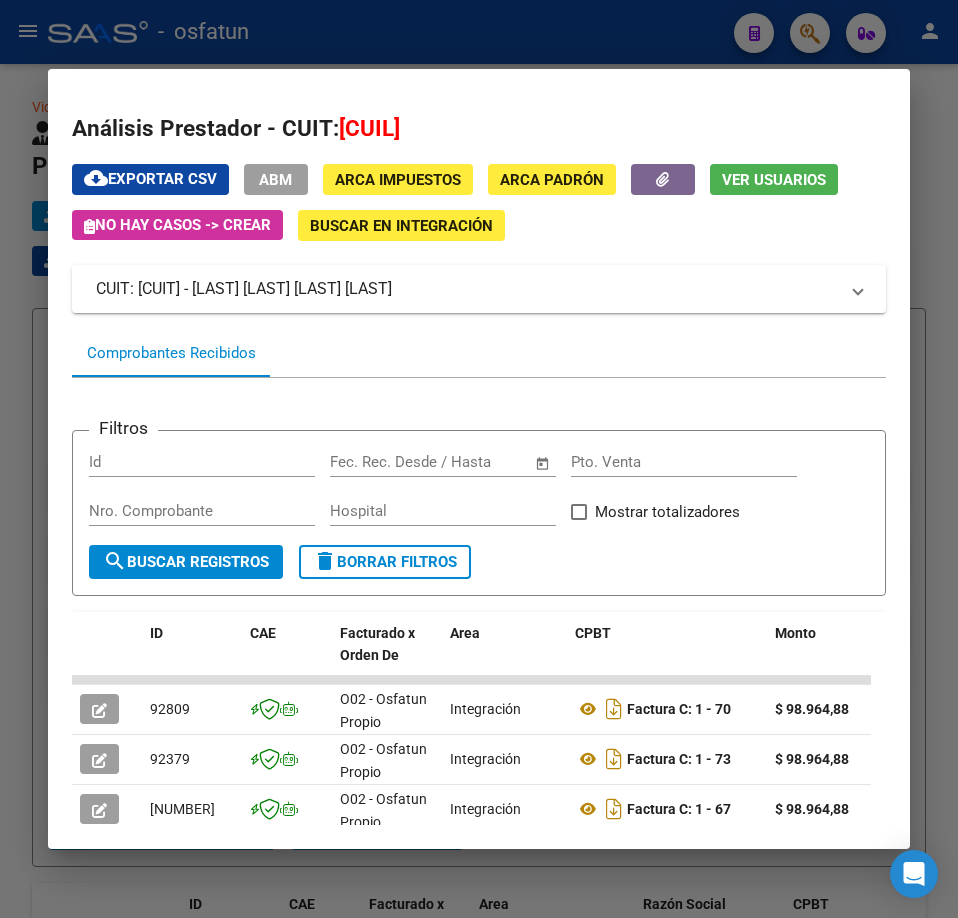click at bounding box center (479, 459) 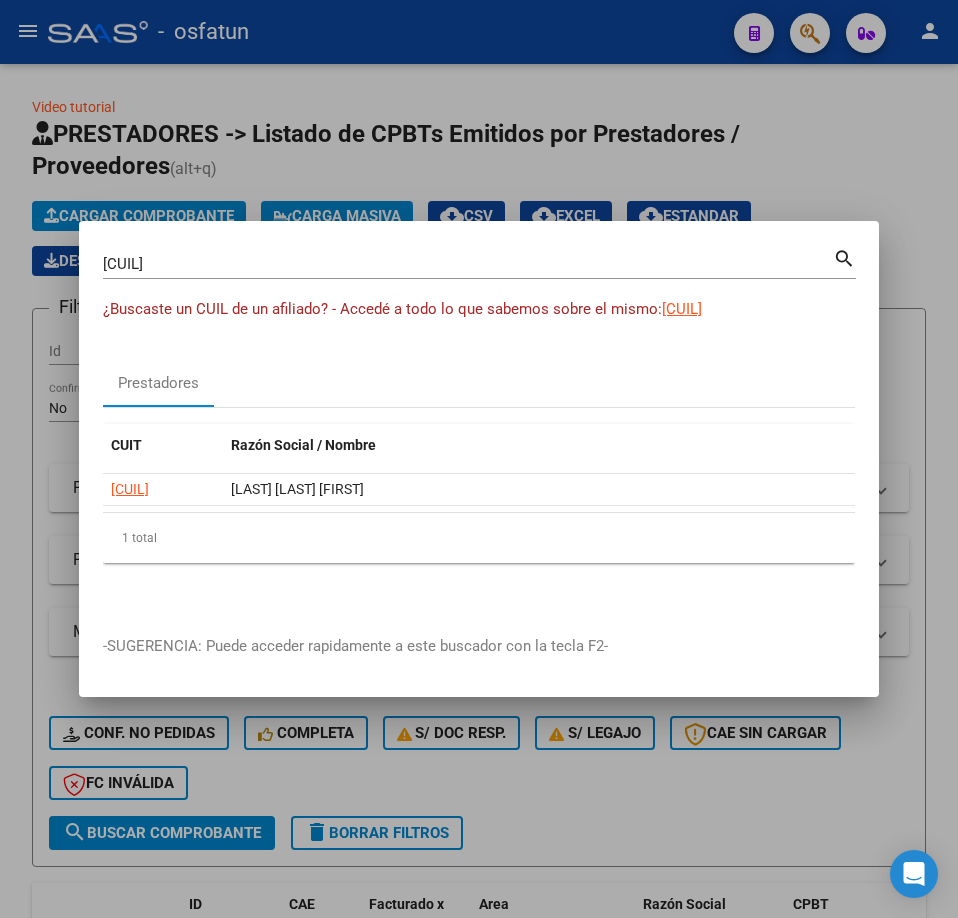 drag, startPoint x: 387, startPoint y: 286, endPoint x: 61, endPoint y: 285, distance: 326.00153 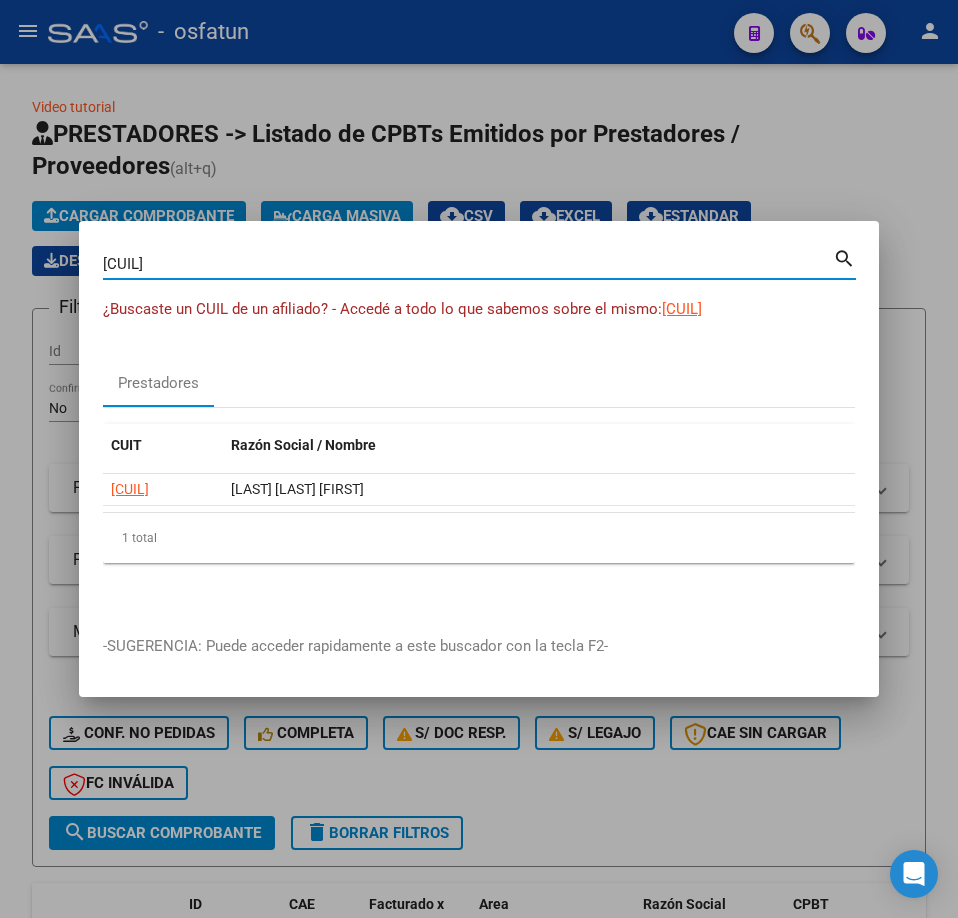 drag, startPoint x: -1, startPoint y: 308, endPoint x: -1, endPoint y: 327, distance: 19 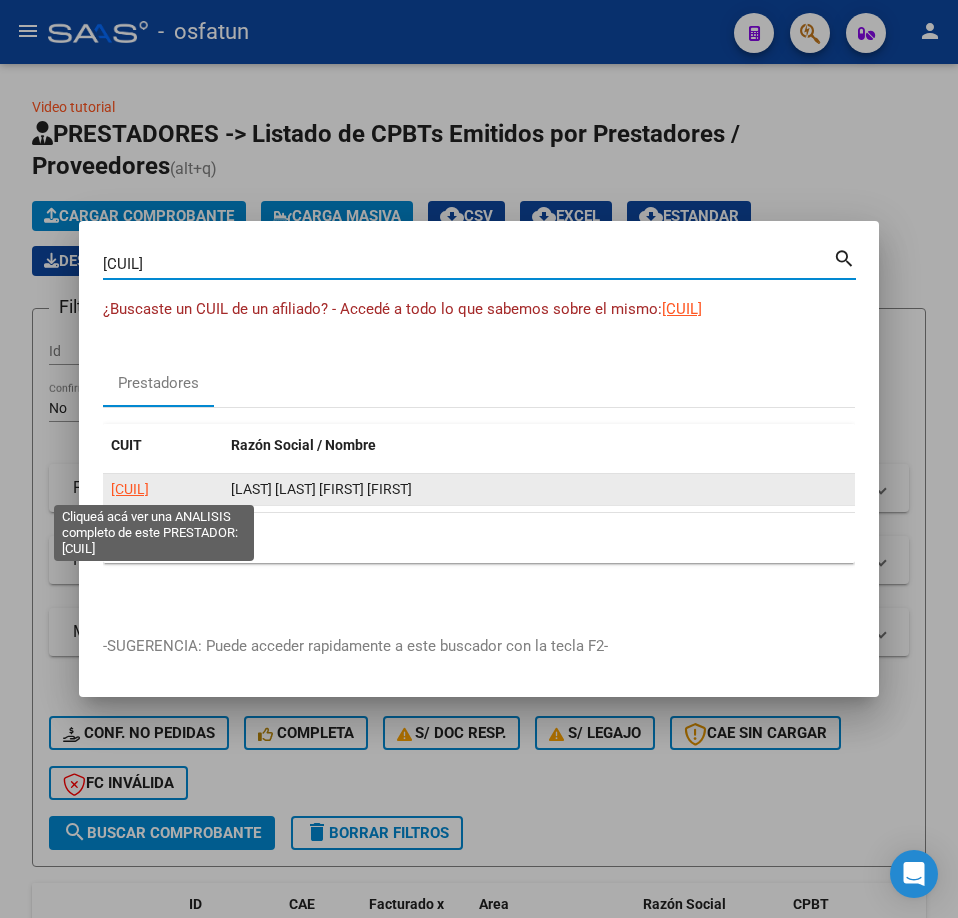 click on "[CUIL]" 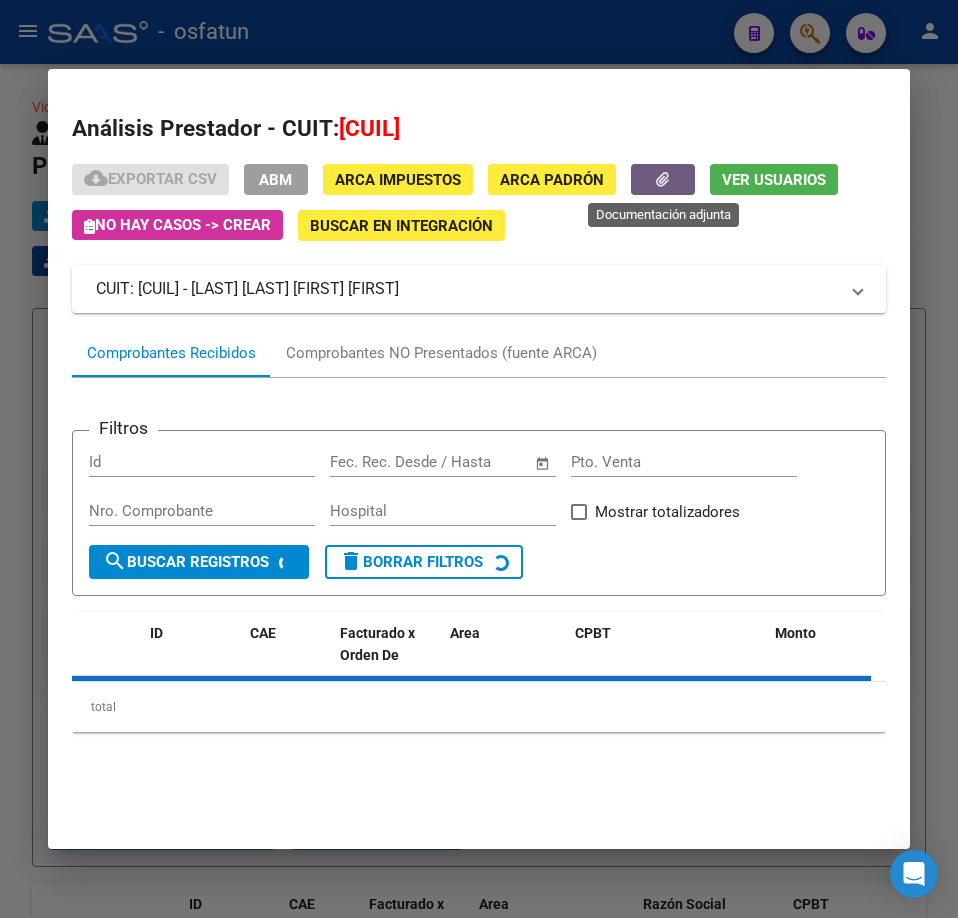 click 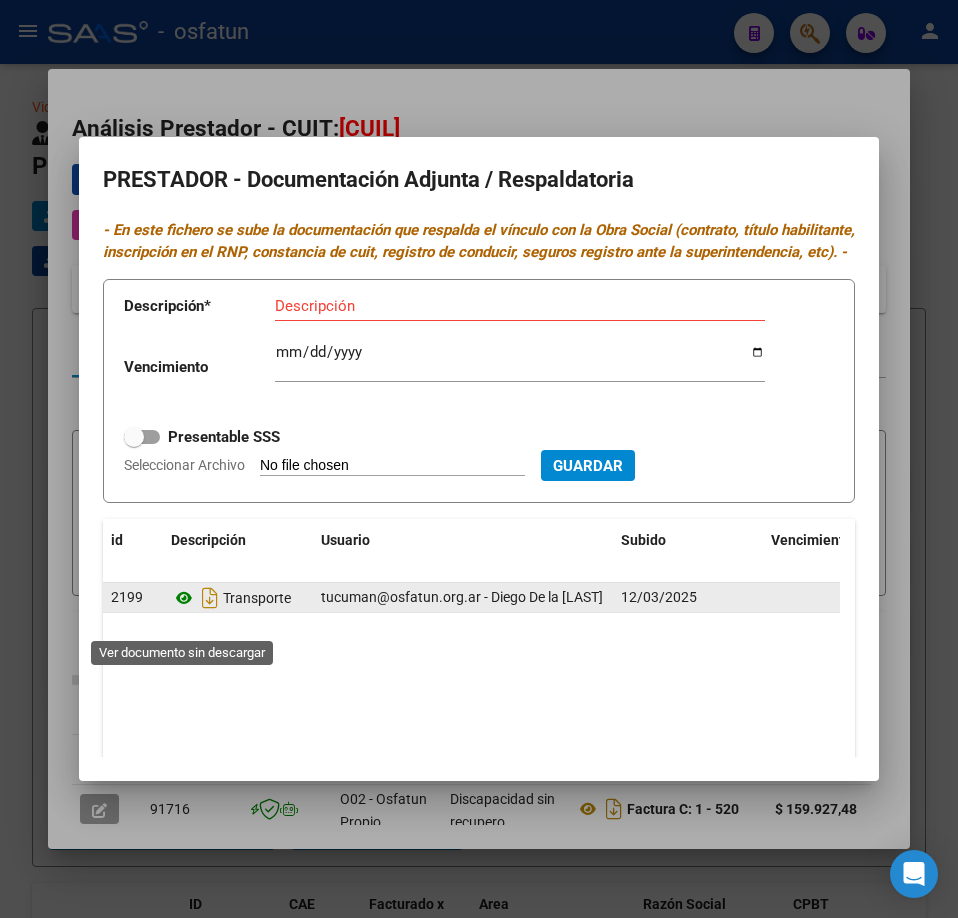 click 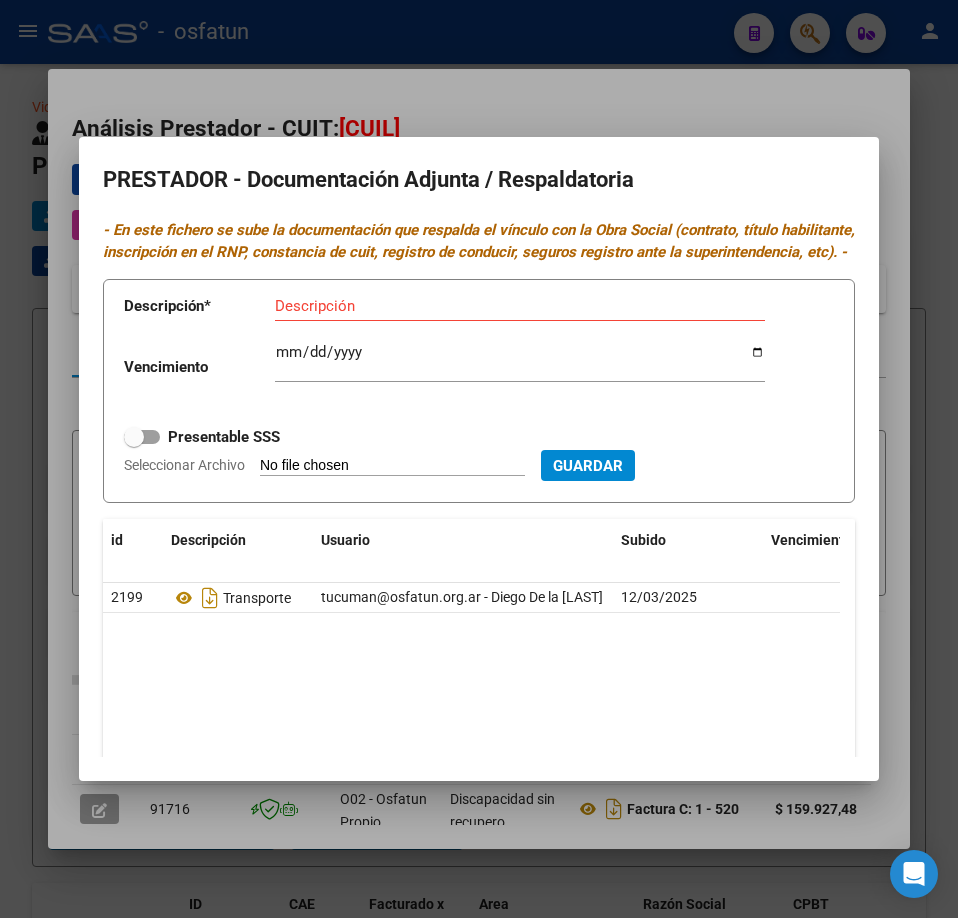 click at bounding box center (479, 459) 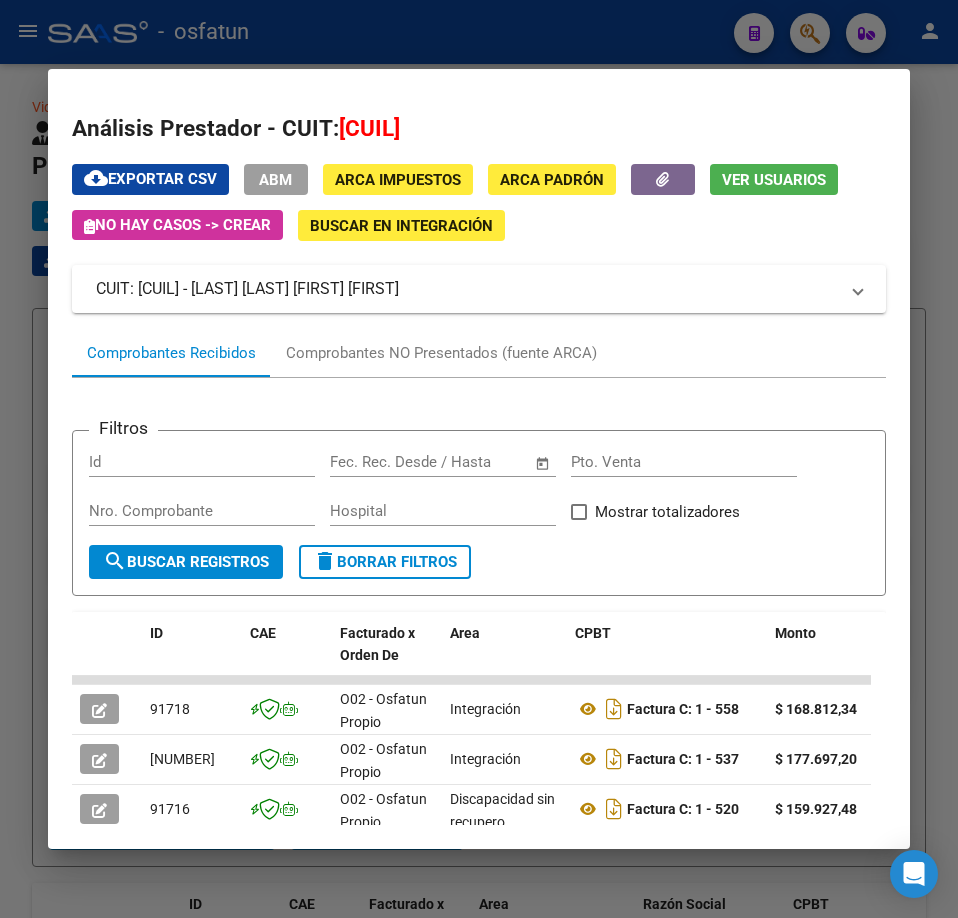 click at bounding box center [479, 459] 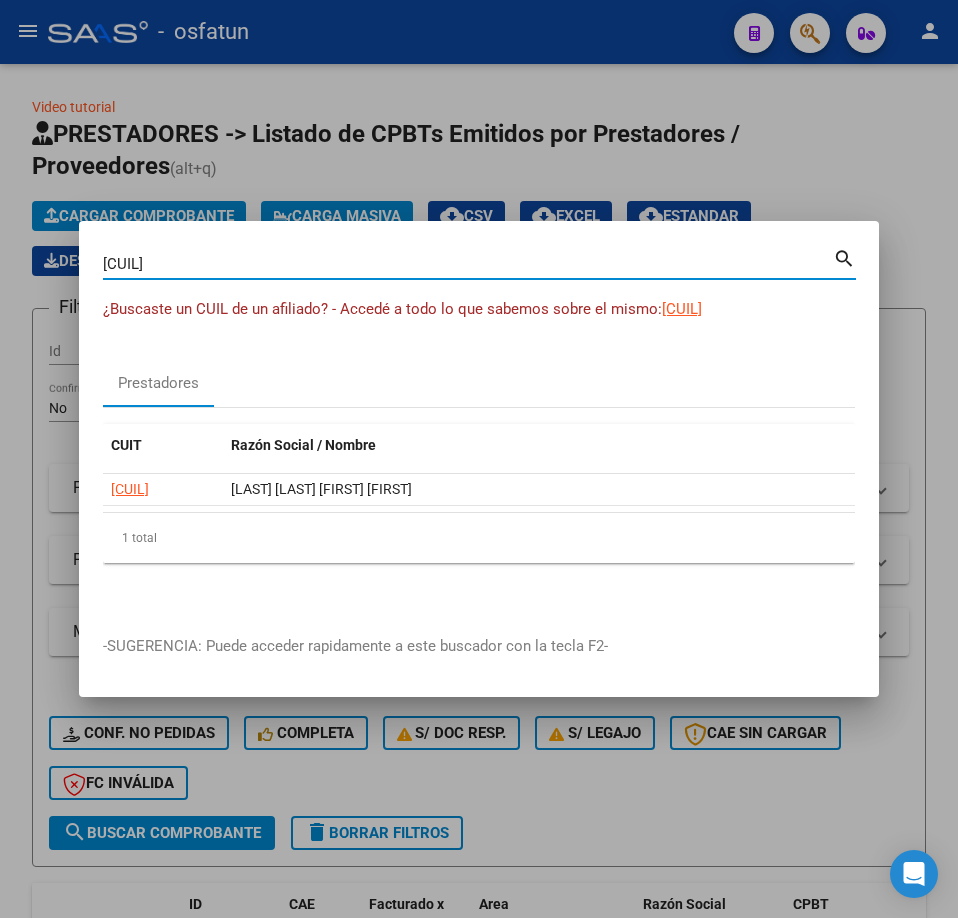 drag, startPoint x: 317, startPoint y: 267, endPoint x: -1, endPoint y: 267, distance: 318 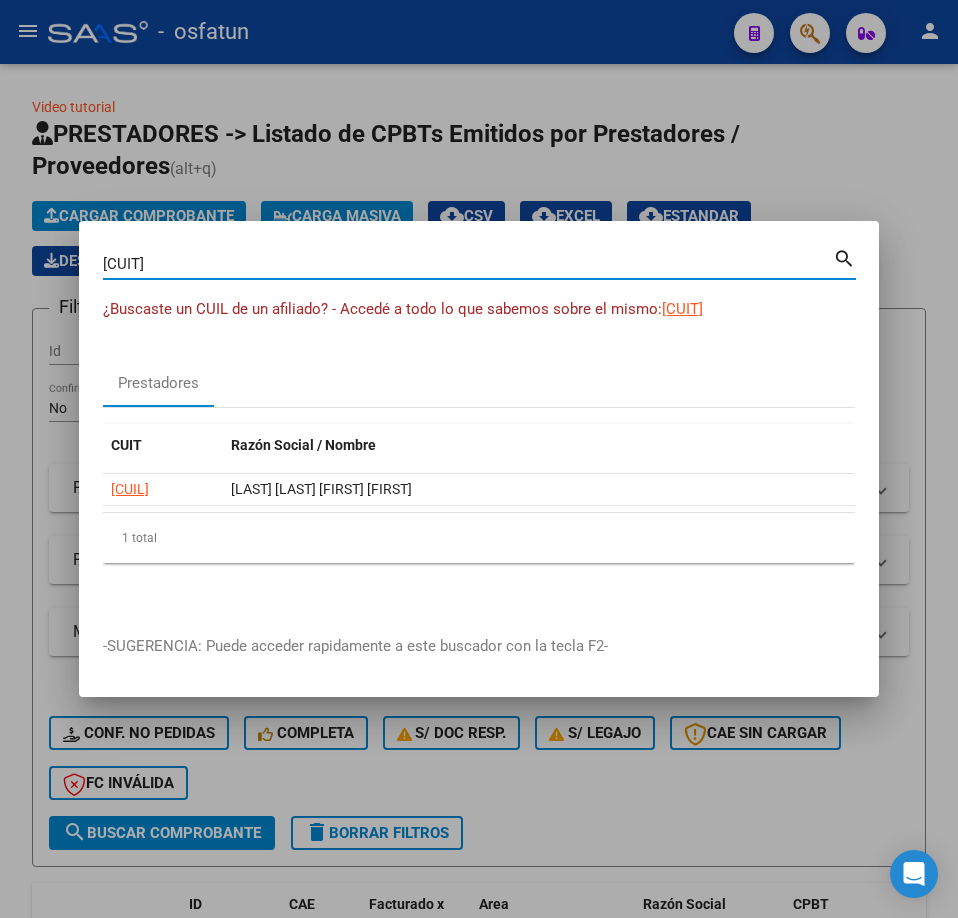 type on "[CUIT]" 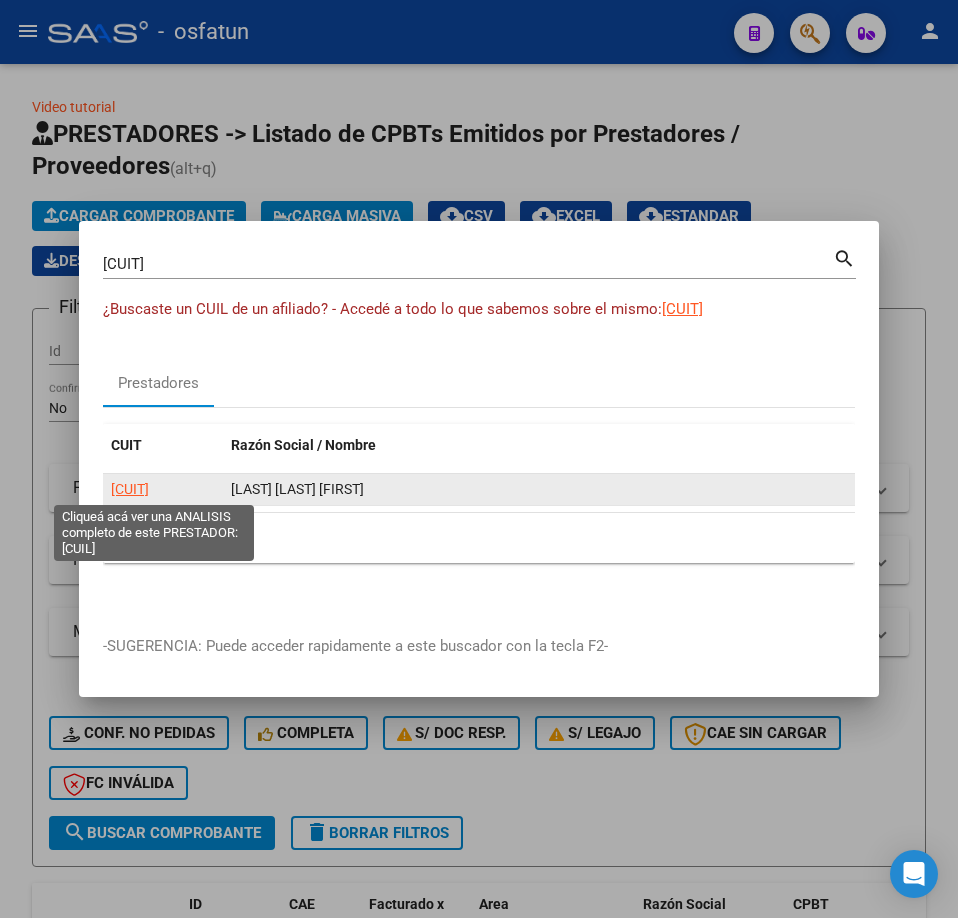 click on "[CUIT]" 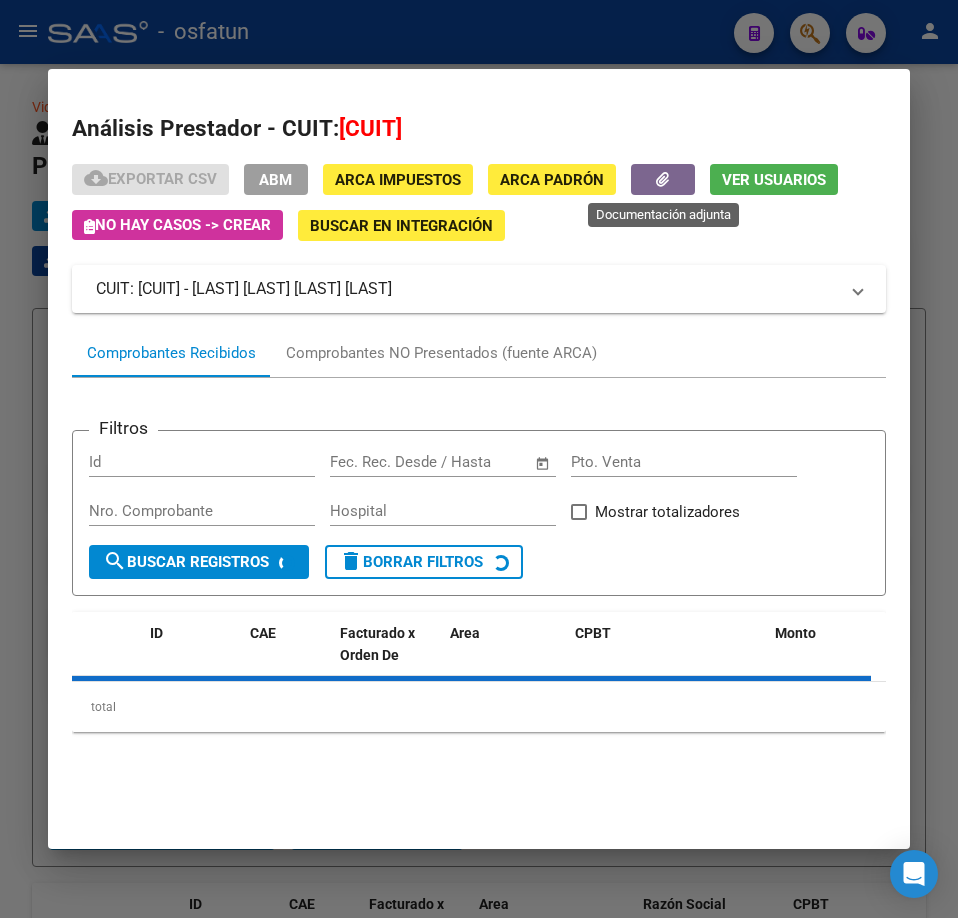 click 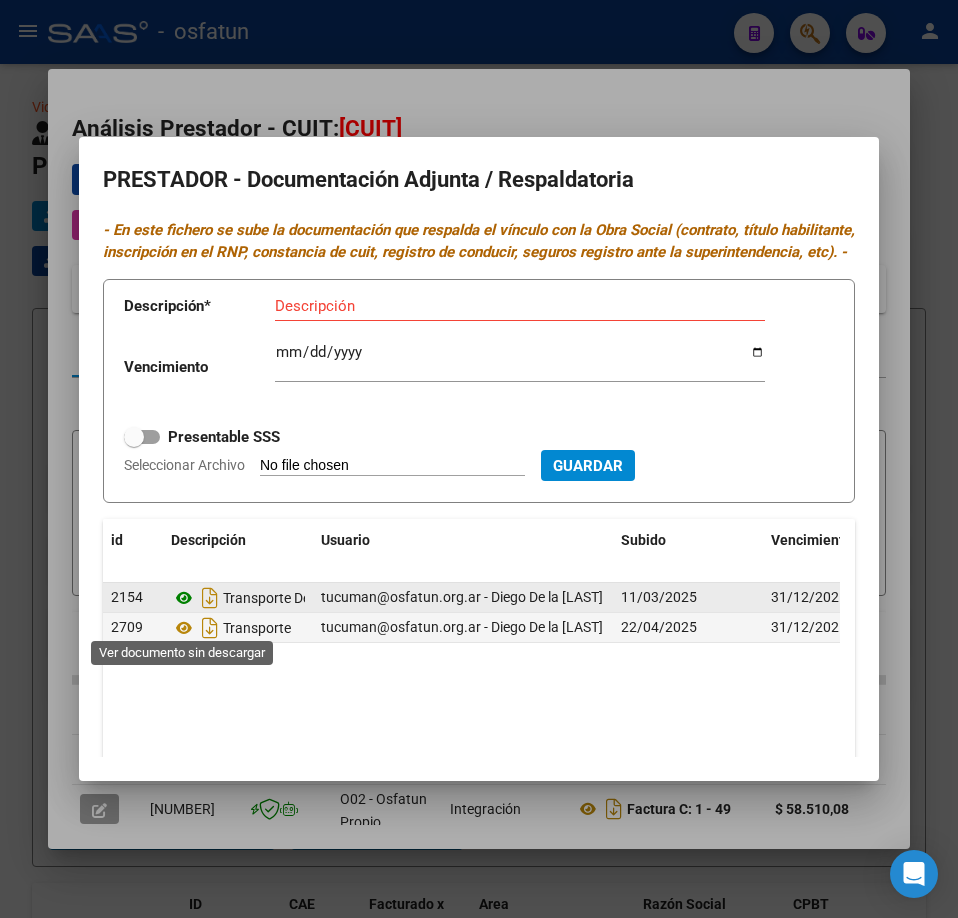 click 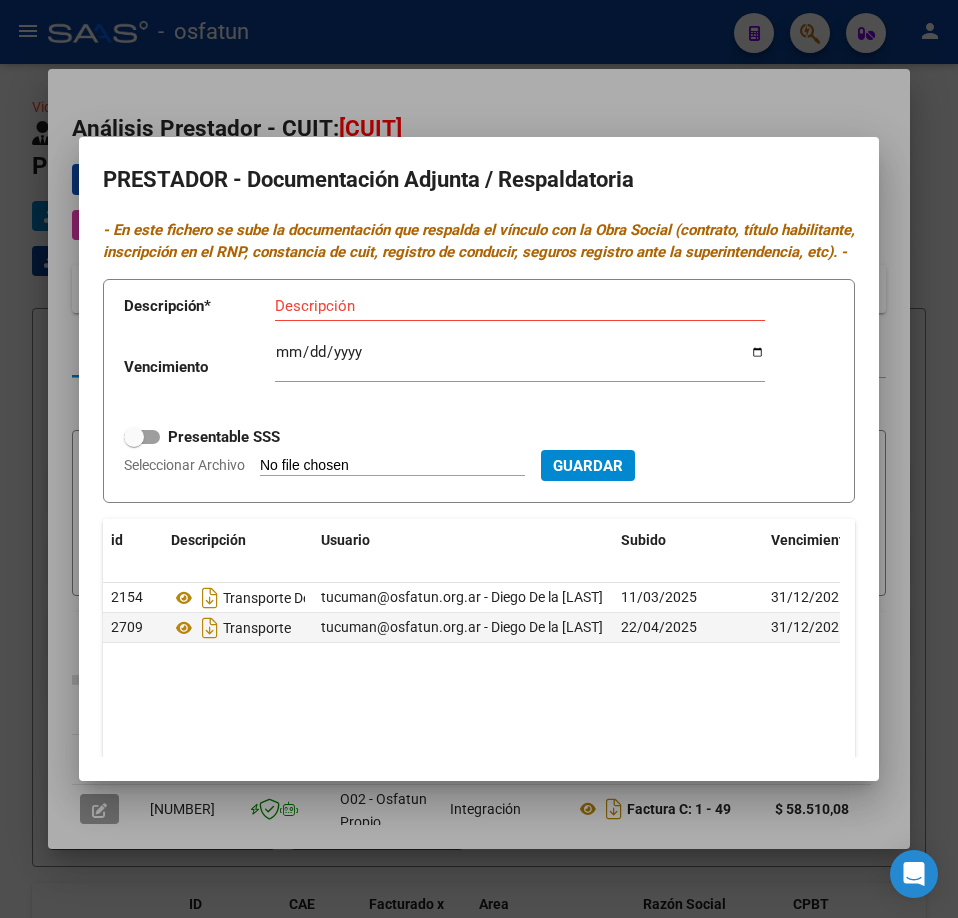 click at bounding box center (479, 459) 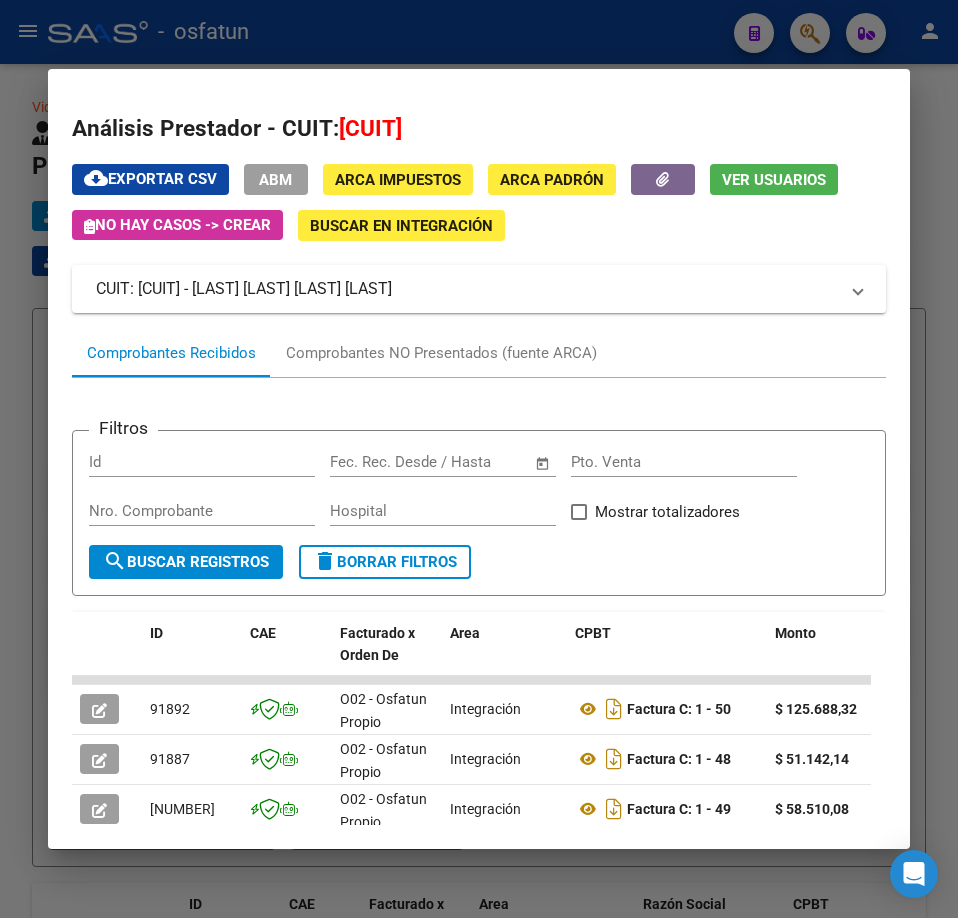 click at bounding box center (479, 459) 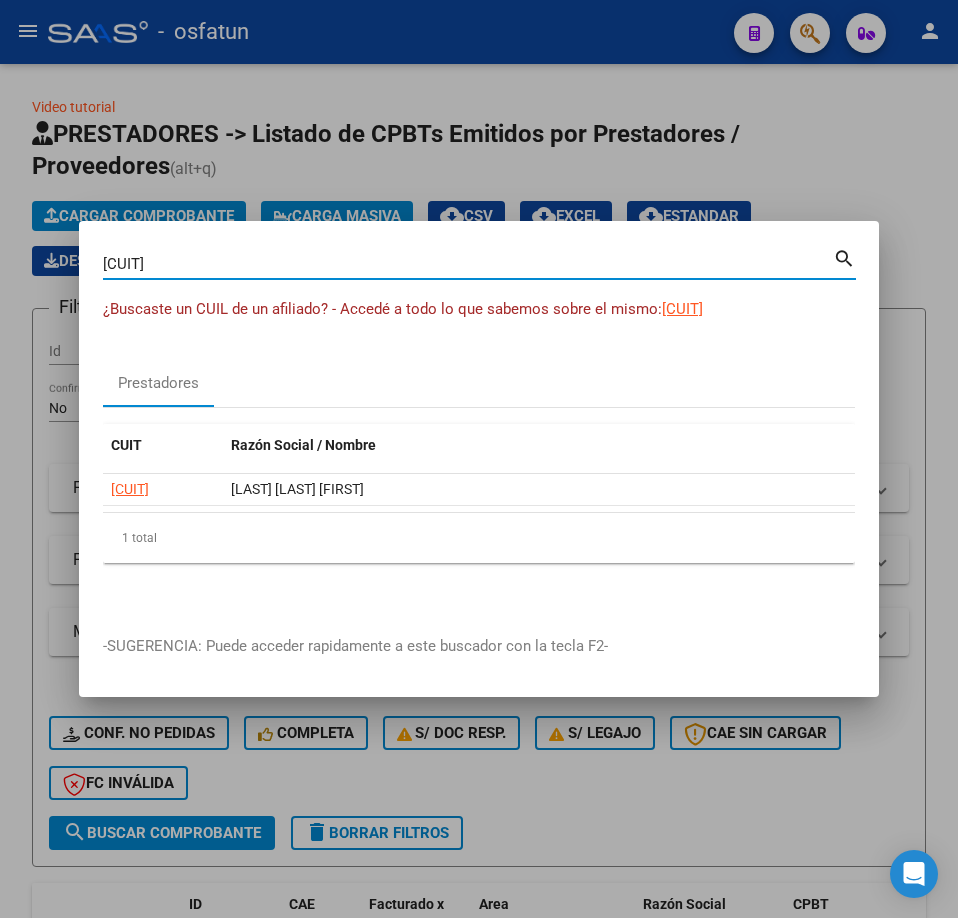 drag, startPoint x: 345, startPoint y: 271, endPoint x: -1, endPoint y: 310, distance: 348.19104 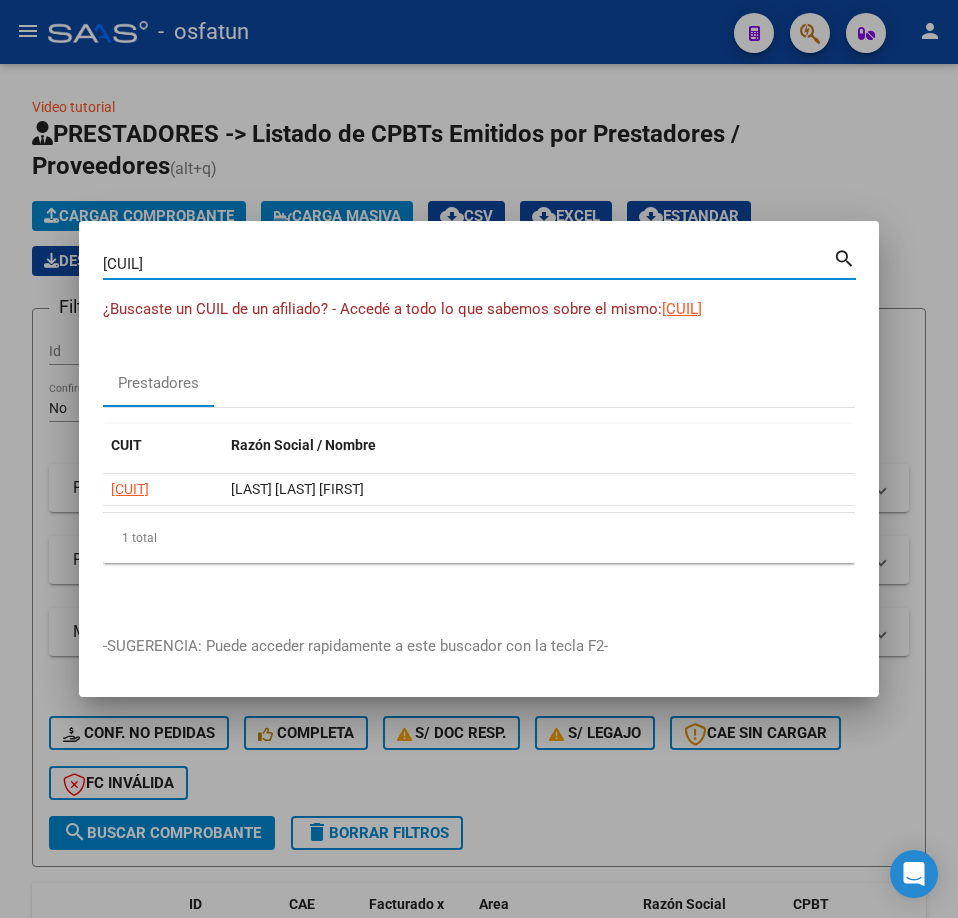 type on "[CUIL]" 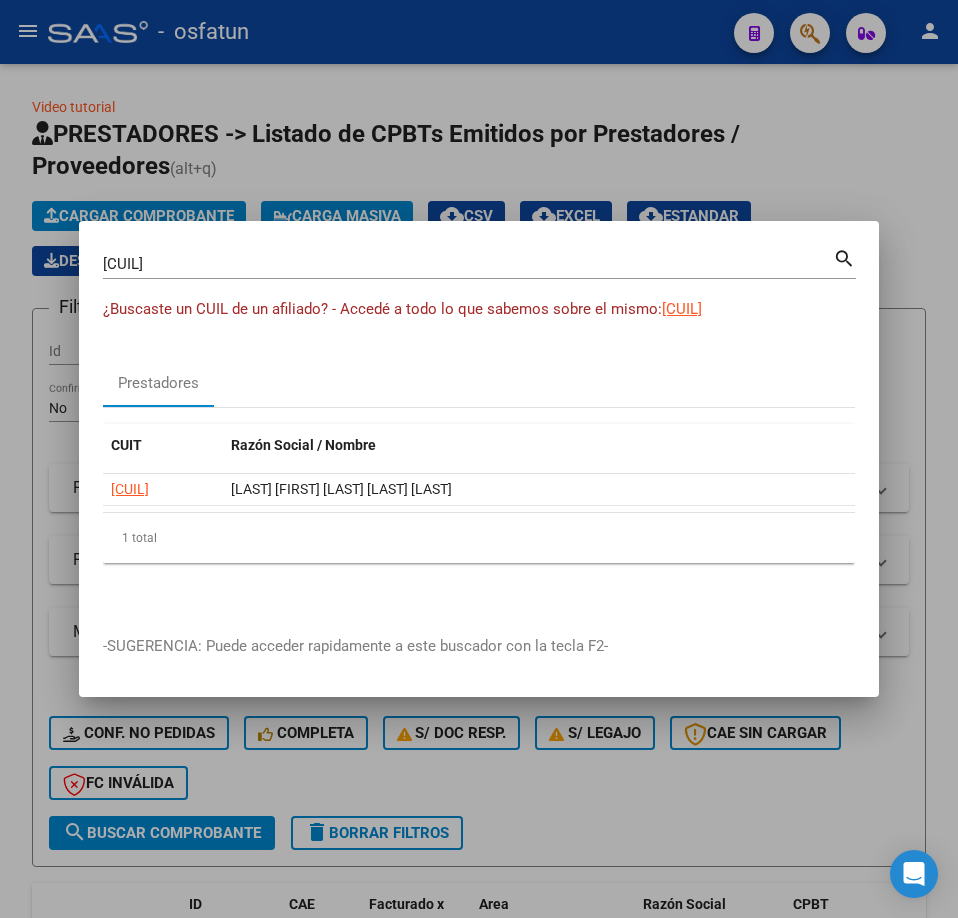 click on "[CUIT] Buscar (apellido, dni, cuil, nro traspaso, cuit, obra social) search ¿Buscaste un CUIL de un afiliado? - Accedé a todo lo que sabemos sobre el mismo: [CUIT] Prestadores CUIT Razón Social / Nombre [CUIT] [LAST] [LAST] [LAST] 1 total 1" at bounding box center [479, 428] 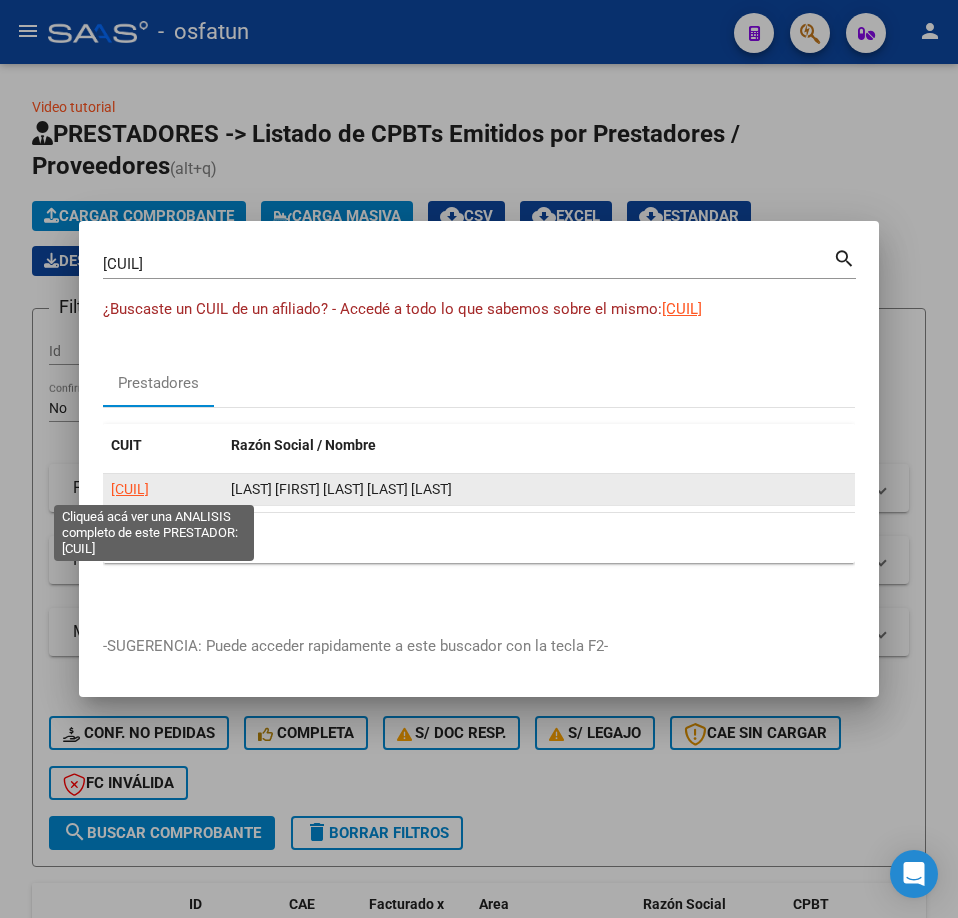 click on "[CUIL]" 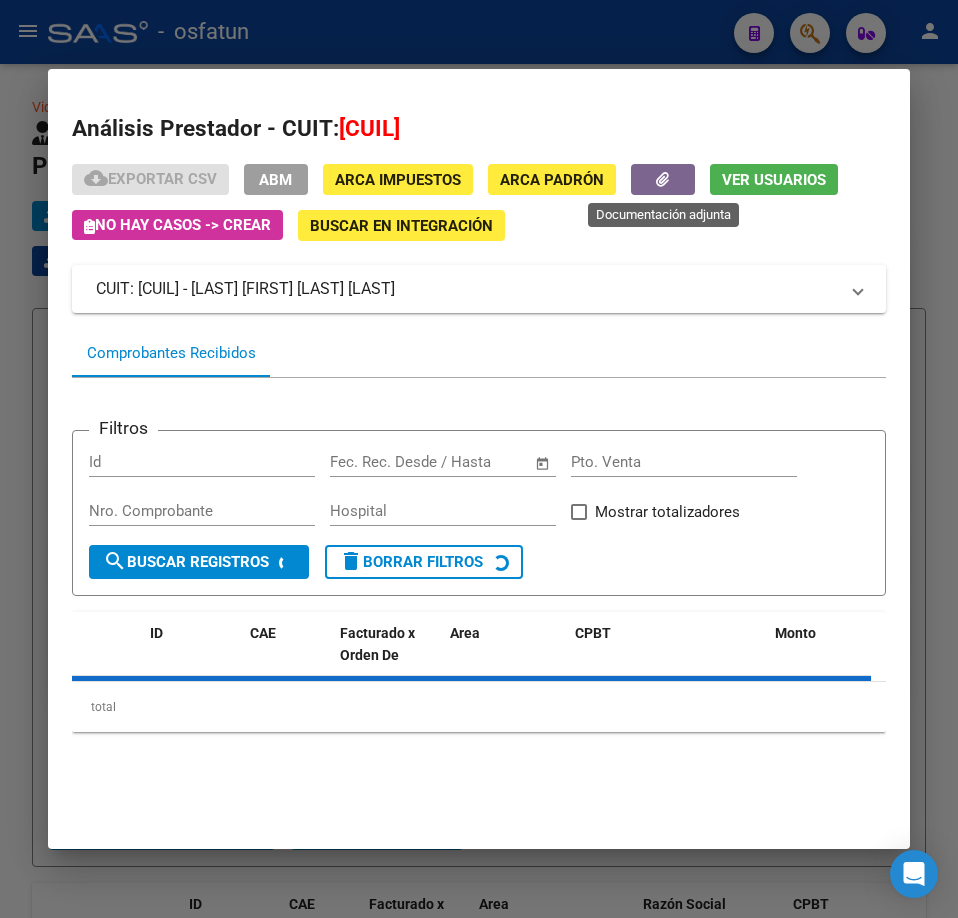 click 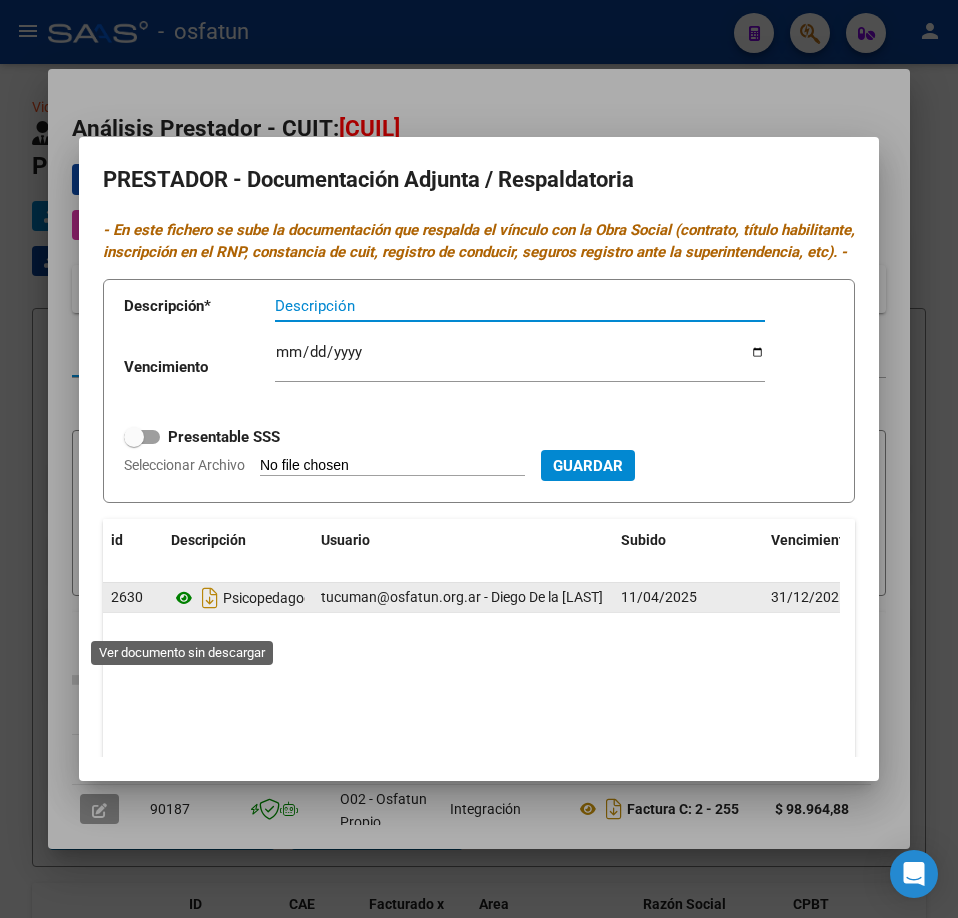 click 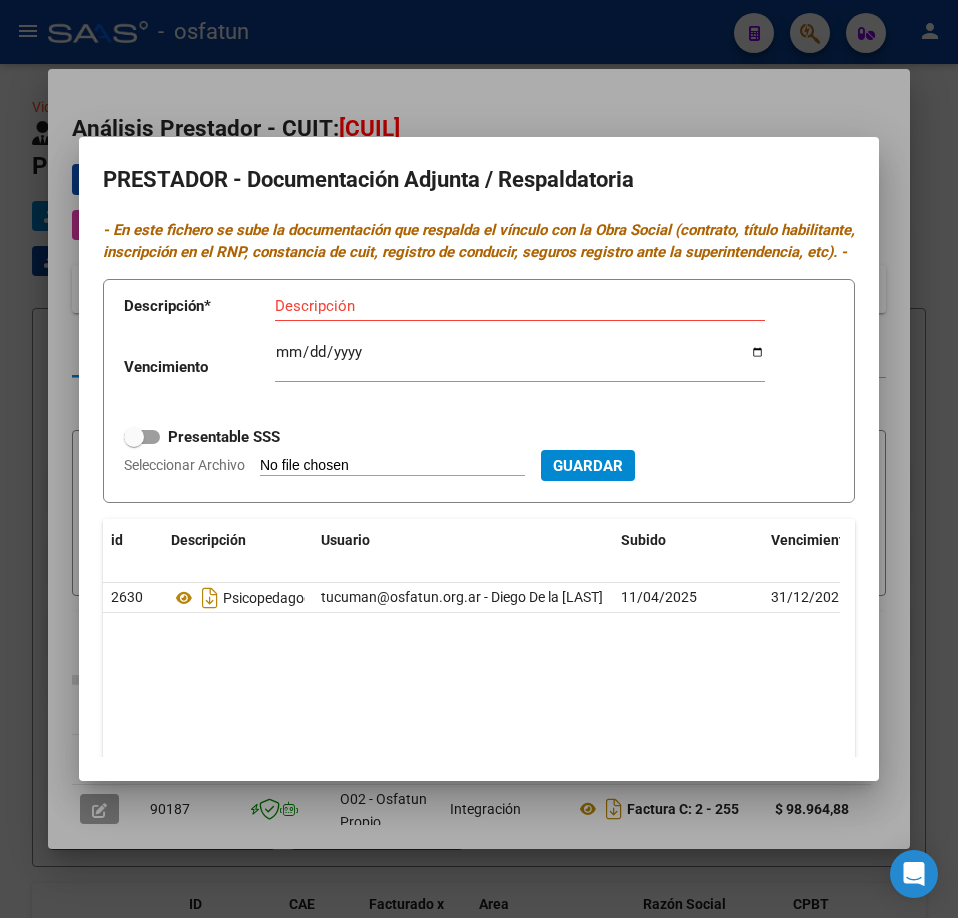 click at bounding box center (479, 459) 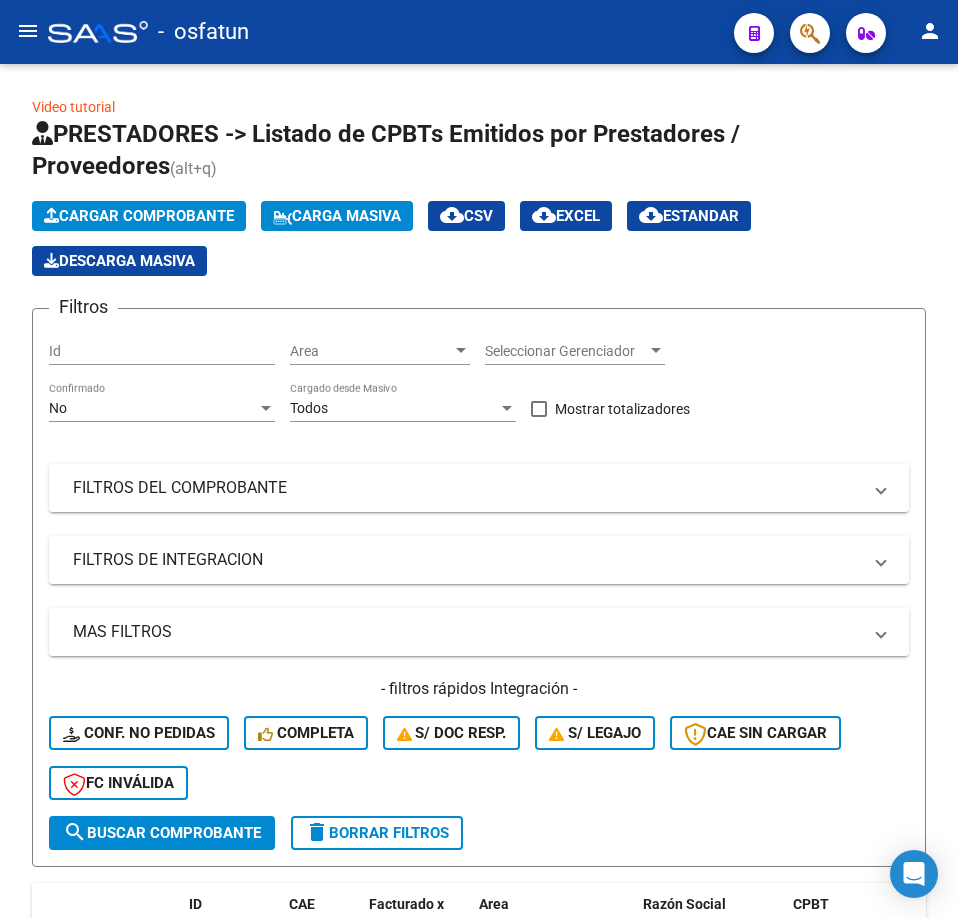 scroll, scrollTop: 0, scrollLeft: 0, axis: both 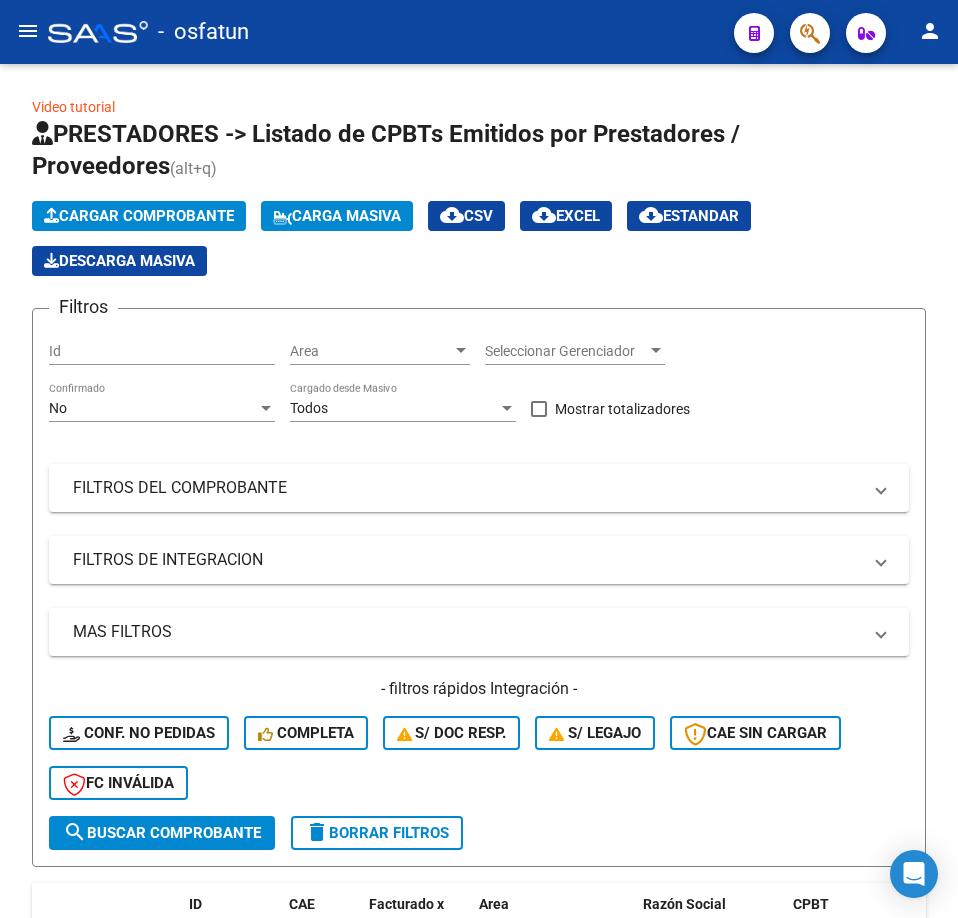 click 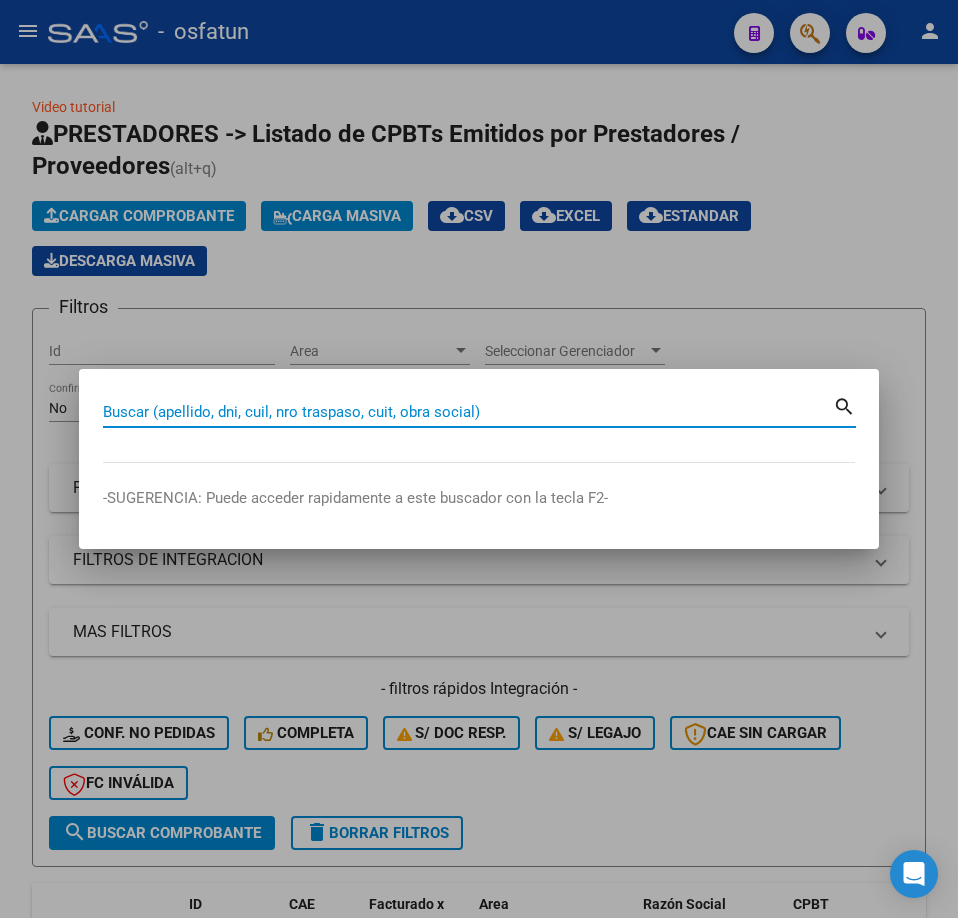 paste on "27310305591" 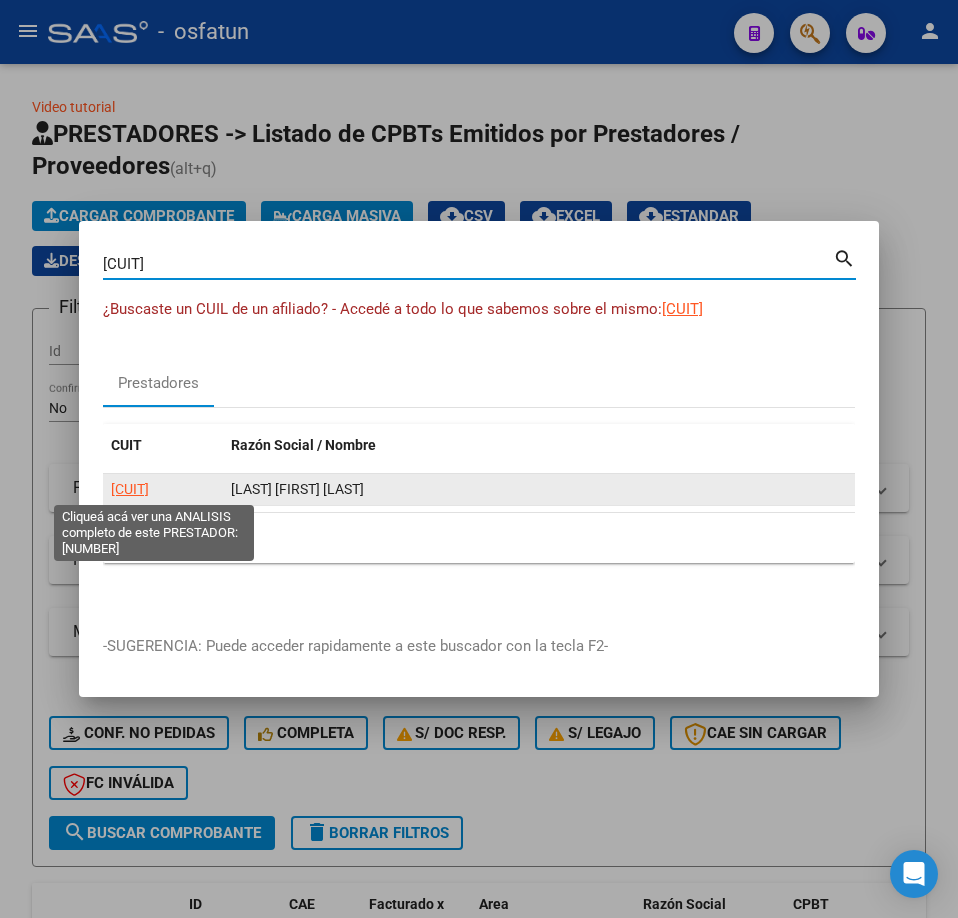 click on "27310305591" 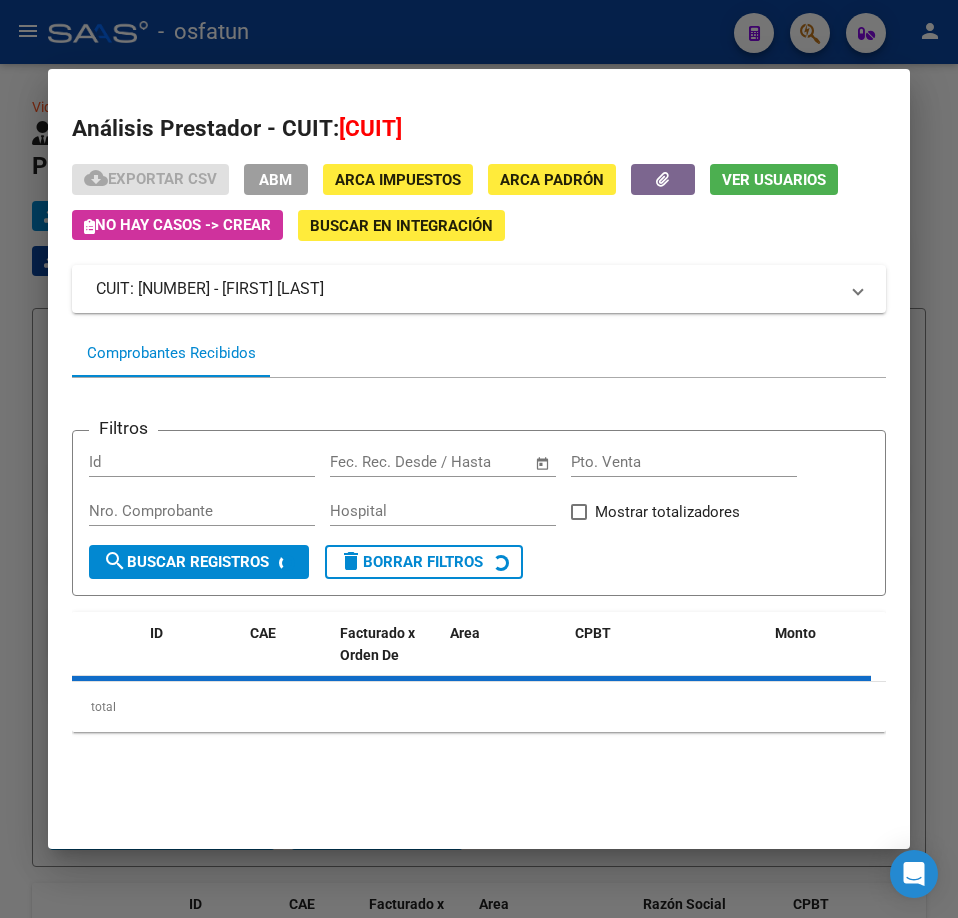 click 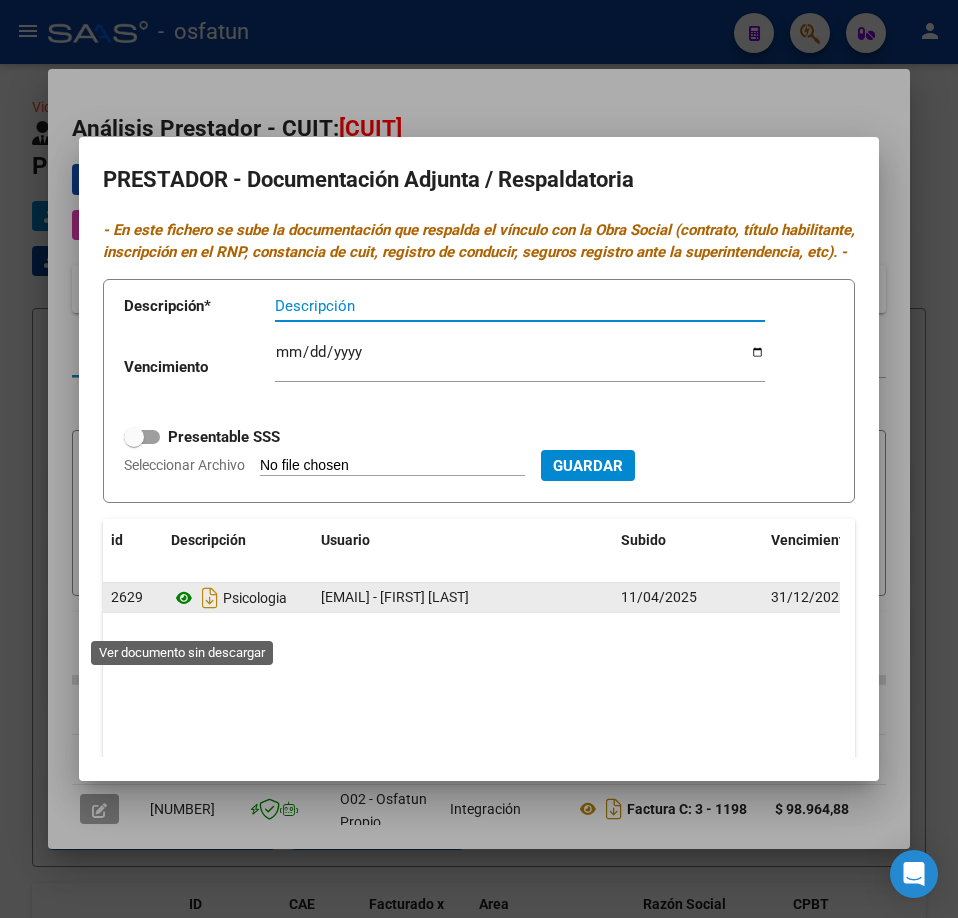 click 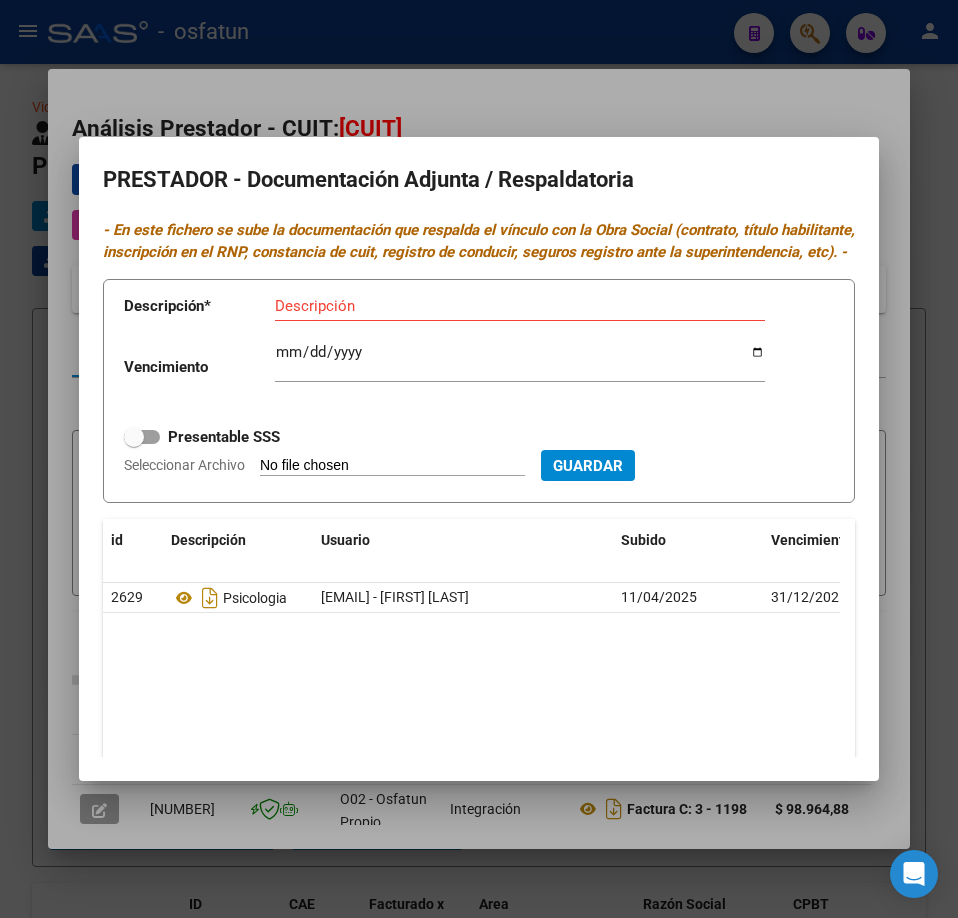 drag, startPoint x: 696, startPoint y: 39, endPoint x: 662, endPoint y: 73, distance: 48.08326 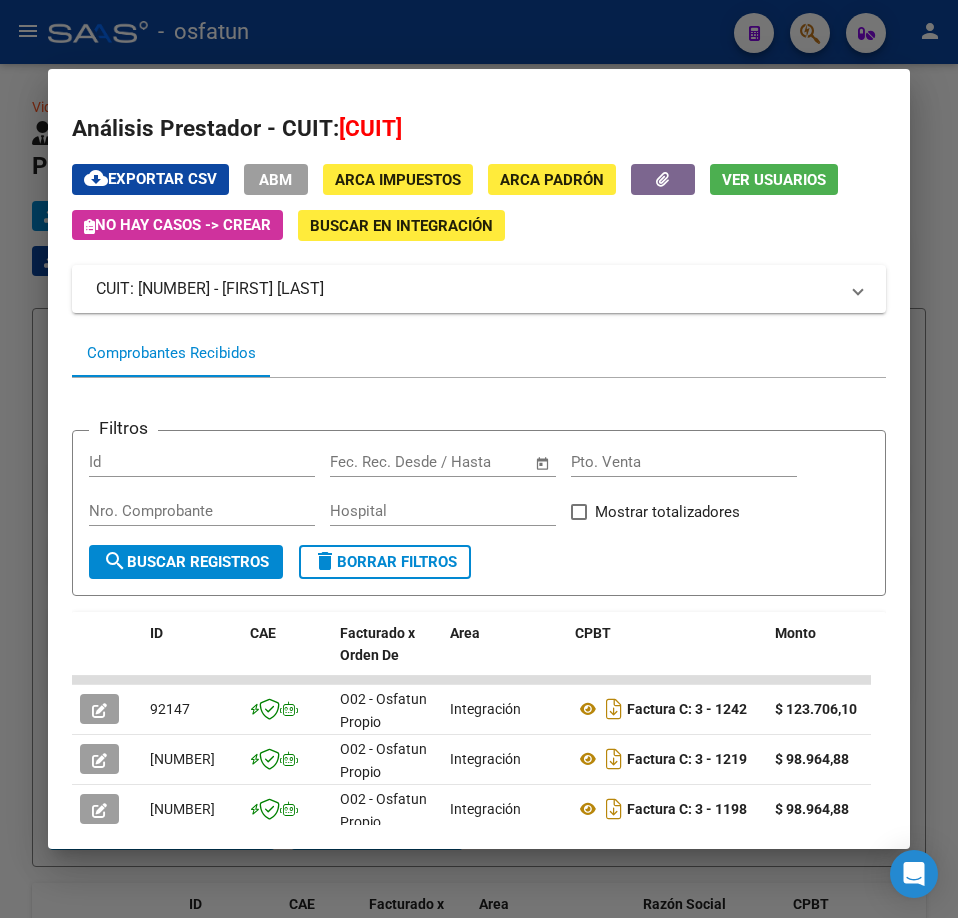 click at bounding box center (479, 459) 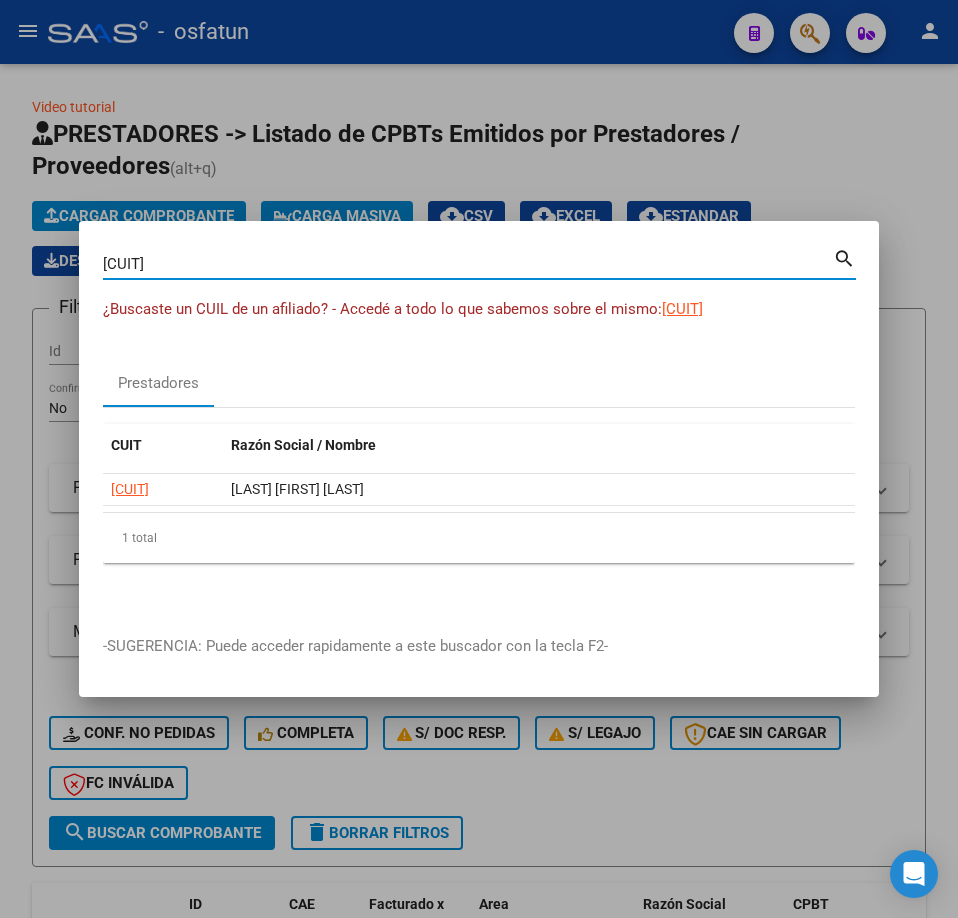 drag, startPoint x: 312, startPoint y: 271, endPoint x: -1, endPoint y: 307, distance: 315.06348 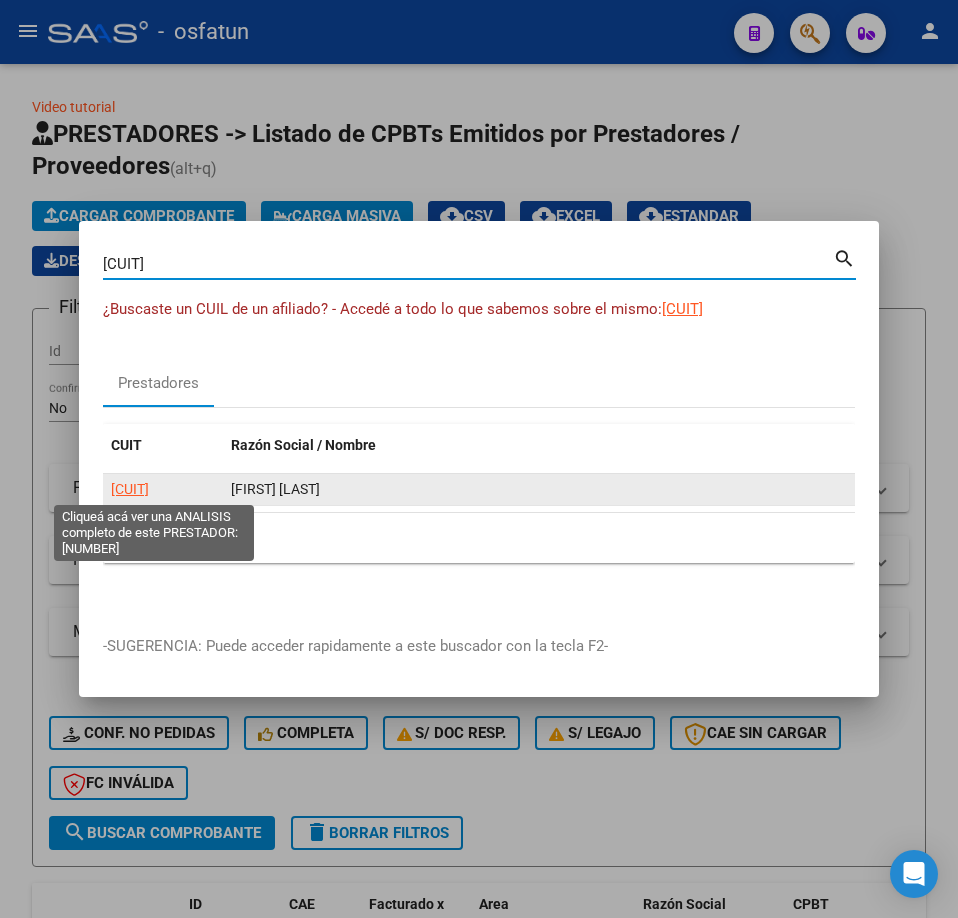 click on "27399736779" 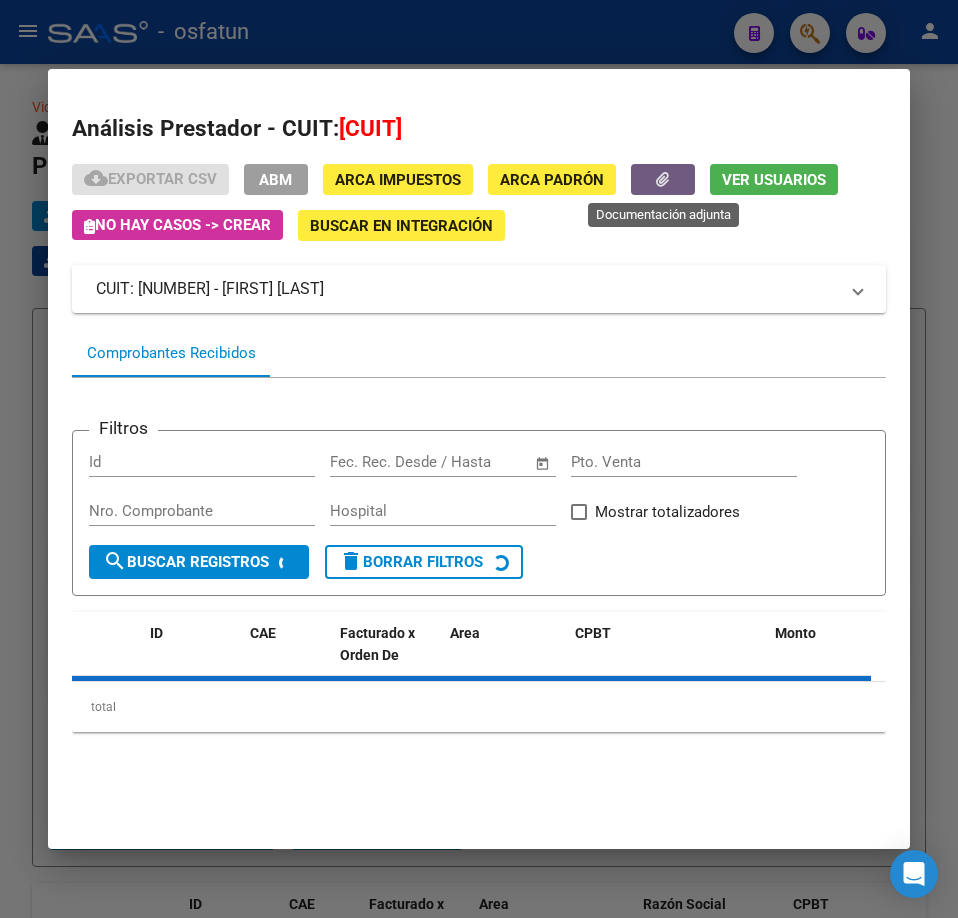 click 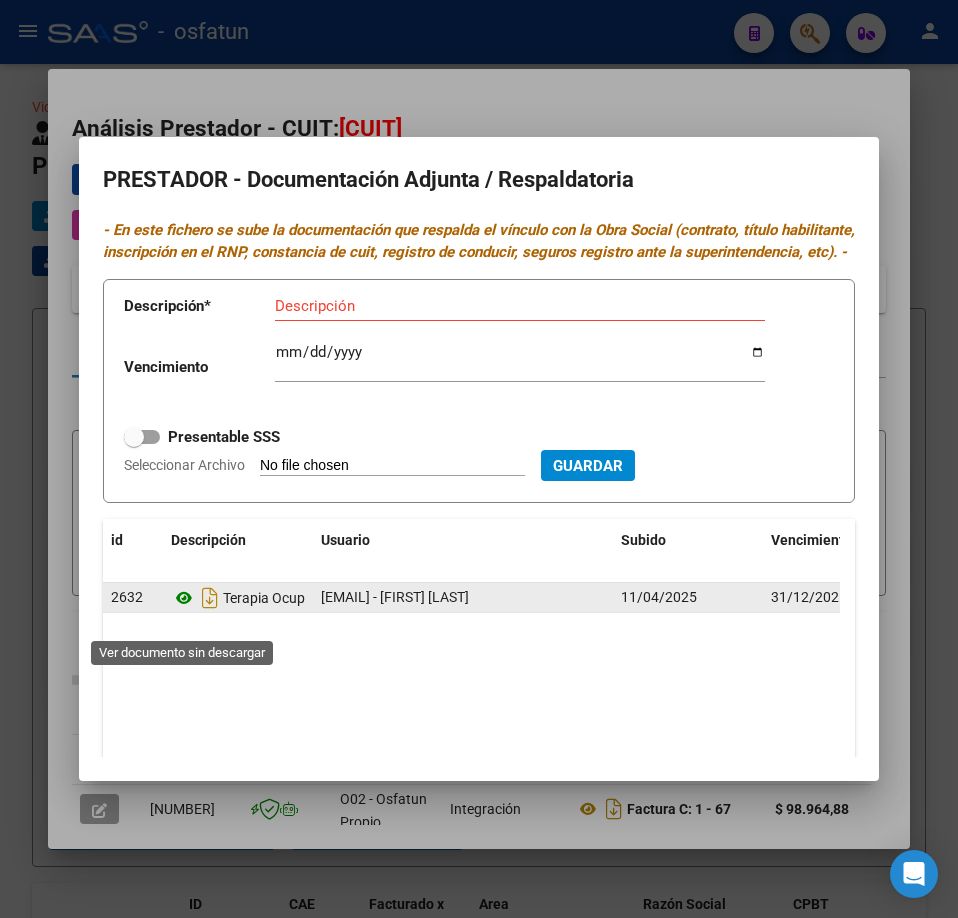 click 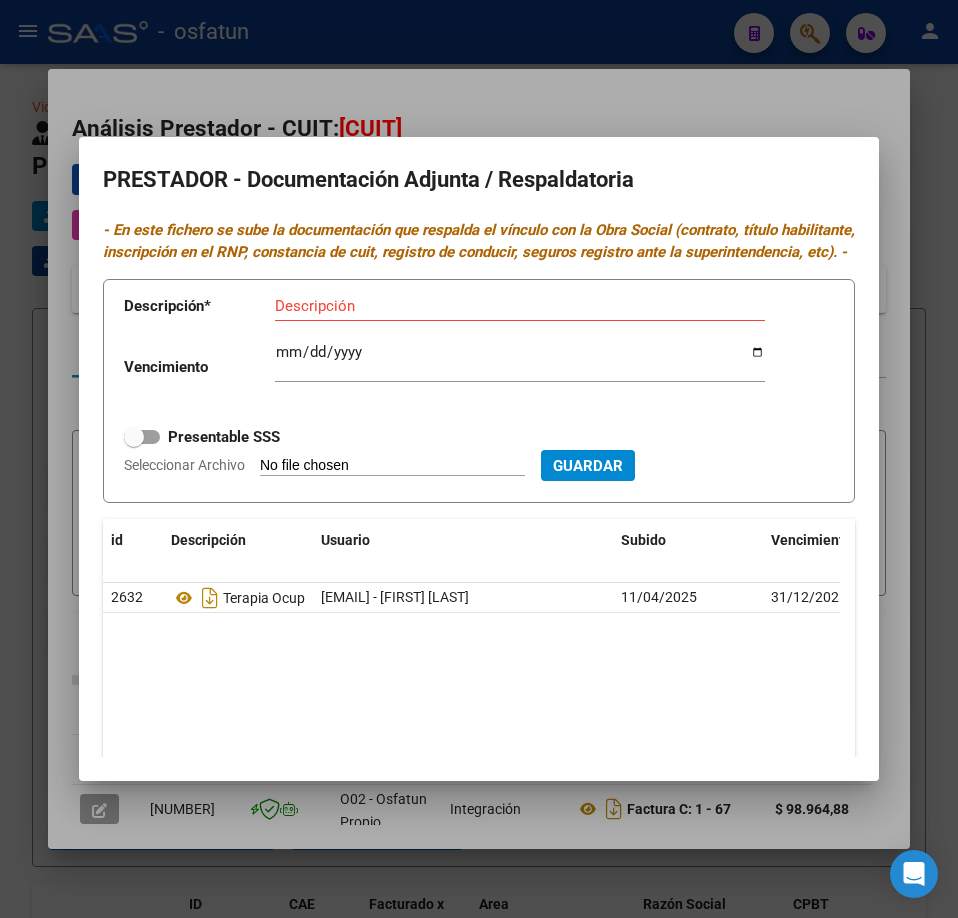 click at bounding box center (479, 459) 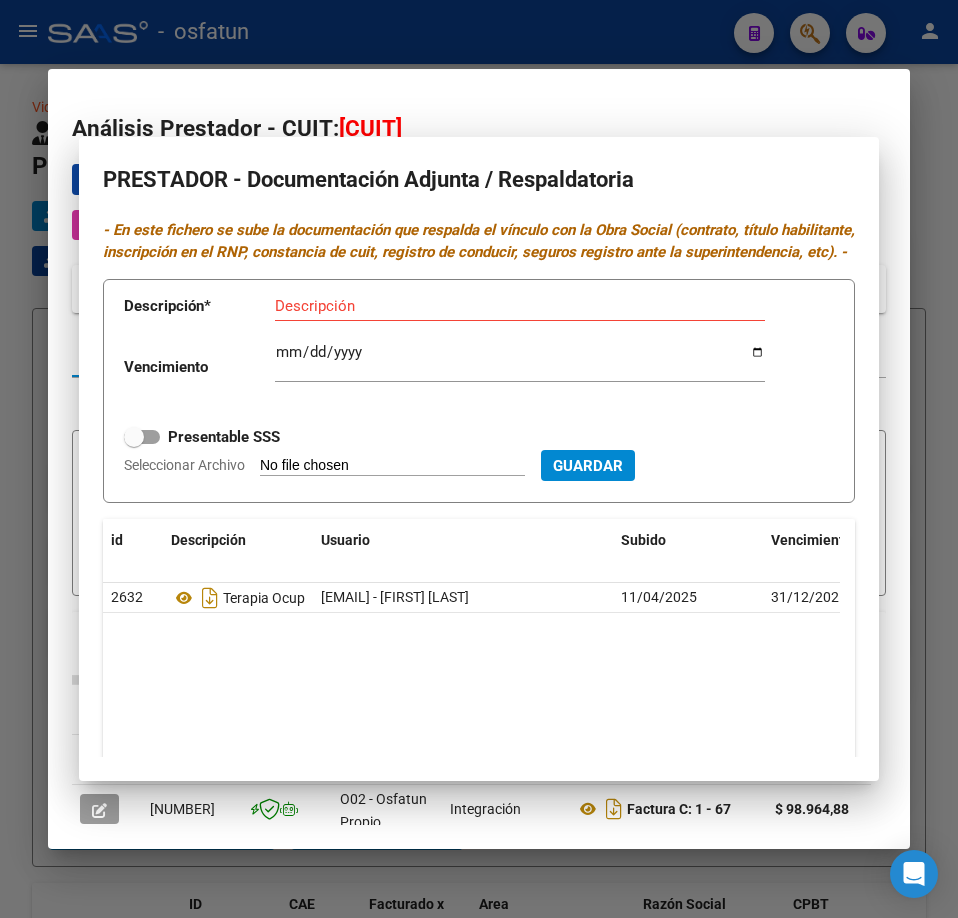 click at bounding box center (479, 459) 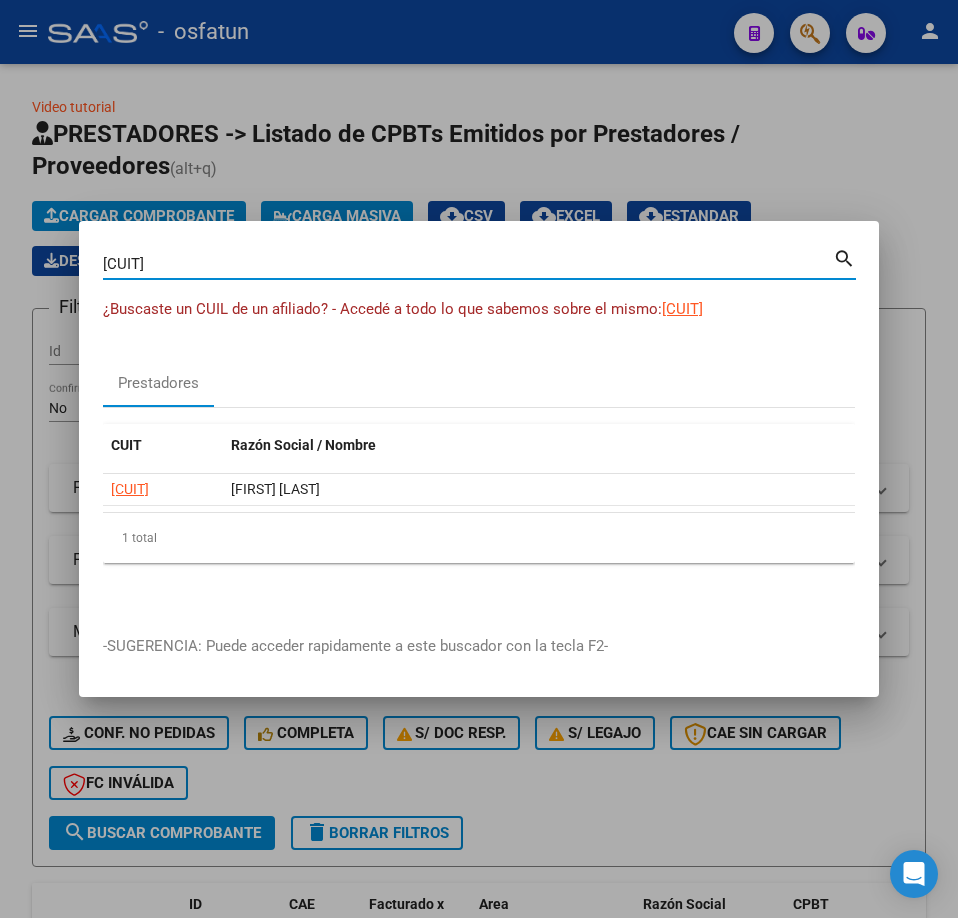 drag, startPoint x: 278, startPoint y: 261, endPoint x: -1, endPoint y: 322, distance: 285.5906 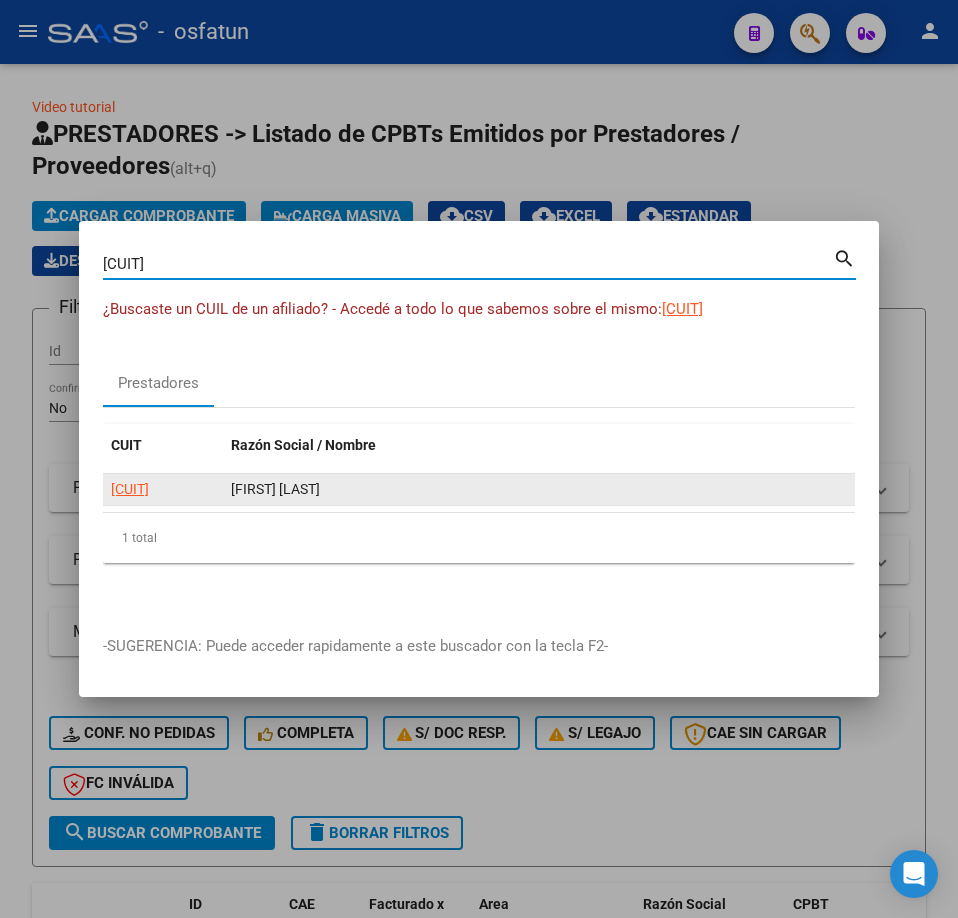 click on "27359209776" 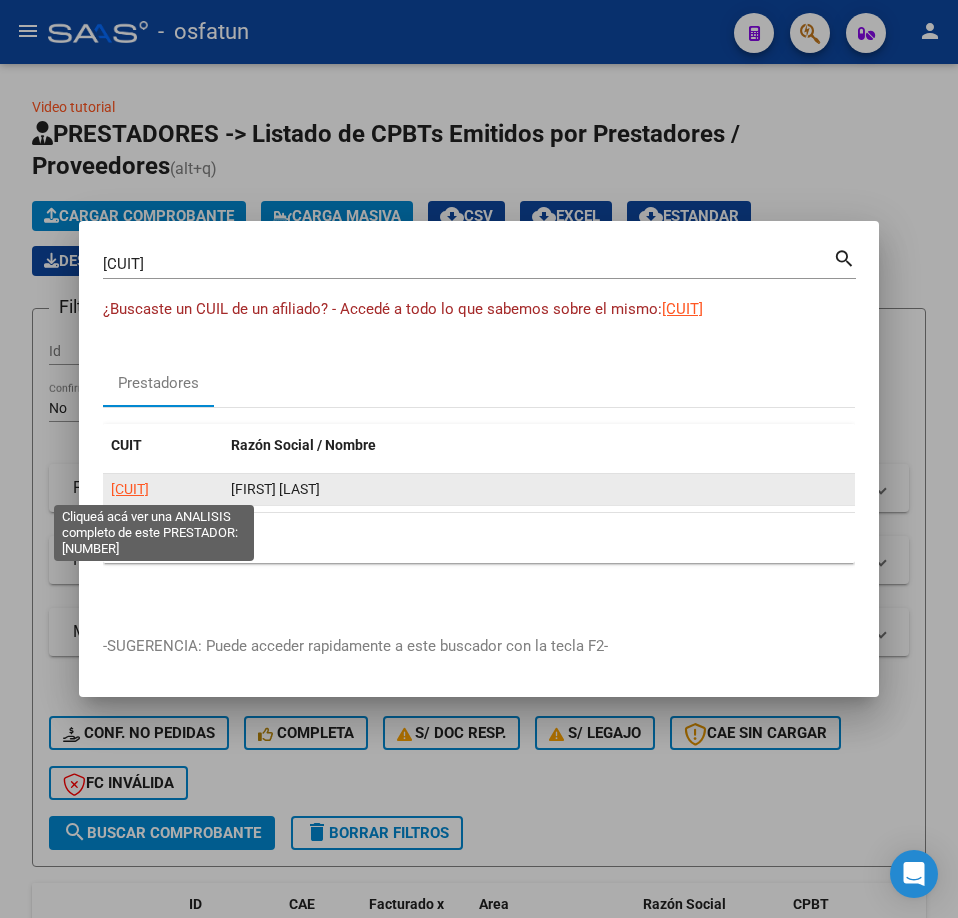 click on "27359209776" 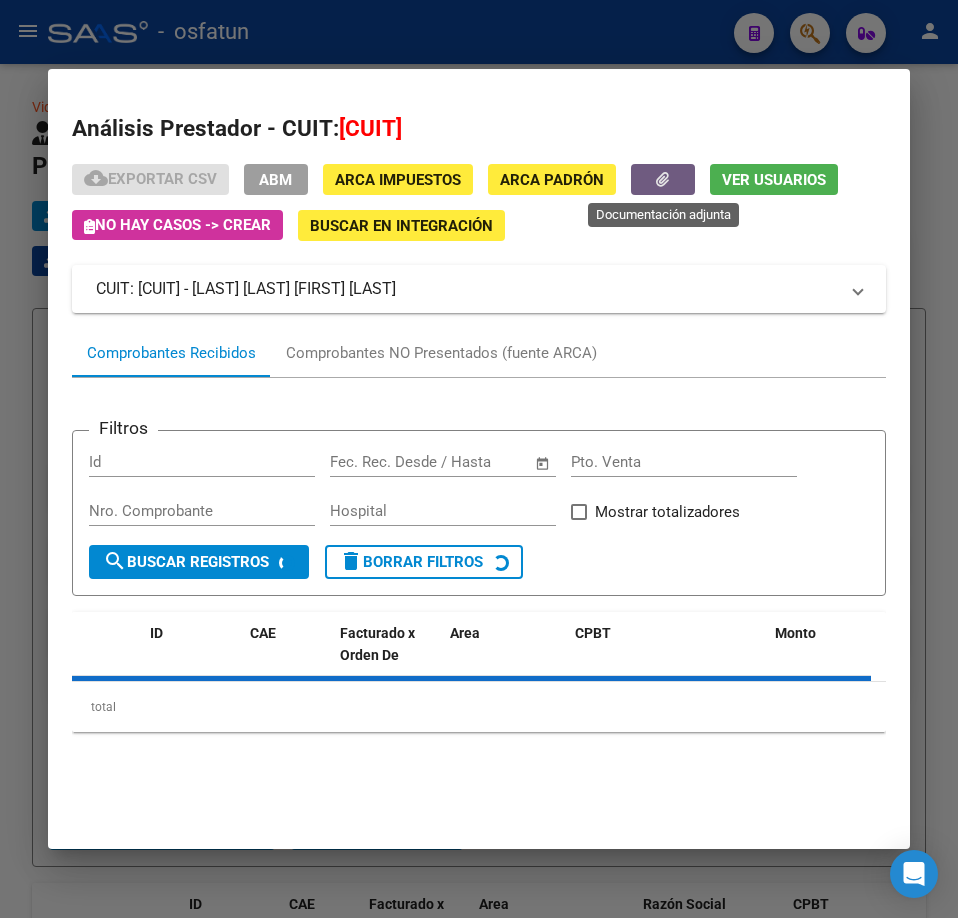 click 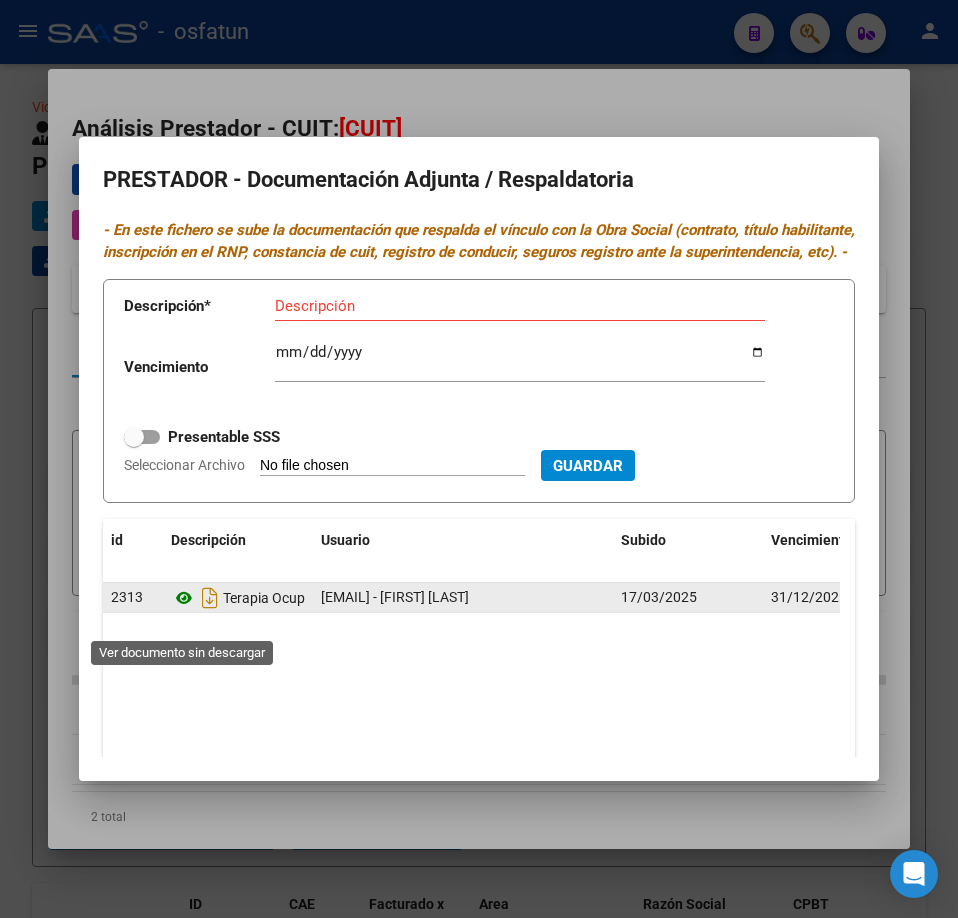 click 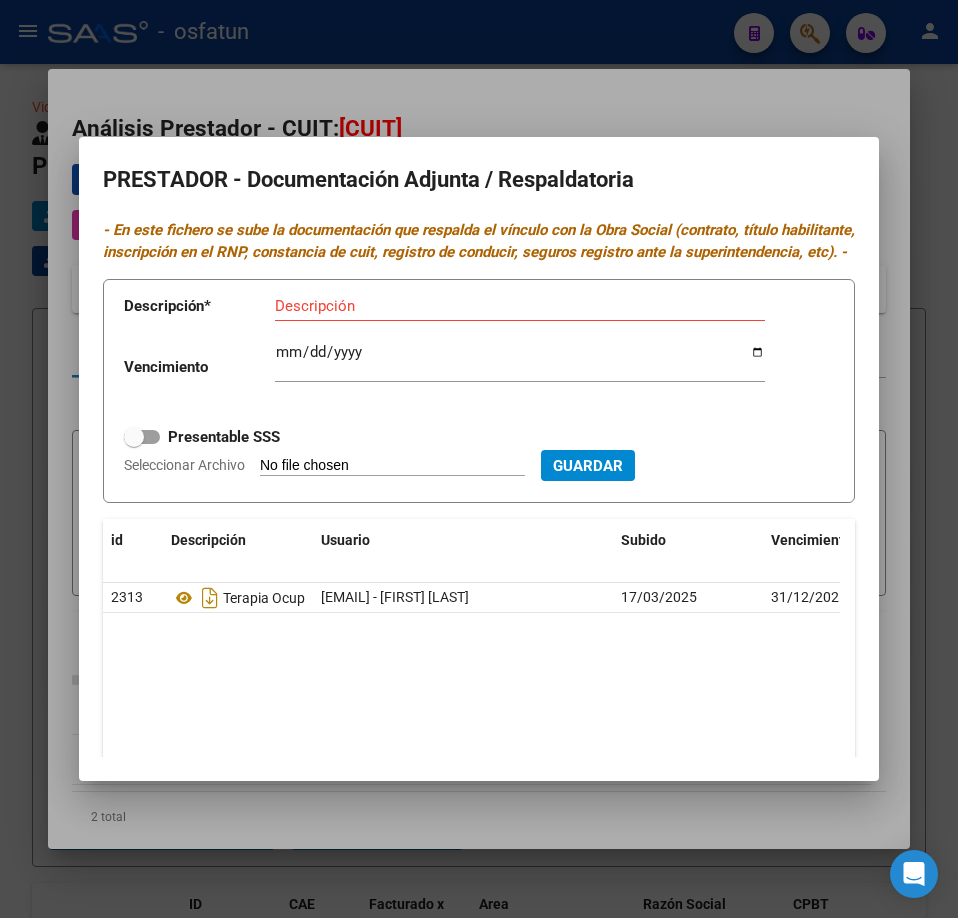 click at bounding box center [479, 459] 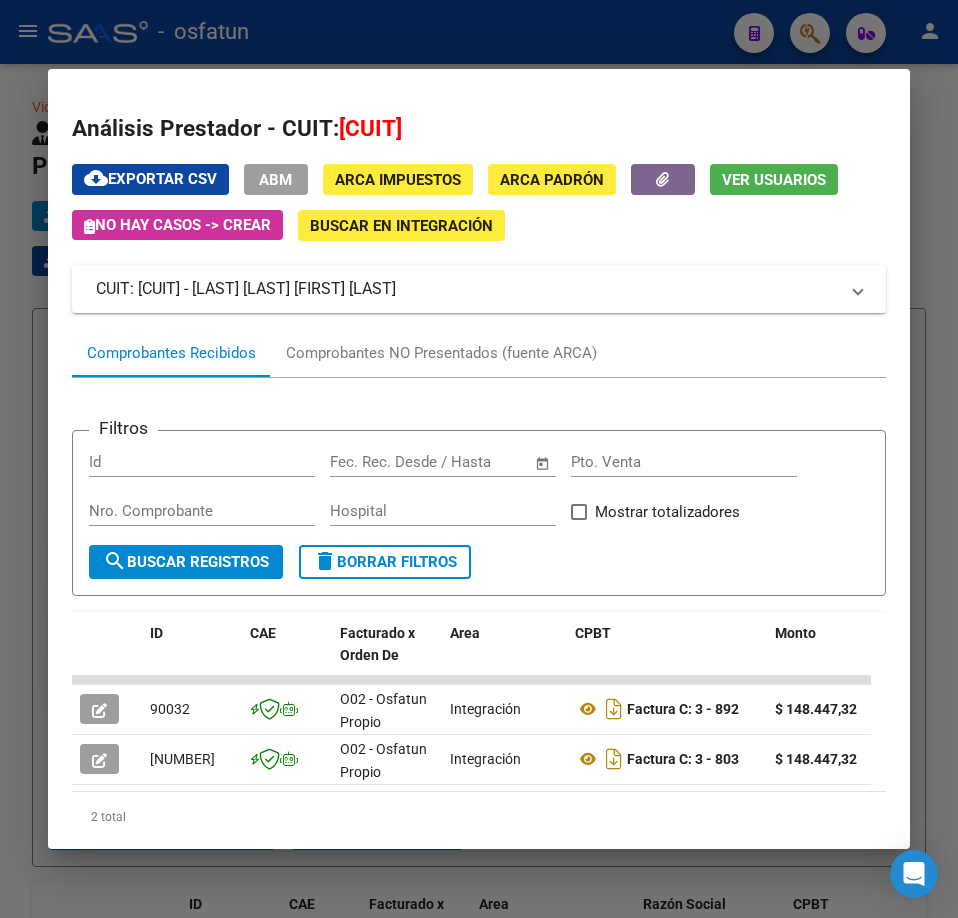 click on "Análisis Prestador - CUIT:  27359209776 cloud_download  Exportar CSV   ABM  ARCA Impuestos ARCA Padrón Ver Usuarios   No hay casos -> Crear
Buscar en Integración  CUIT: 27359209776 - SORIA SANCHEZ LOURDES CRISTINA  Es Prestador Discapacidad:  Si Activo:  Si Comprobantes Recibidos Comprobantes NO Presentados (fuente ARCA) Filtros Id Start date – End date Fec. Rec. Desde / Hasta Pto. Venta Nro. Comprobante Hospital   Mostrar totalizadores  search  Buscar Registros  delete  Borrar Filtros  ID CAE Facturado x Orden De Area CPBT Monto Fecha Cpbt Fecha Recibido Hospital Vencimiento Auditoría Doc Respaldatoria Doc Trazabilidad Expediente SUR Asociado Auditoria Retencion IIBB Retención Ganancias OP Fecha Transferido Monto Transferido Comprobante Creado Usuario Email Integracion Tipo Archivo Integracion Periodo Presentacion Integracion Importe Sol. Integracion Importe Liq. Legajo CUIL Nombre Afiliado Periodo Prestacion Comentario Prestador / Gerenciador Comentario Obra Social Fecha Confimado Codigo SSS
DS" at bounding box center [479, 459] 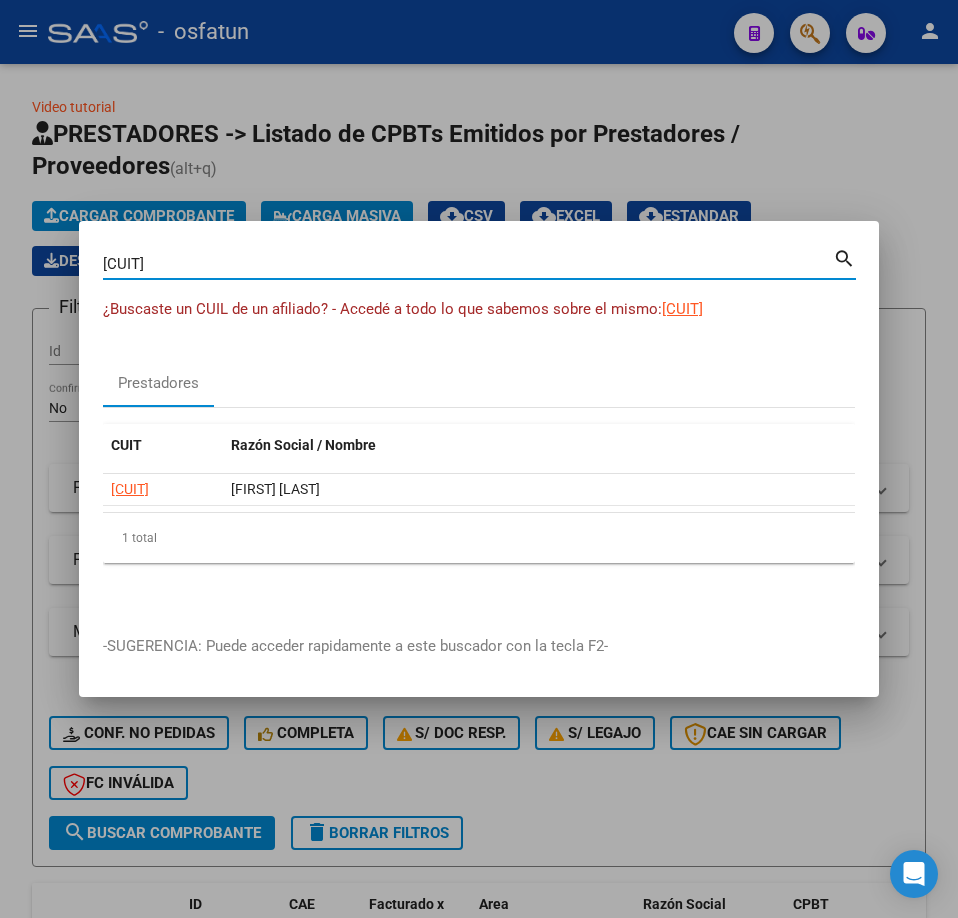 click on "menu -   osfatun  person    Firma Express     Reportes Tablero de Control Ingresos Percibidos Análisis de todos los conceptos (histórico) Análisis de todos los conceptos detalle (mensual) Apertura de Transferencias Reales (histórico) Análisis Ingresos RG por CUIT (mensual) Imputación de Códigos Ingresos Devengados Análisis Histórico Detalles Transferencias RG sin DDJJ Detalles por CUIL RG Detalles - MT/PD MT morosos Egresos Devengados Comprobantes Recibidos Facturación Apócrifa Auditorías x Área Auditorías x Usuario Ítems de Auditorías x Usuario SUR Expedientes Internos Movimiento de Expte. SSS Padrón Traspasos x O.S. Traspasos x Gerenciador Traspasos x Provincia Nuevos Aportantes Métricas - Padrón SSS Métricas - Crecimiento Población Tesorería Cheques Emitidos Transferencias Bancarias Realizadas    Tesorería Extractos Procesados (csv) Extractos Originales (pdf) Otros Ingresos Cheques Emitidos Pendientes de Depósito Cheques Depositados Histórico Auditorías Confirmadas ARCA" at bounding box center (479, 459) 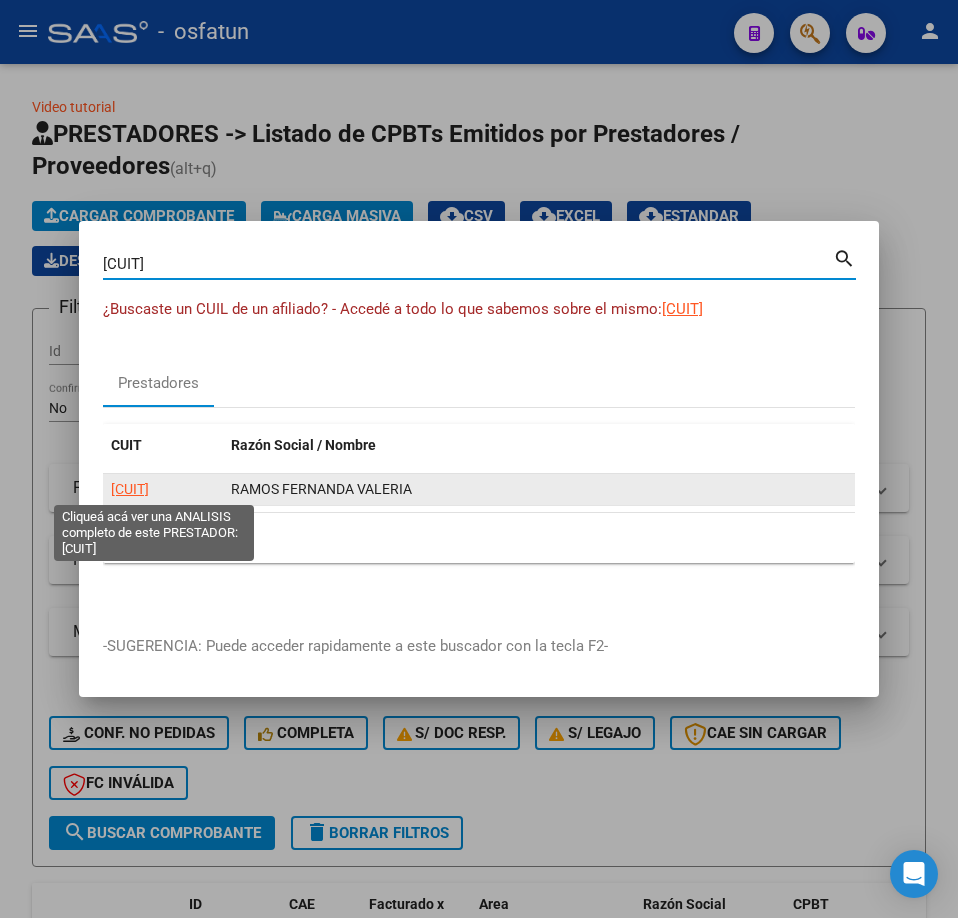 click on "27347647441" 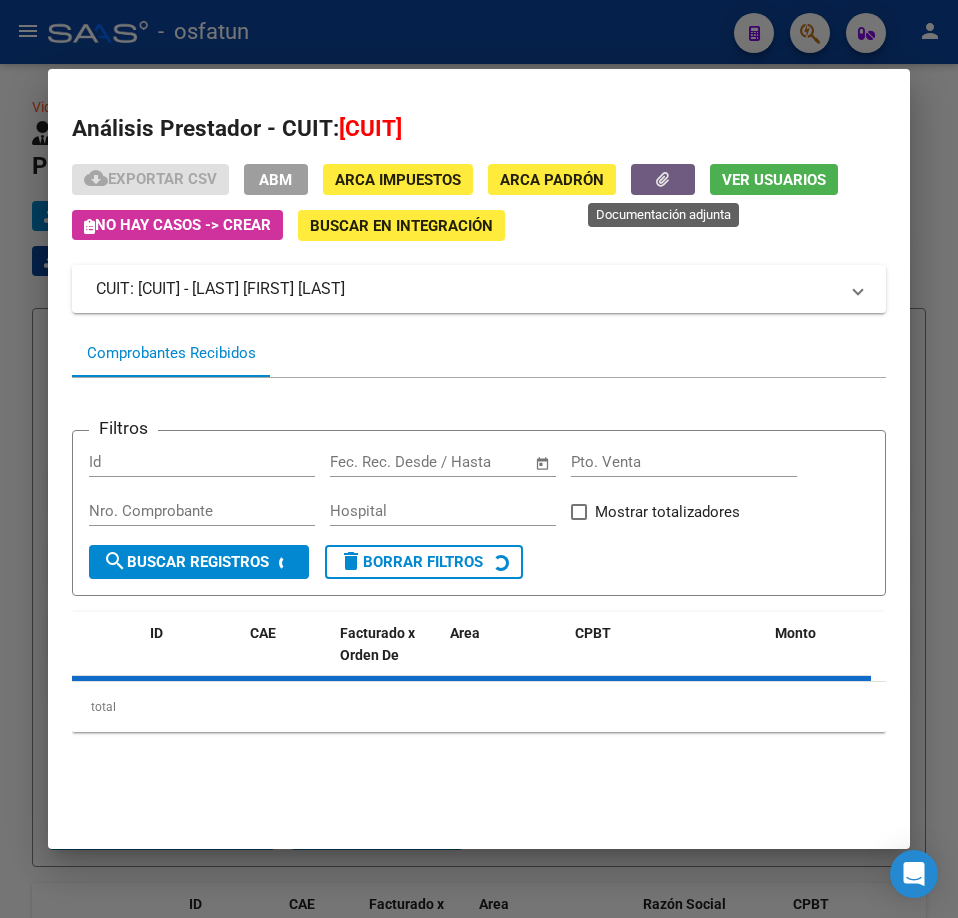 click 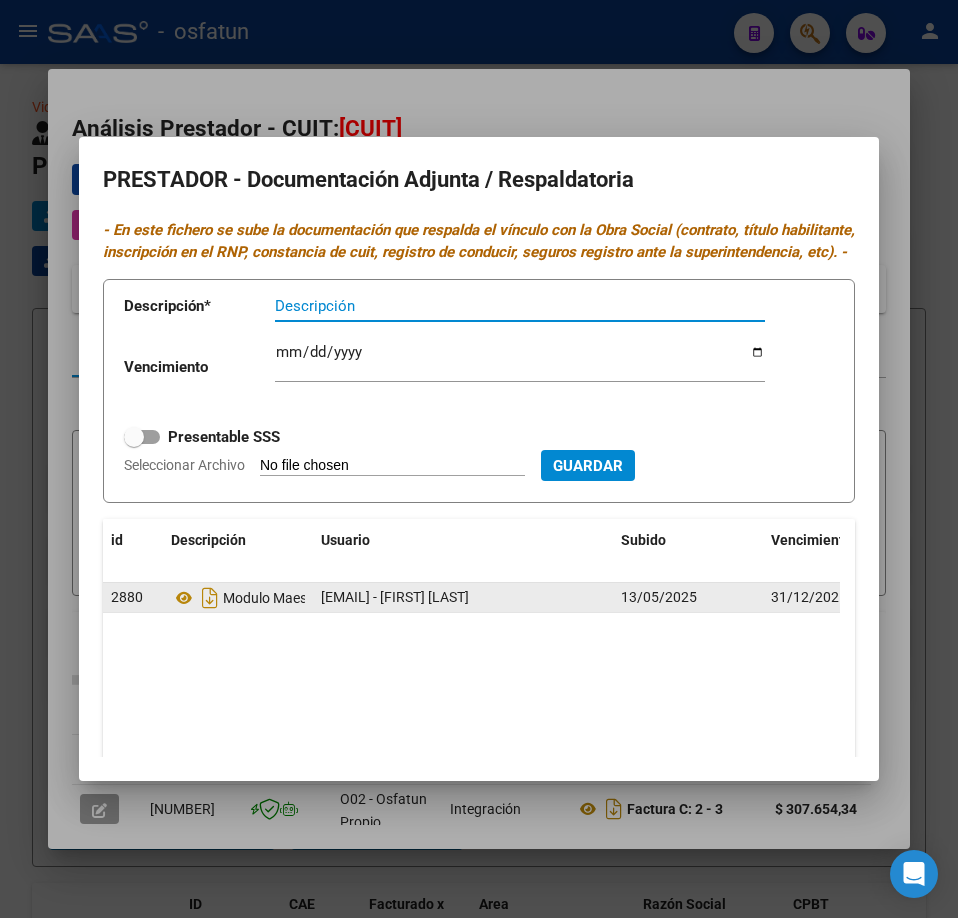 click on "Modulo Maestra De Apoyo" 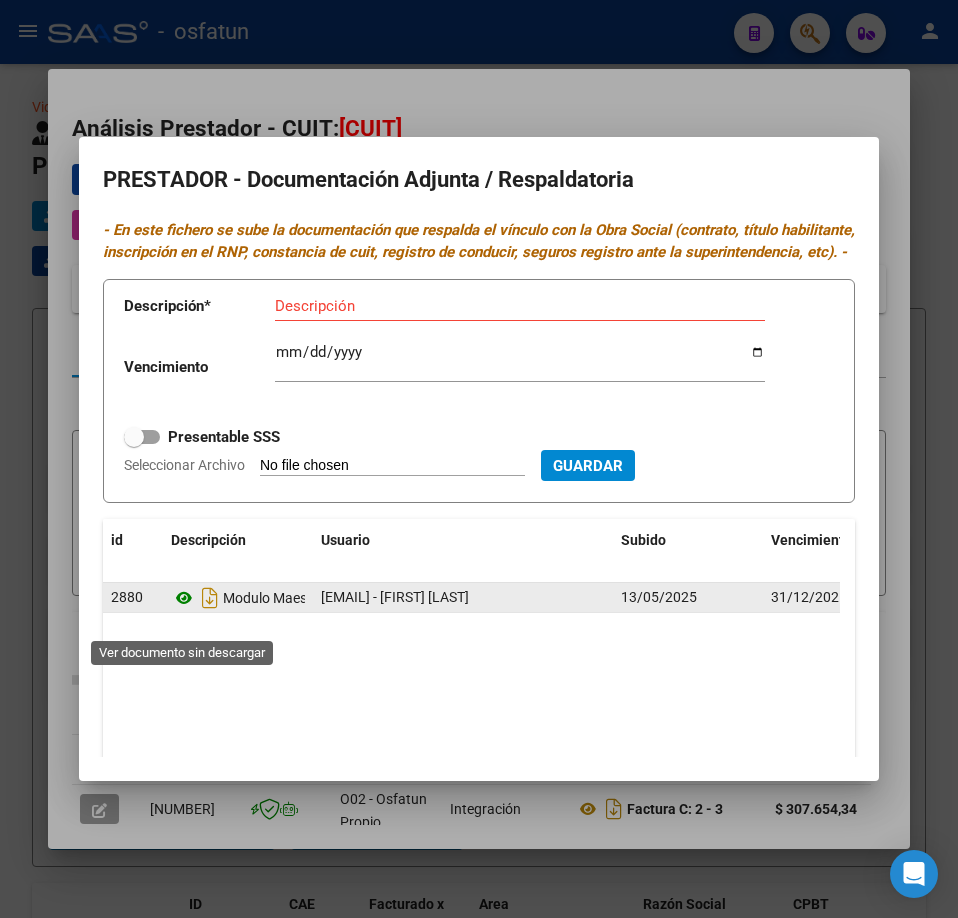 click 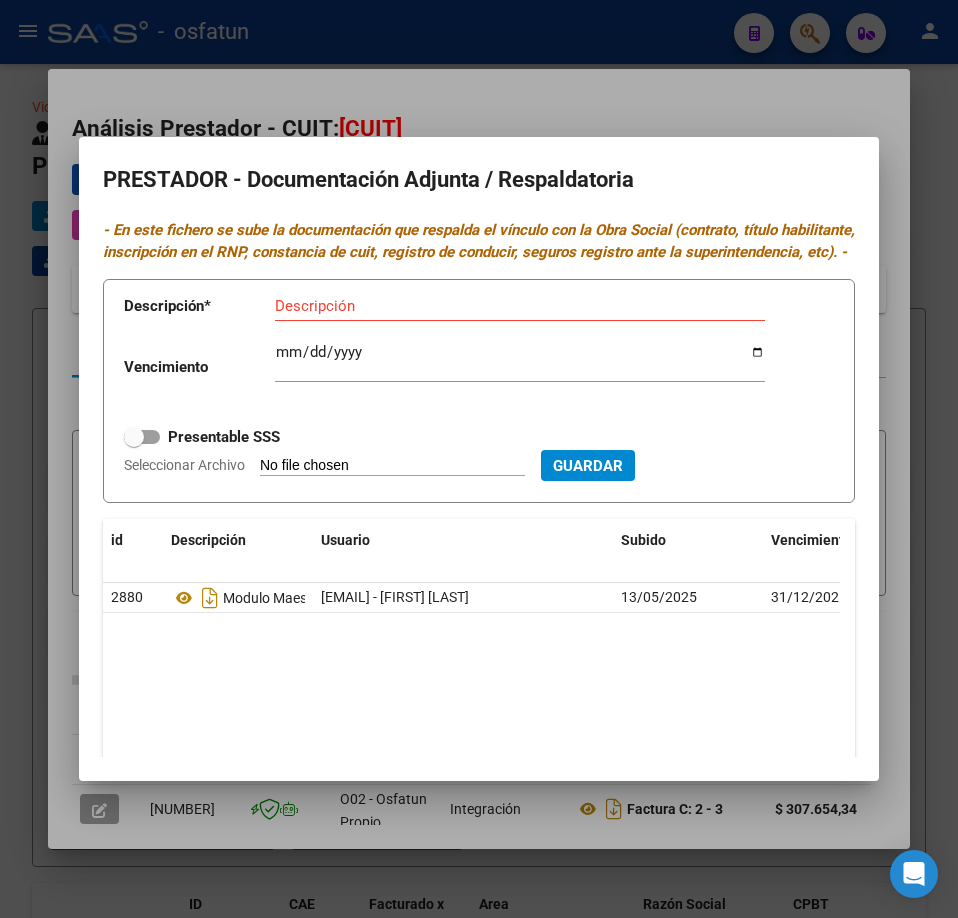 drag, startPoint x: 632, startPoint y: 113, endPoint x: 615, endPoint y: 57, distance: 58.5235 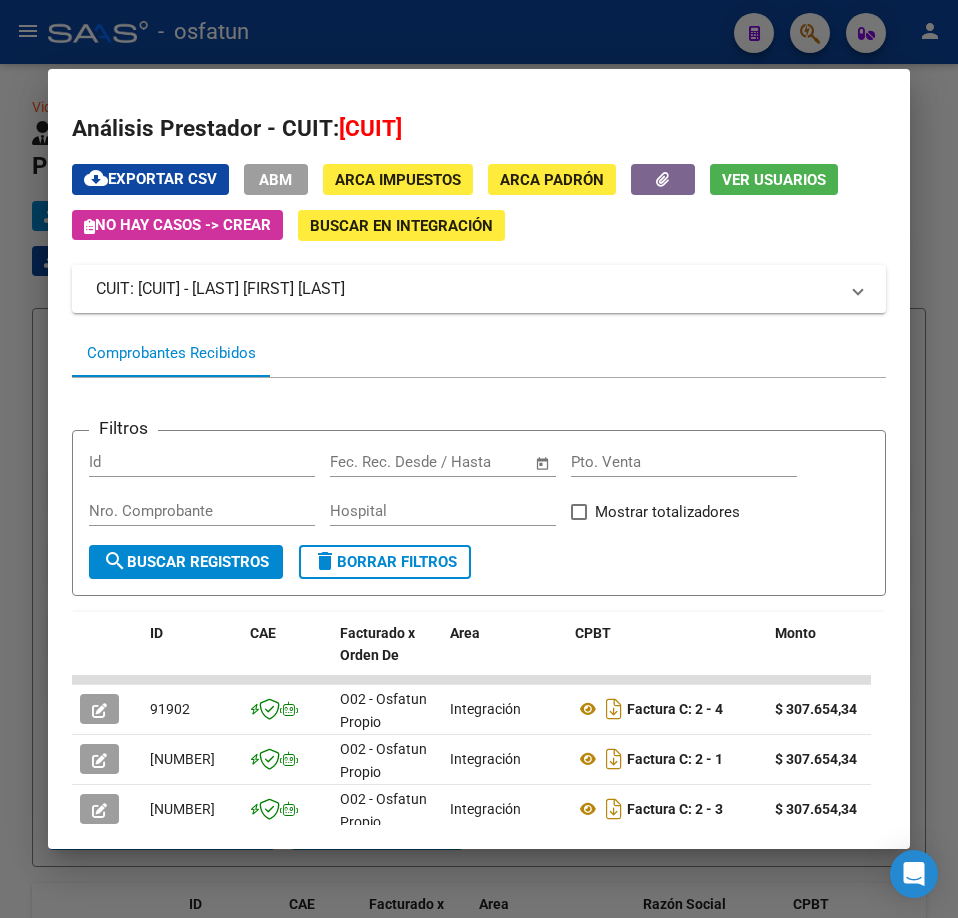 click at bounding box center (479, 459) 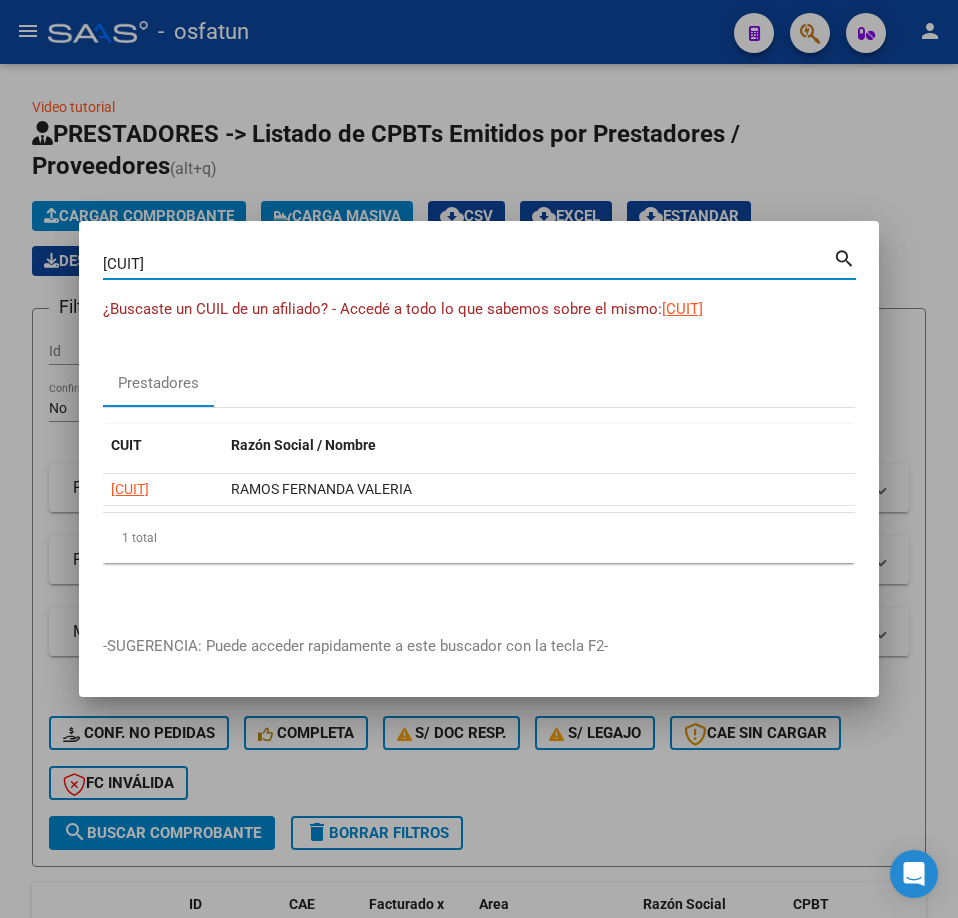 drag, startPoint x: 295, startPoint y: 270, endPoint x: -1, endPoint y: 321, distance: 300.36145 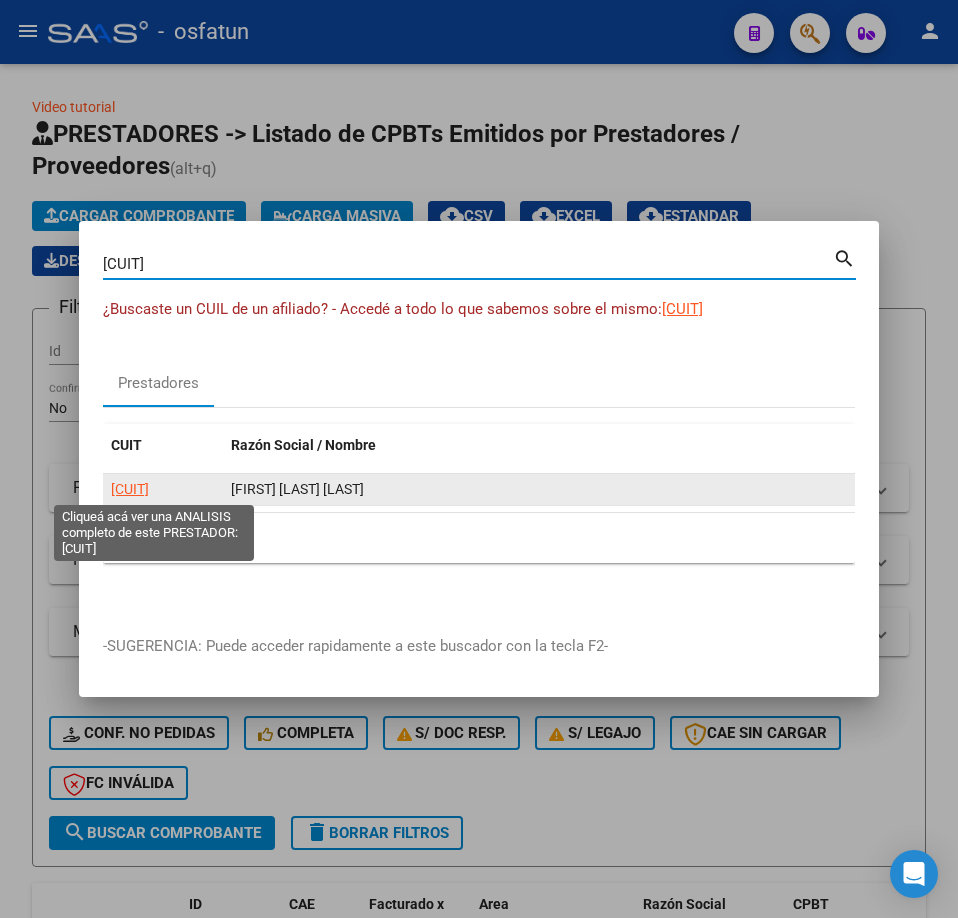 click on "27318145666" 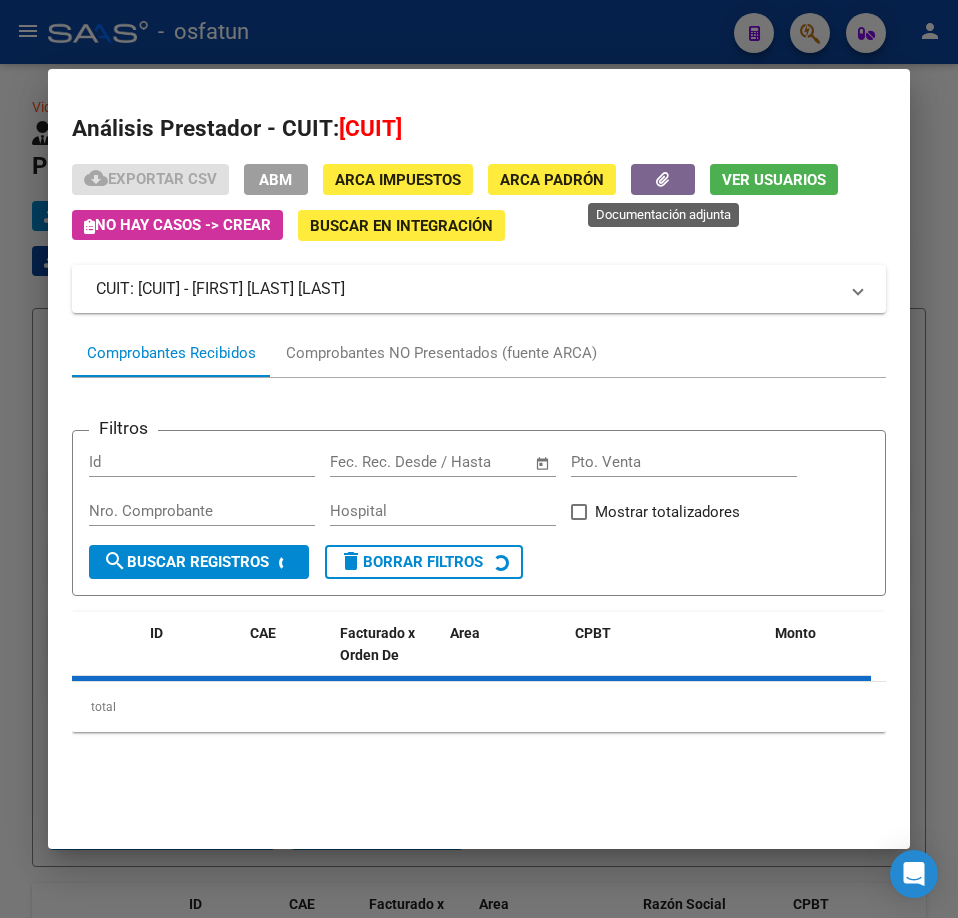 click 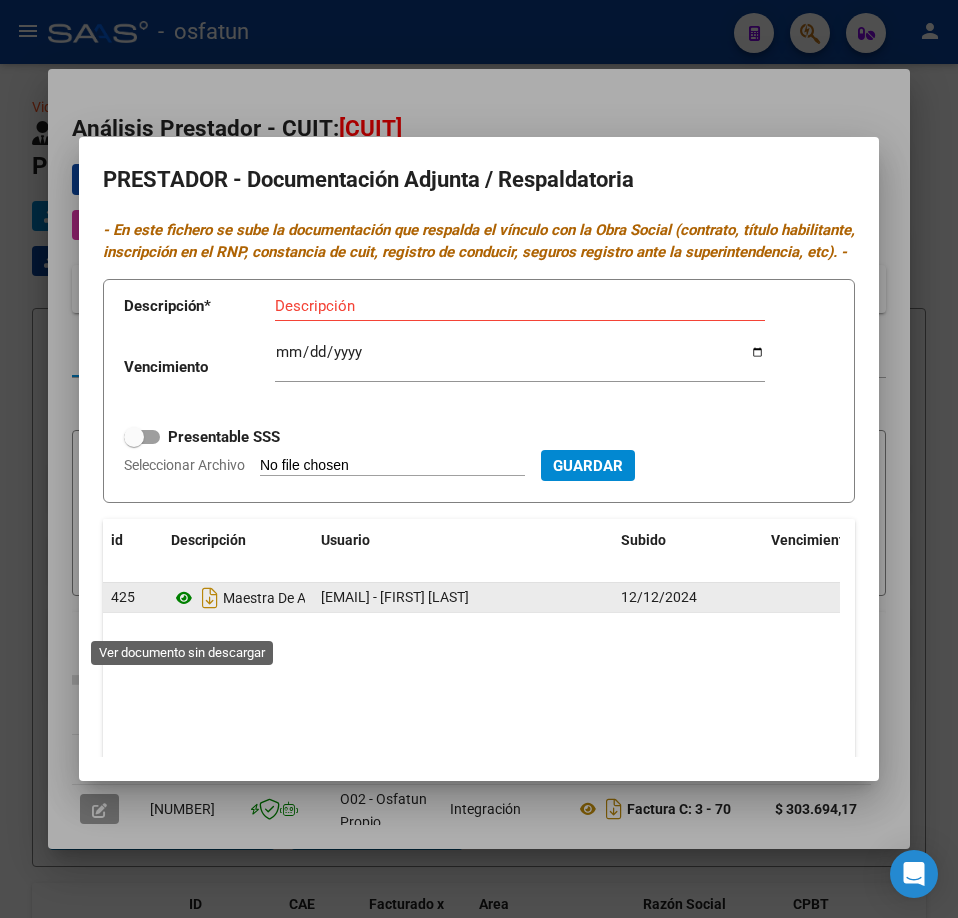 click 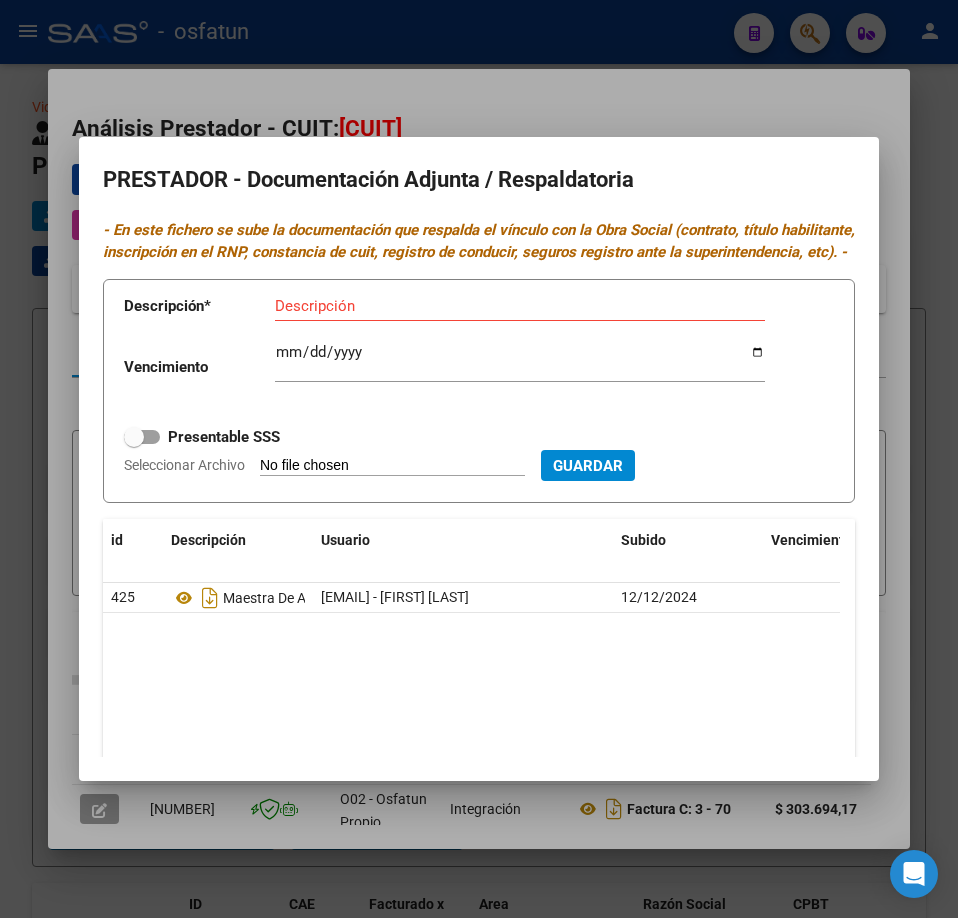 click at bounding box center [479, 459] 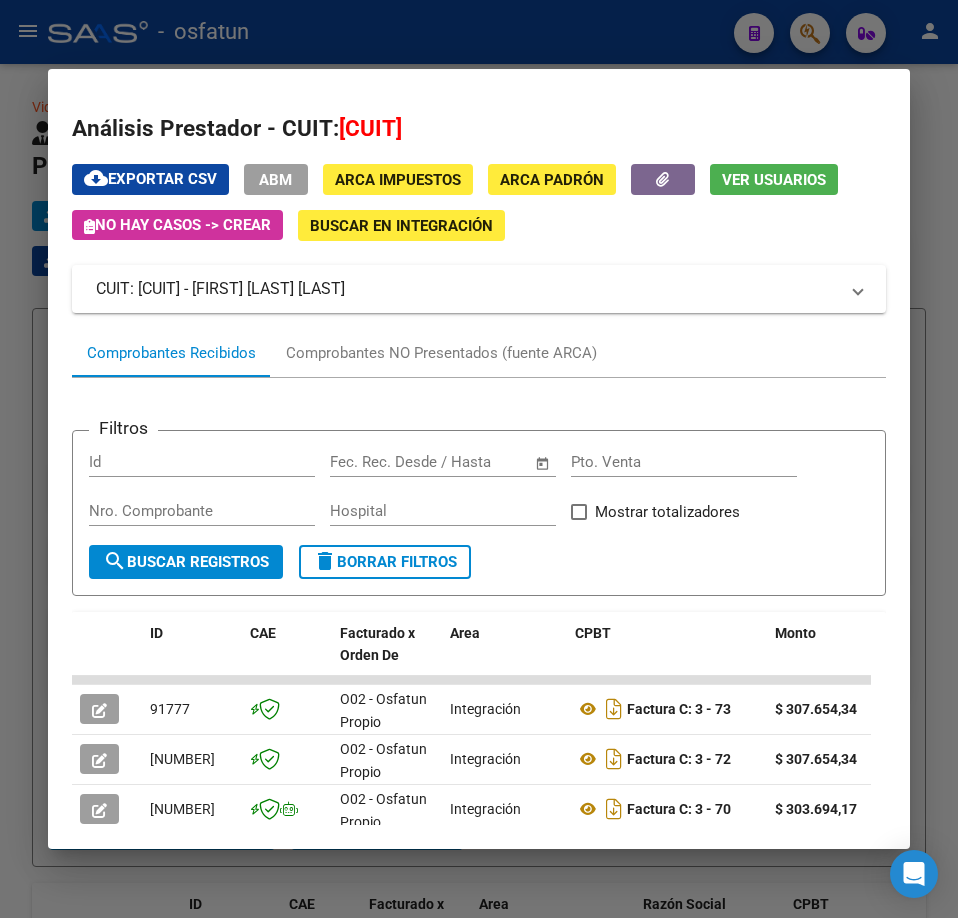 click at bounding box center [479, 459] 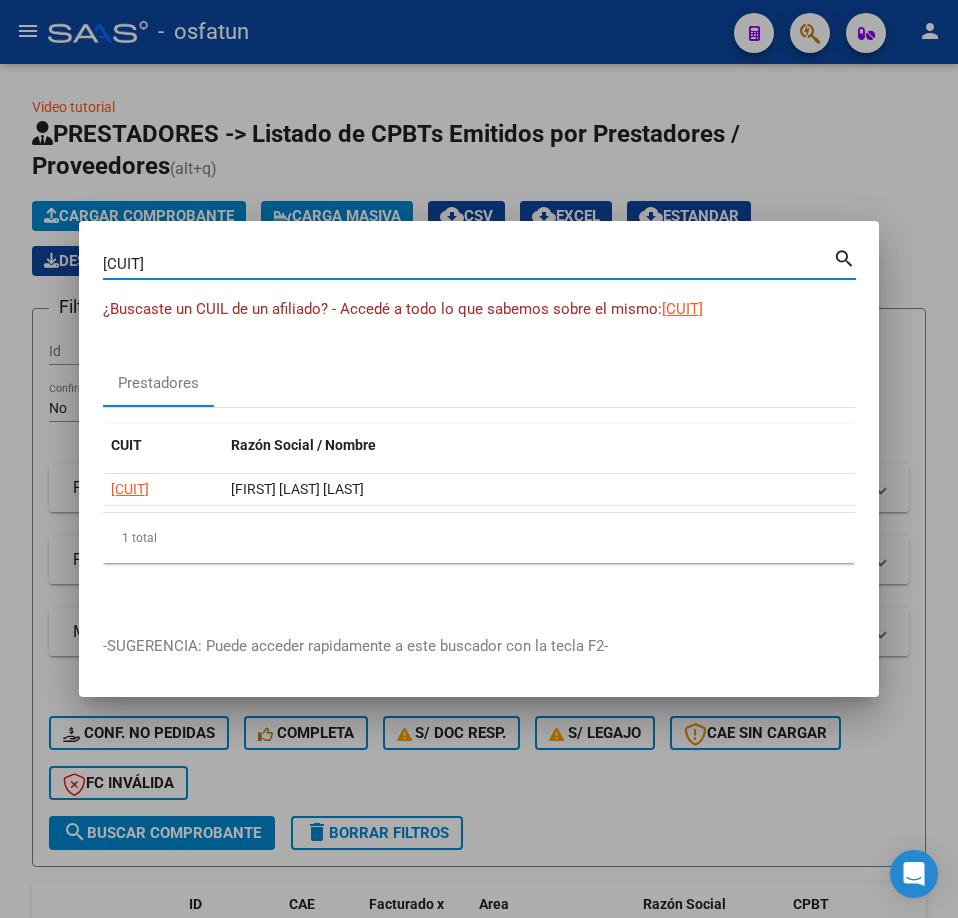 drag, startPoint x: 207, startPoint y: 258, endPoint x: -1, endPoint y: 266, distance: 208.1538 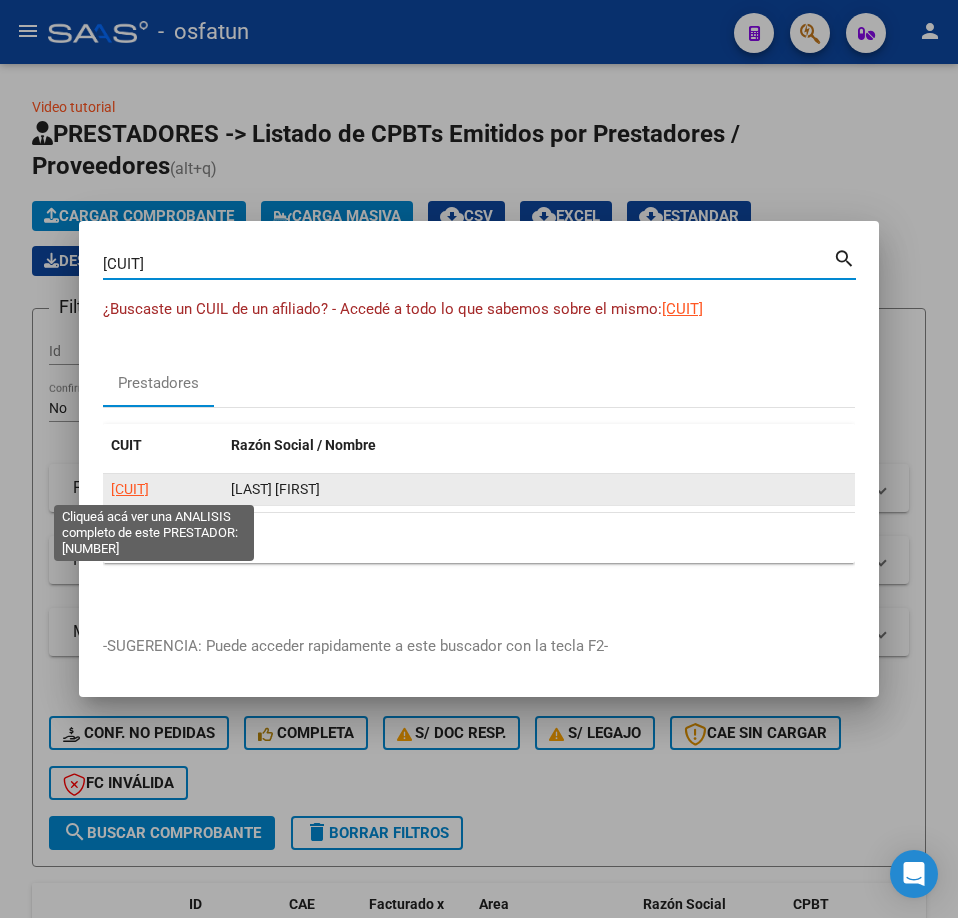 click on "27256466495" 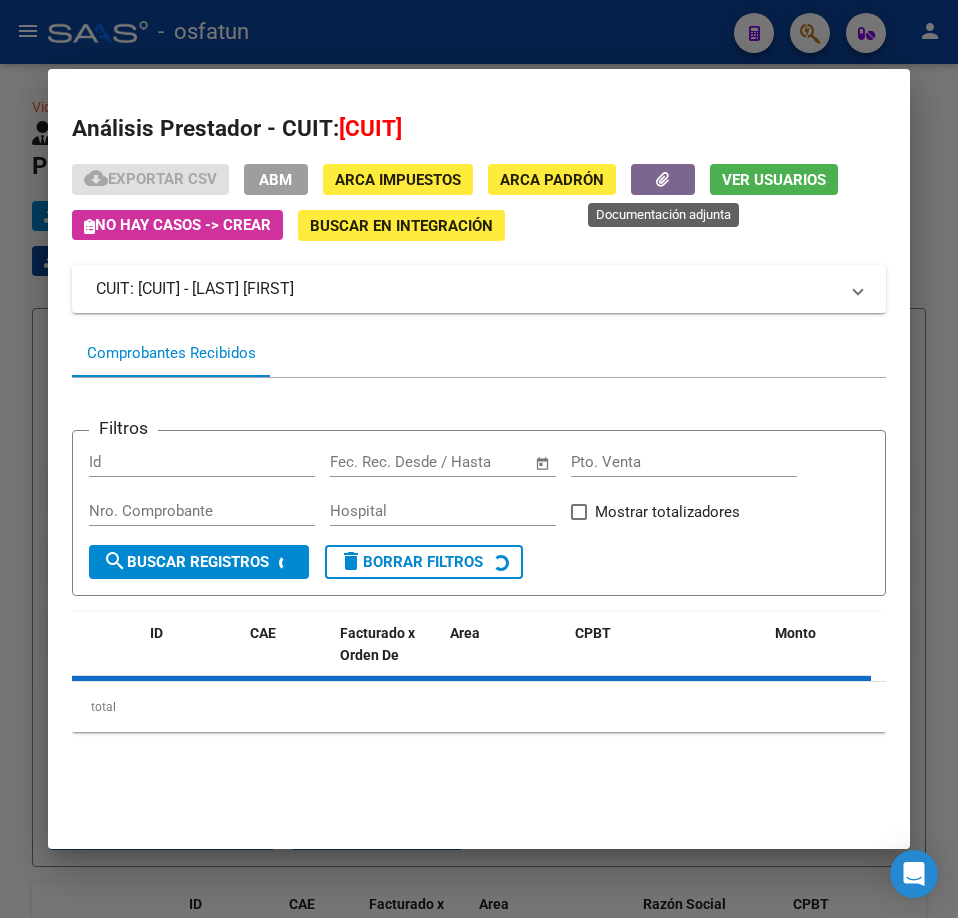 click 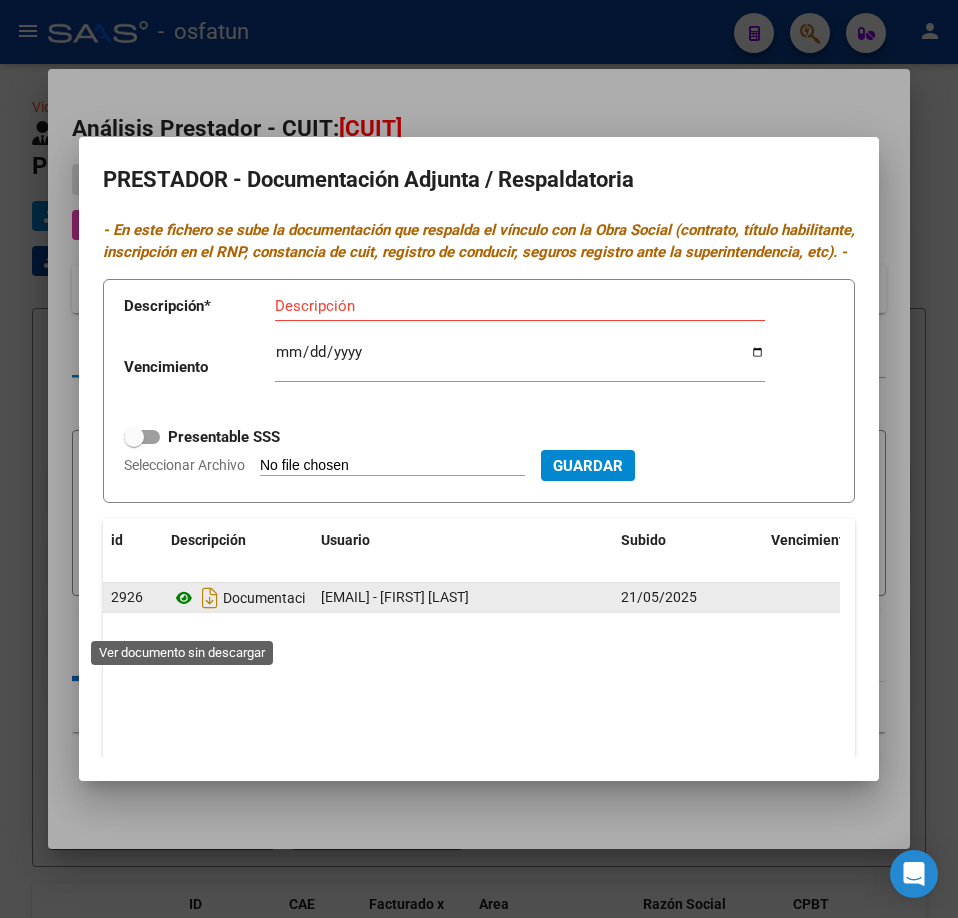 click 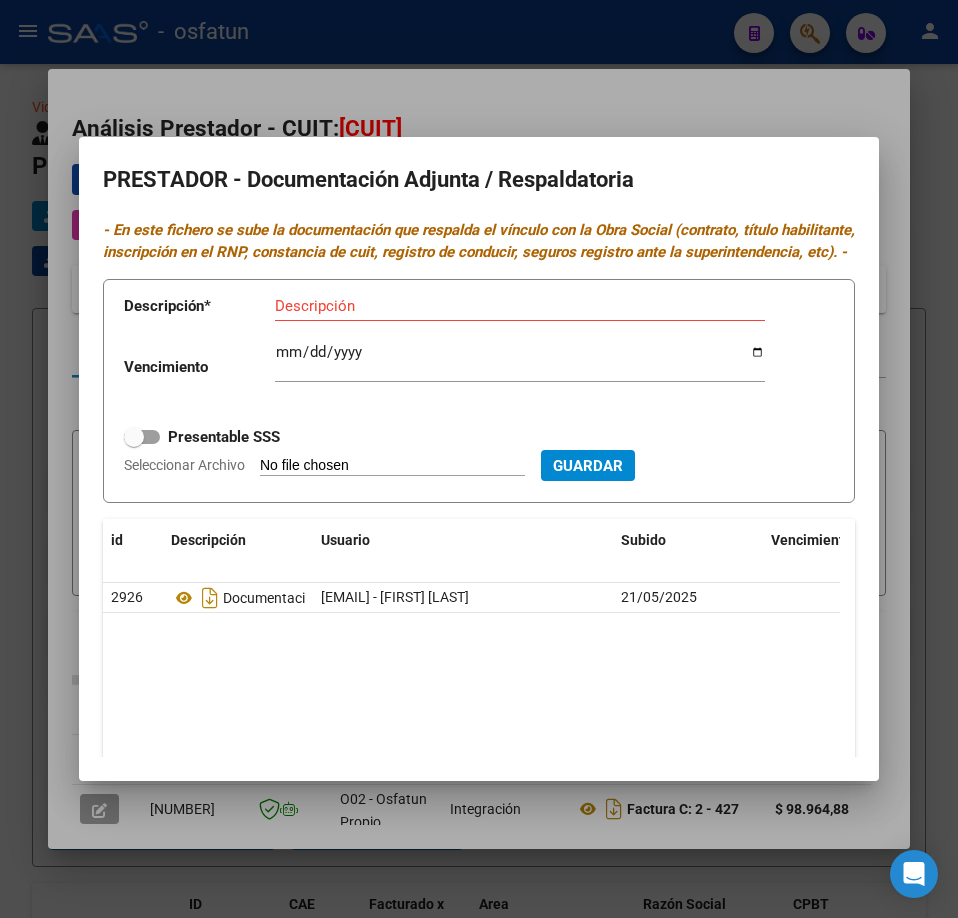 click at bounding box center [479, 459] 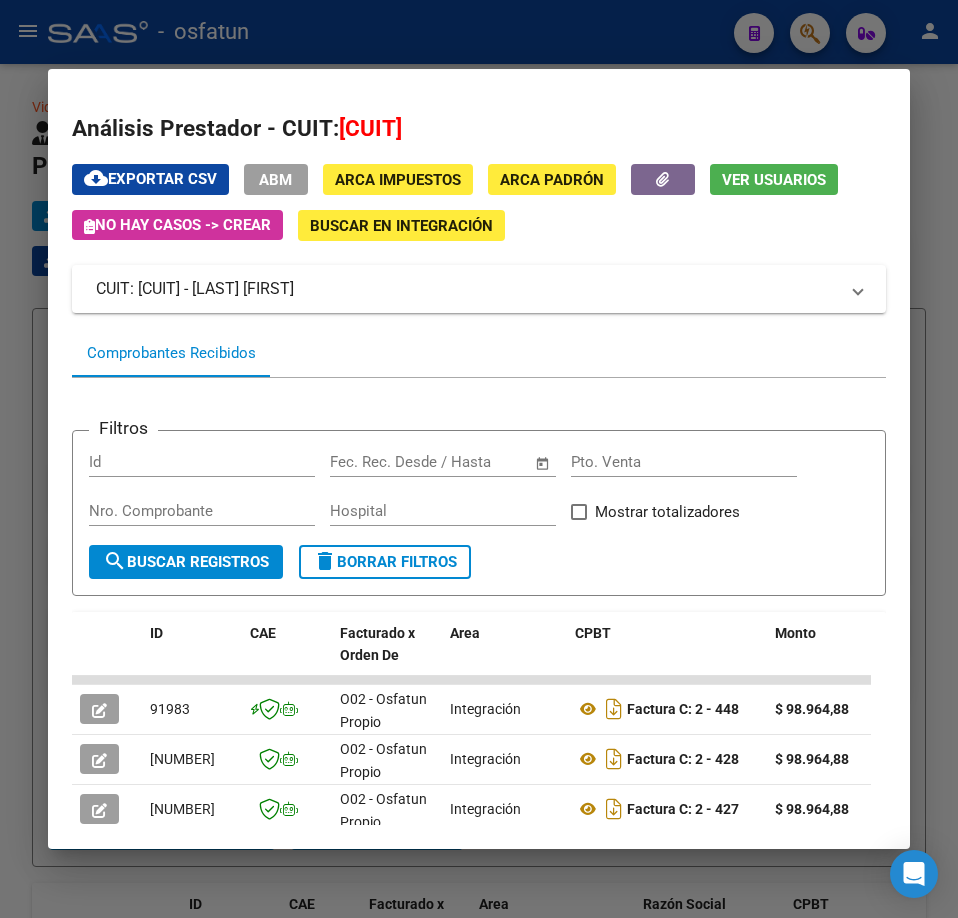 click at bounding box center [479, 459] 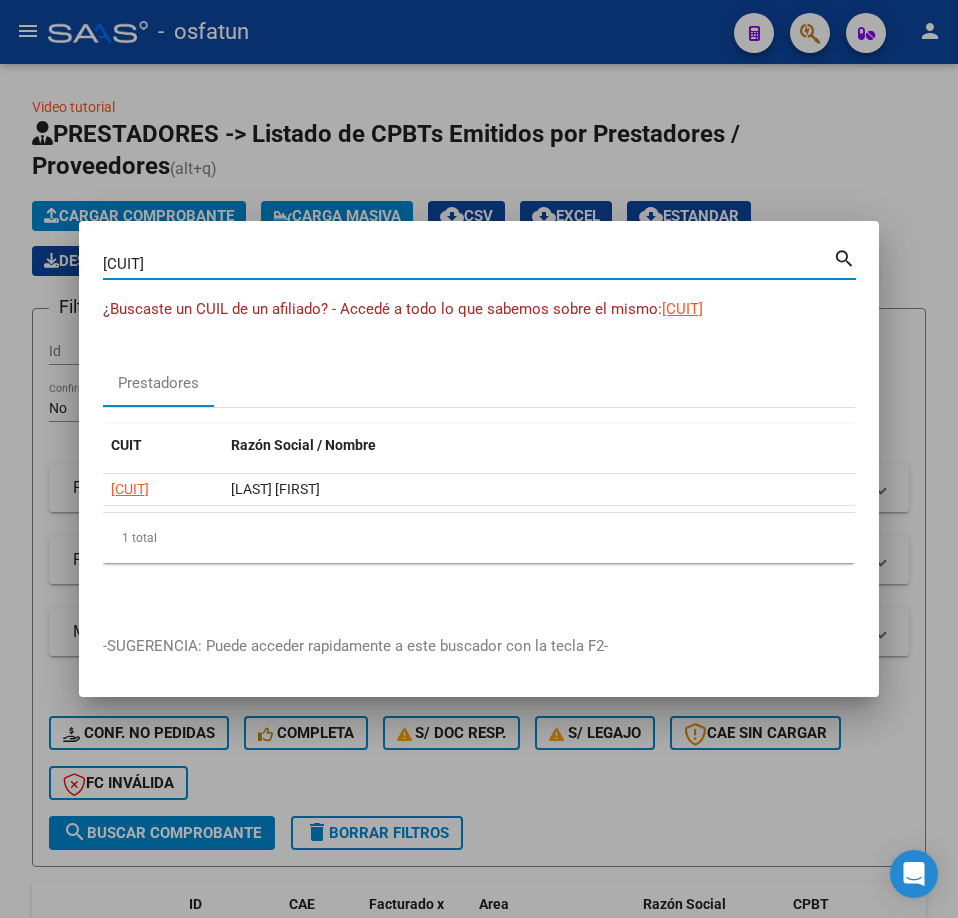 drag, startPoint x: 386, startPoint y: 271, endPoint x: -1, endPoint y: 340, distance: 393.10303 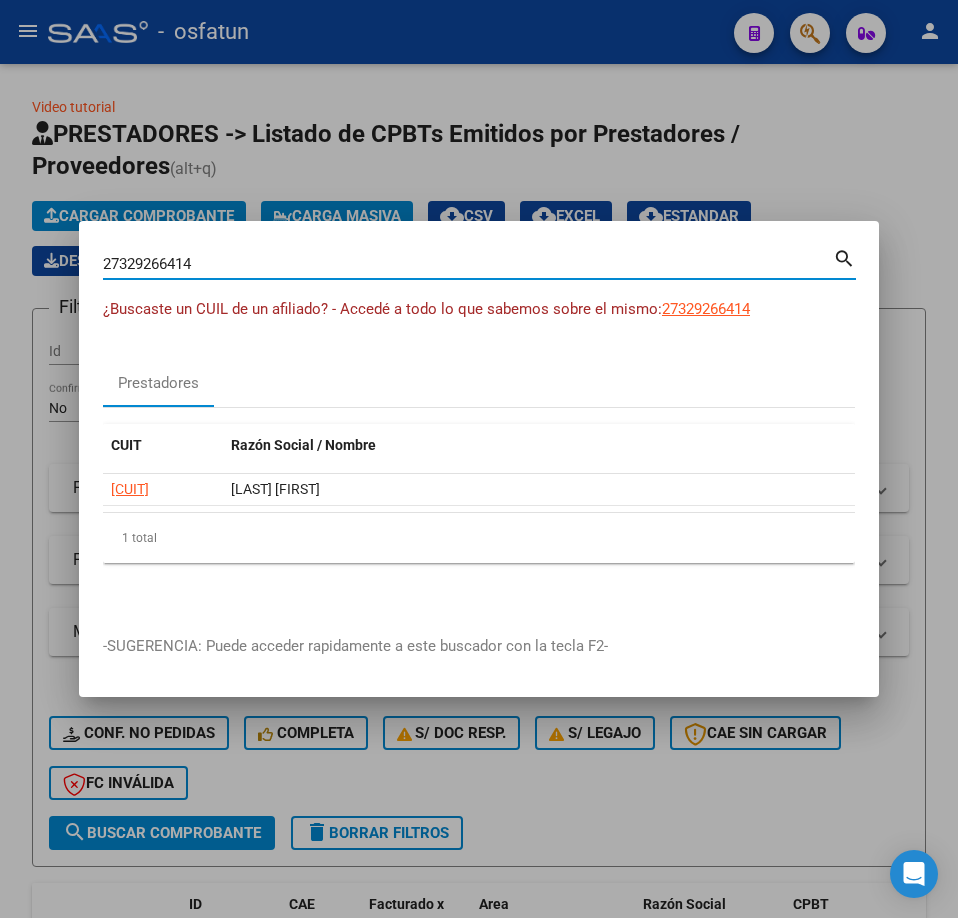 type on "27329266414" 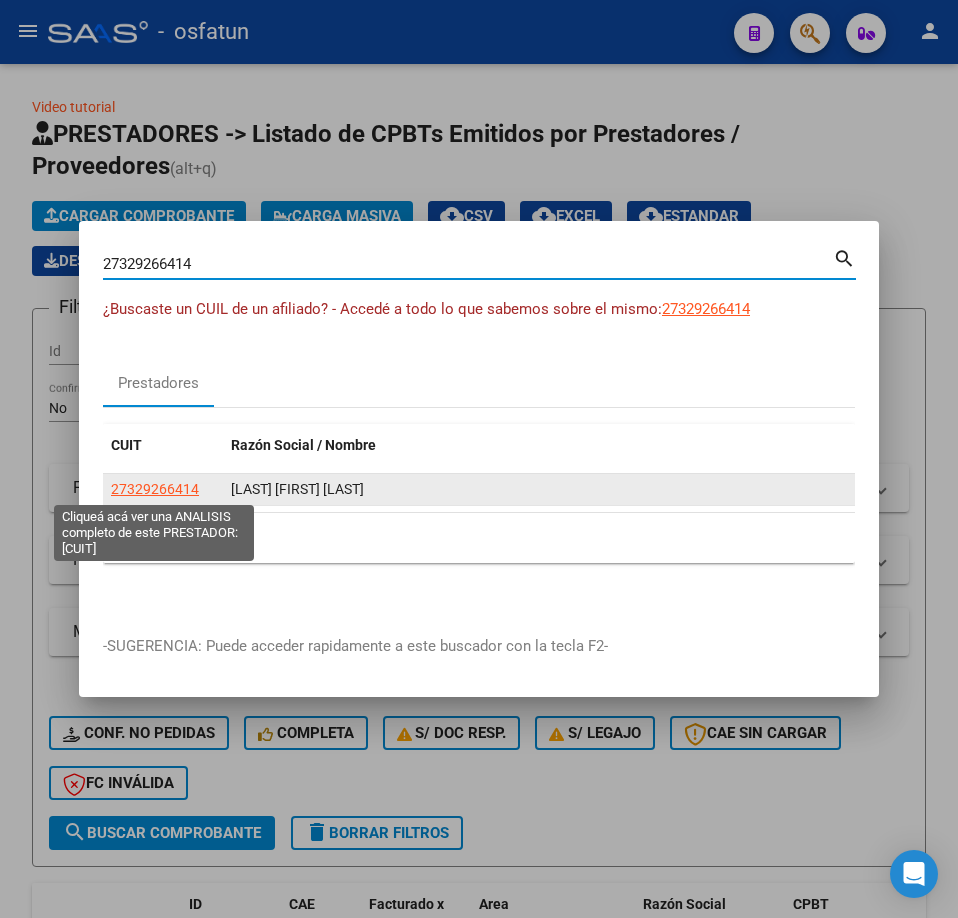 click on "27329266414" 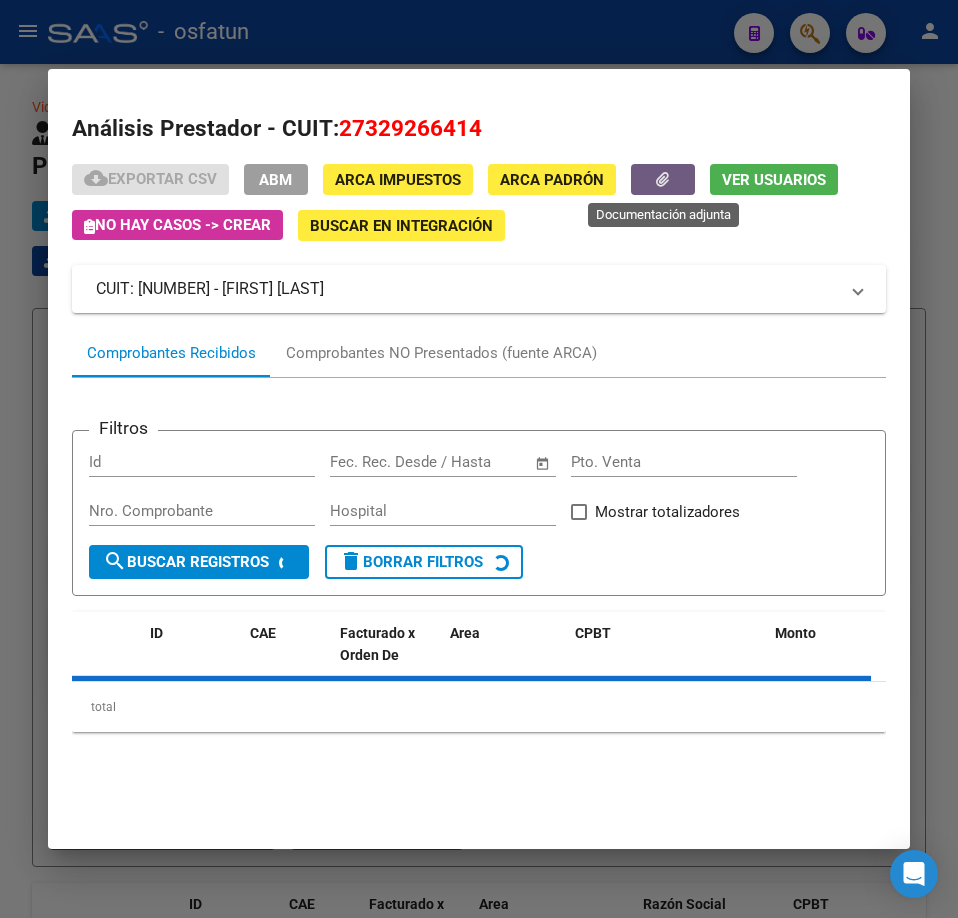 click 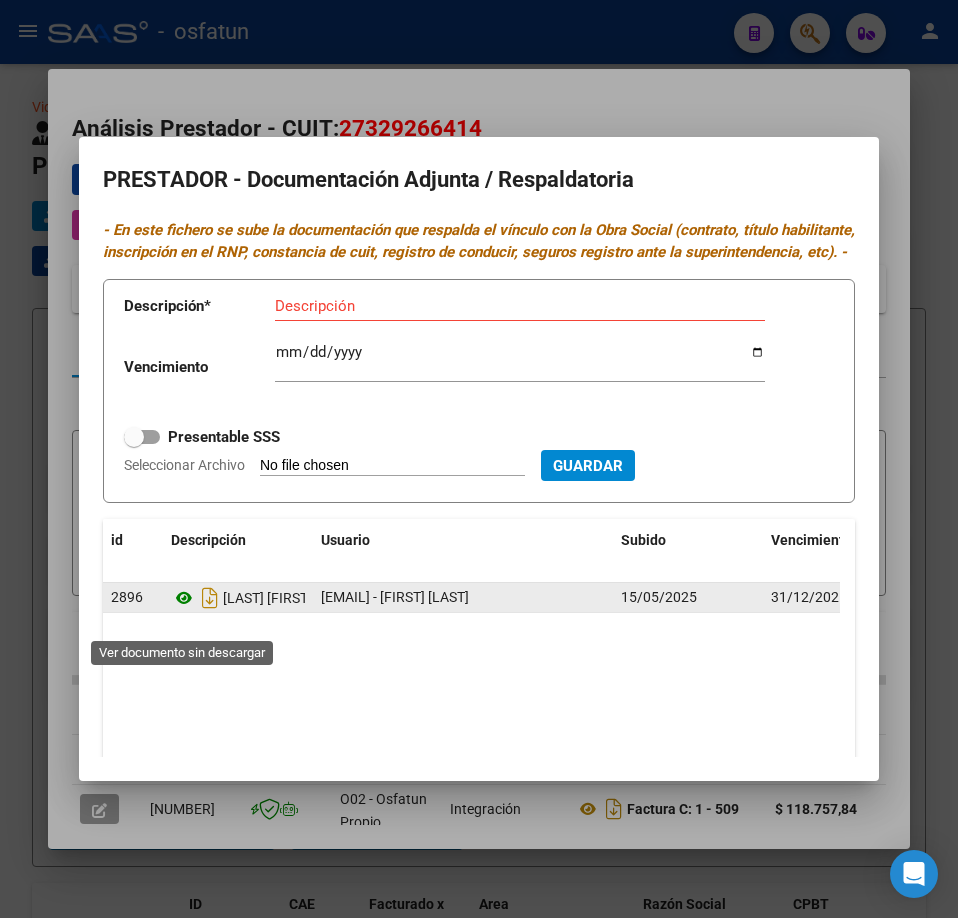 click 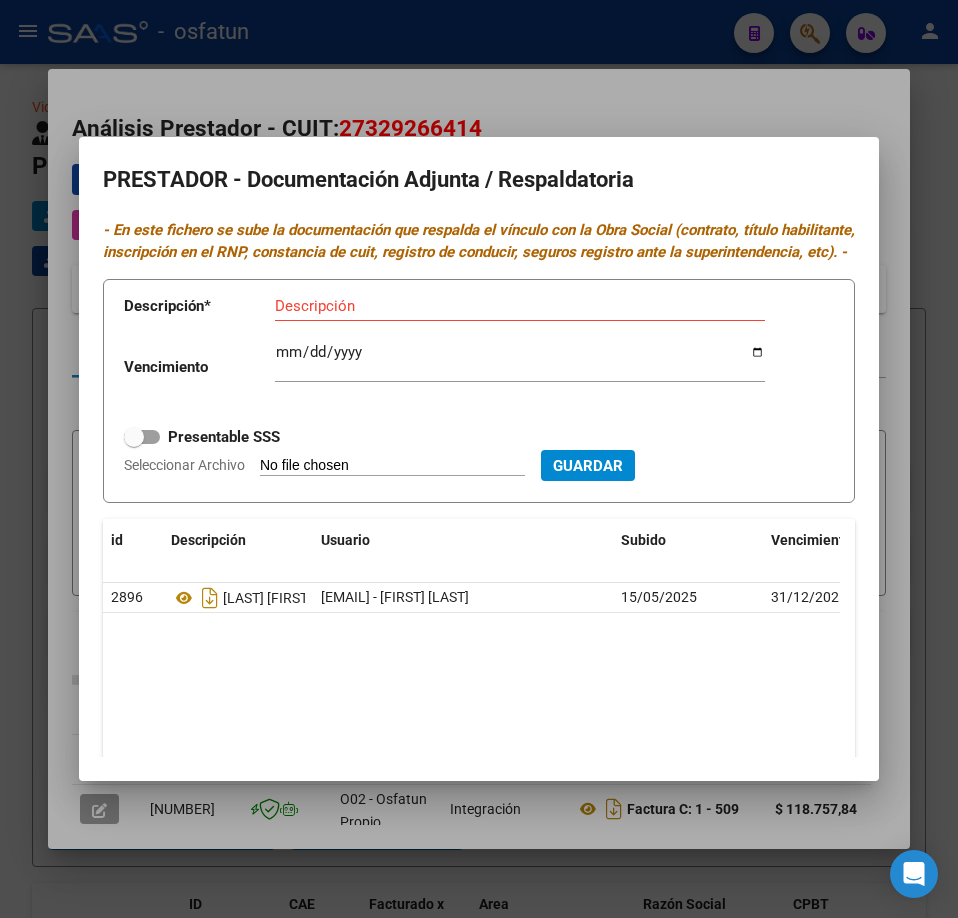 click at bounding box center [479, 459] 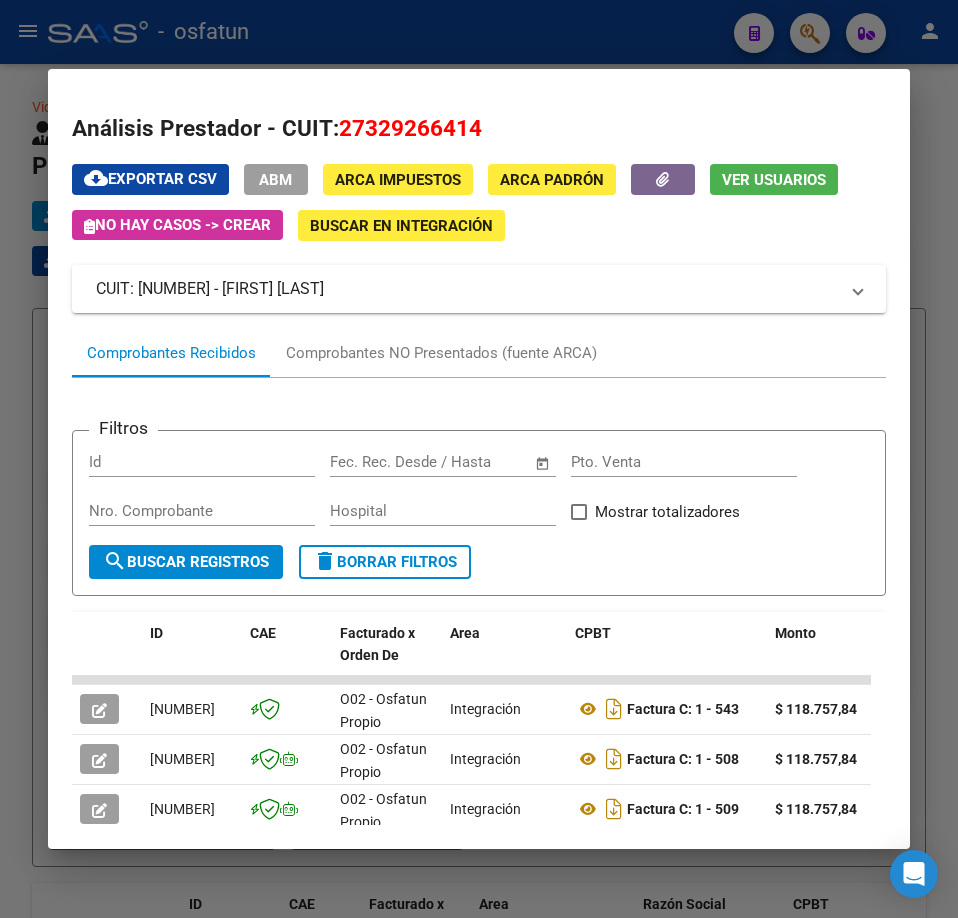 click at bounding box center [479, 459] 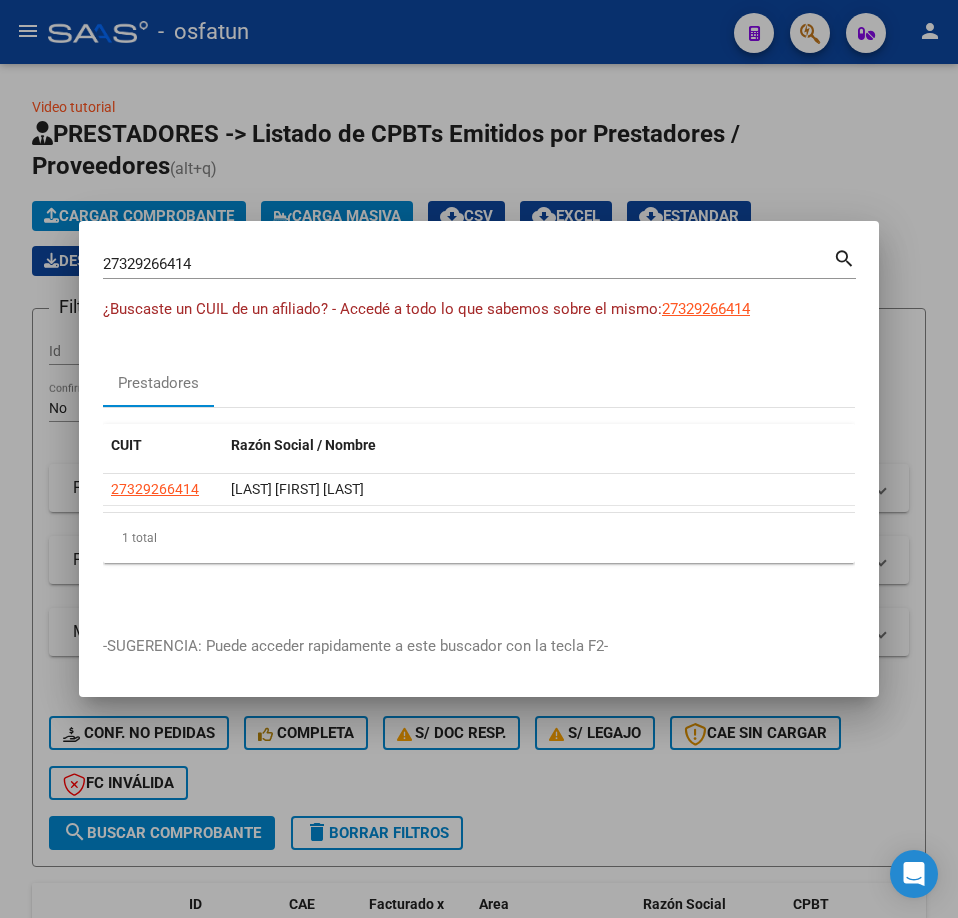 drag, startPoint x: 341, startPoint y: 275, endPoint x: 188, endPoint y: 245, distance: 155.91344 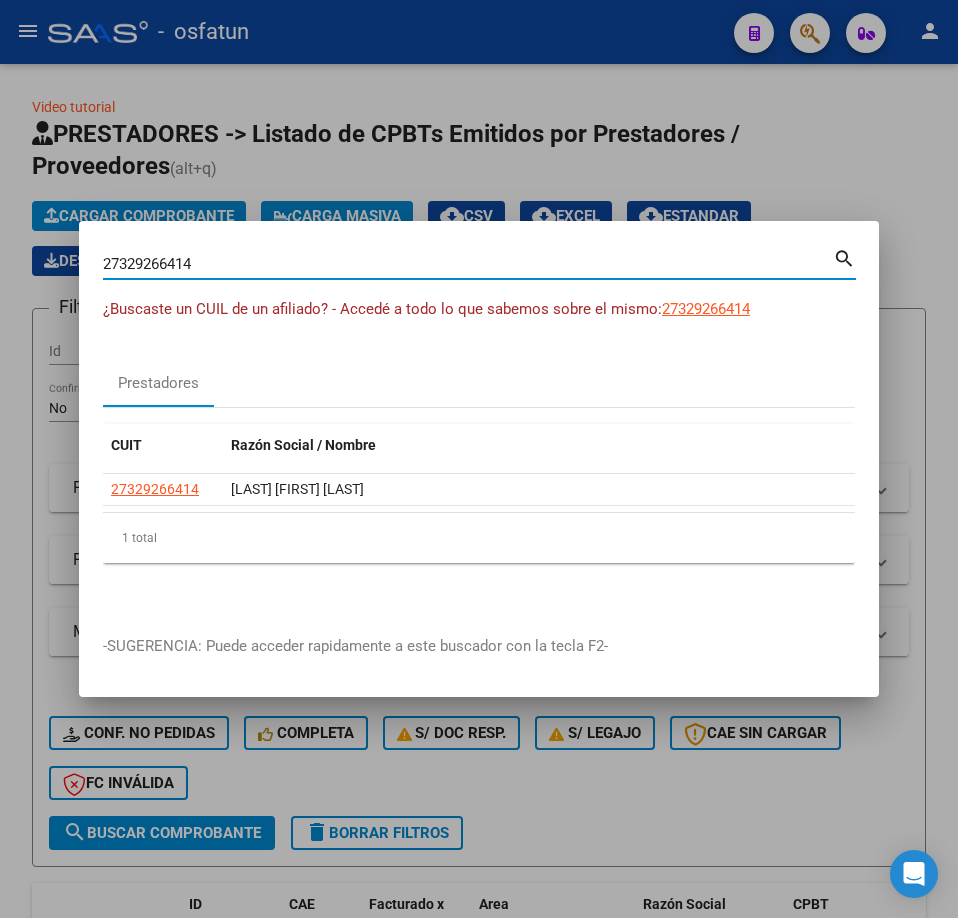 drag, startPoint x: 118, startPoint y: 267, endPoint x: -1, endPoint y: 277, distance: 119.419426 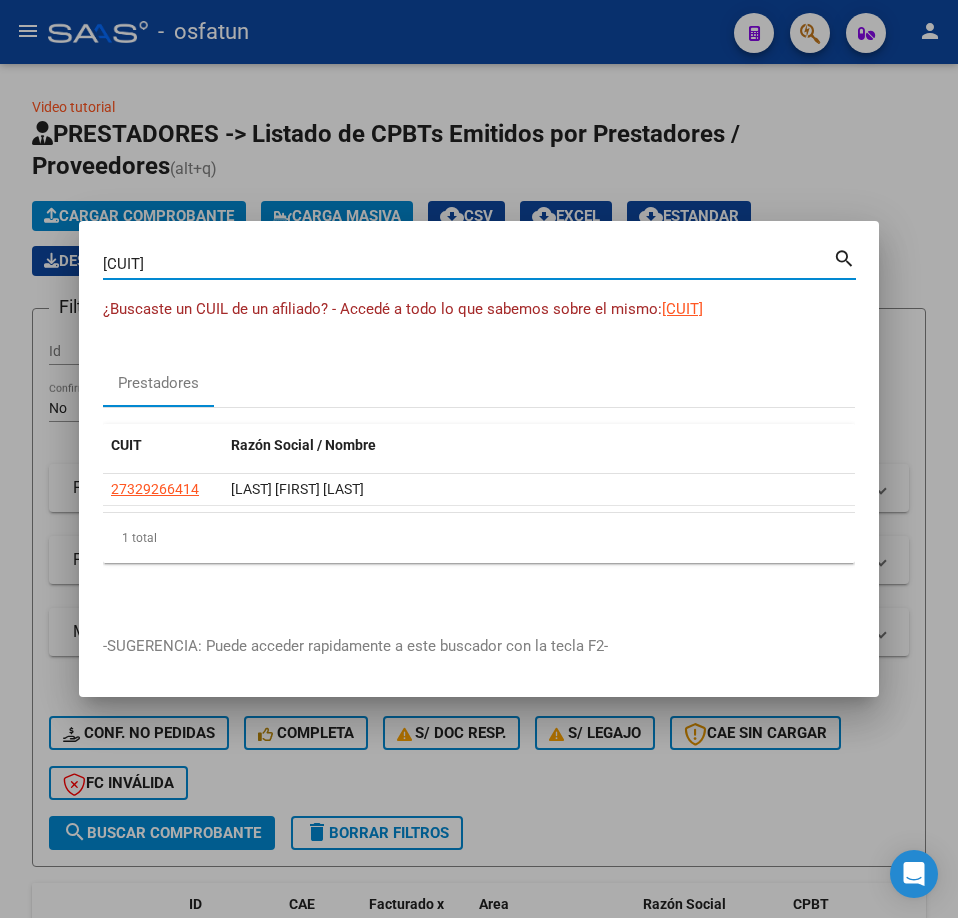 type on "27256888977" 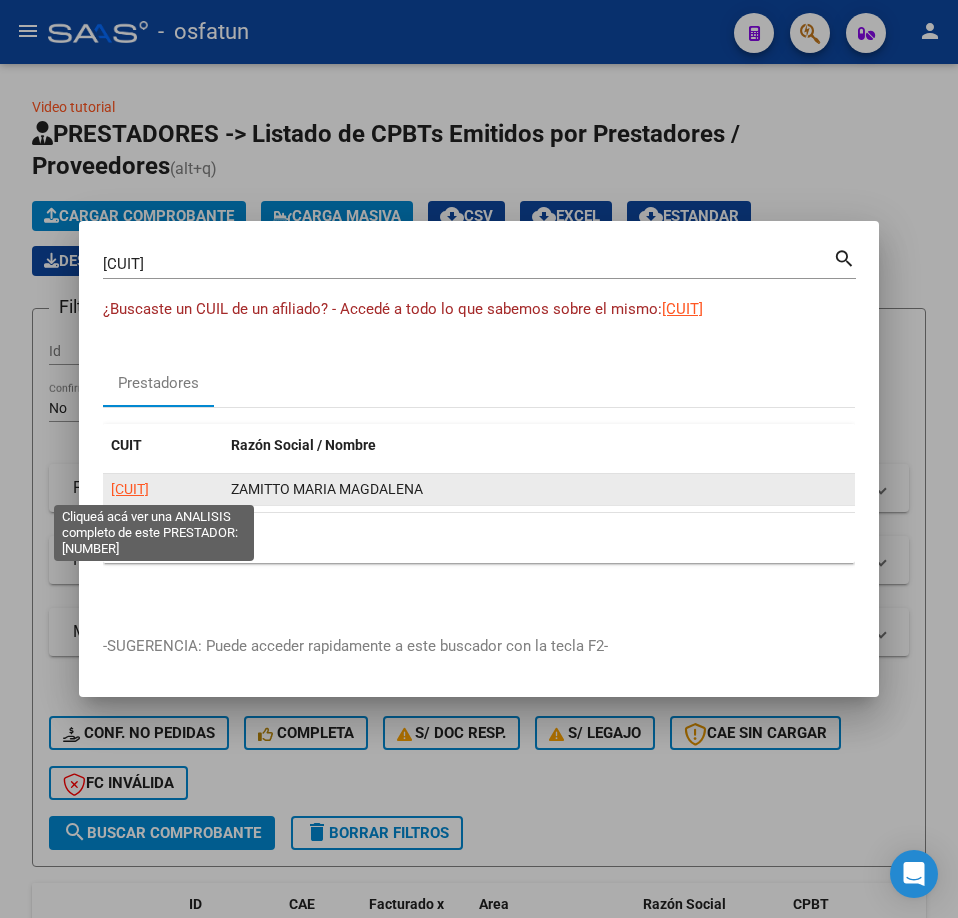 click on "27256888977" 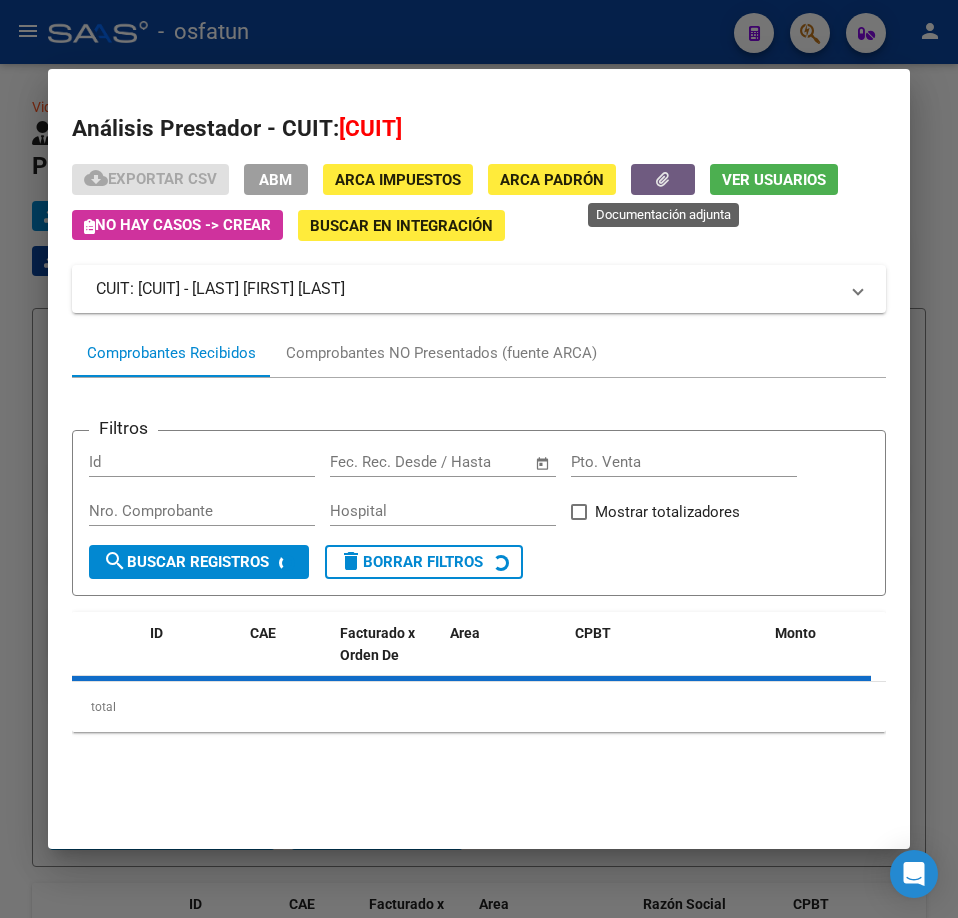 click 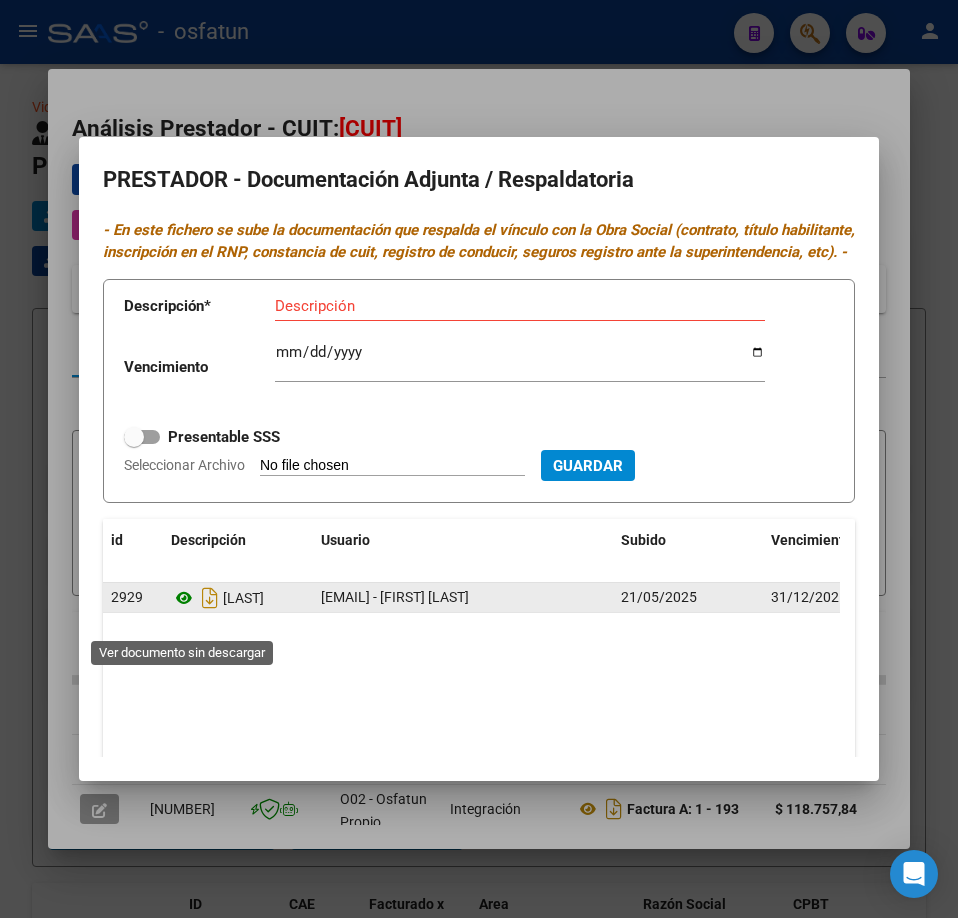 click 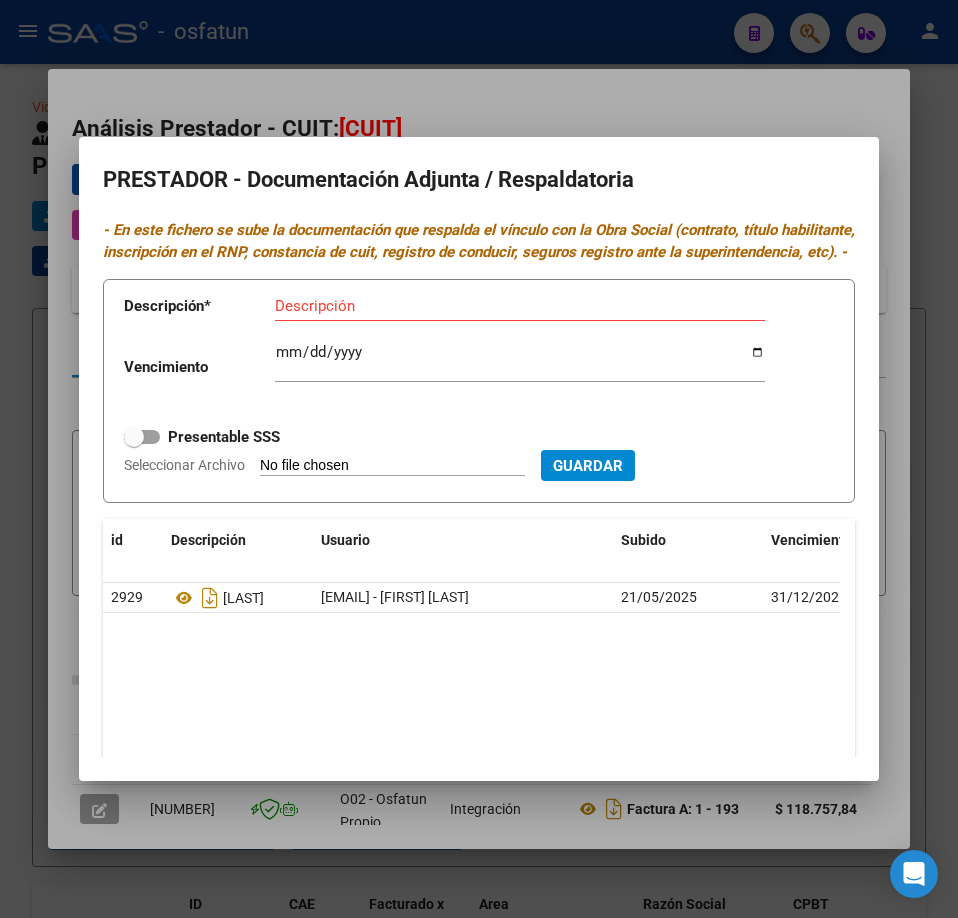 click at bounding box center (479, 459) 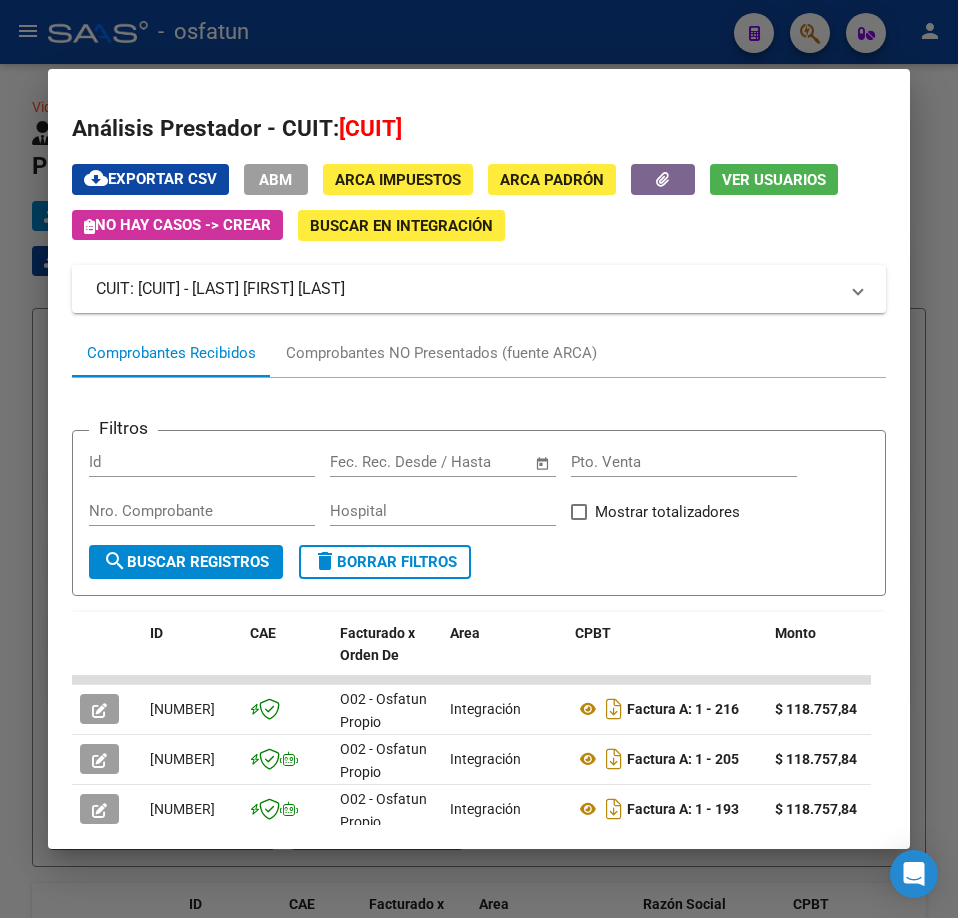 click at bounding box center (479, 459) 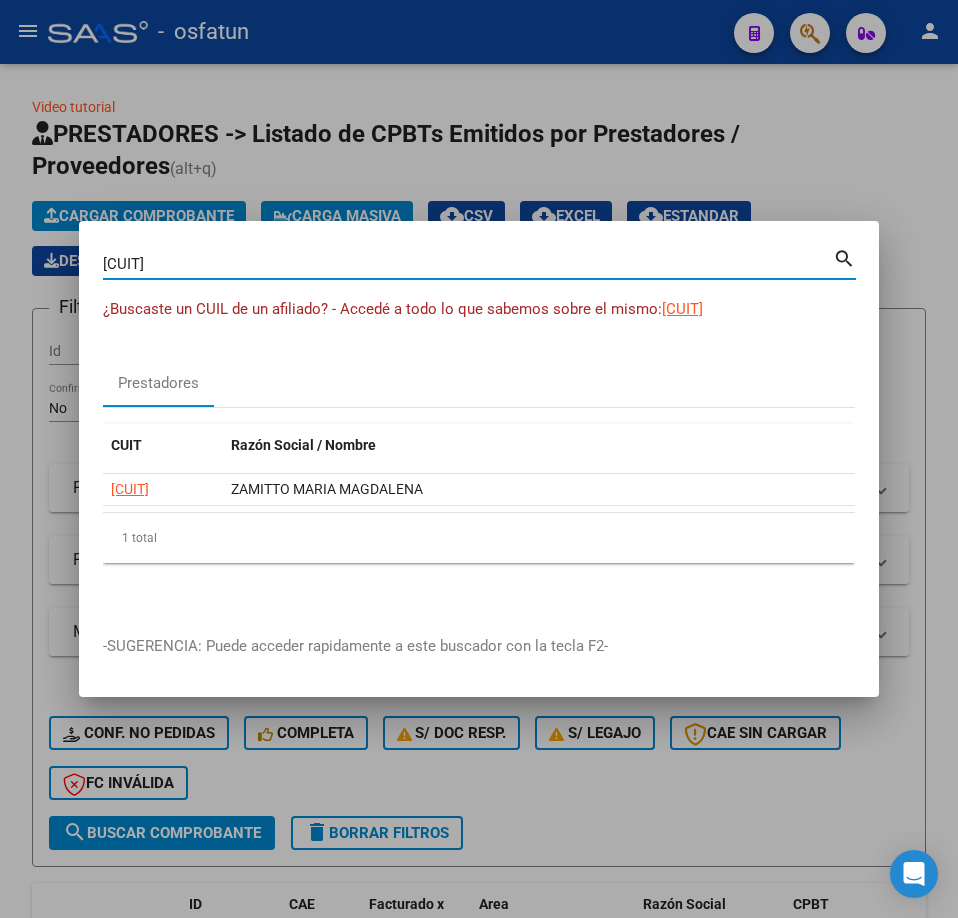 drag, startPoint x: 217, startPoint y: 267, endPoint x: -1, endPoint y: 272, distance: 218.05733 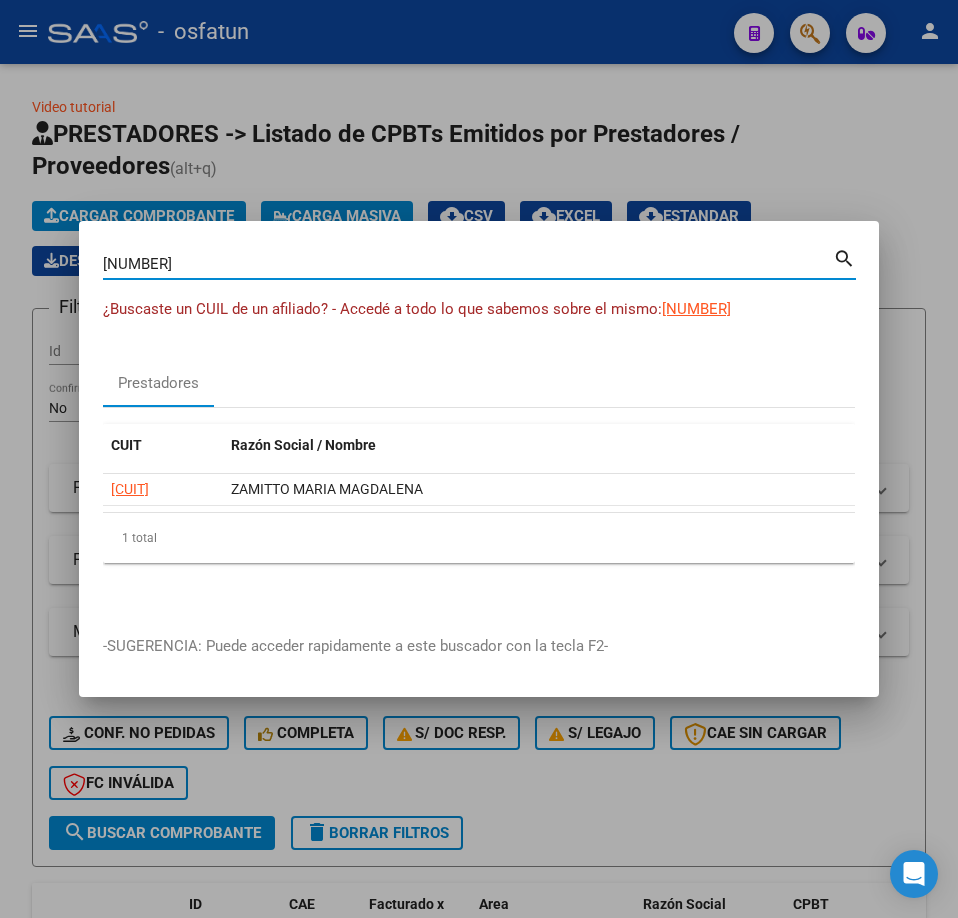 type on "23280931764" 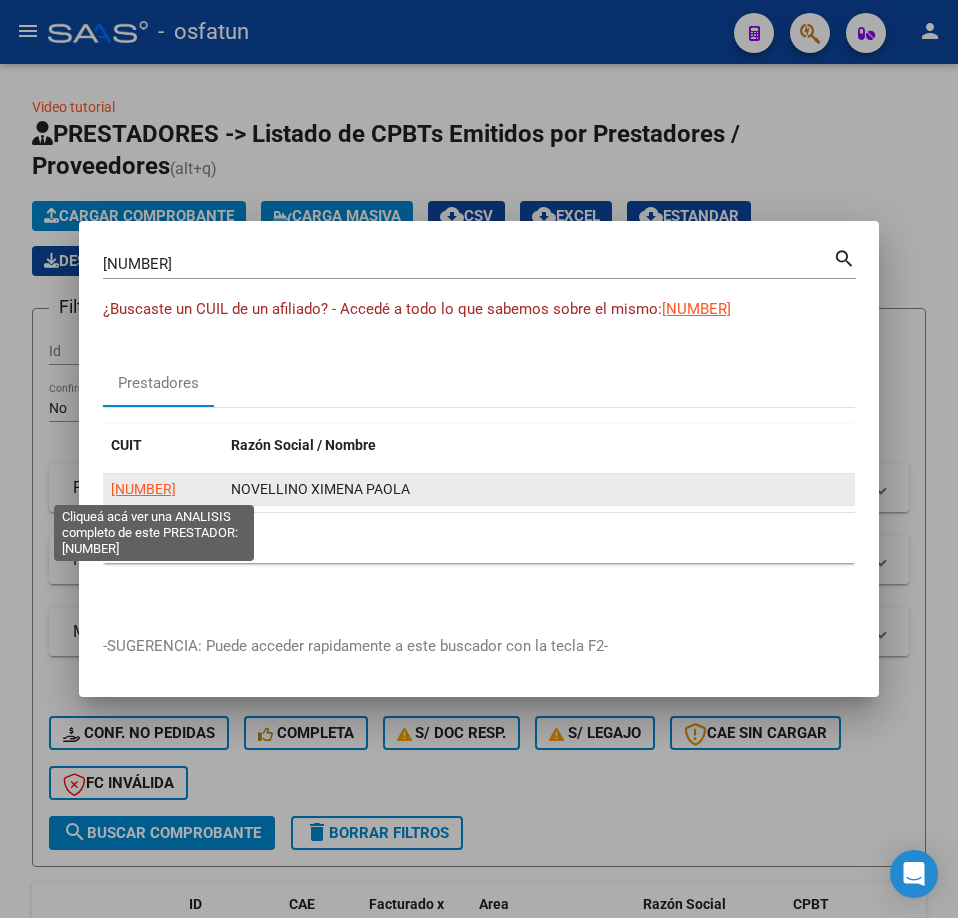 click on "23280931764" 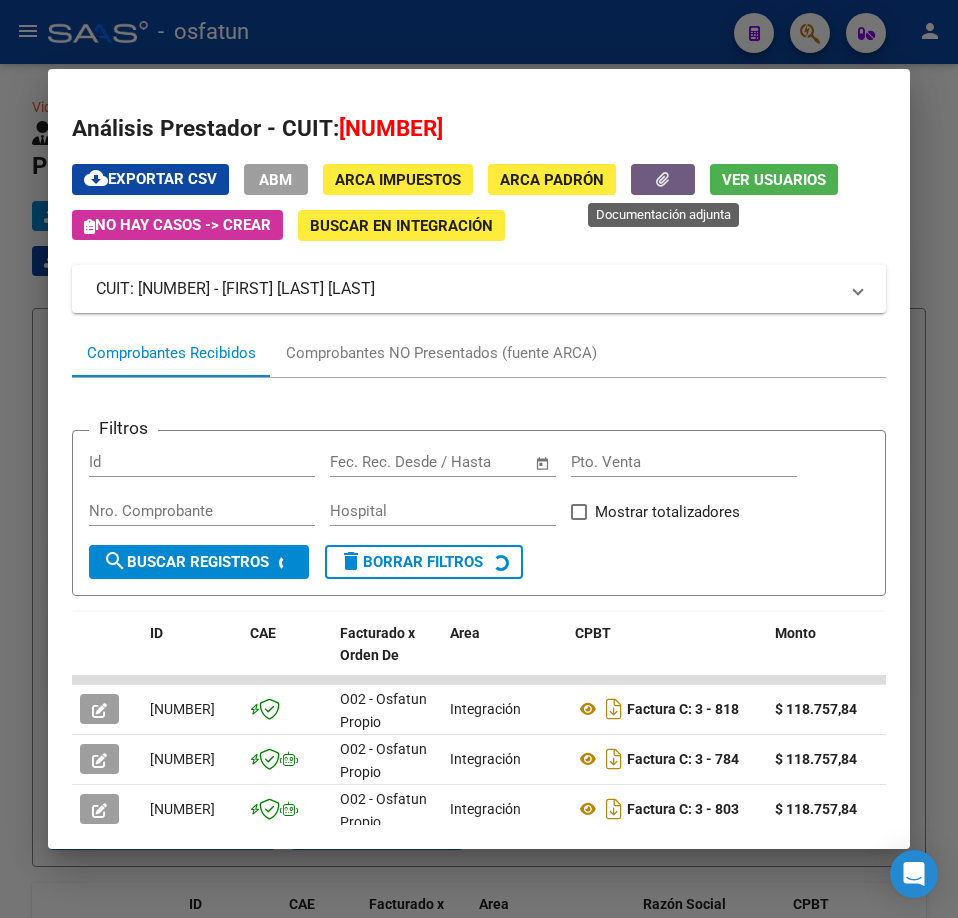click 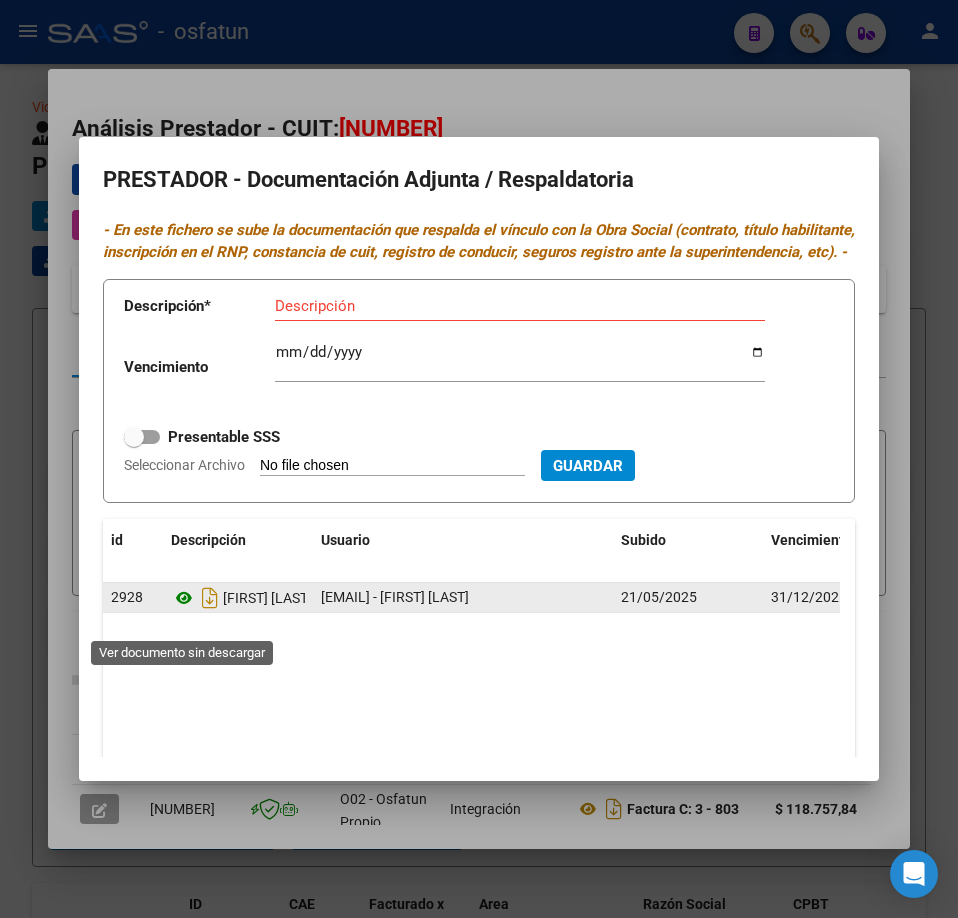click 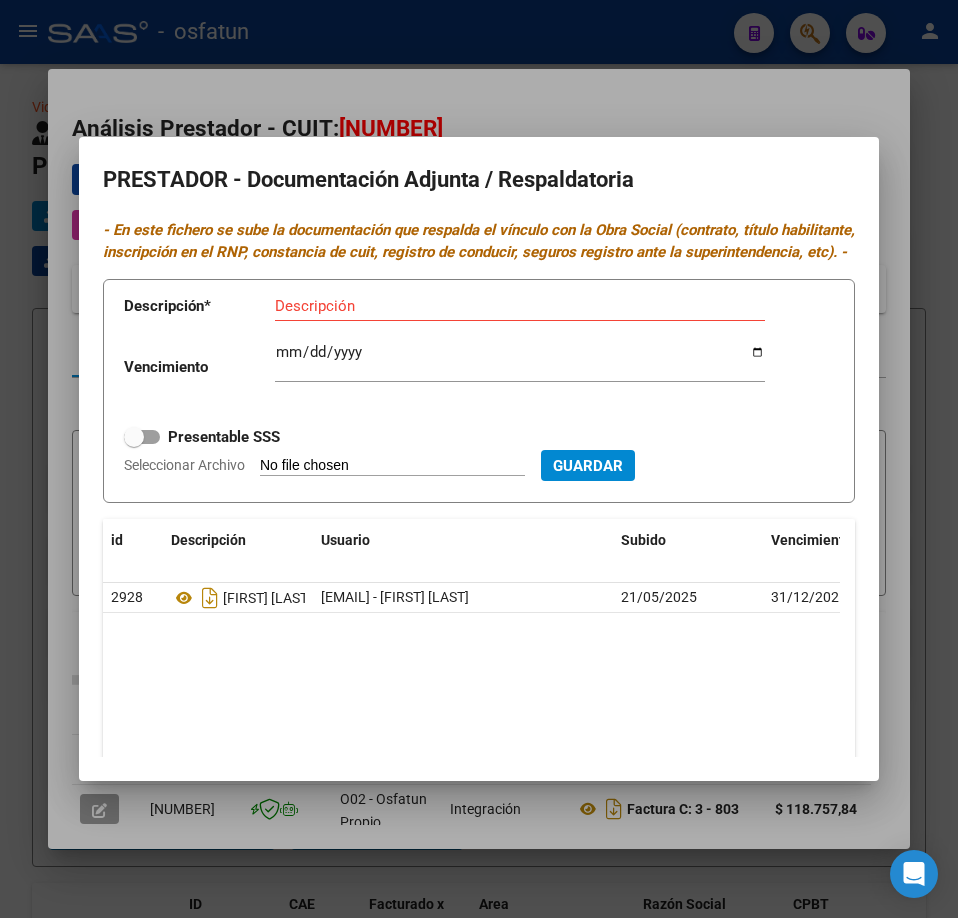 click at bounding box center (479, 459) 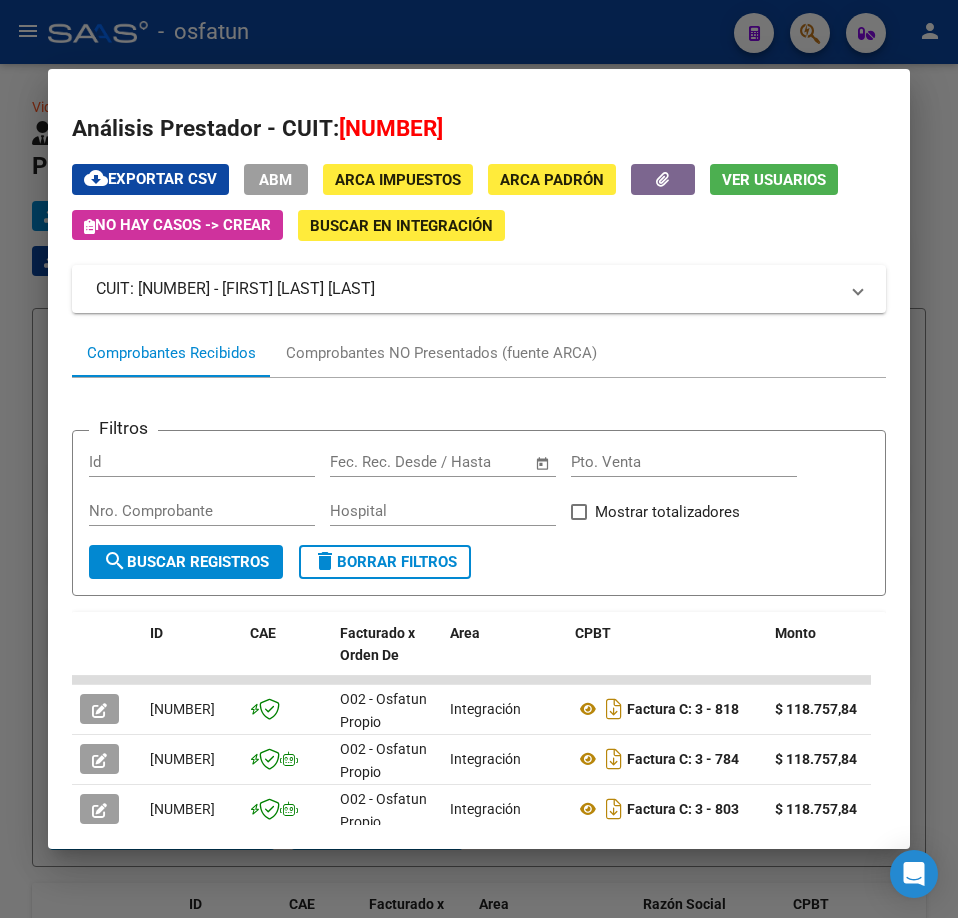 click at bounding box center [479, 459] 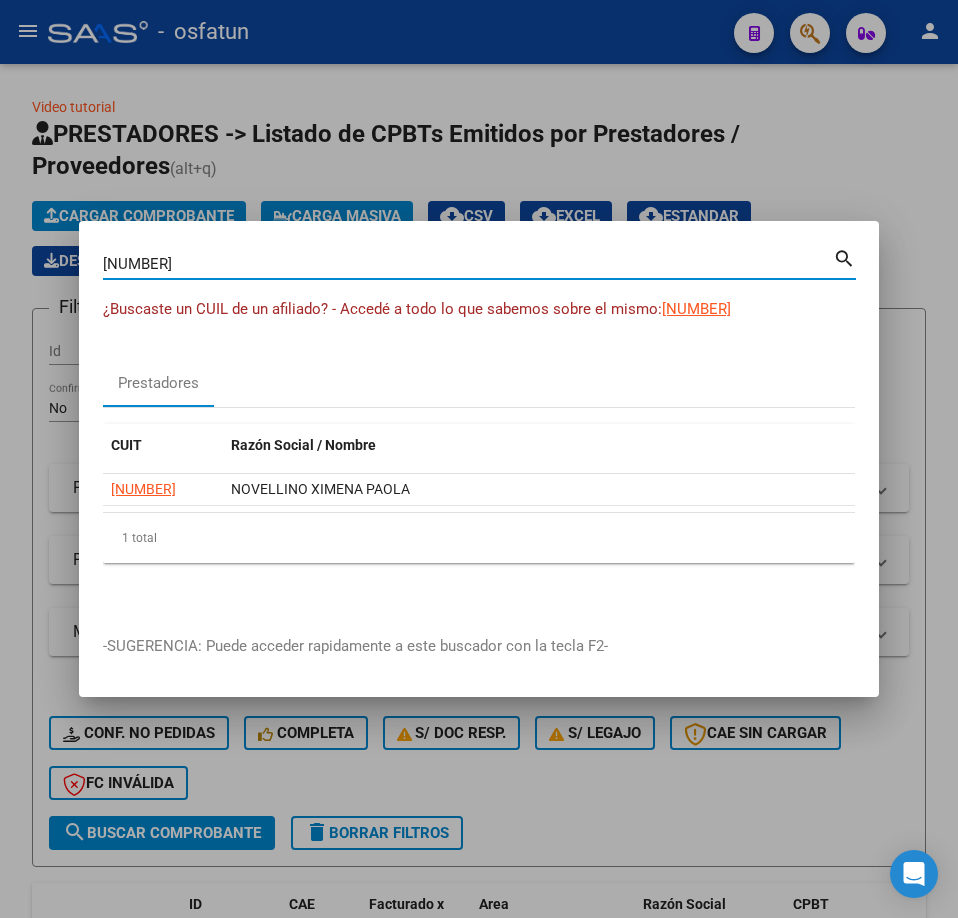 drag, startPoint x: 292, startPoint y: 267, endPoint x: -1, endPoint y: 265, distance: 293.00684 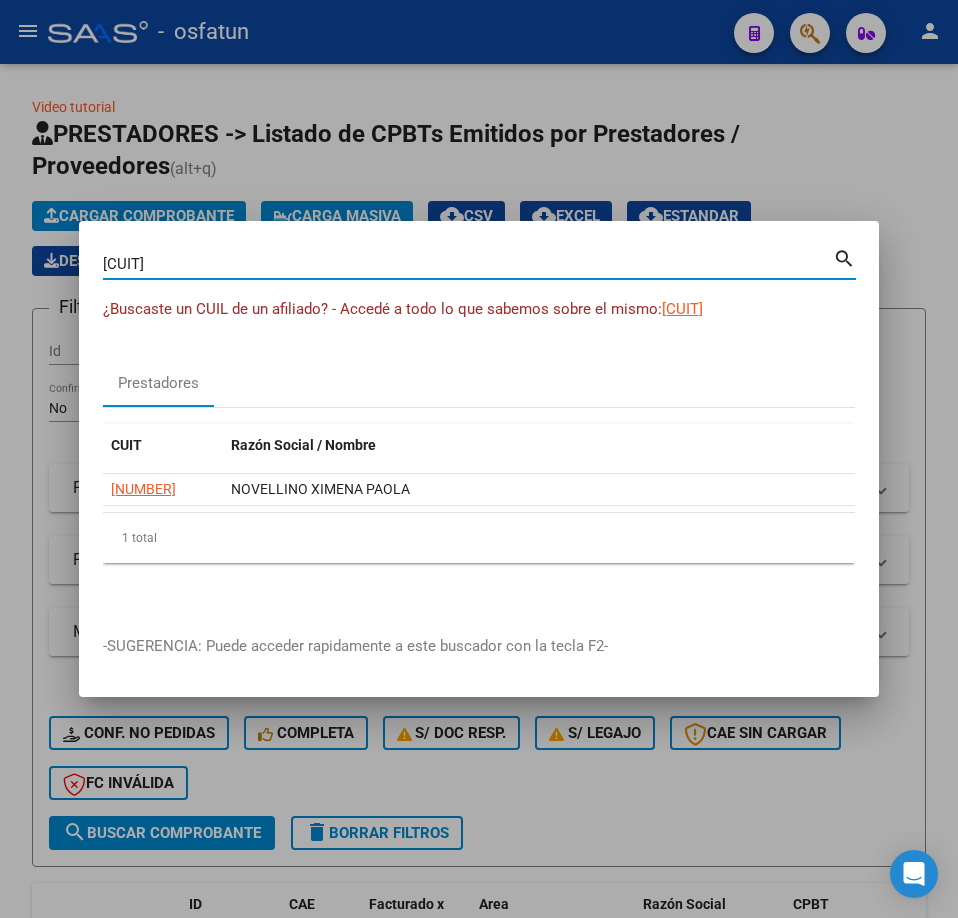 type on "20392004379" 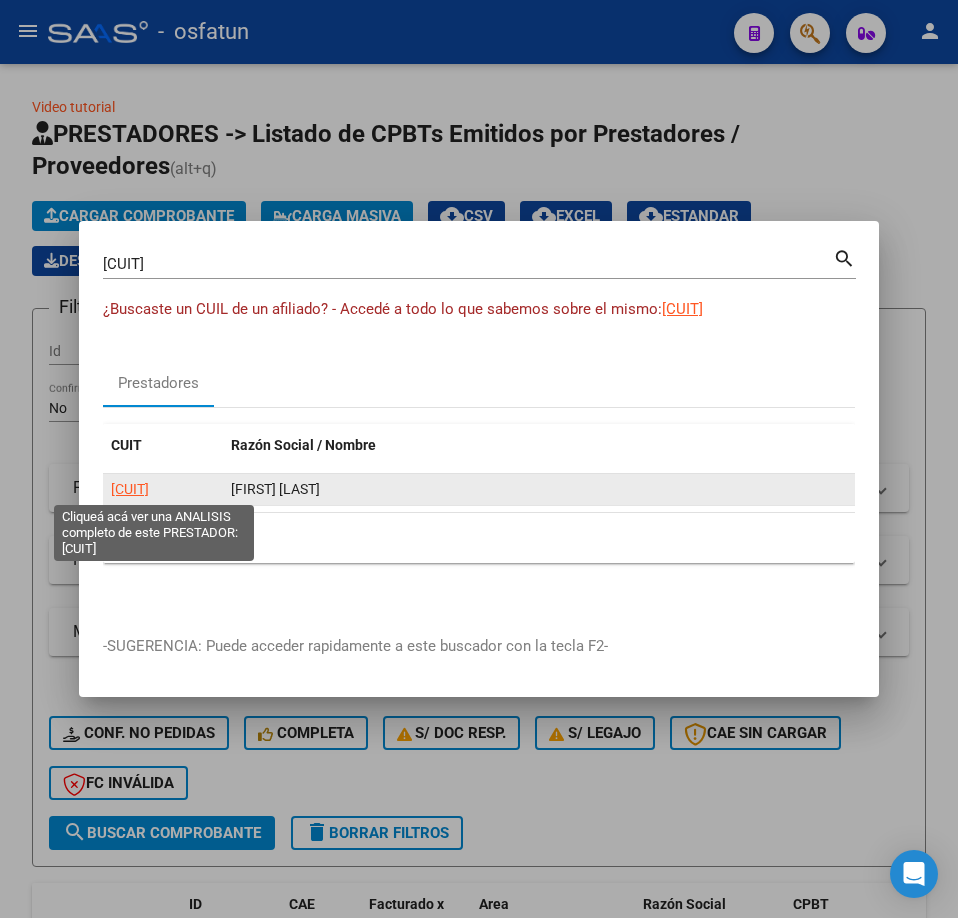 click on "20392004379" 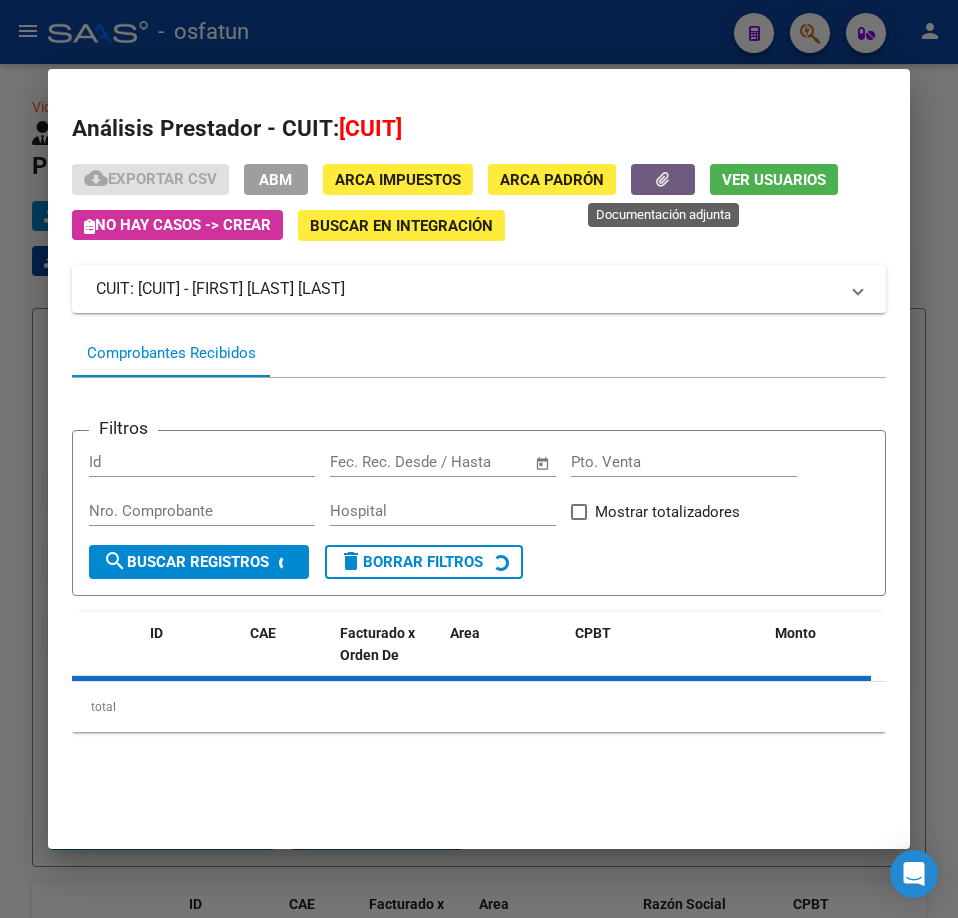 click 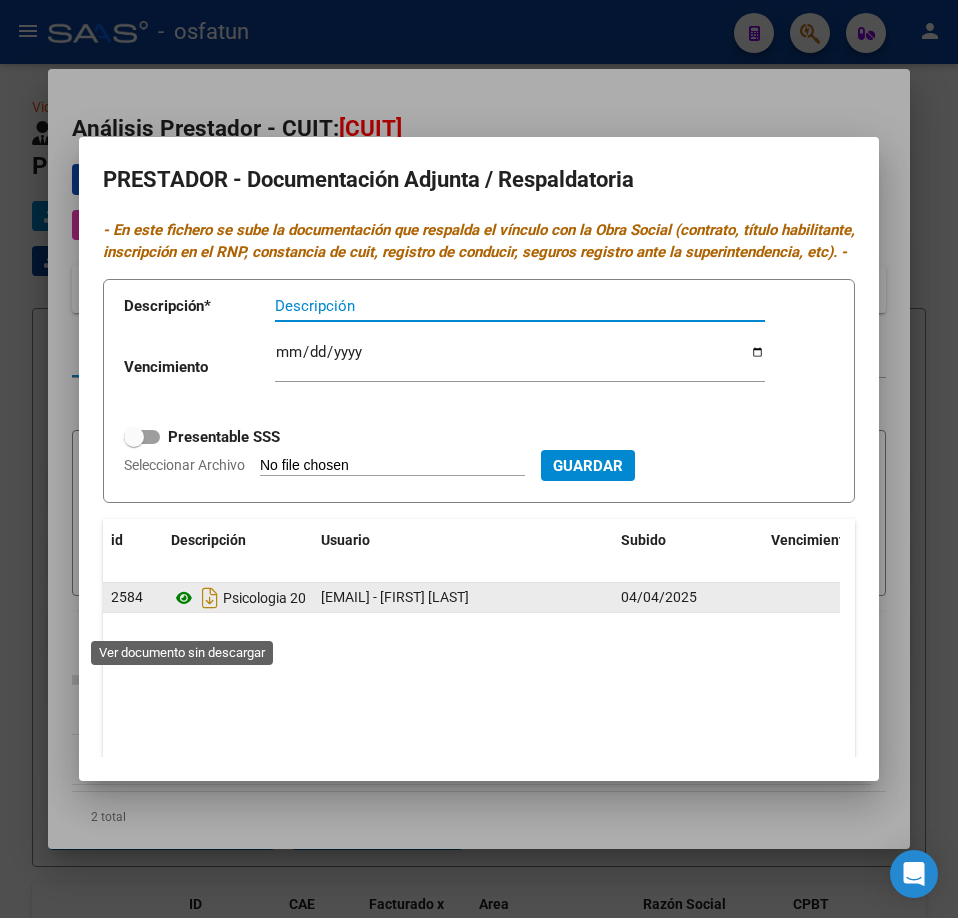 click 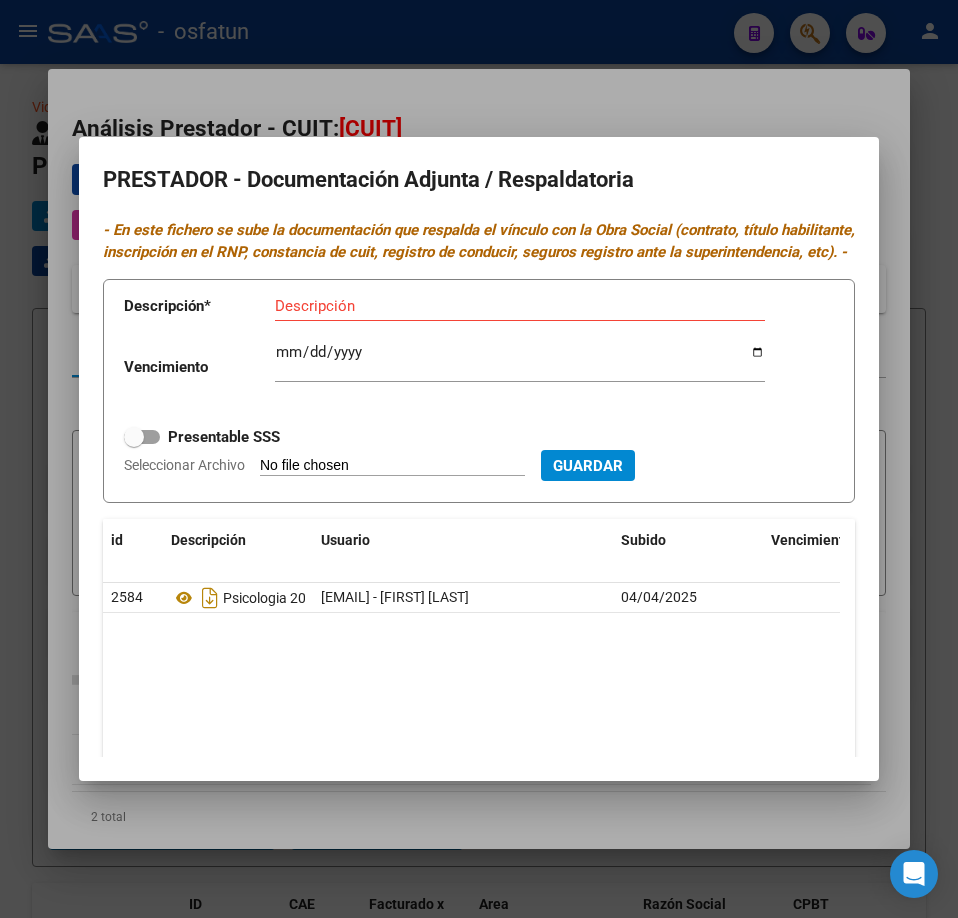 click at bounding box center (479, 459) 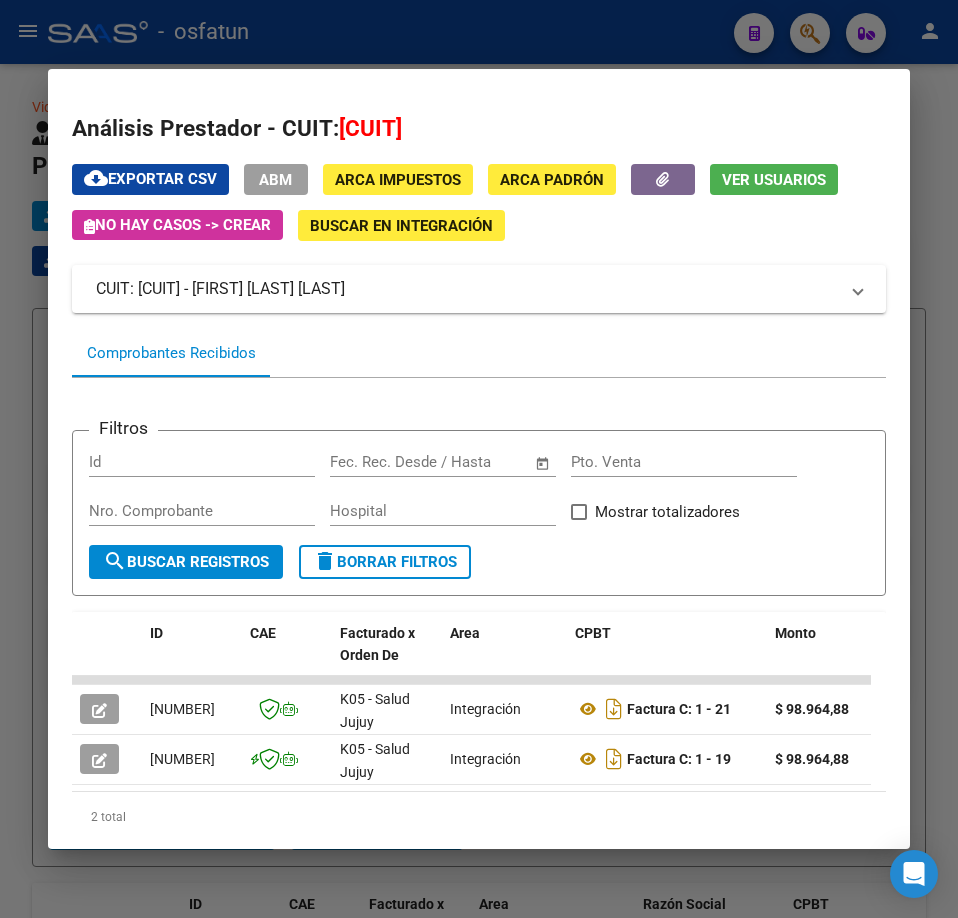 click at bounding box center (479, 459) 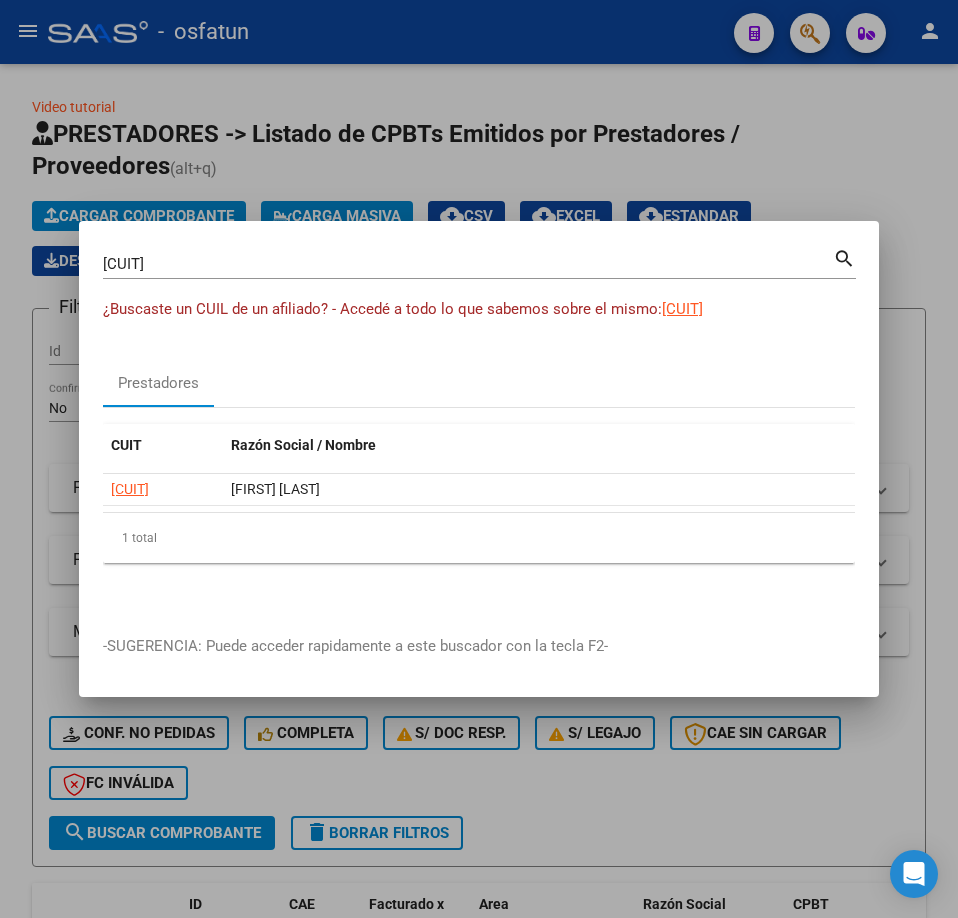 drag, startPoint x: 210, startPoint y: 273, endPoint x: 175, endPoint y: 273, distance: 35 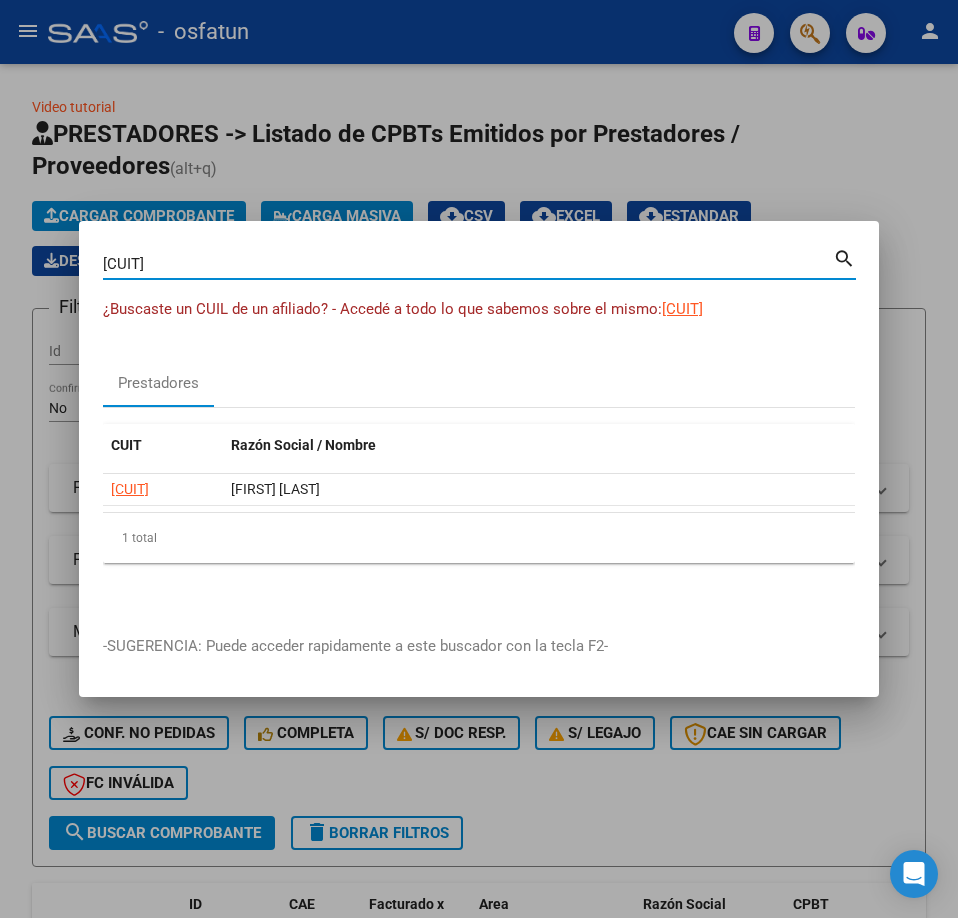 drag, startPoint x: 213, startPoint y: 267, endPoint x: -1, endPoint y: 261, distance: 214.08409 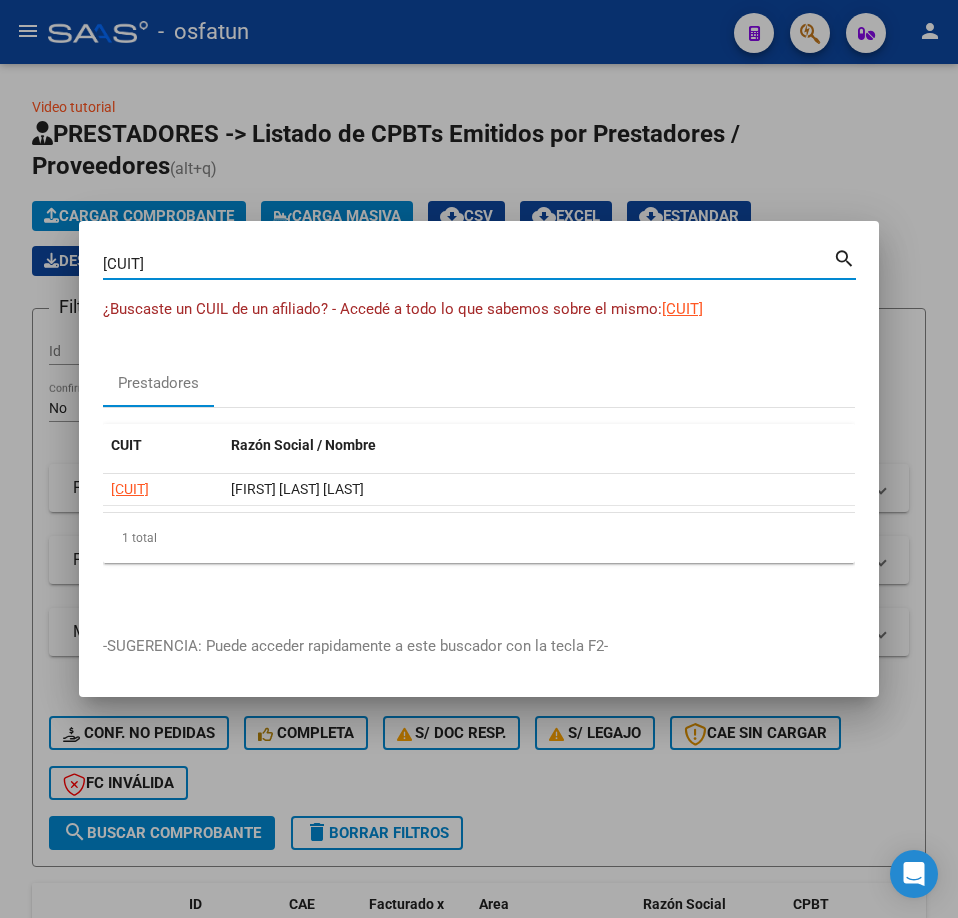 click on "CUIT Razón Social / Nombre" at bounding box center [479, 449] 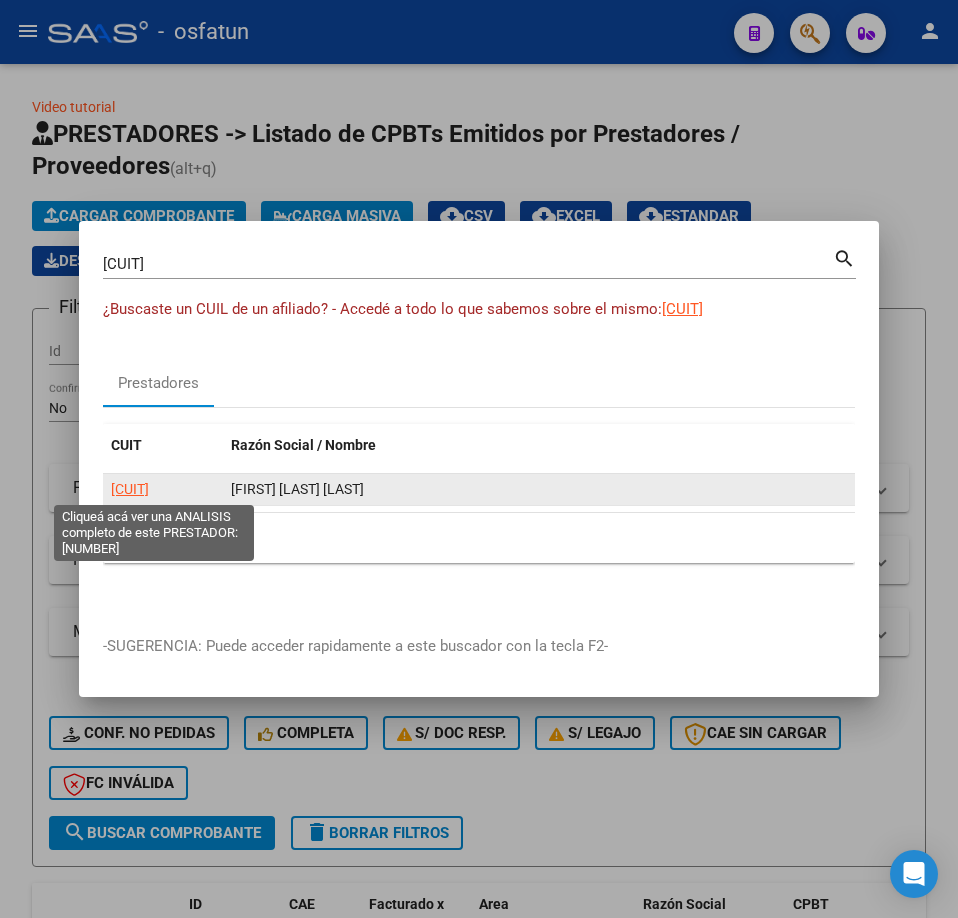 click on "27307701559" 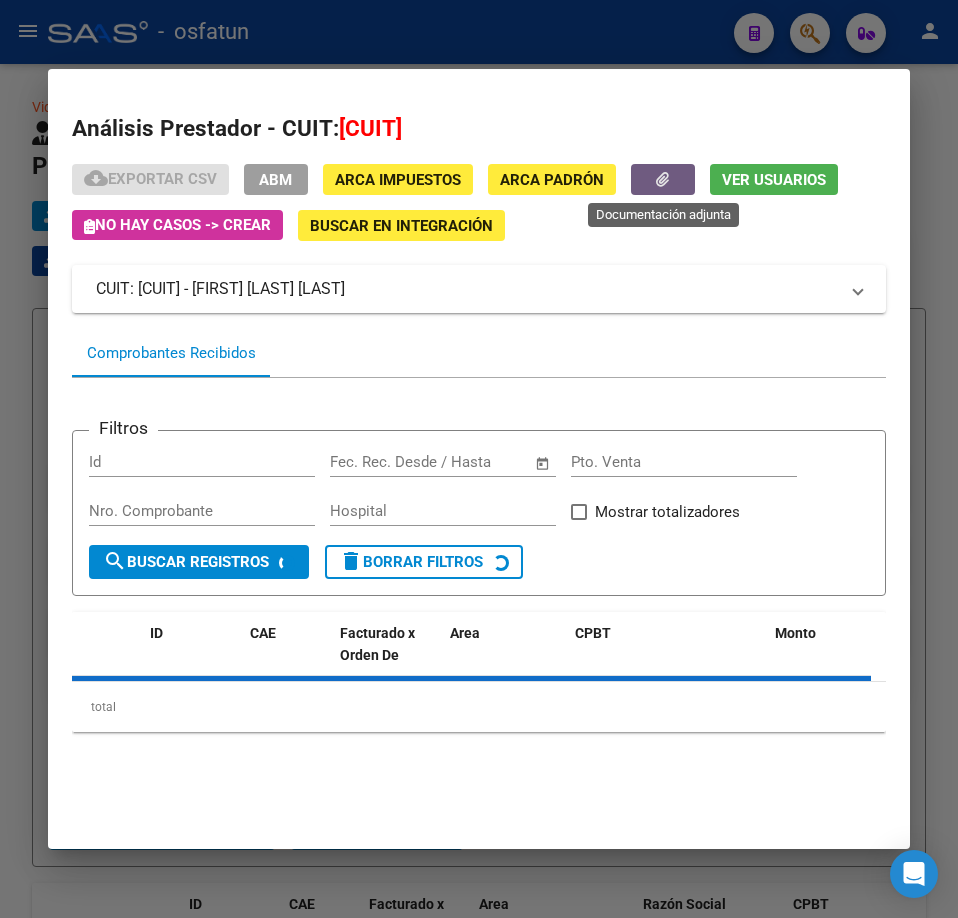 click 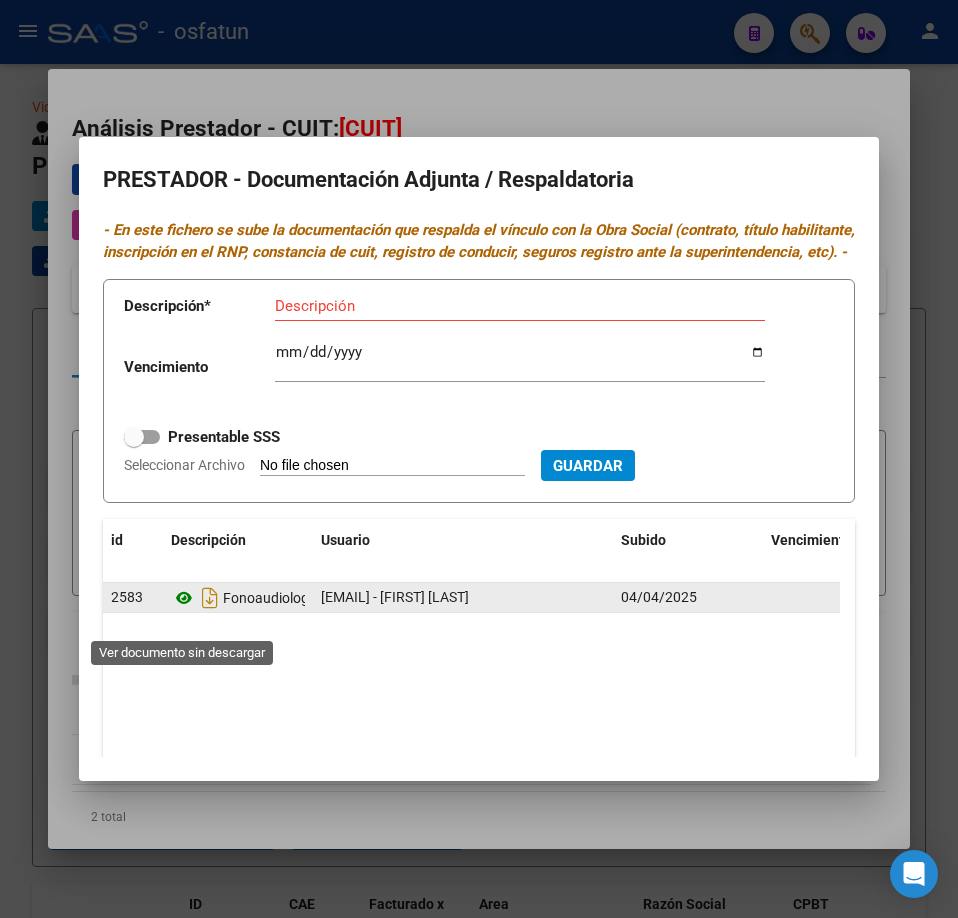 click 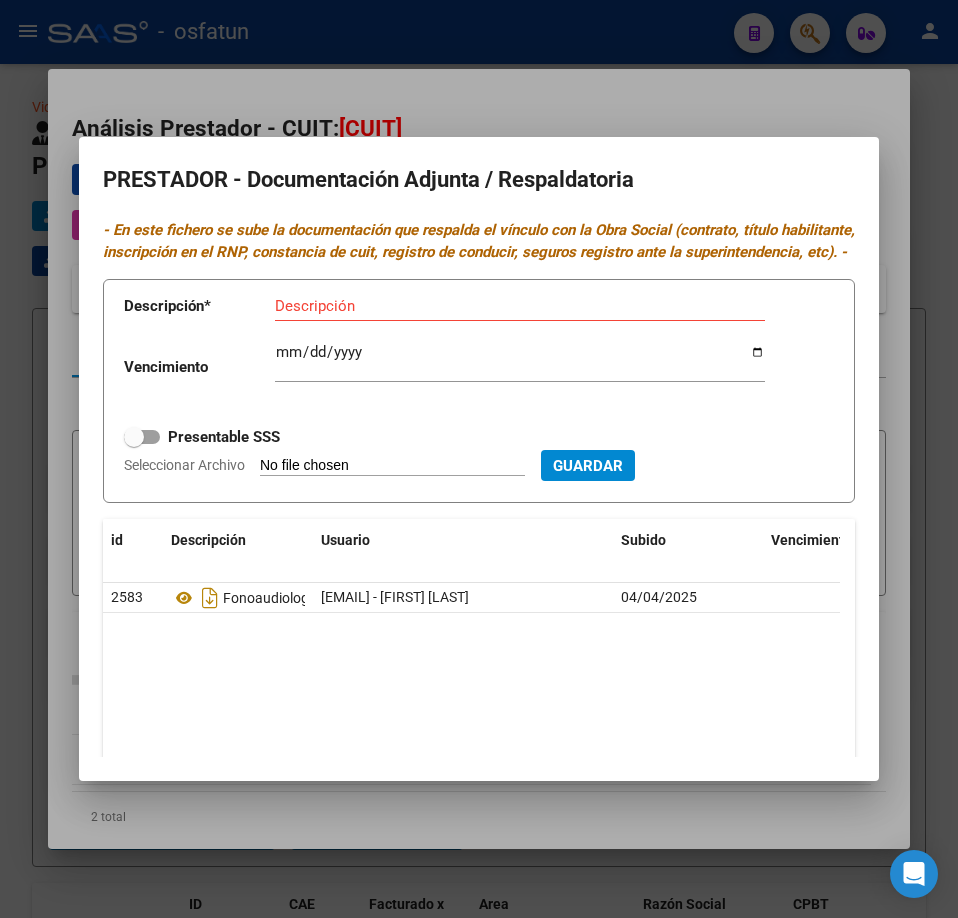 click at bounding box center (479, 459) 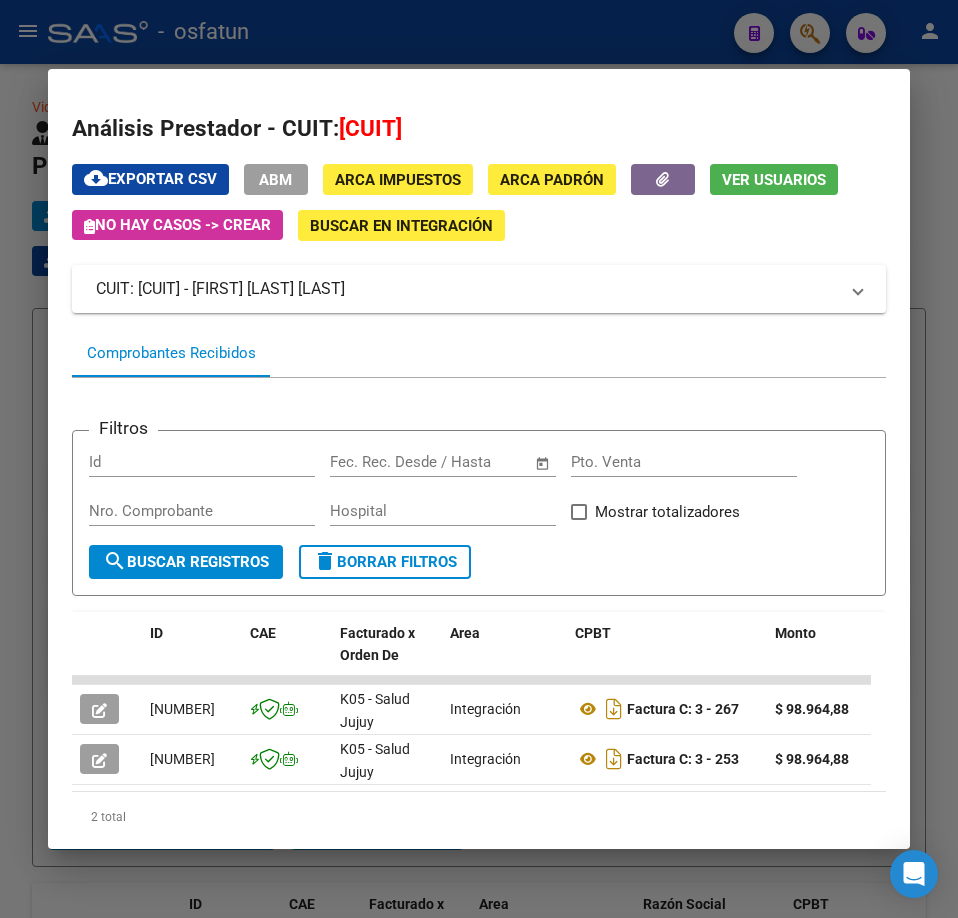click at bounding box center [479, 459] 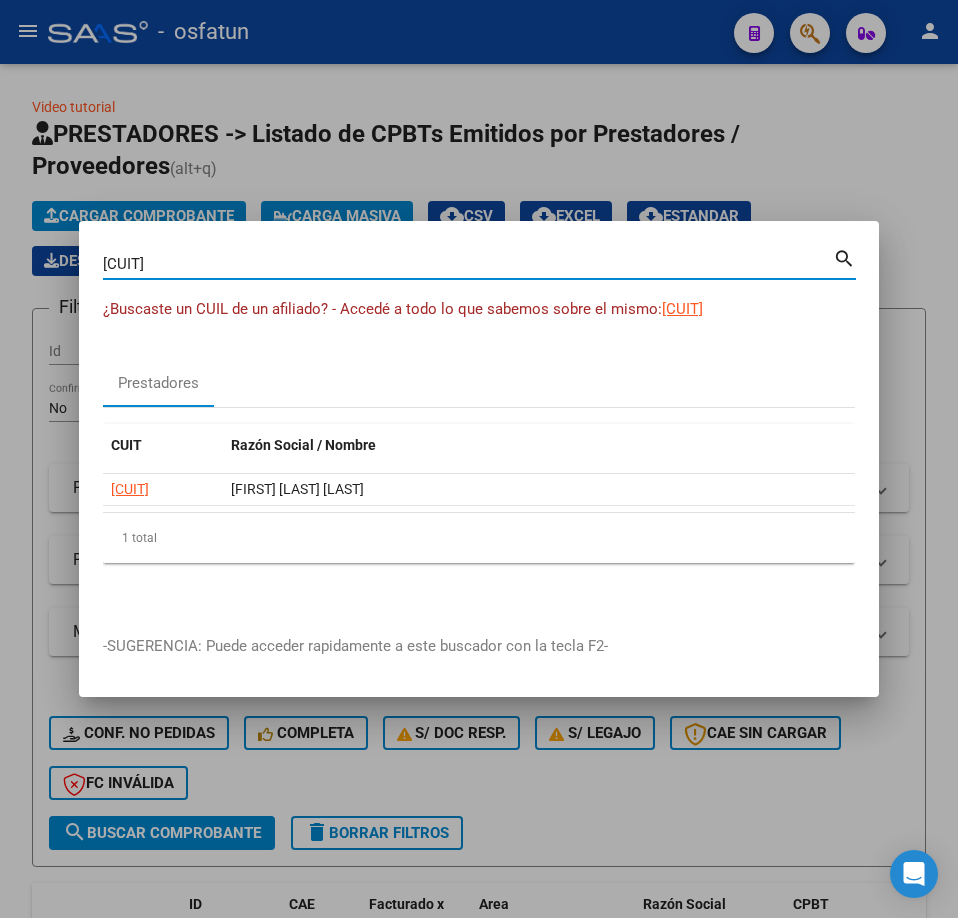 drag, startPoint x: 153, startPoint y: 276, endPoint x: 191, endPoint y: 280, distance: 38.209946 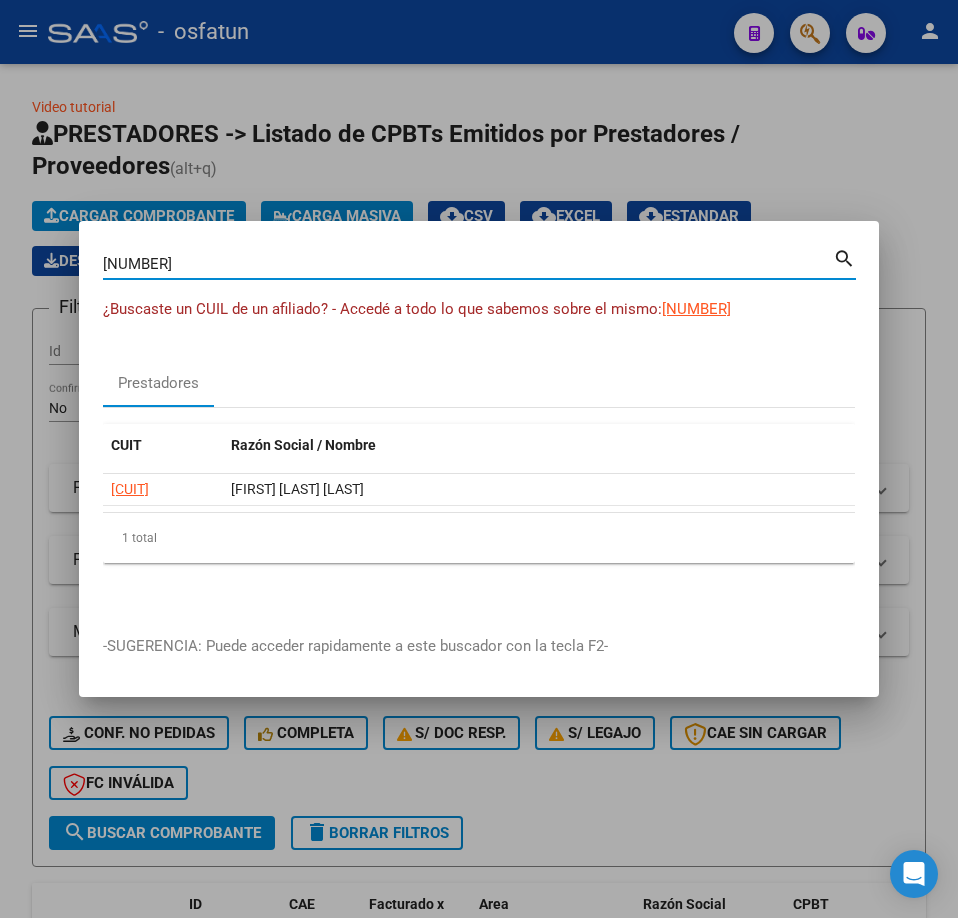 type on "27328769293" 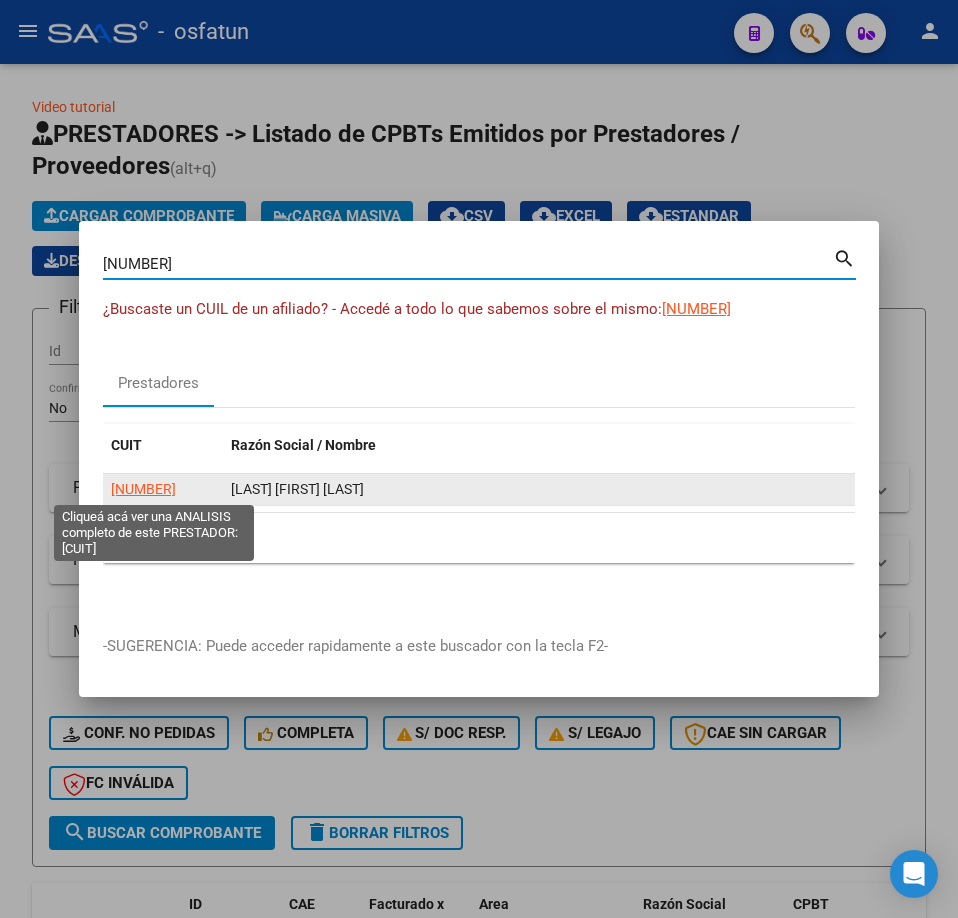 click on "27328769293" 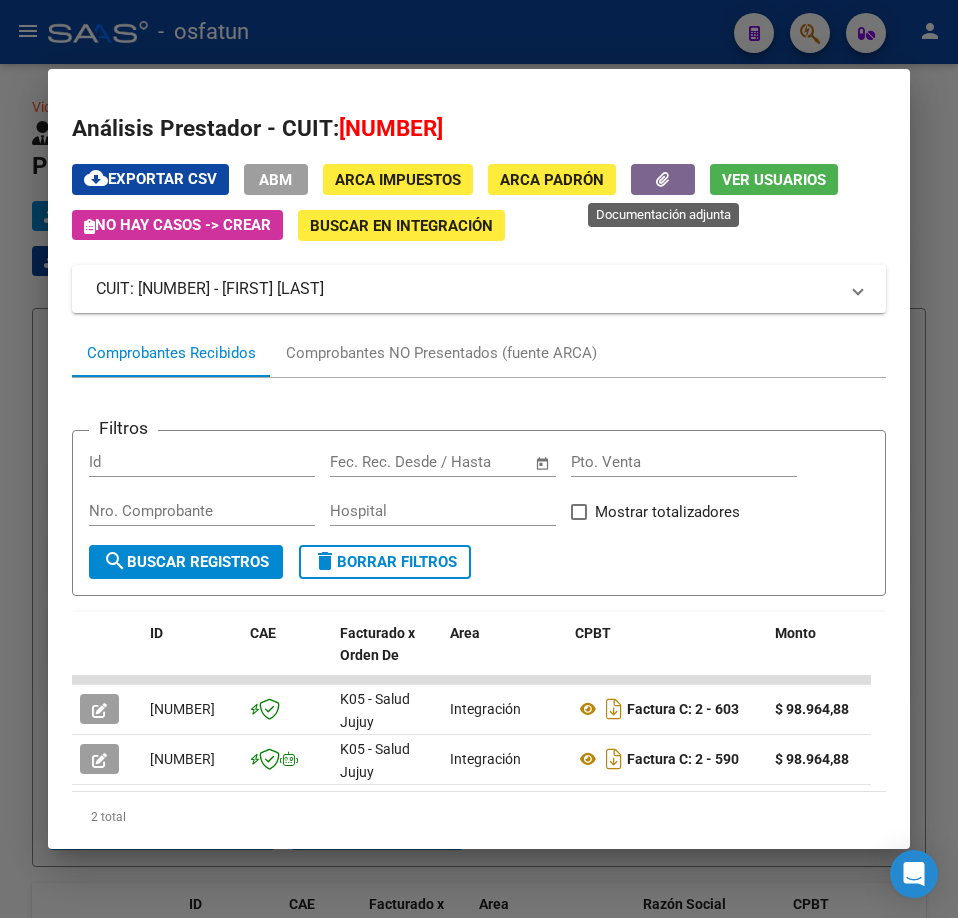 click 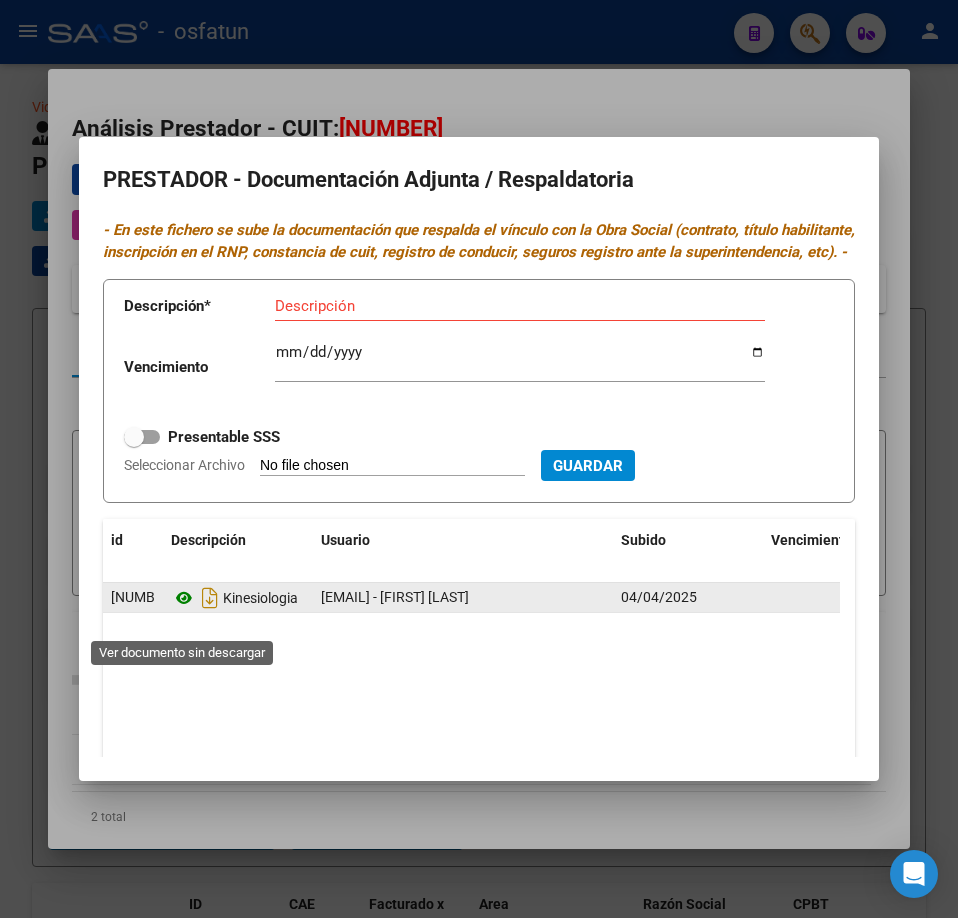 click 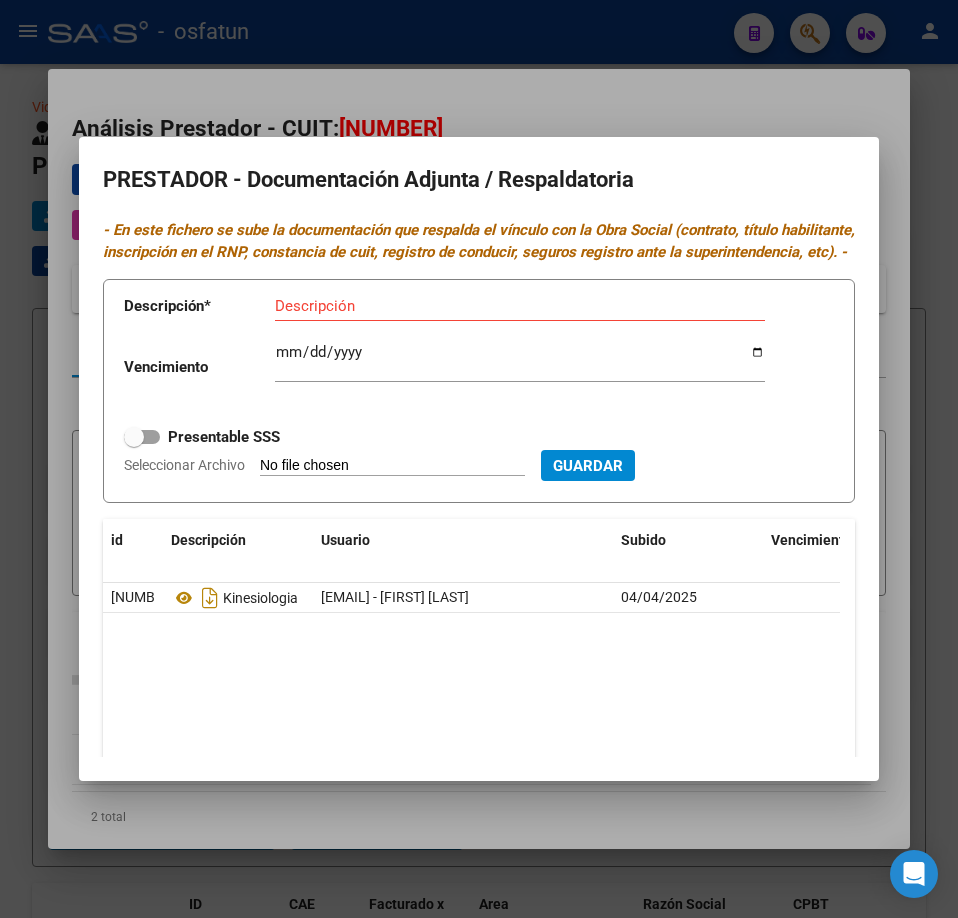 click on "PRESTADOR - Documentación Adjunta / Respaldatoria - En este fichero se sube la documentación que respalda el vínculo con la Obra Social (contrato, título habilitante, inscripción en el RNP, constancia de cuit, registro de conducir, seguros registro ante la superintendencia, etc). -  Descripción  *   Descripción  Vencimiento    Ingresar vencimiento    Presentable SSS Seleccionar Archivo Guardar id Descripción Usuario Subido Vencimiento Presentable SSS Acción 2581  Kinesiologia  jujuy@osfatun.org.ar - Gabriela  Aleman    04/04/2025   No   1 total   1" at bounding box center [479, 459] 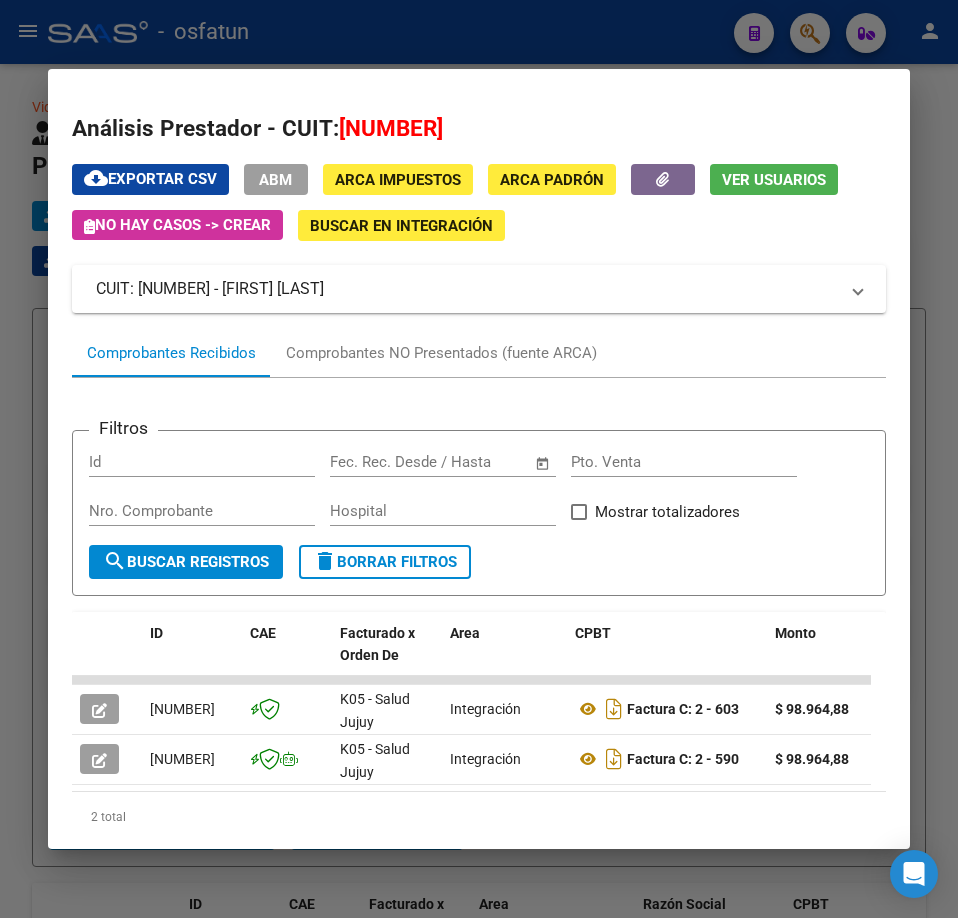 click at bounding box center (479, 459) 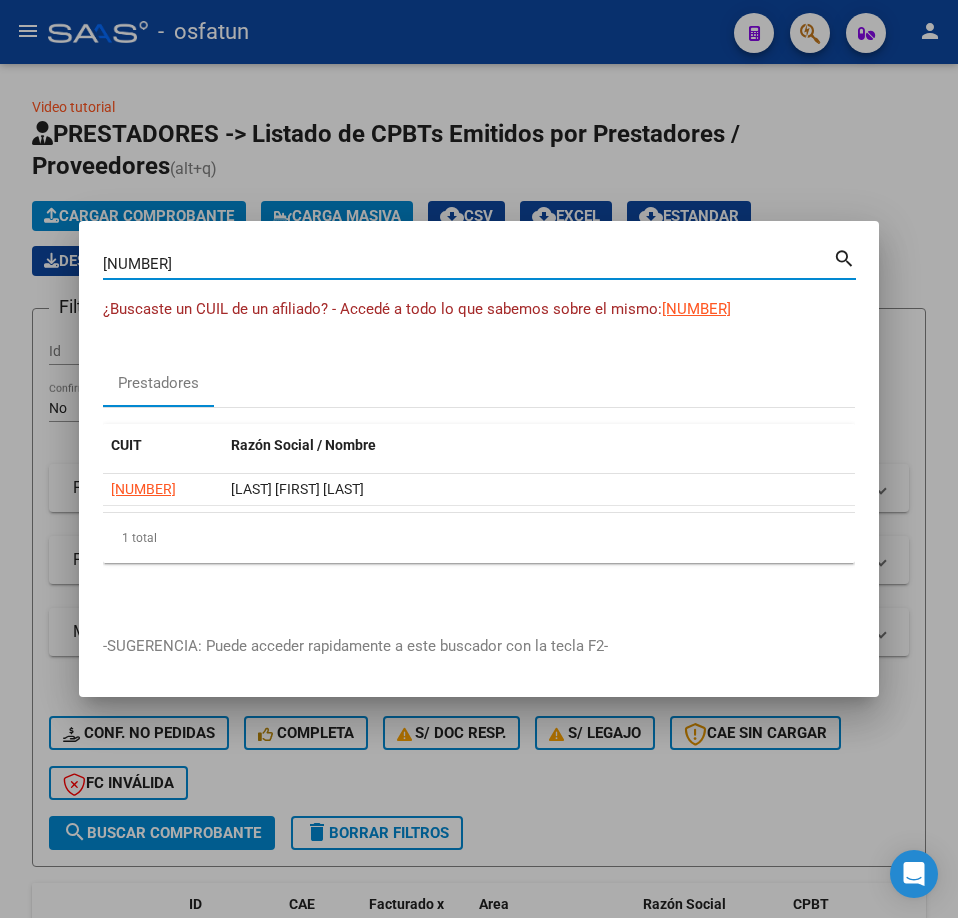 drag, startPoint x: 328, startPoint y: 266, endPoint x: -1, endPoint y: 281, distance: 329.34177 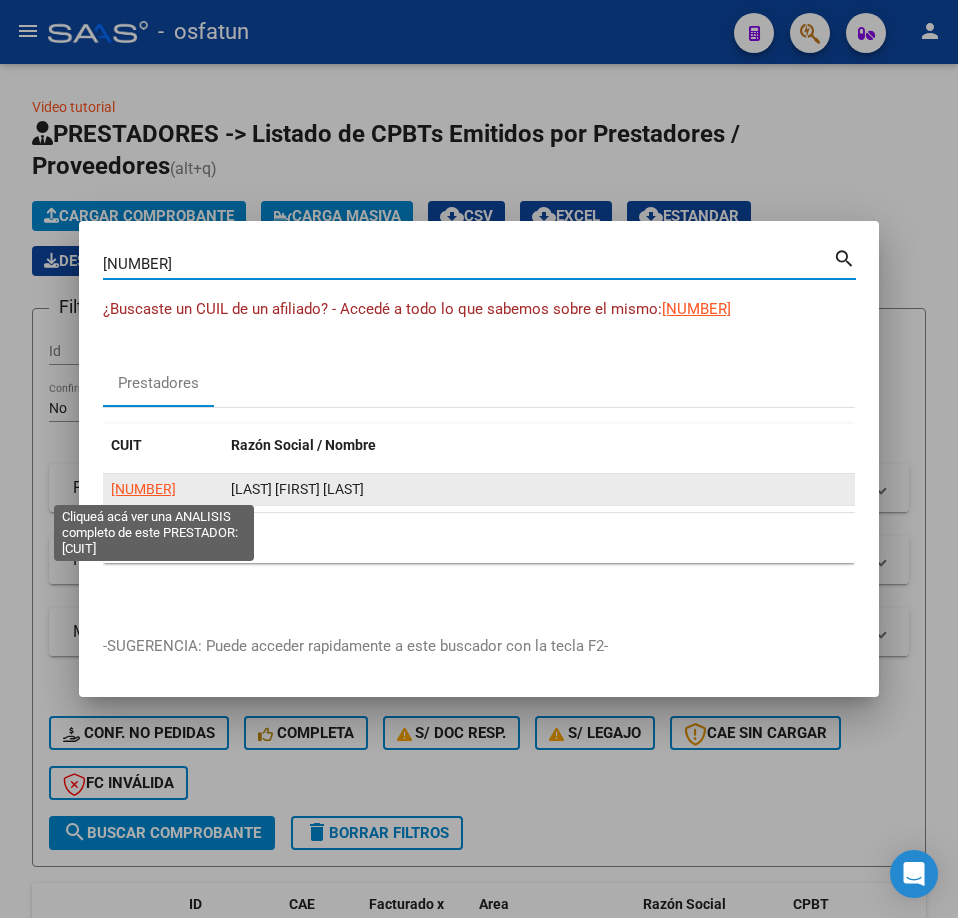 click on "27340225517" 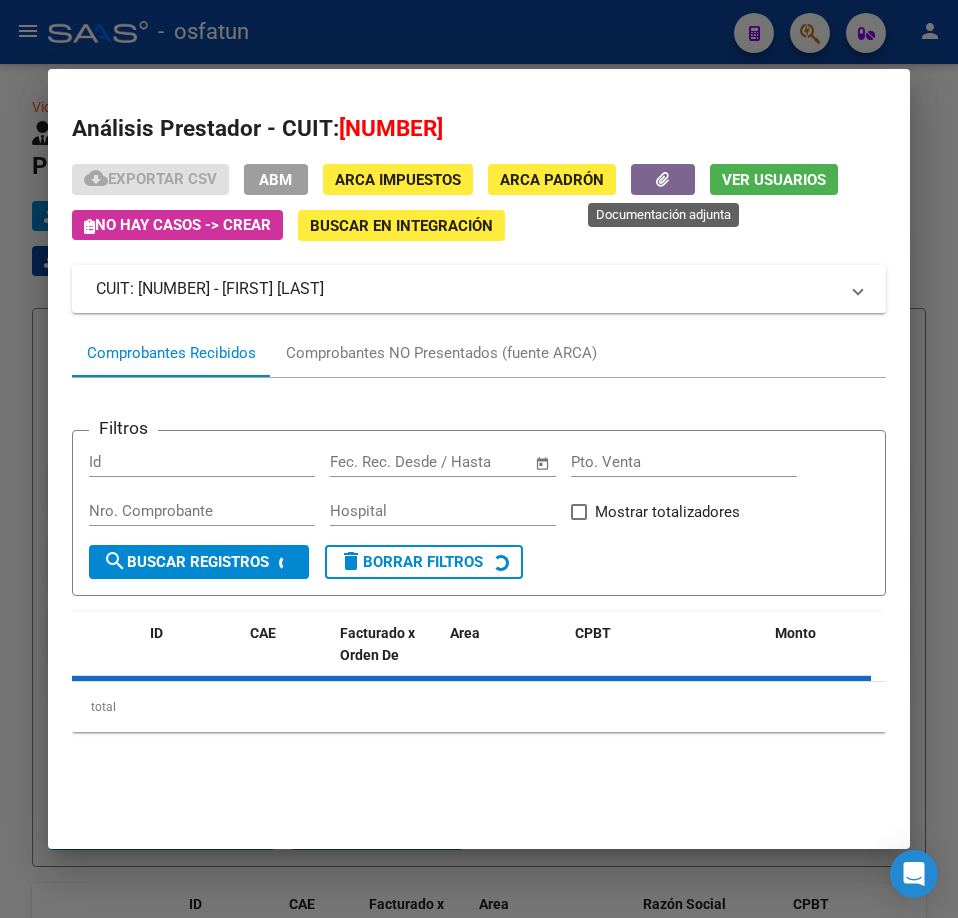 click 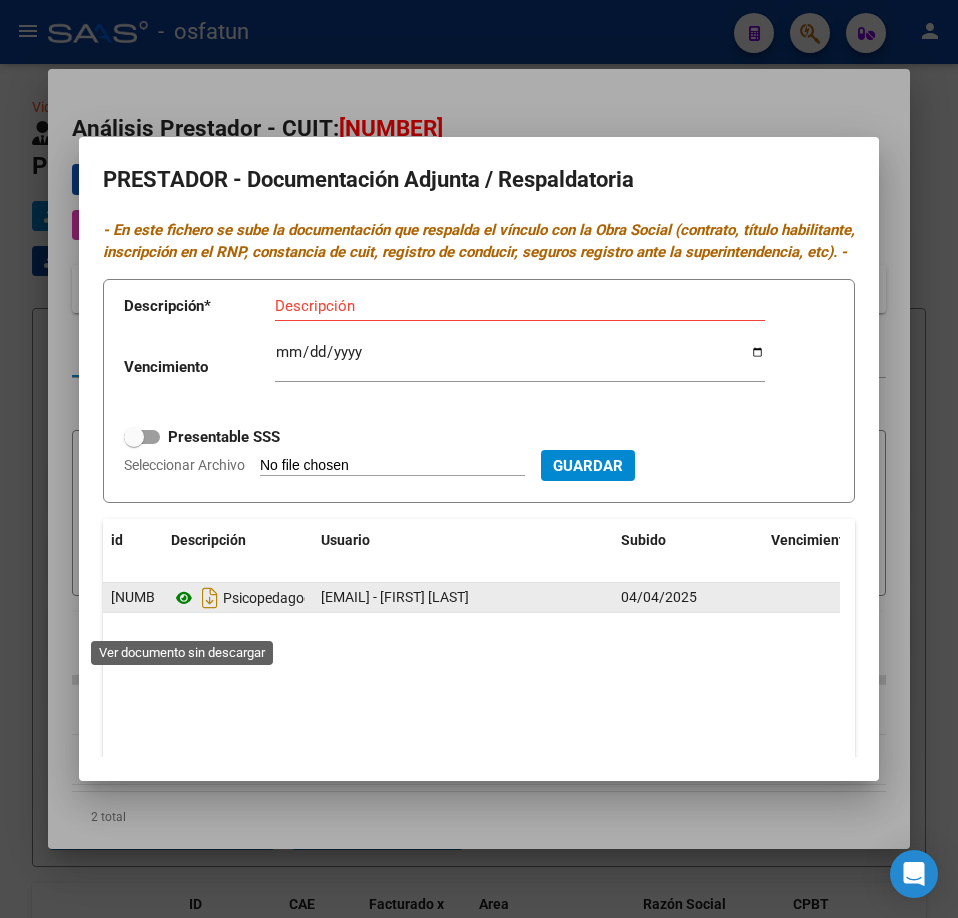 click 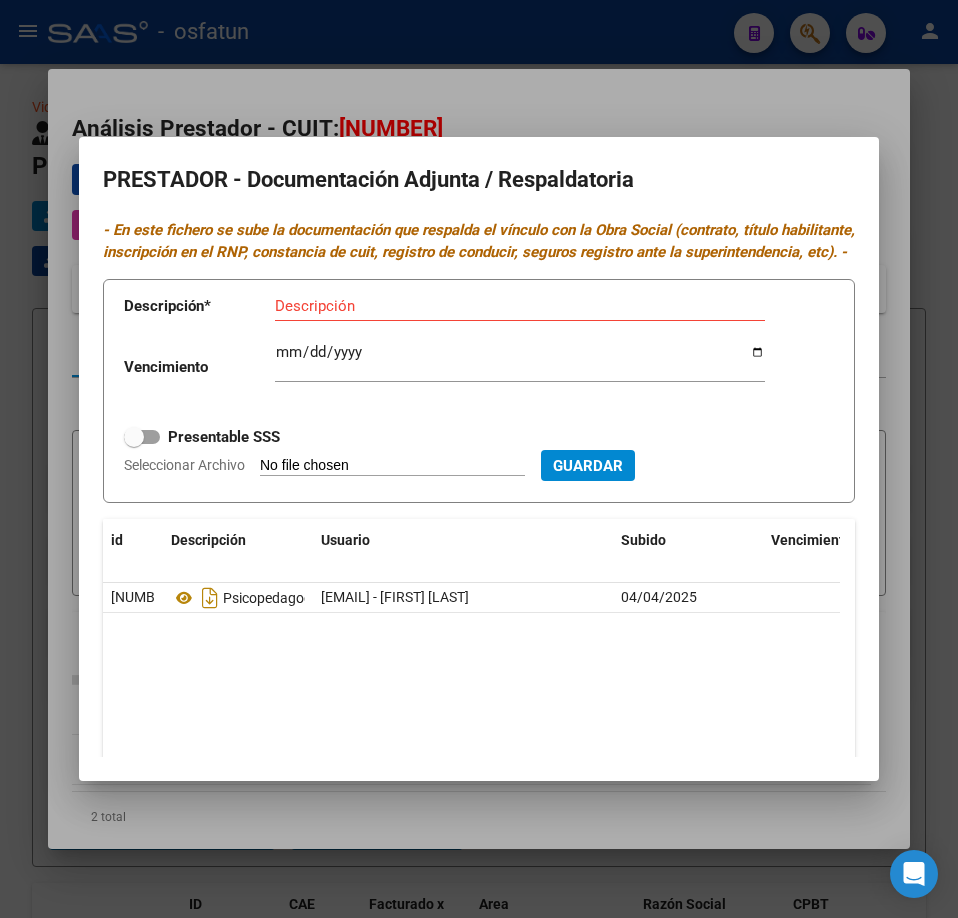 click at bounding box center (479, 459) 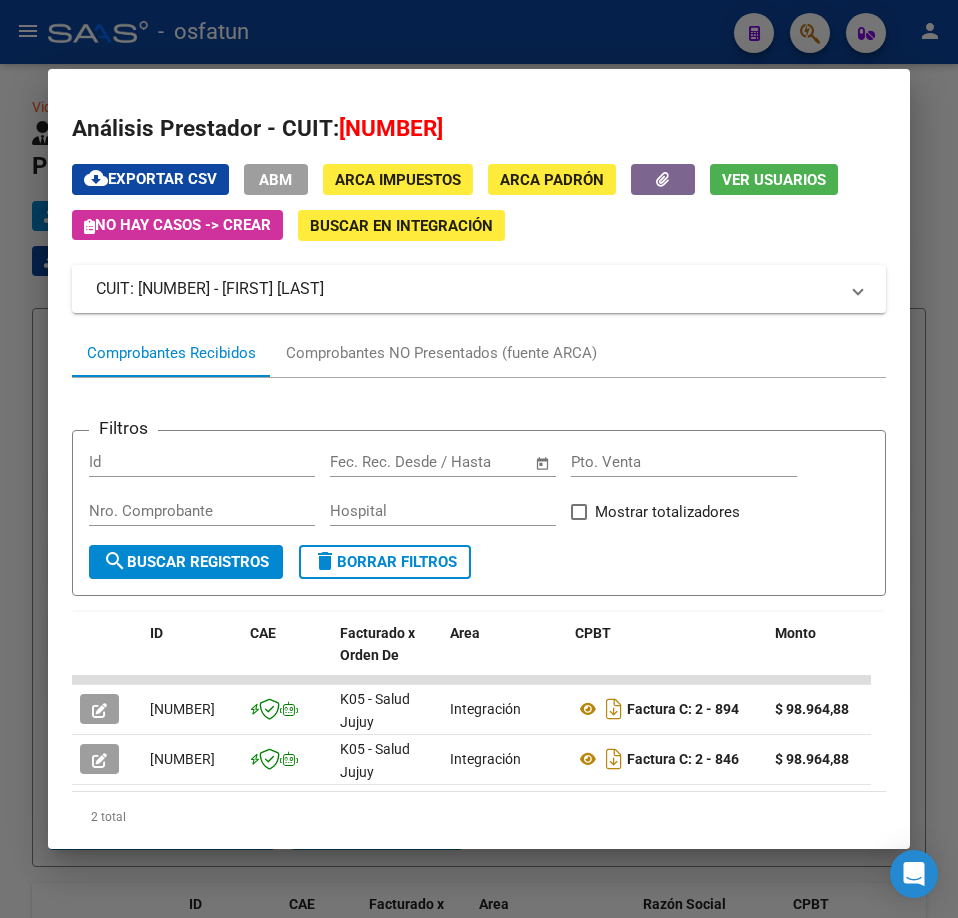 click at bounding box center [479, 459] 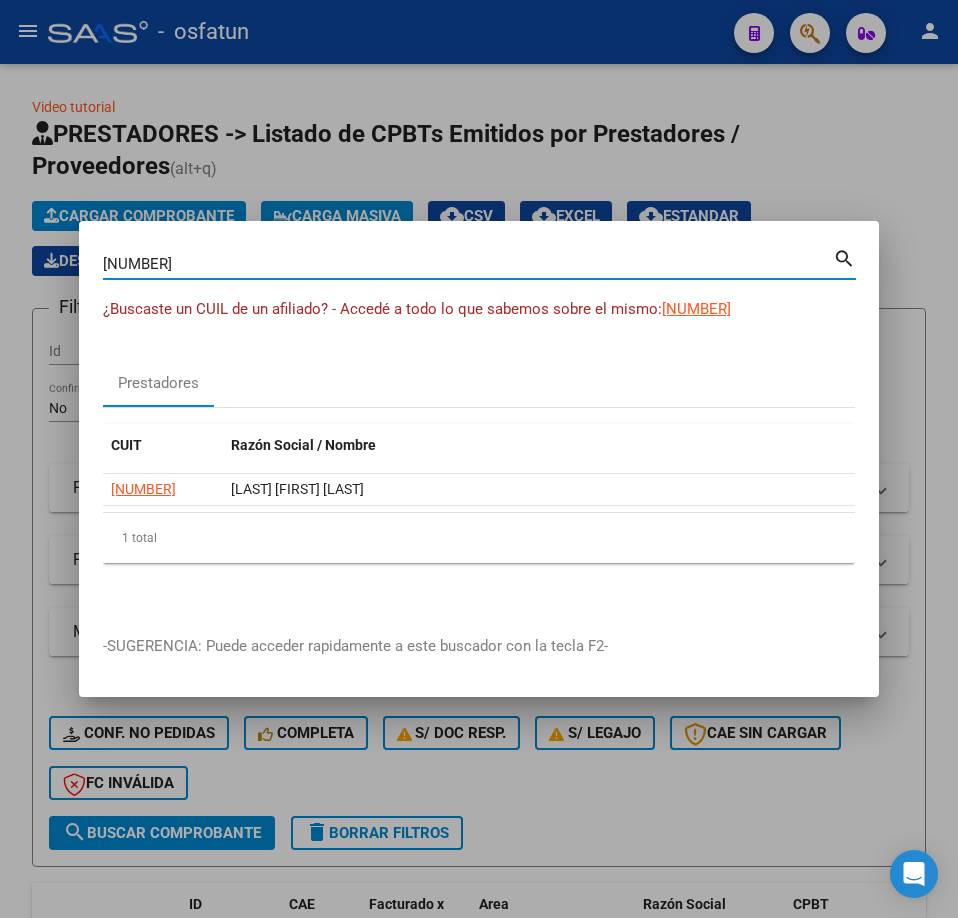 drag, startPoint x: 319, startPoint y: 265, endPoint x: -1, endPoint y: 269, distance: 320.025 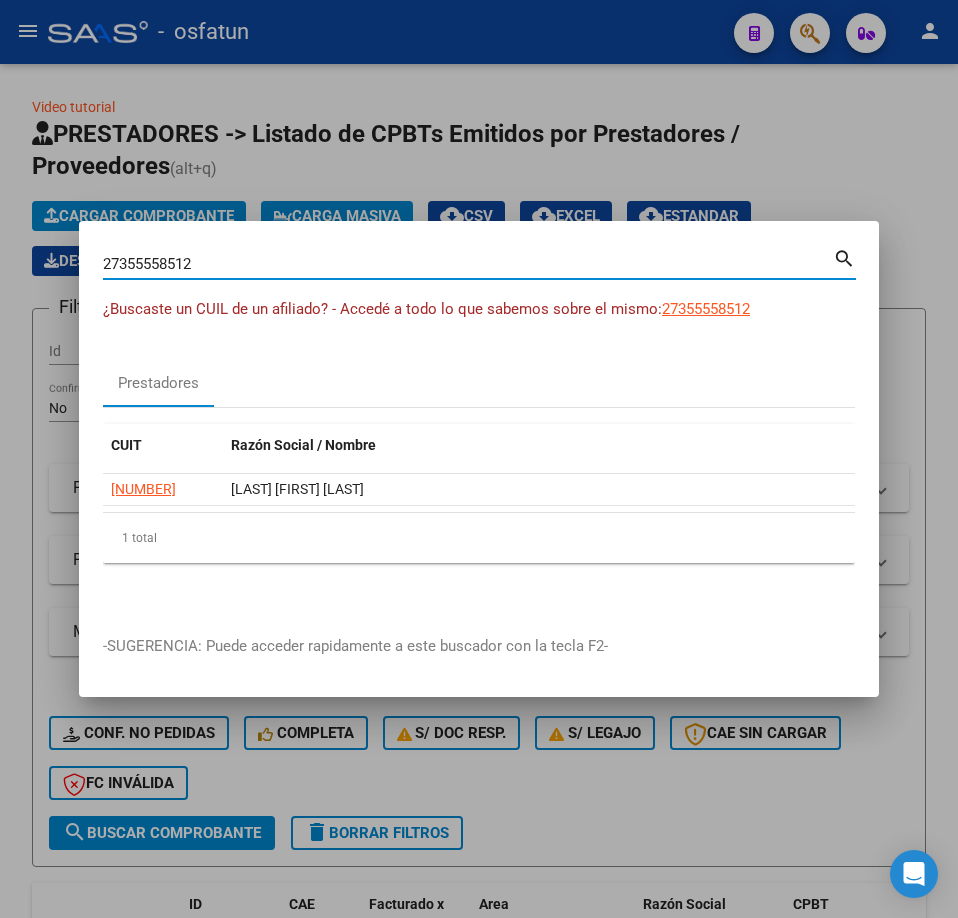 type on "27355558512" 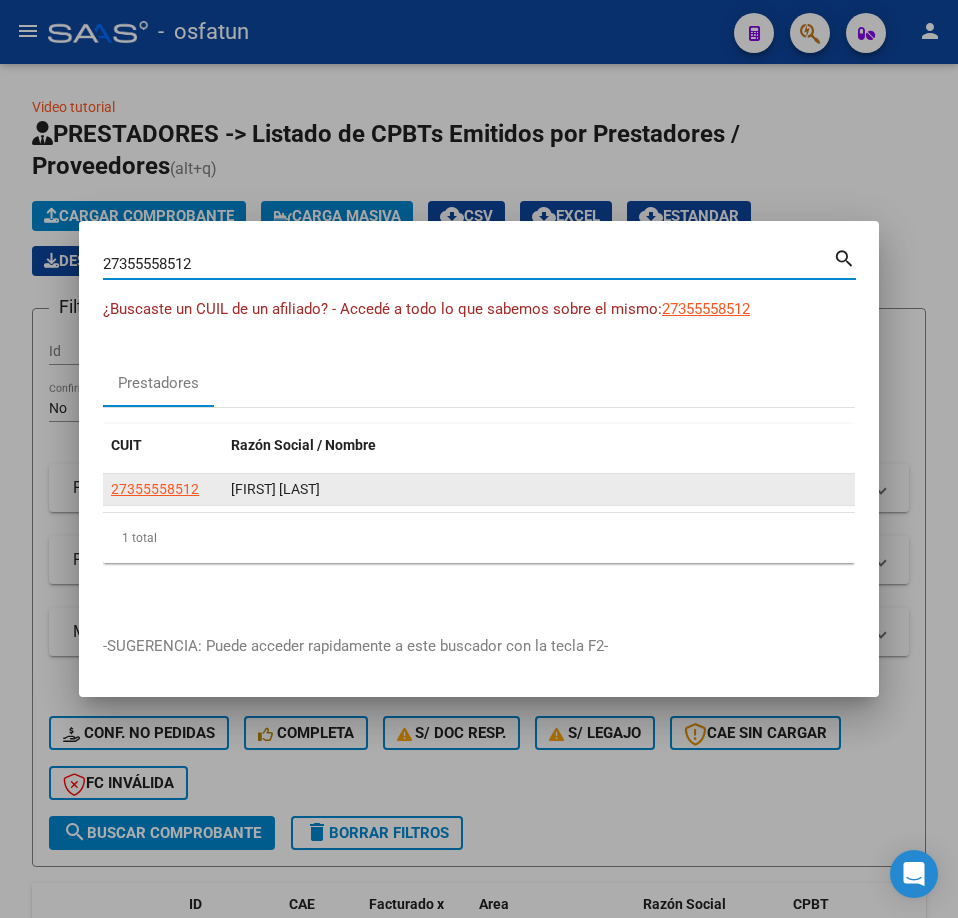 click on "27355558512" 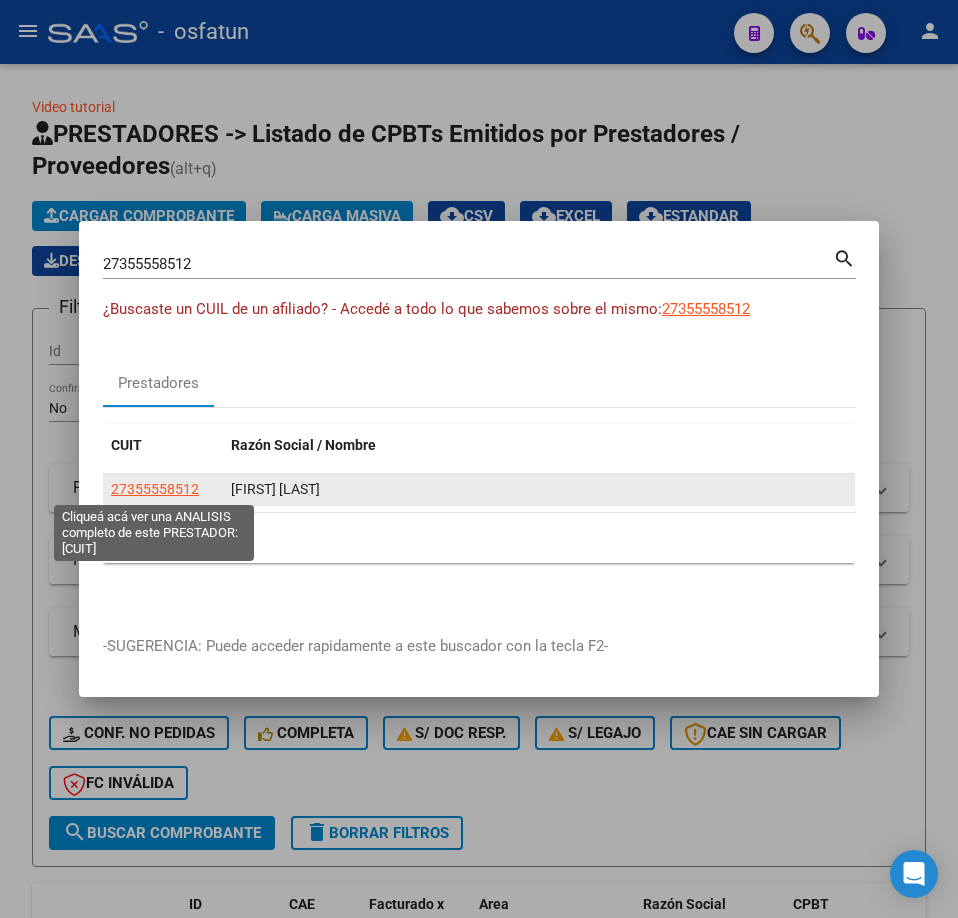 click on "27355558512" 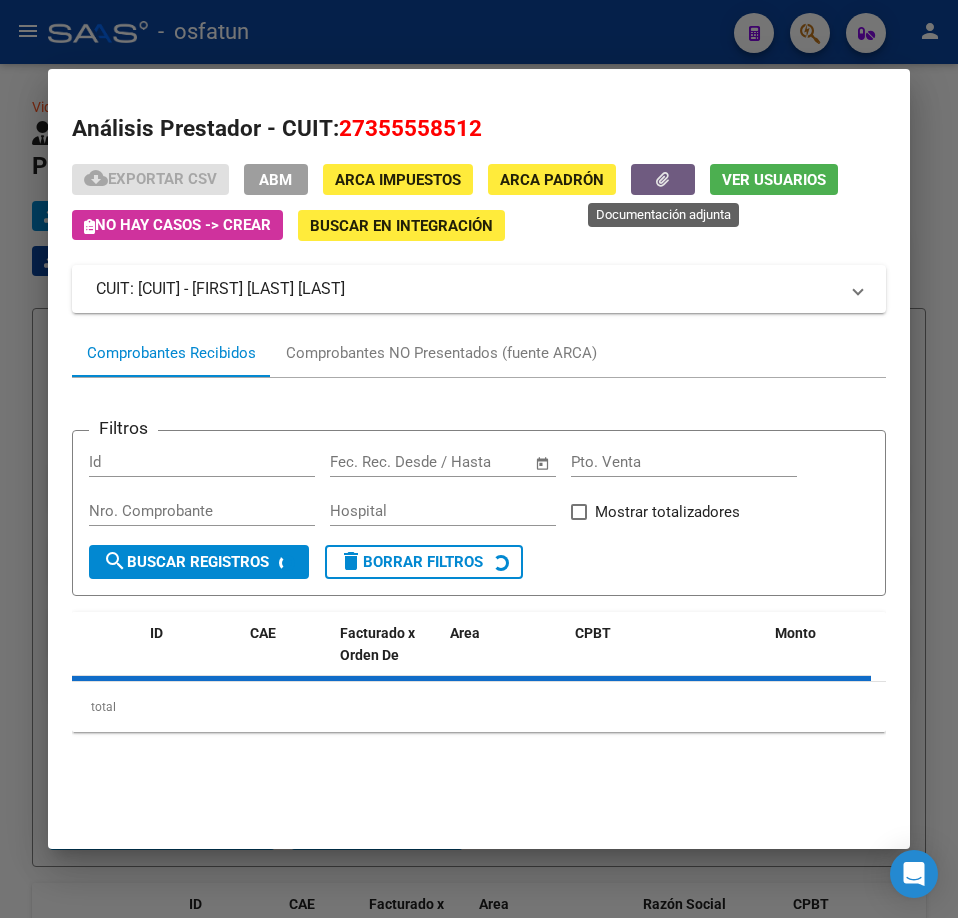 click 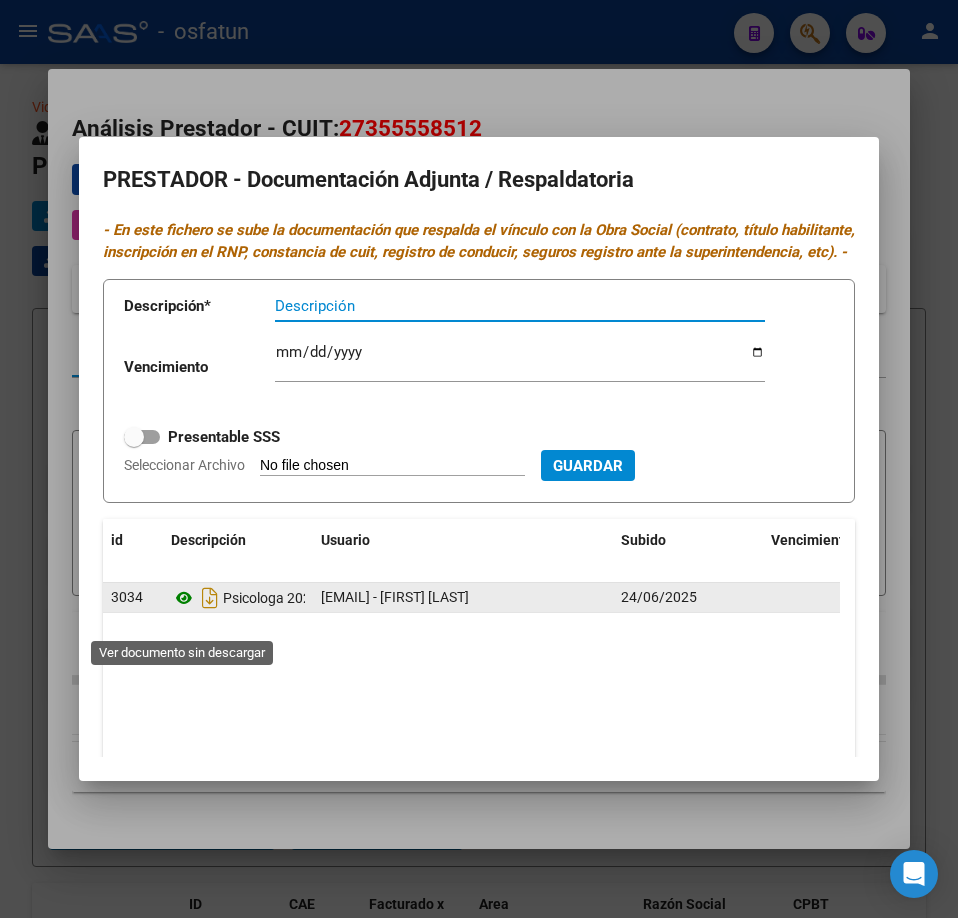 click 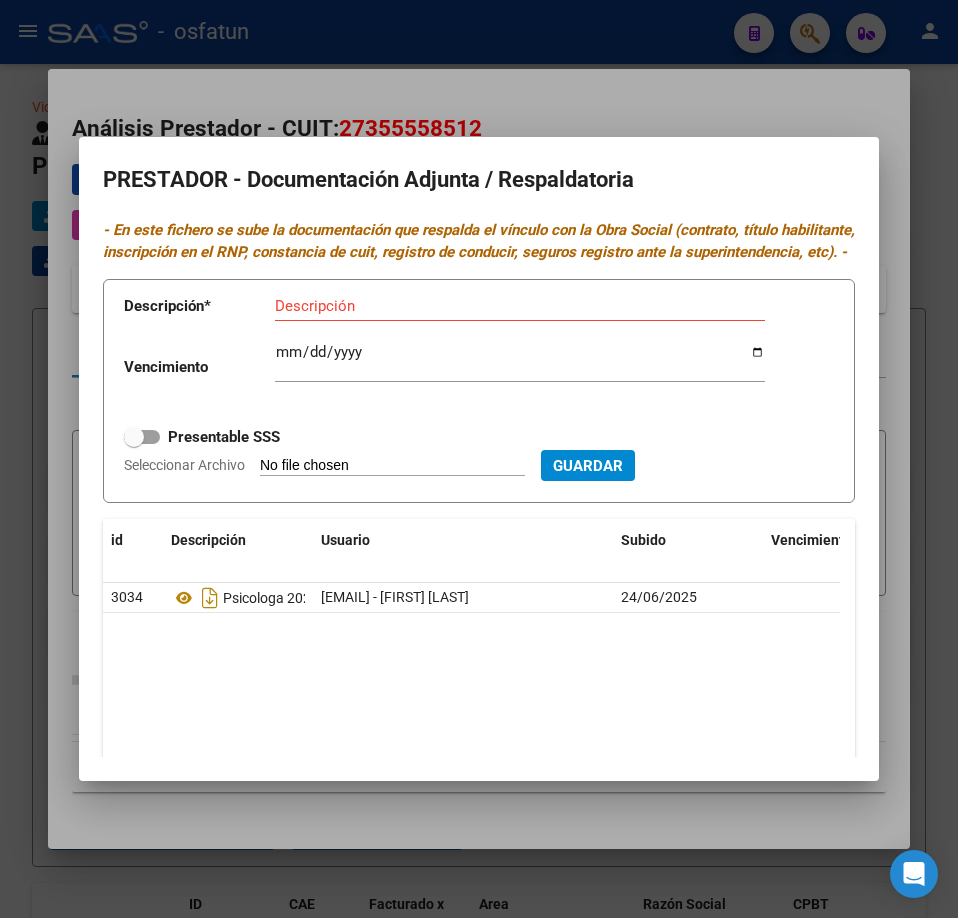 click at bounding box center (479, 459) 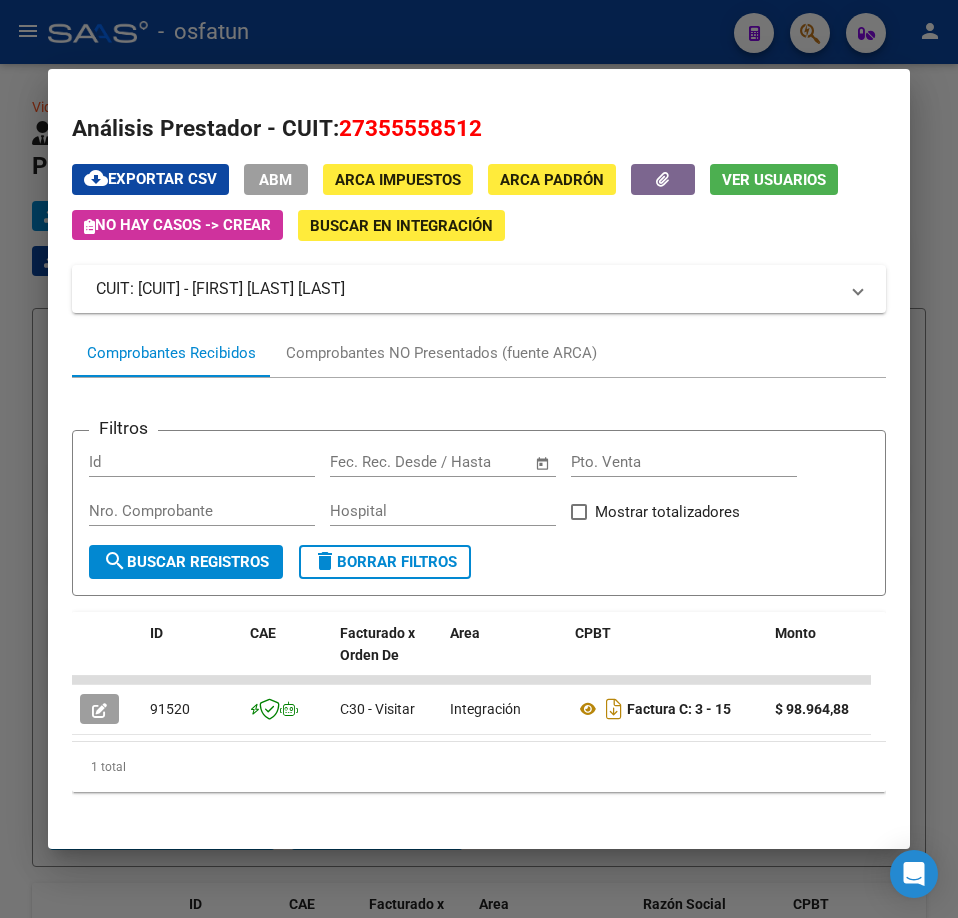 click at bounding box center [479, 459] 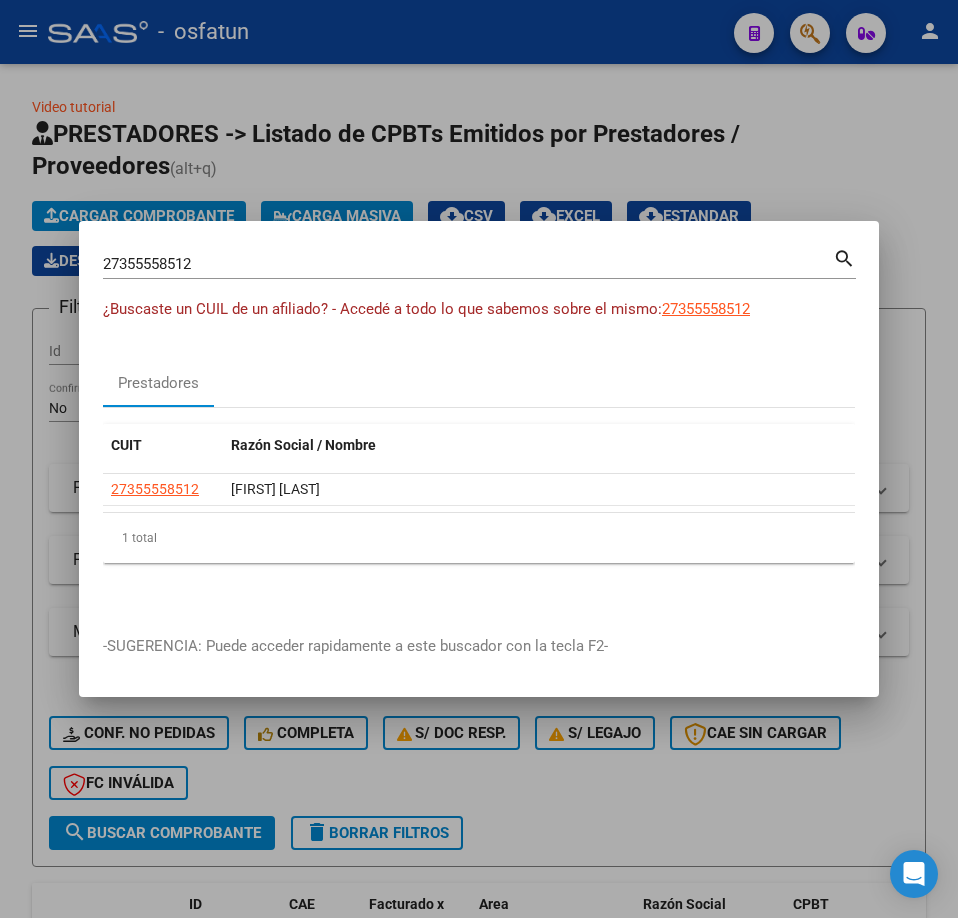 drag, startPoint x: 217, startPoint y: 275, endPoint x: 176, endPoint y: 268, distance: 41.59327 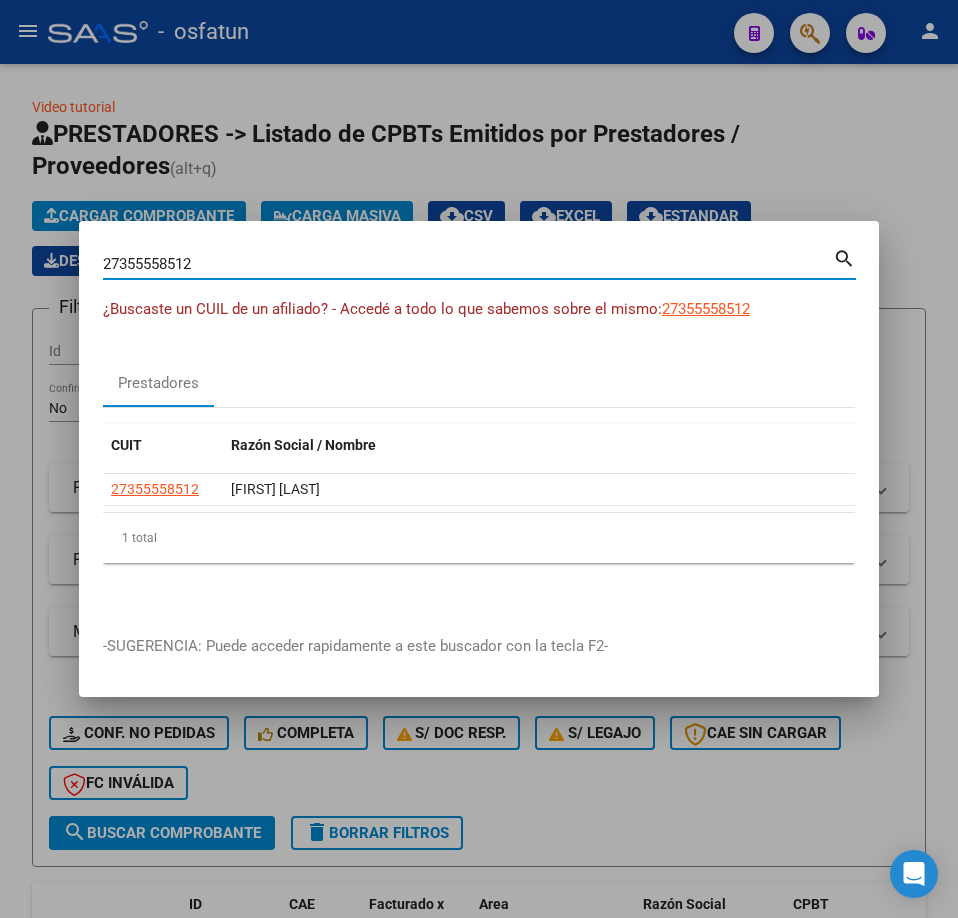 drag, startPoint x: 231, startPoint y: 266, endPoint x: -1, endPoint y: 298, distance: 234.1965 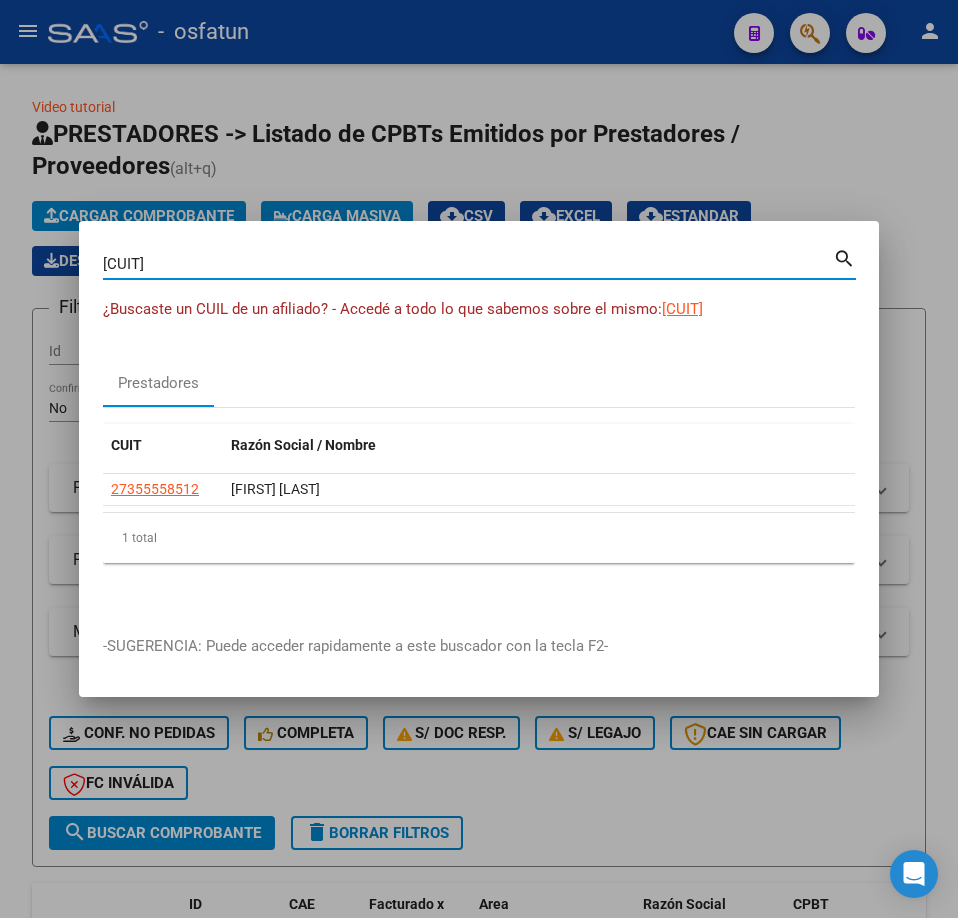 type on "27319360455" 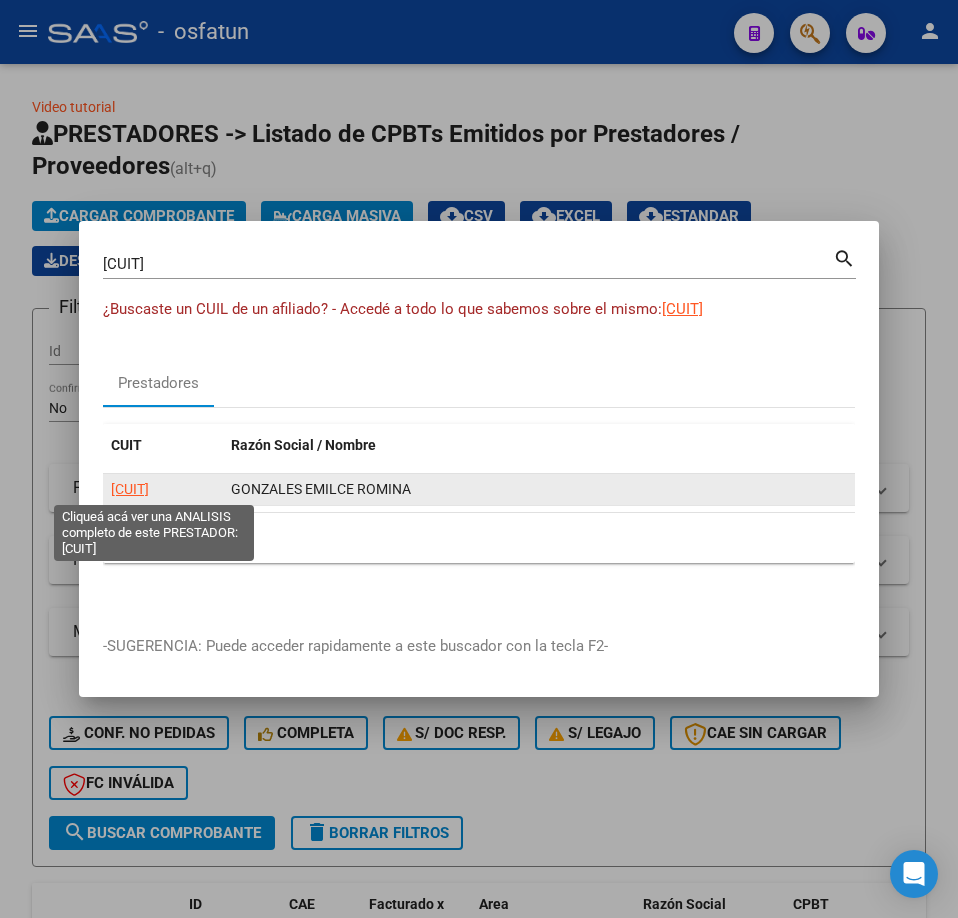 click on "27319360455" 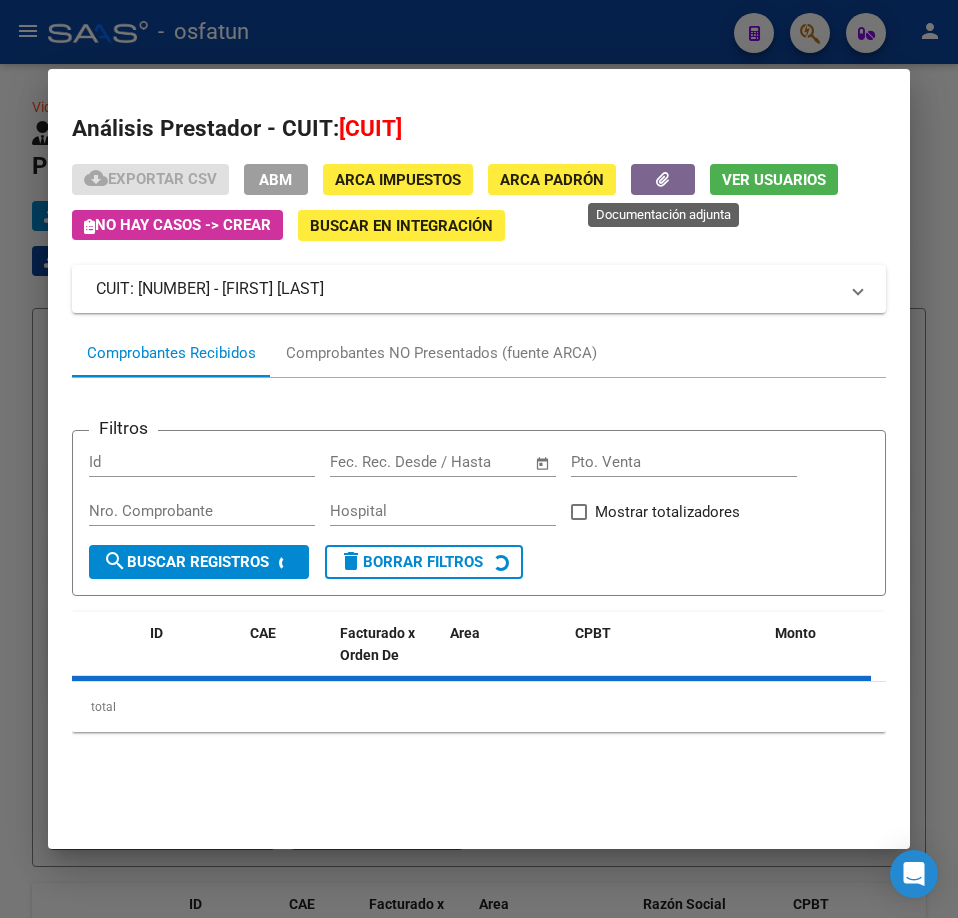 click 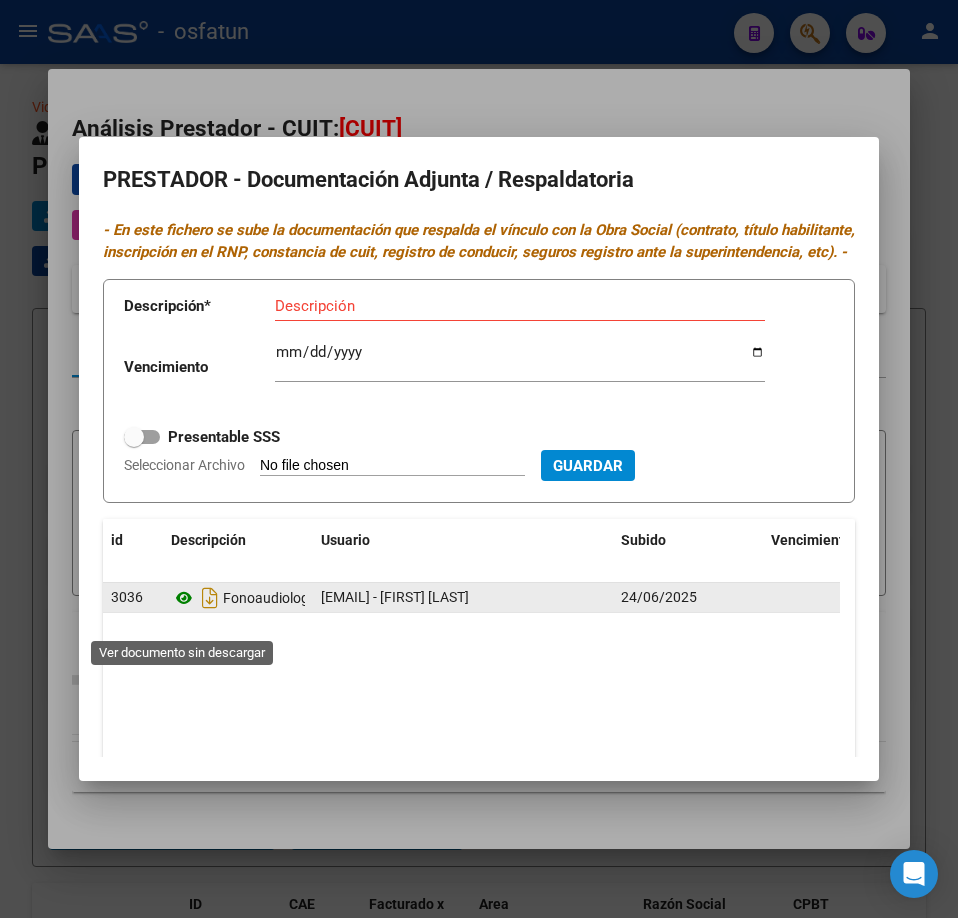 click 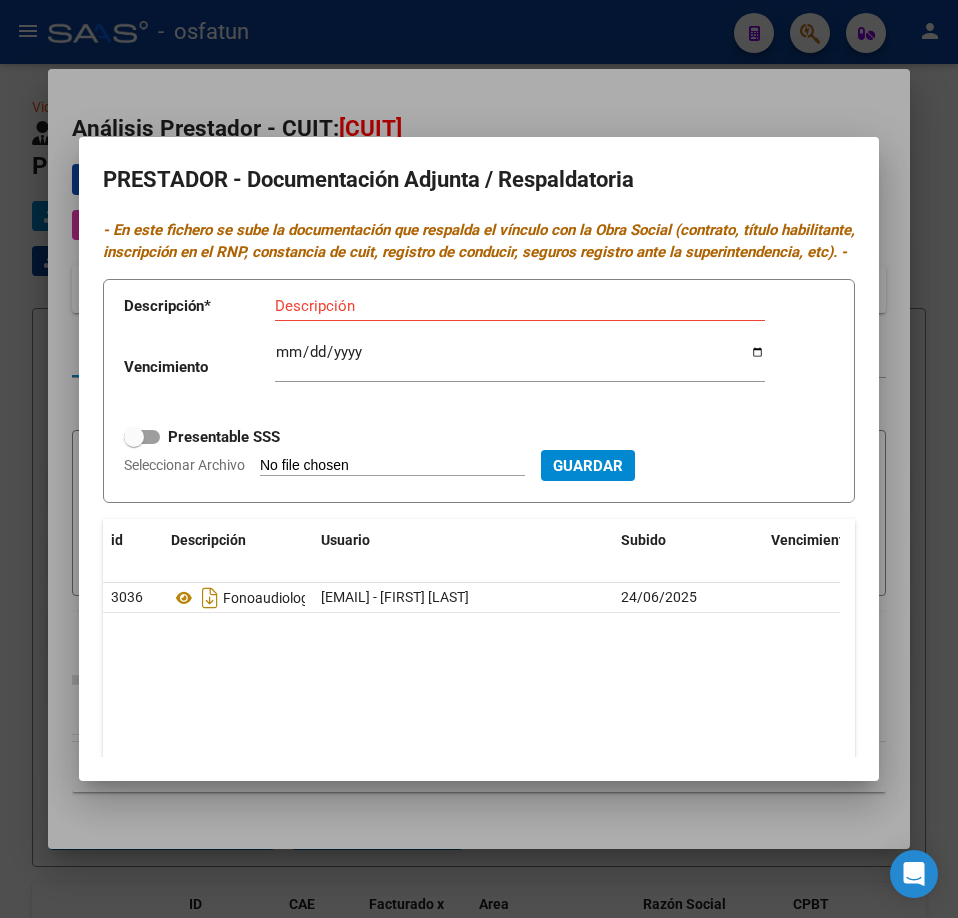 click on "PRESTADOR - Documentación Adjunta / Respaldatoria - En este fichero se sube la documentación que respalda el vínculo con la Obra Social (contrato, título habilitante, inscripción en el RNP, constancia de cuit, registro de conducir, seguros registro ante la superintendencia, etc). -  Descripción  *   Descripción  Vencimiento    Ingresar vencimiento    Presentable SSS Seleccionar Archivo Guardar id Descripción Usuario Subido Vencimiento Presentable SSS Acción 3036  Fonoaudiologia 2025 Cambio  jujuy@osfatun.org.ar - Gabriela  Aleman    24/06/2025   No   1 total   1" at bounding box center [479, 459] 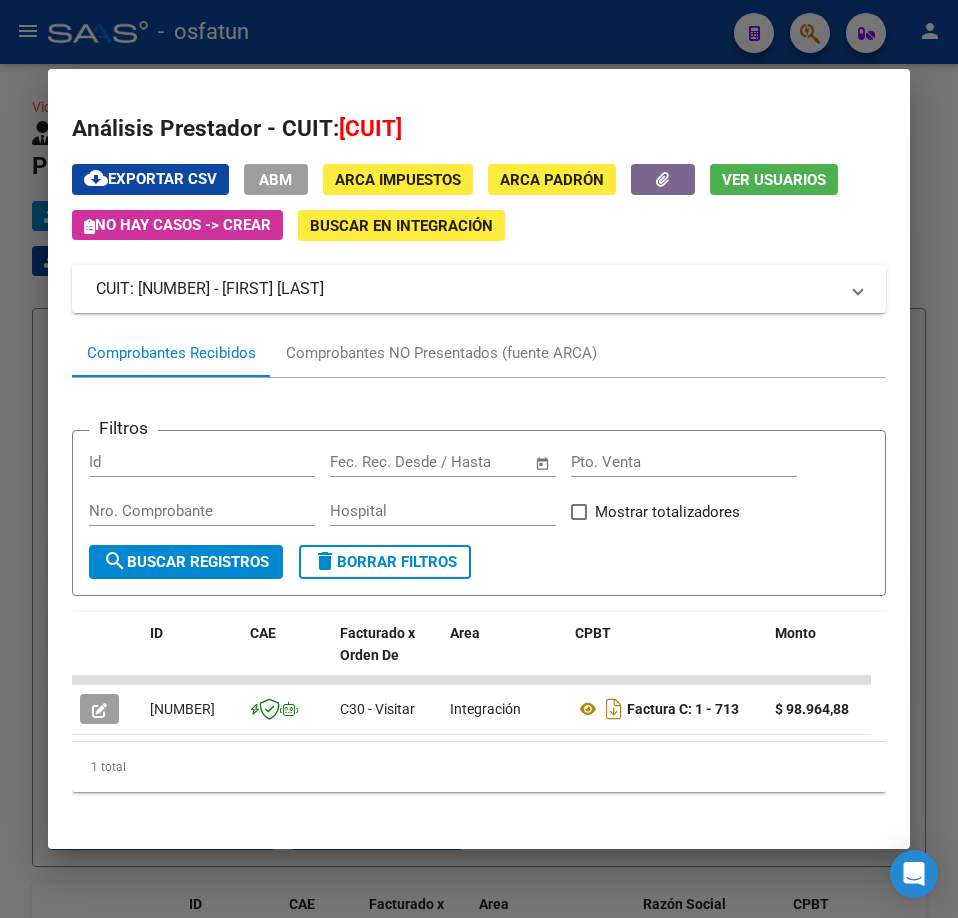 click at bounding box center [479, 459] 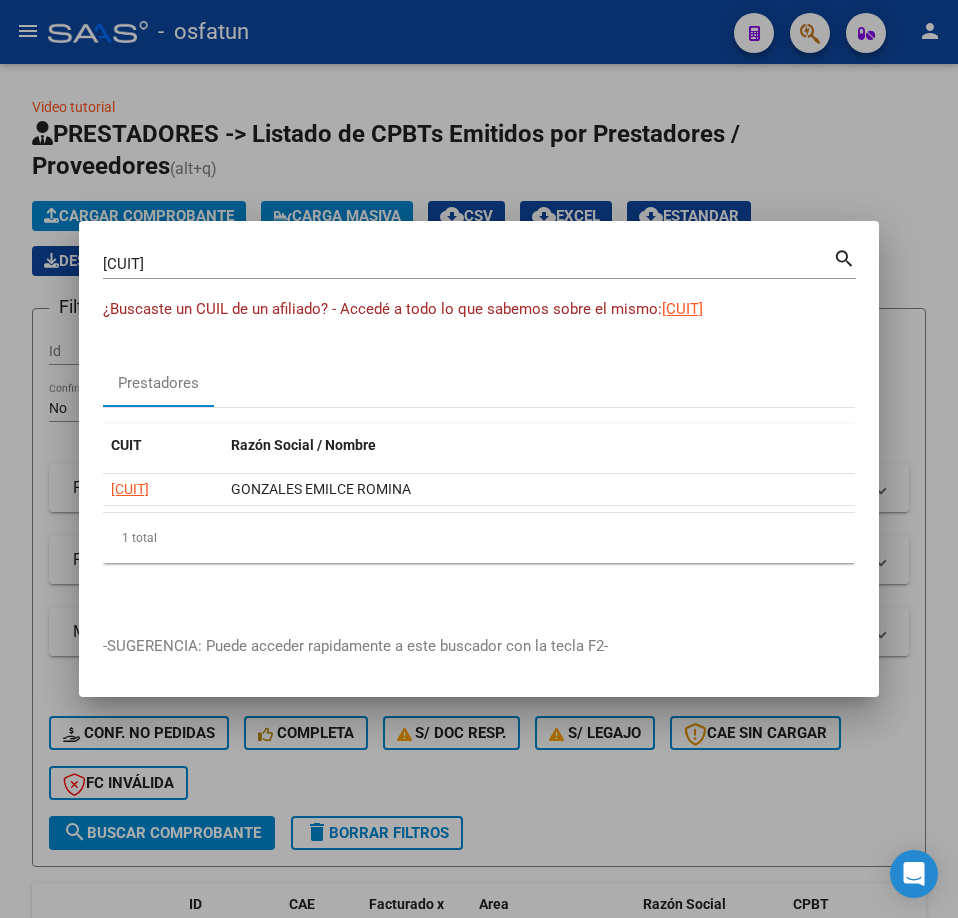 drag, startPoint x: 356, startPoint y: 275, endPoint x: 247, endPoint y: 276, distance: 109.004585 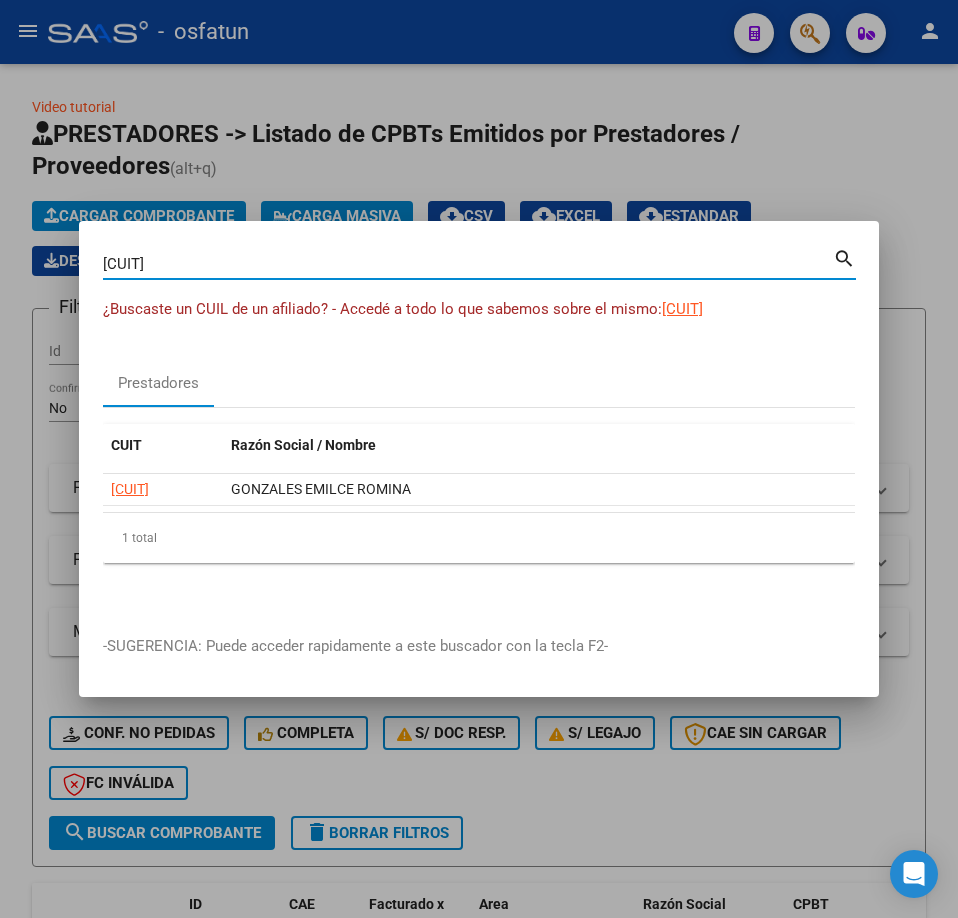 paste on "291174642" 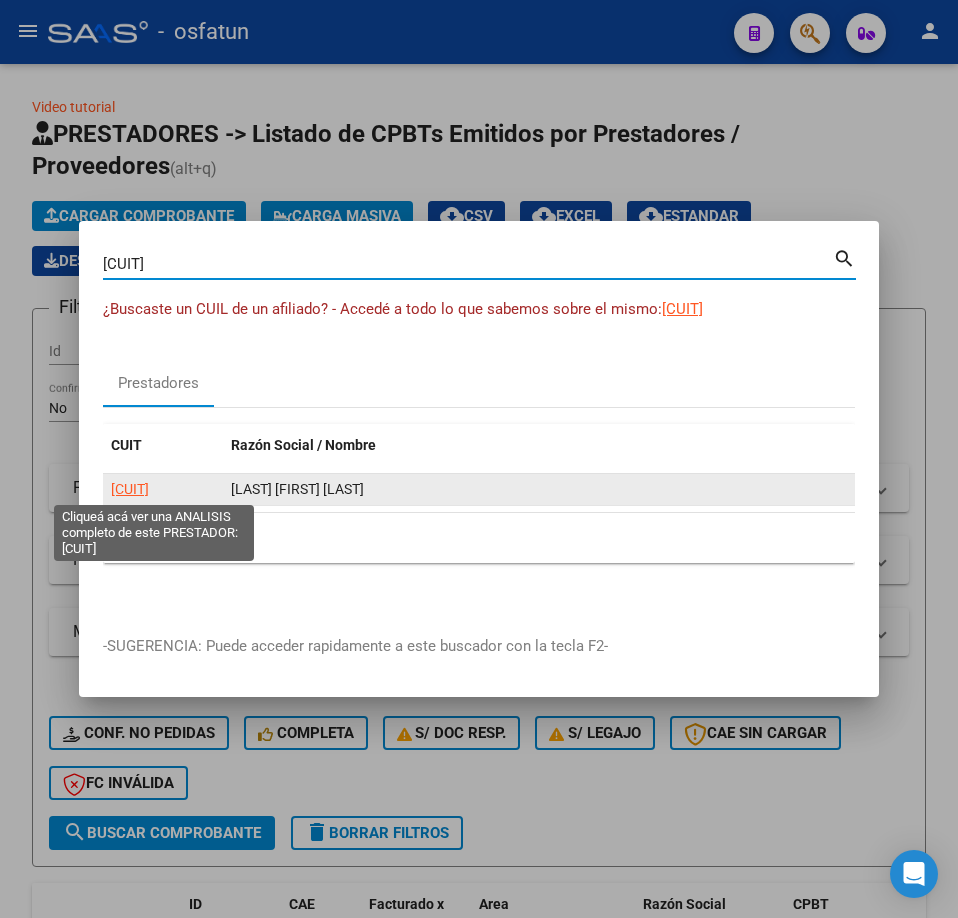 click on "27291174642" 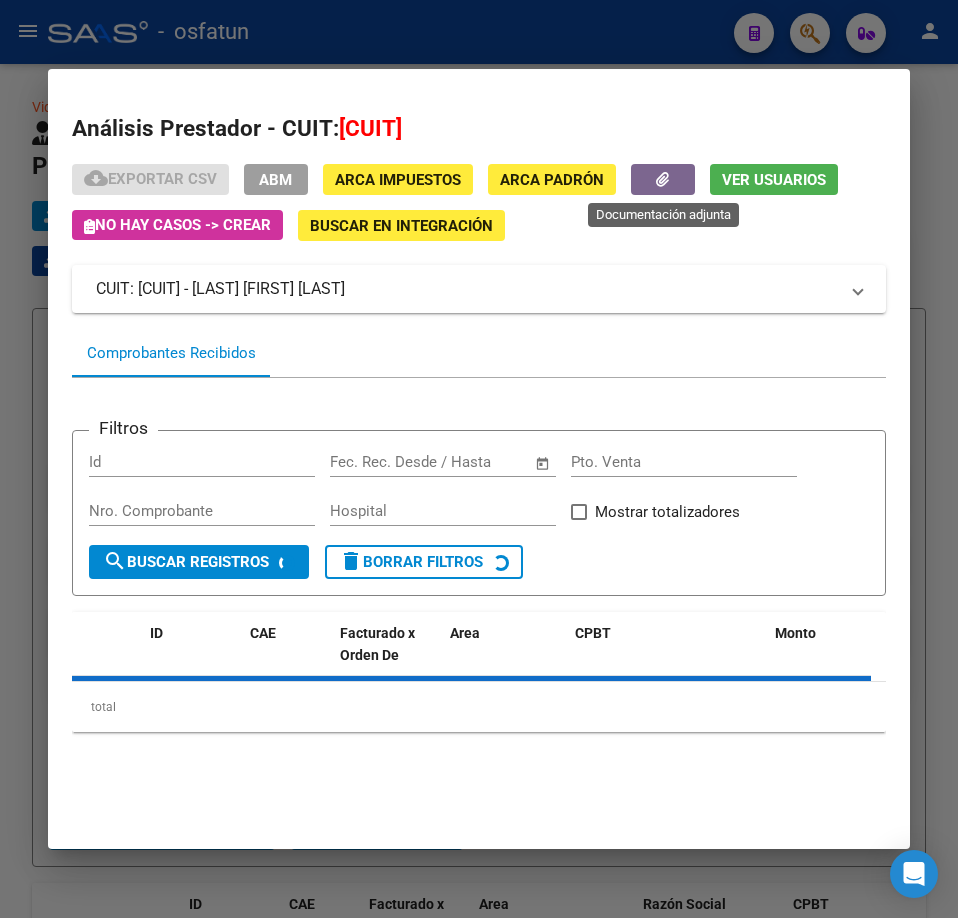 click 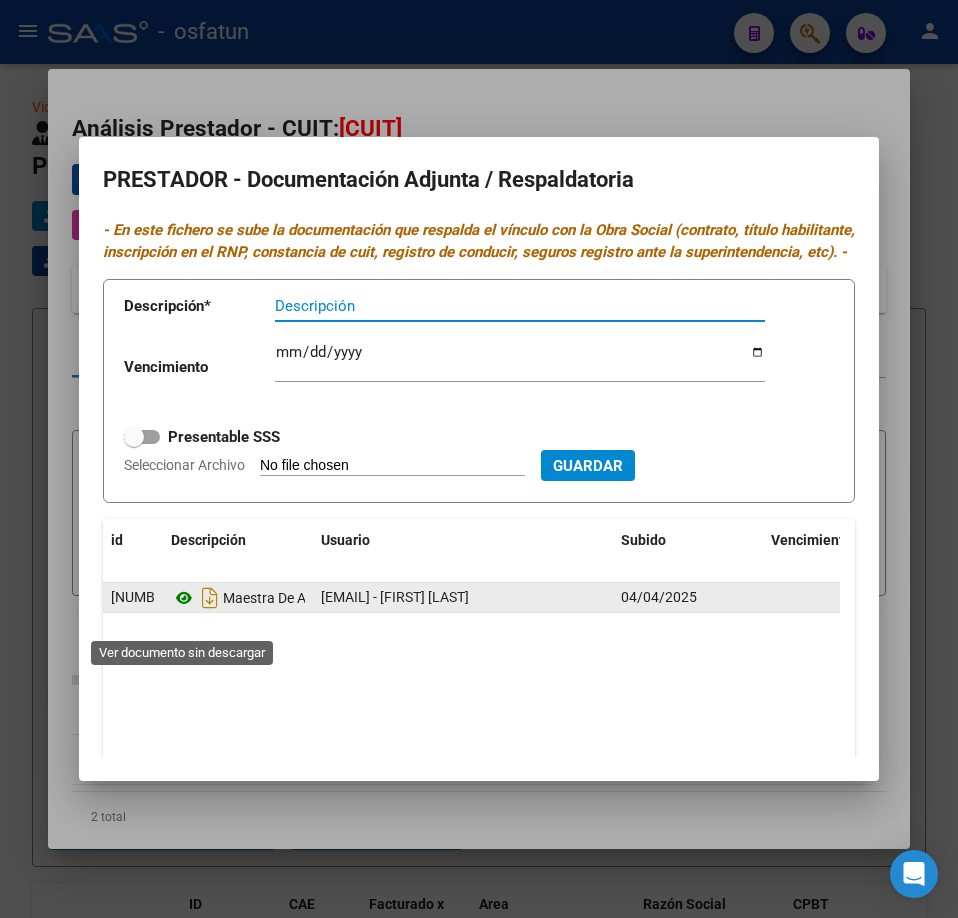 click 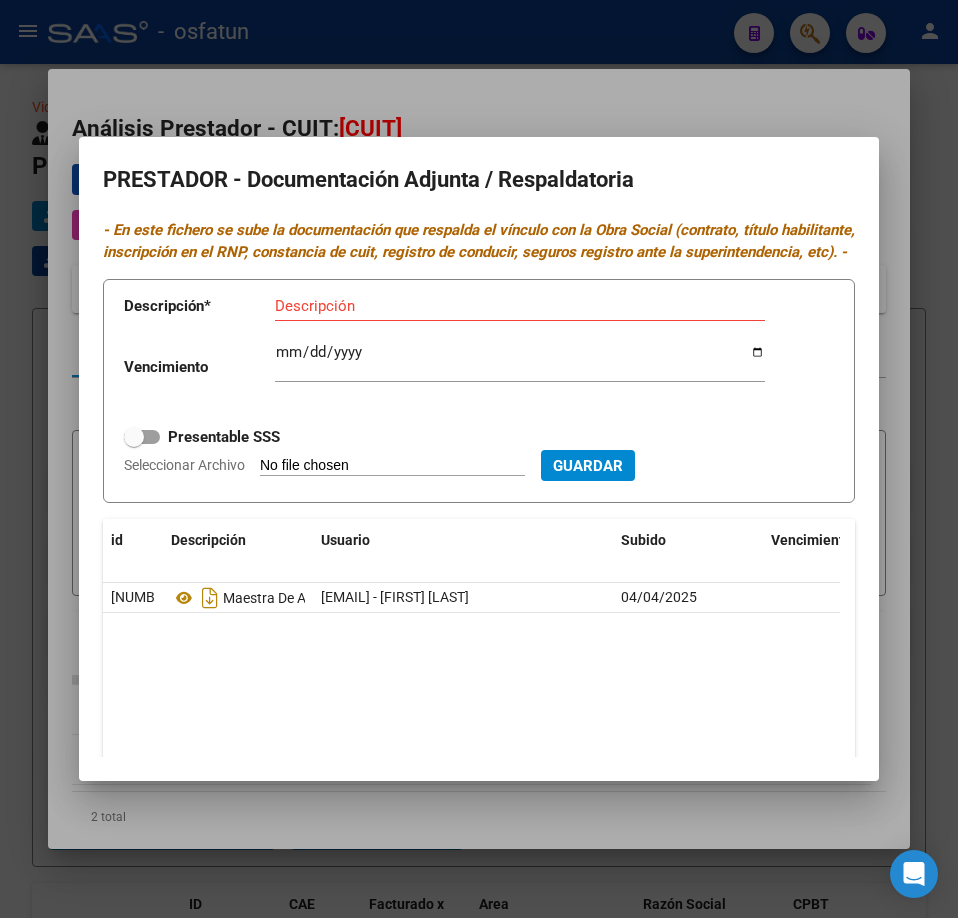 click at bounding box center (479, 459) 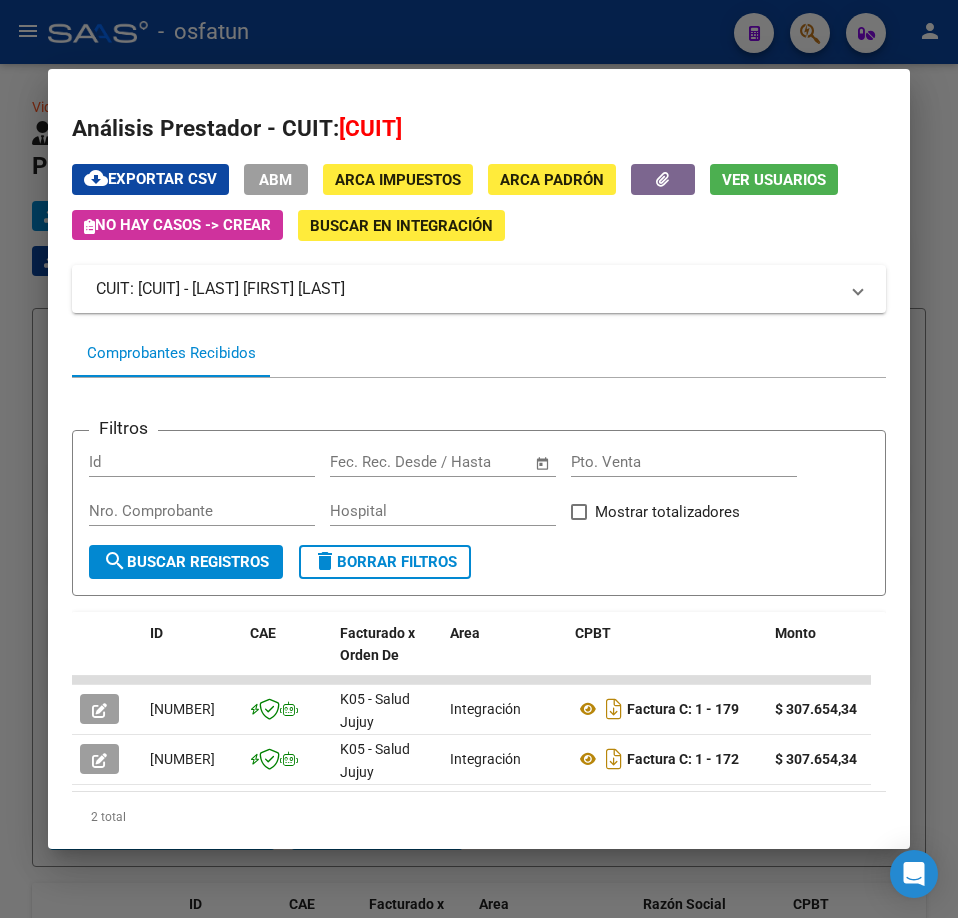 click at bounding box center [479, 459] 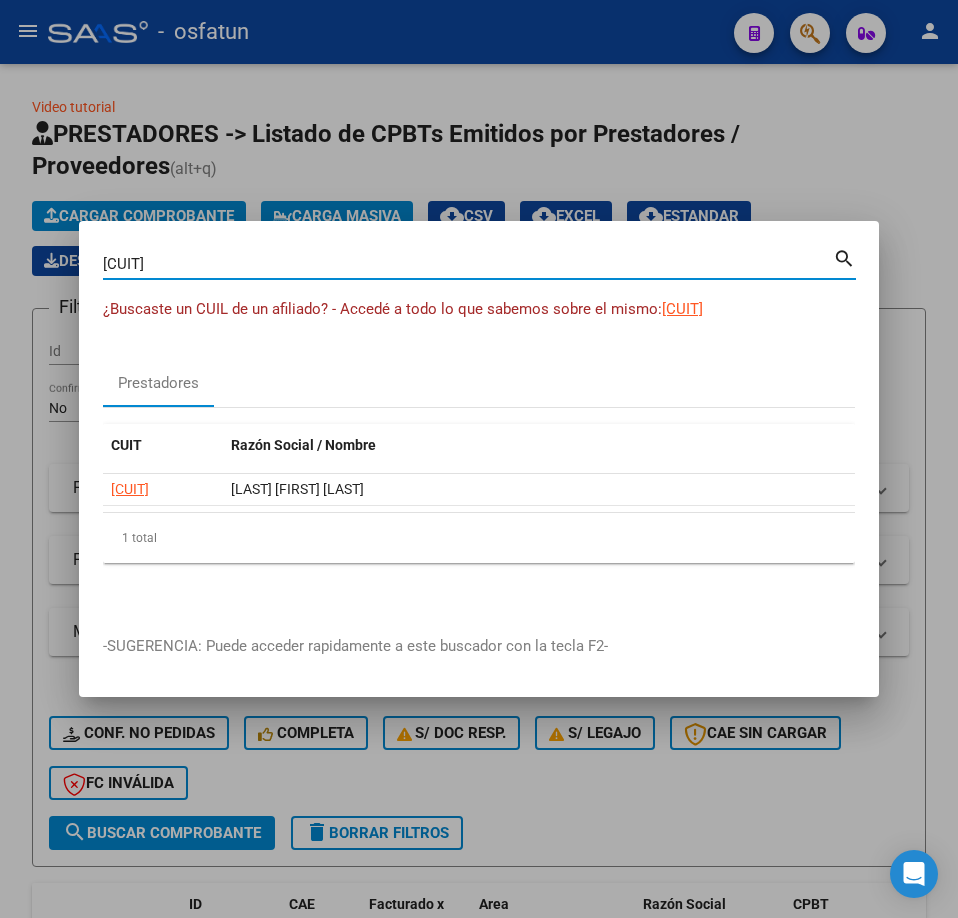 drag, startPoint x: 350, startPoint y: 264, endPoint x: -1, endPoint y: 275, distance: 351.17233 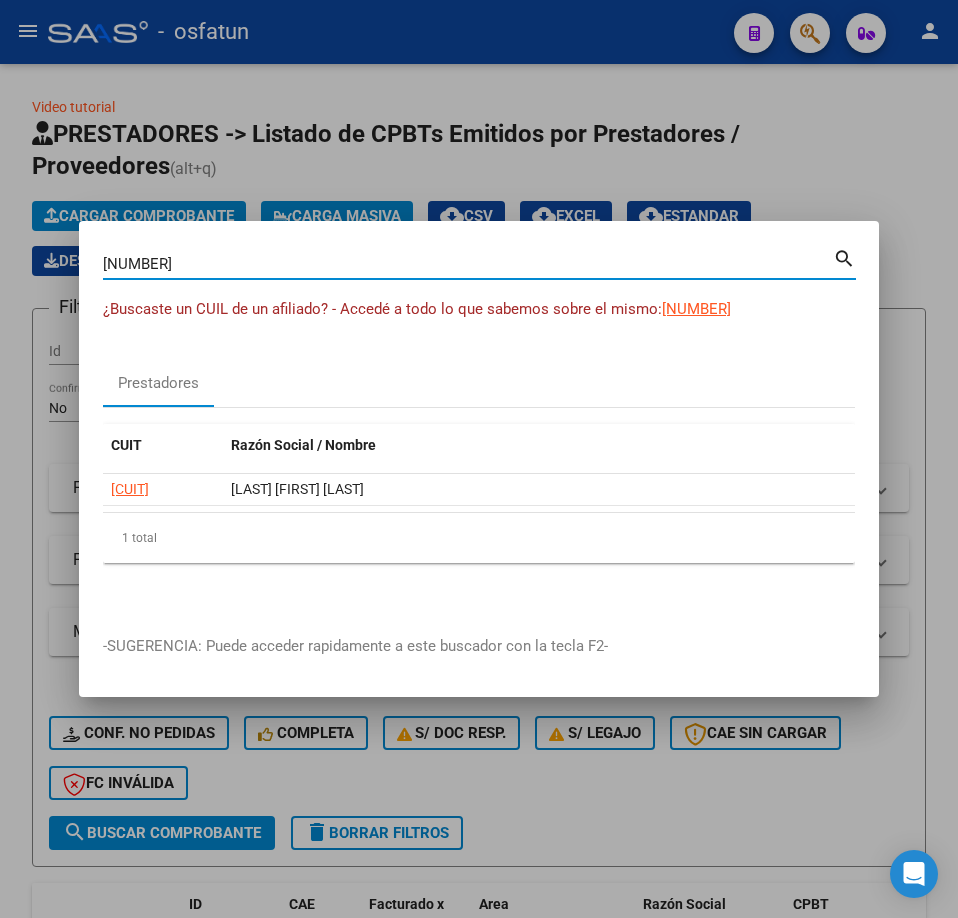 type on "27392305039" 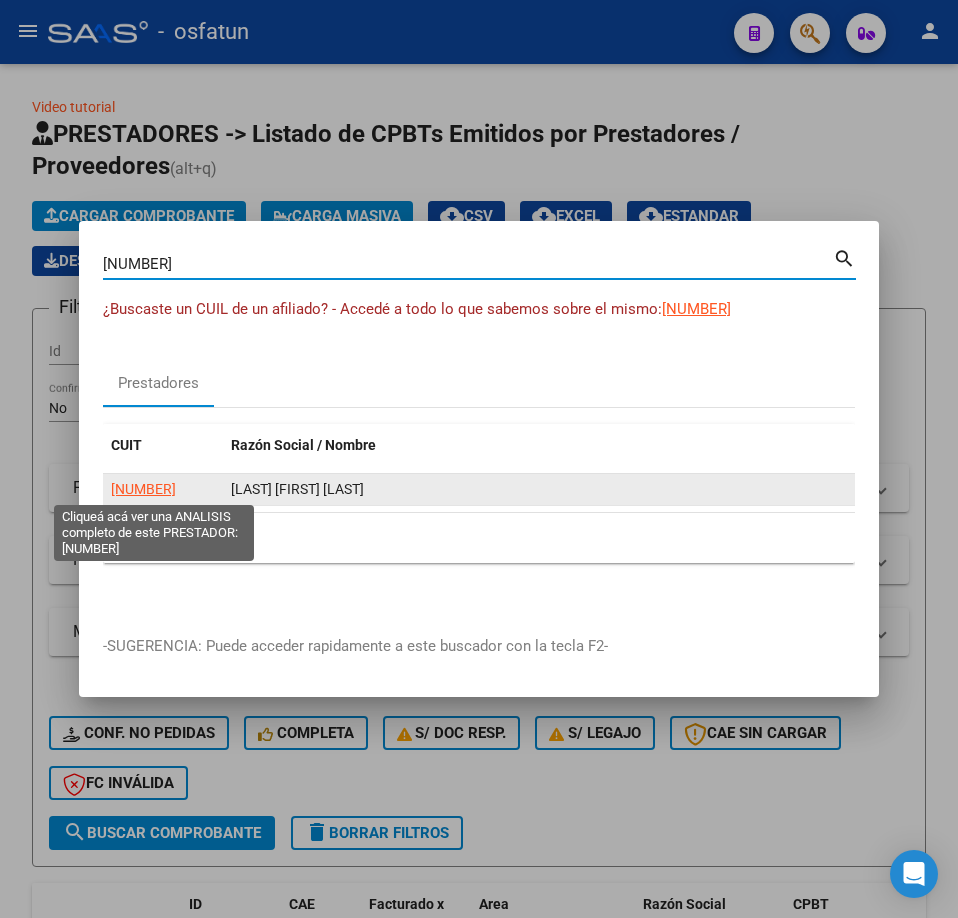 click on "27392305039" 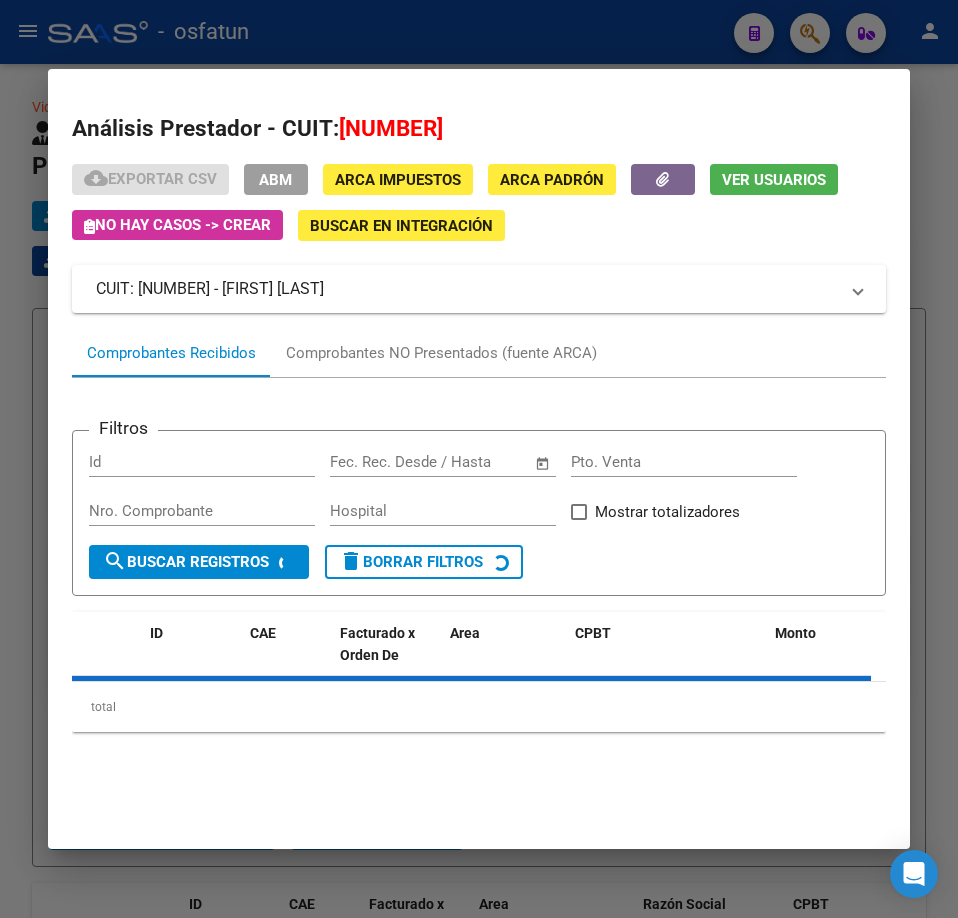 click on "Análisis Prestador - CUIT:  27392305039 cloud_download  Exportar CSV   ABM  ARCA Impuestos ARCA Padrón Ver Usuarios   No hay casos -> Crear
Buscar en Integración  CUIT: 27392305039 - CANDIDO YAMILA SOLEDAD  Es Prestador Discapacidad:  Si Activo:  Si Comprobantes Recibidos Comprobantes NO Presentados (fuente ARCA) Filtros Id Start date – End date Fec. Rec. Desde / Hasta Pto. Venta Nro. Comprobante Hospital   Mostrar totalizadores  search  Buscar Registros  delete  Borrar Filtros  ID CAE Facturado x Orden De Area CPBT Monto Fecha Cpbt Fecha Recibido Hospital Vencimiento Auditoría Doc Respaldatoria Doc Trazabilidad Expediente SUR Asociado Auditoria Retencion IIBB Retención Ganancias OP Fecha Transferido Monto Transferido Comprobante Creado Usuario Email Integracion Tipo Archivo Integracion Periodo Presentacion Integracion Importe Sol. Integracion Importe Liq. Legajo CUIL Nombre Afiliado Periodo Prestacion Comentario Prestador / Gerenciador Comentario Obra Social Fecha Confimado Codigo SSS   total   1" at bounding box center (479, 457) 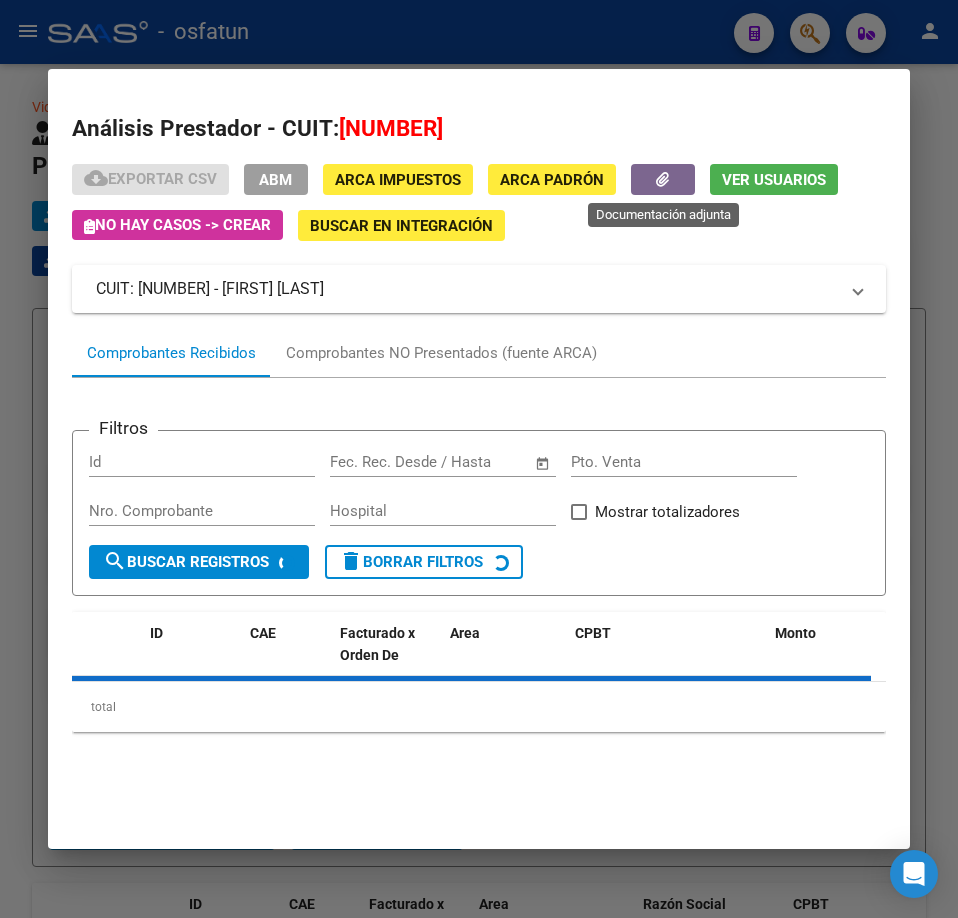 click 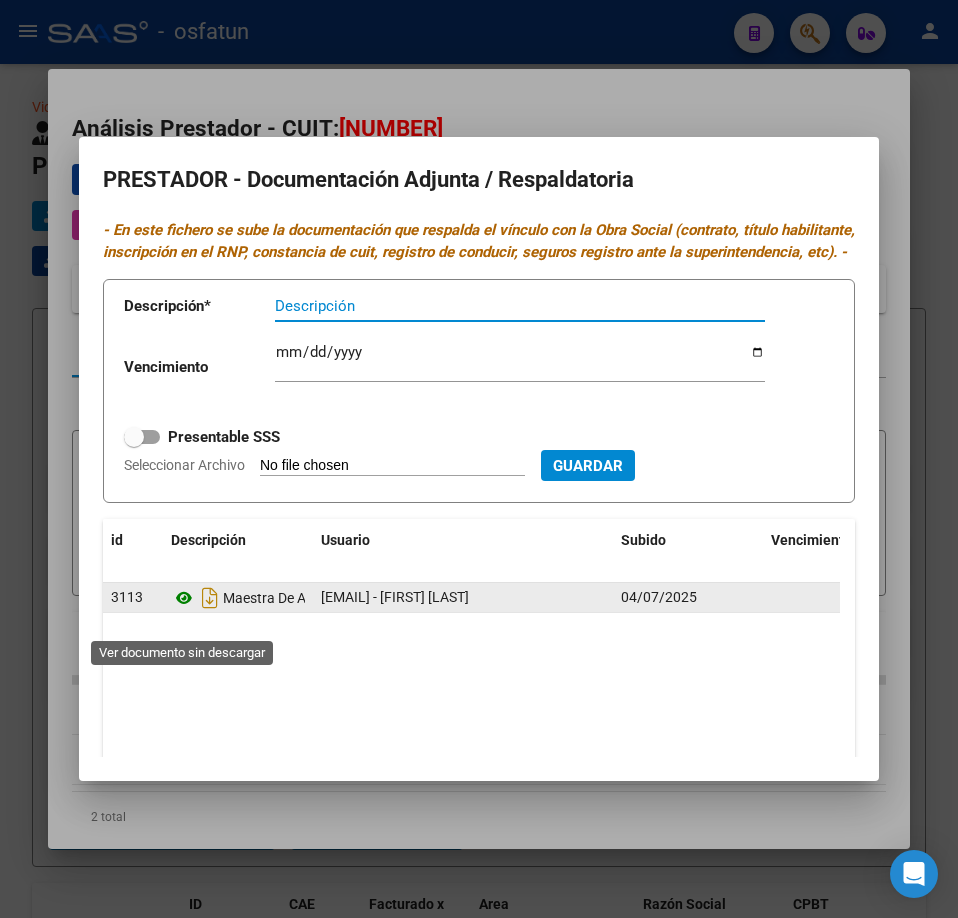 click 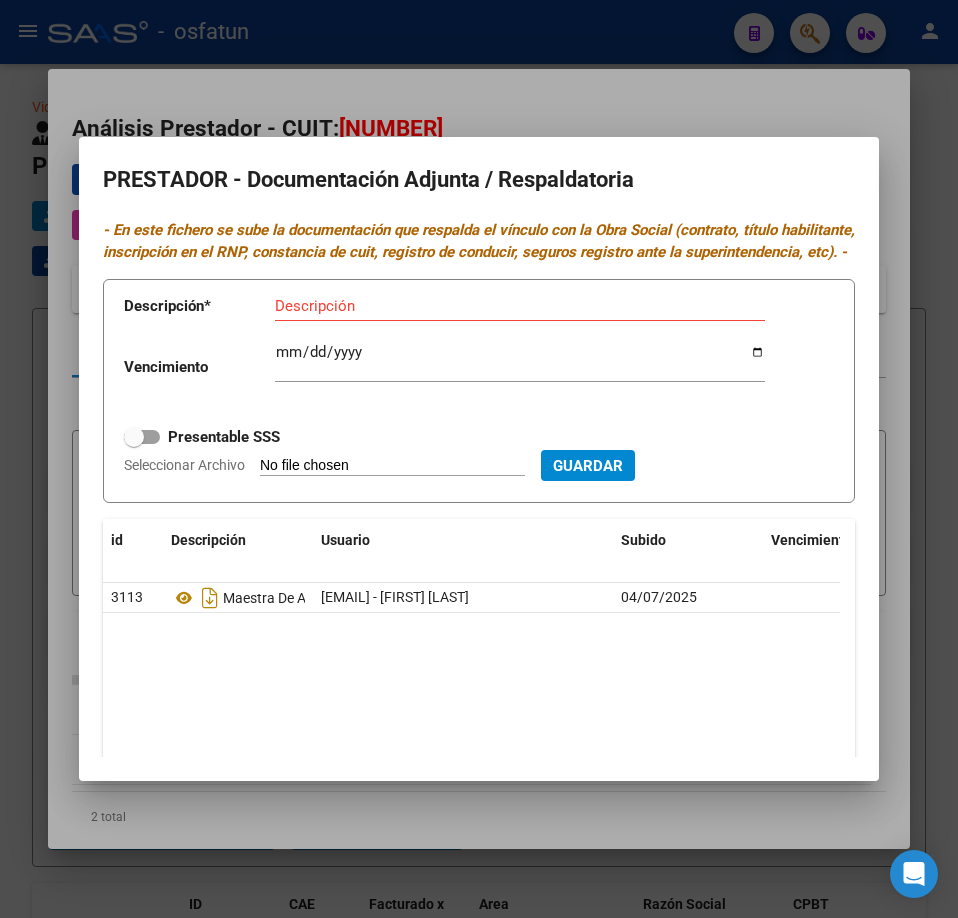 click at bounding box center (479, 459) 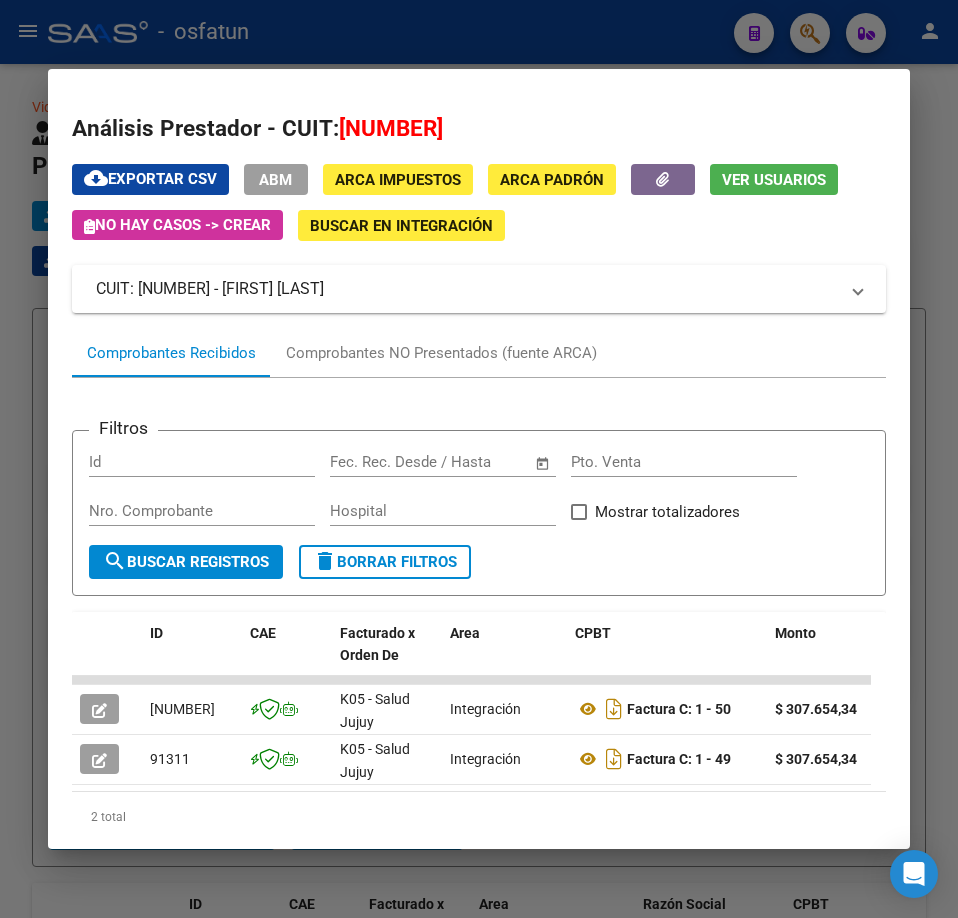 click on "Análisis Prestador - CUIT:  27392305039 cloud_download  Exportar CSV   ABM  ARCA Impuestos ARCA Padrón Ver Usuarios   No hay casos -> Crear
Buscar en Integración  CUIT: 27392305039 - CANDIDO YAMILA SOLEDAD  Es Prestador Discapacidad:  Si Activo:  Si Comprobantes Recibidos Comprobantes NO Presentados (fuente ARCA) Filtros Id Start date – End date Fec. Rec. Desde / Hasta Pto. Venta Nro. Comprobante Hospital   Mostrar totalizadores  search  Buscar Registros  delete  Borrar Filtros  ID CAE Facturado x Orden De Area CPBT Monto Fecha Cpbt Fecha Recibido Hospital Vencimiento Auditoría Doc Respaldatoria Doc Trazabilidad Expediente SUR Asociado Auditoria Retencion IIBB Retención Ganancias OP Fecha Transferido Monto Transferido Comprobante Creado Usuario Email Integracion Tipo Archivo Integracion Periodo Presentacion Integracion Importe Sol. Integracion Importe Liq. Legajo CUIL Nombre Afiliado Periodo Prestacion Comentario Prestador / Gerenciador Comentario Obra Social Fecha Confimado Codigo SSS
91313" at bounding box center (479, 459) 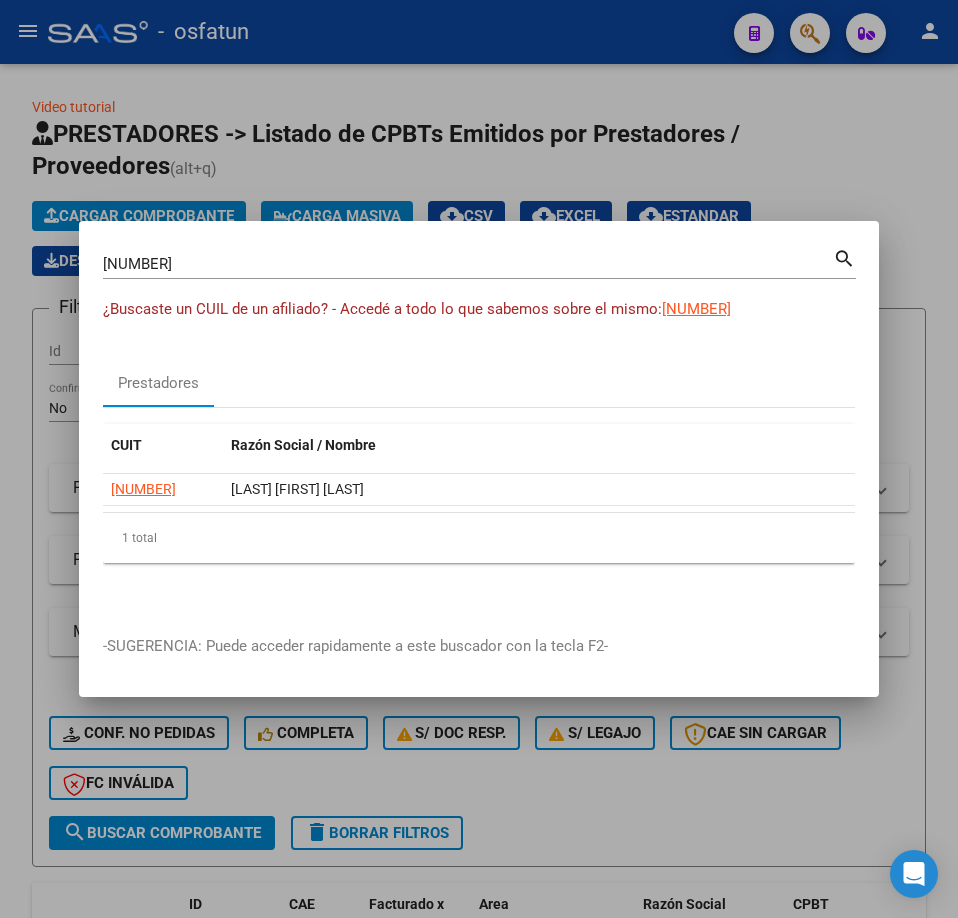 click on "27392305039 Buscar (apellido, dni, cuil, nro traspaso, cuit, obra social)" at bounding box center [468, 264] 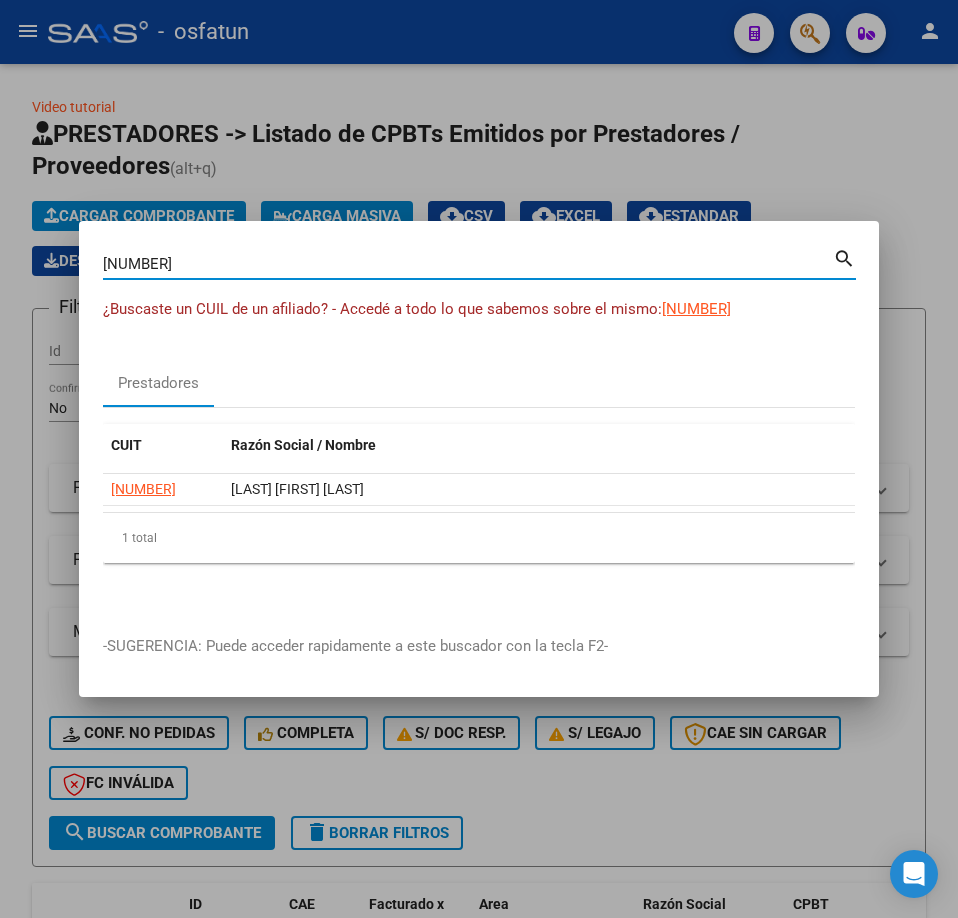drag, startPoint x: 232, startPoint y: 263, endPoint x: -1, endPoint y: 271, distance: 233.1373 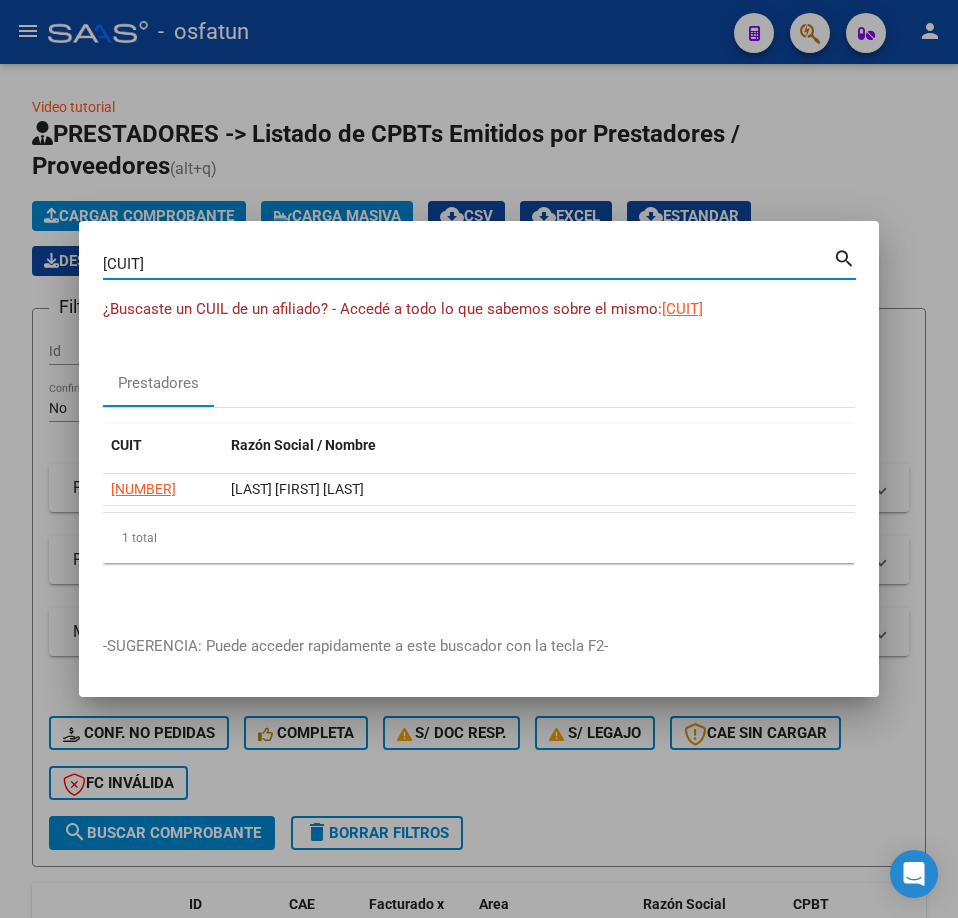 type on "27272062698" 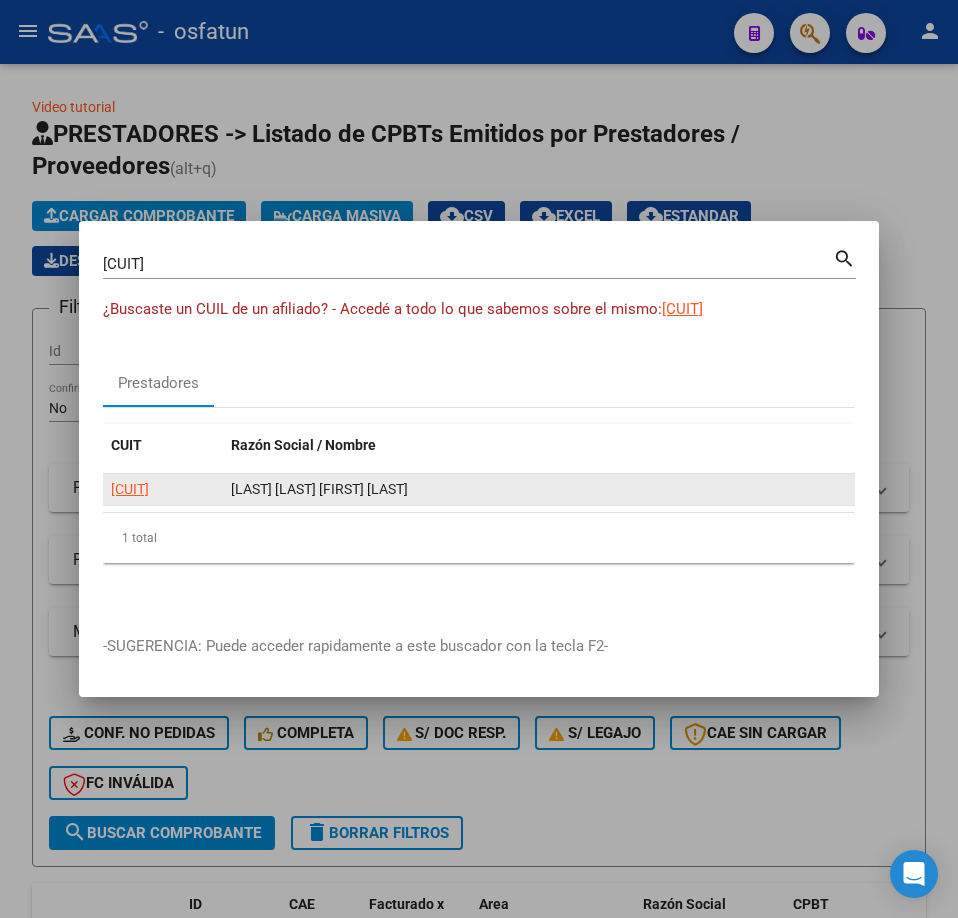 click on "27272062698" 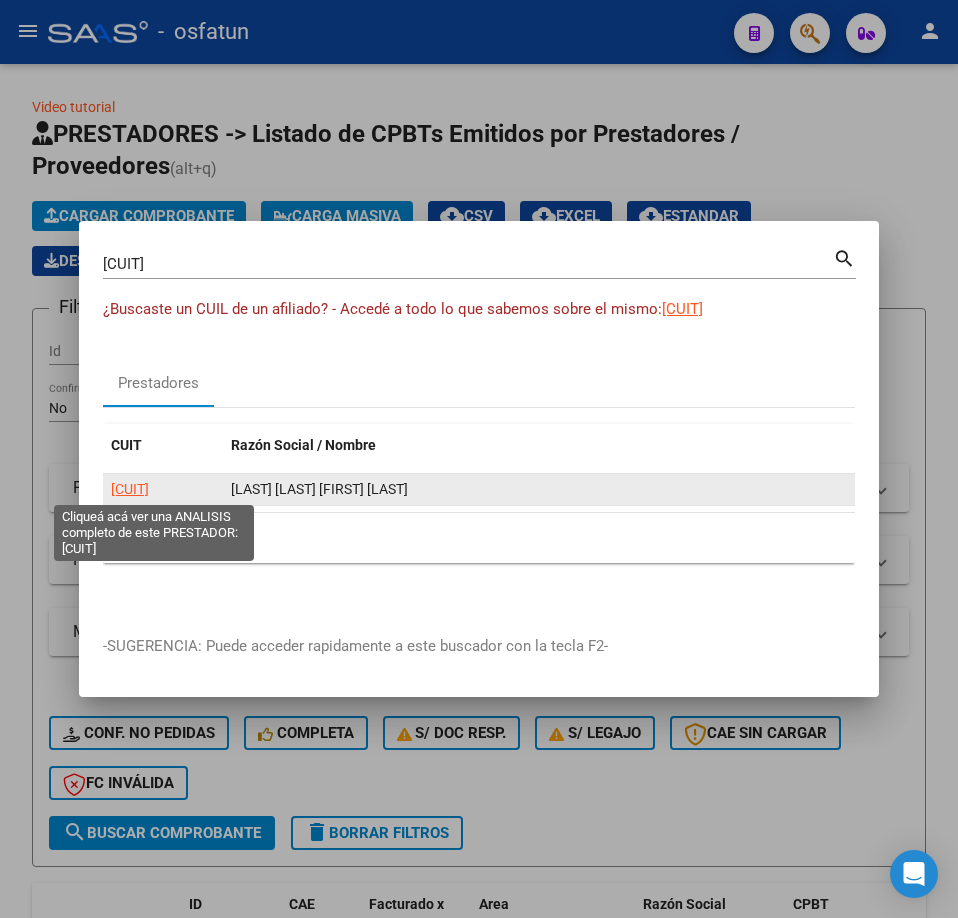 click on "27272062698" 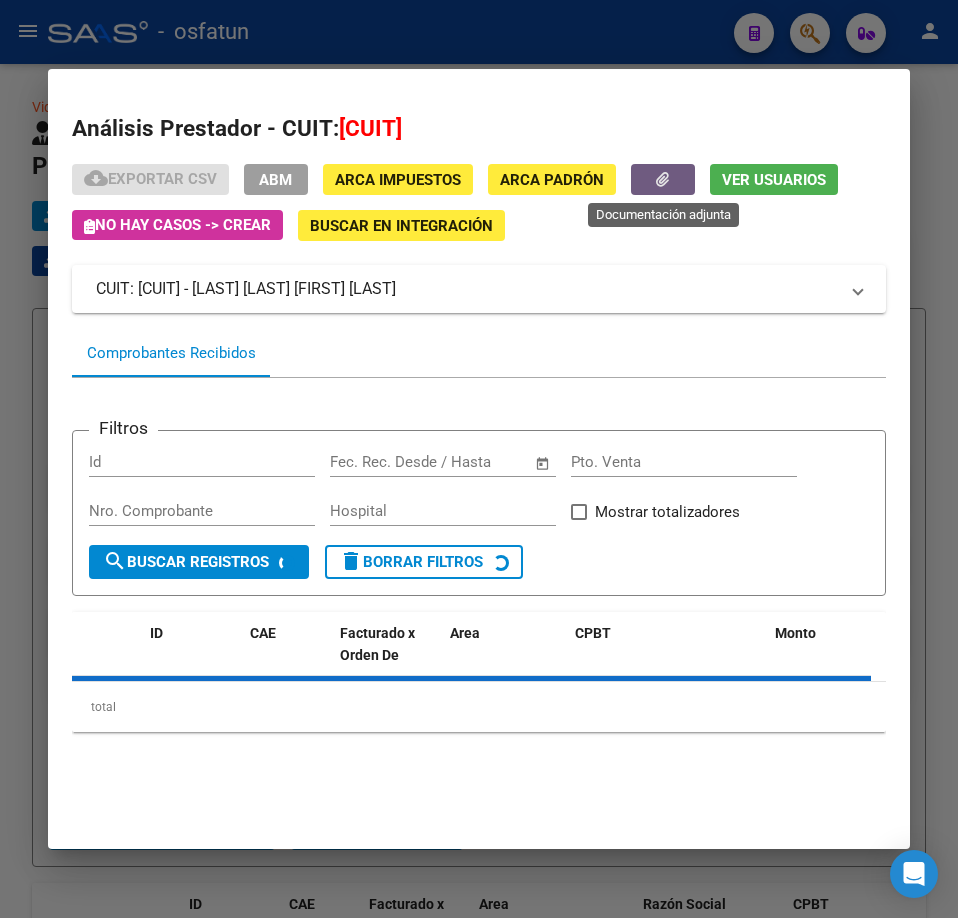 click 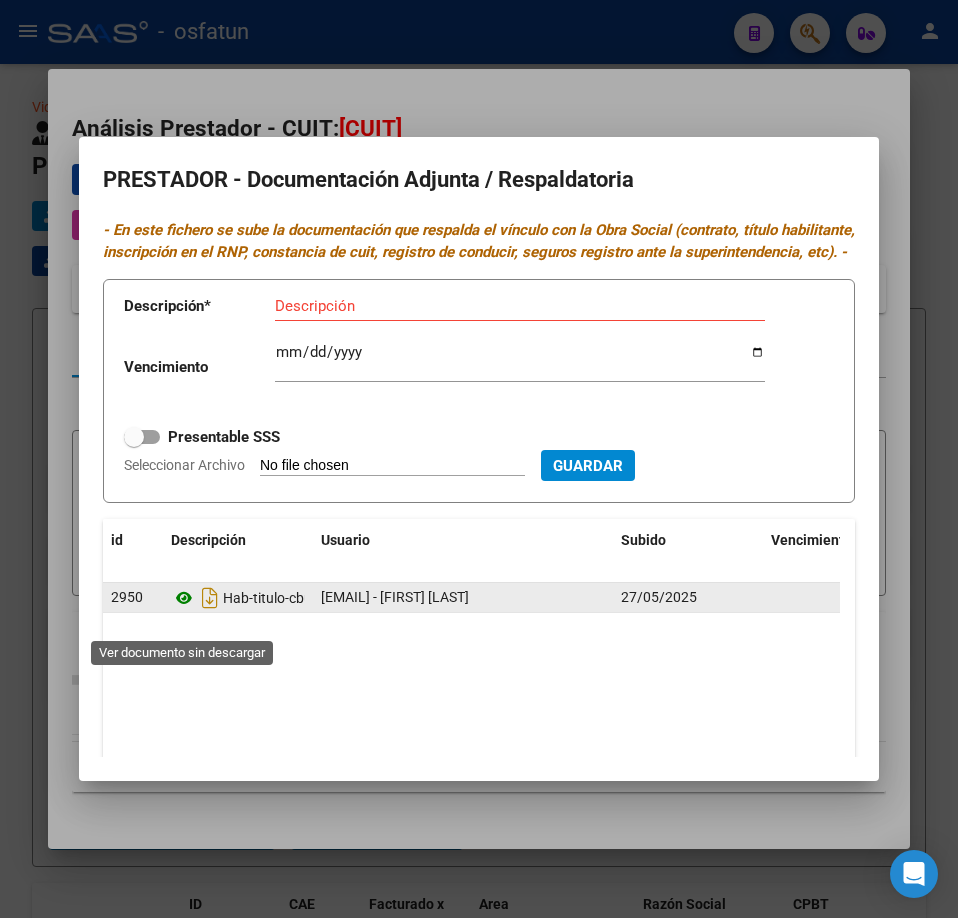 click 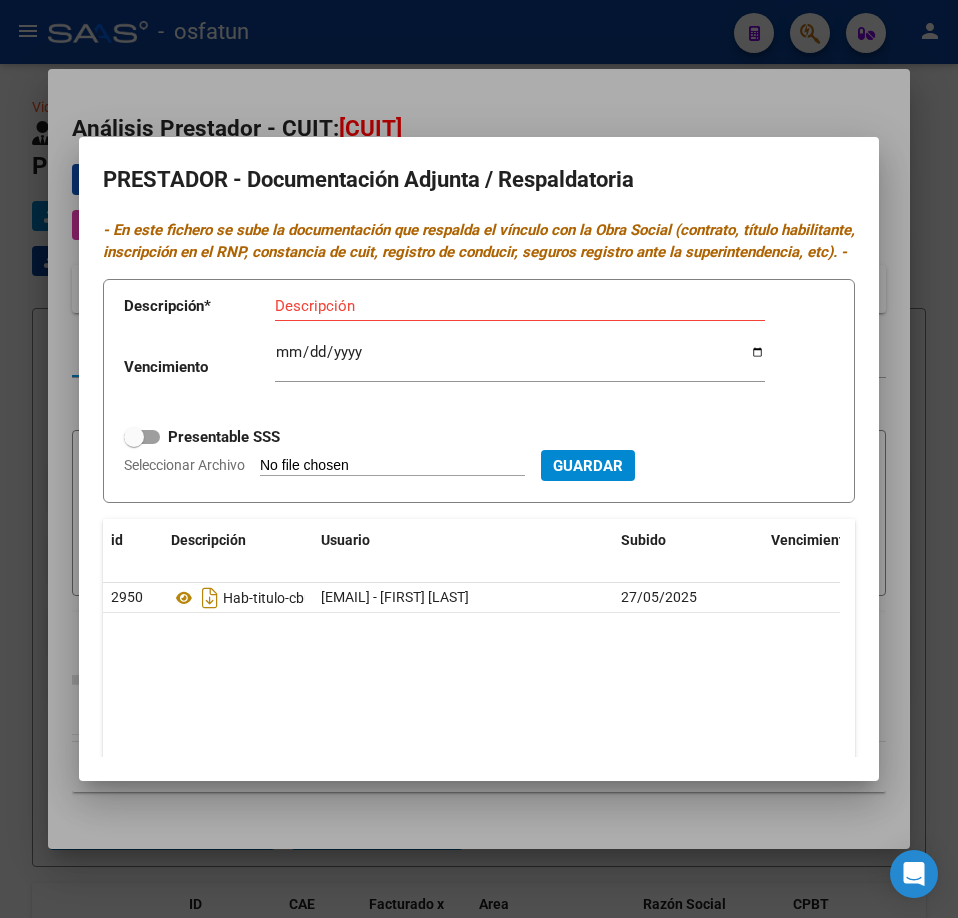 click at bounding box center [479, 459] 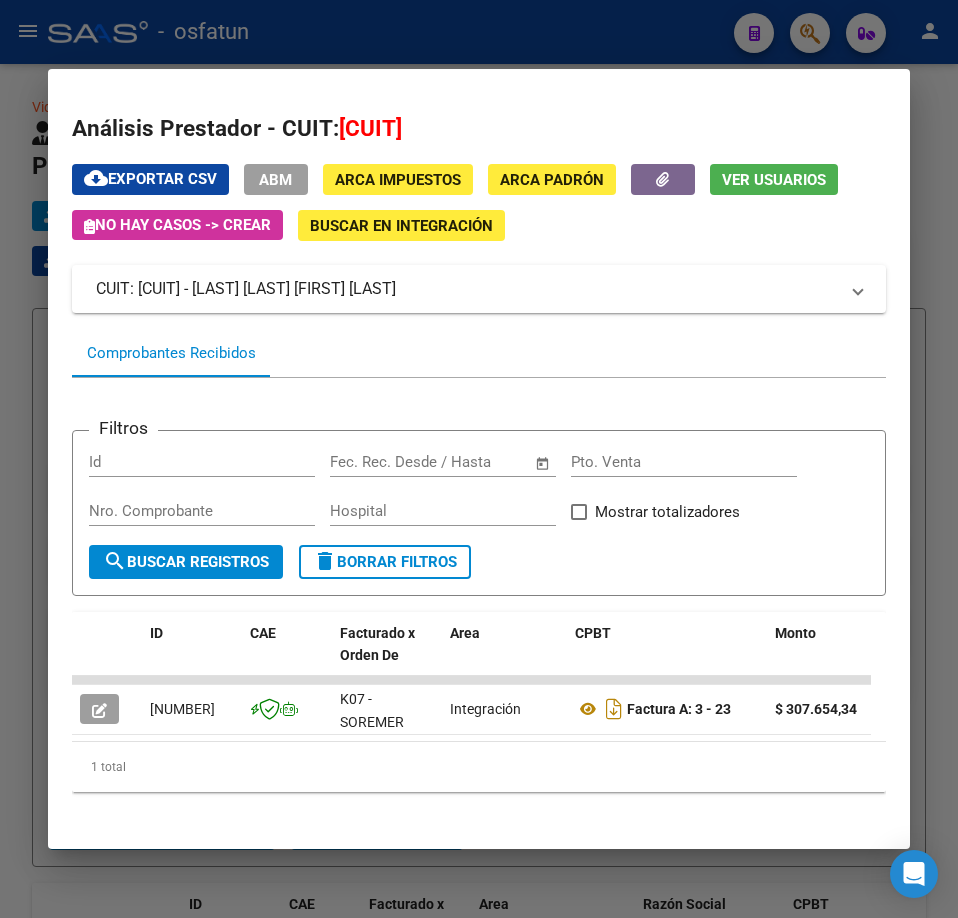 drag, startPoint x: 660, startPoint y: 48, endPoint x: 554, endPoint y: 65, distance: 107.35455 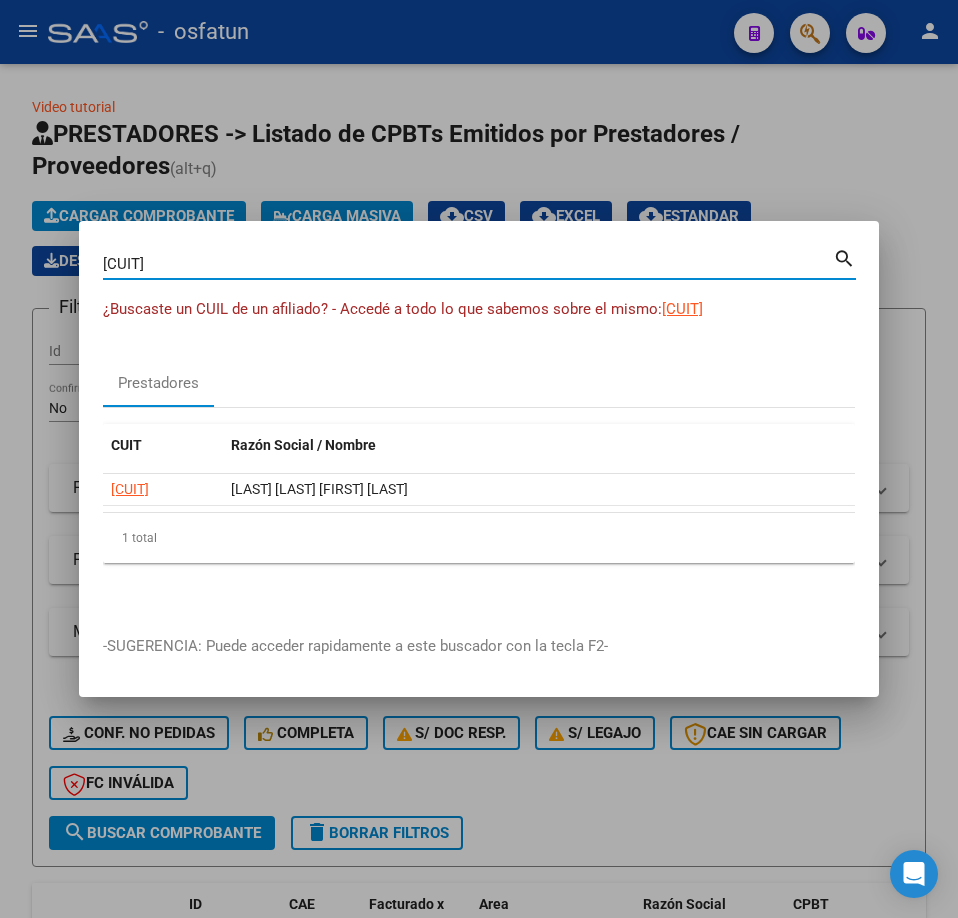 drag, startPoint x: 226, startPoint y: 266, endPoint x: -1, endPoint y: 314, distance: 232.0194 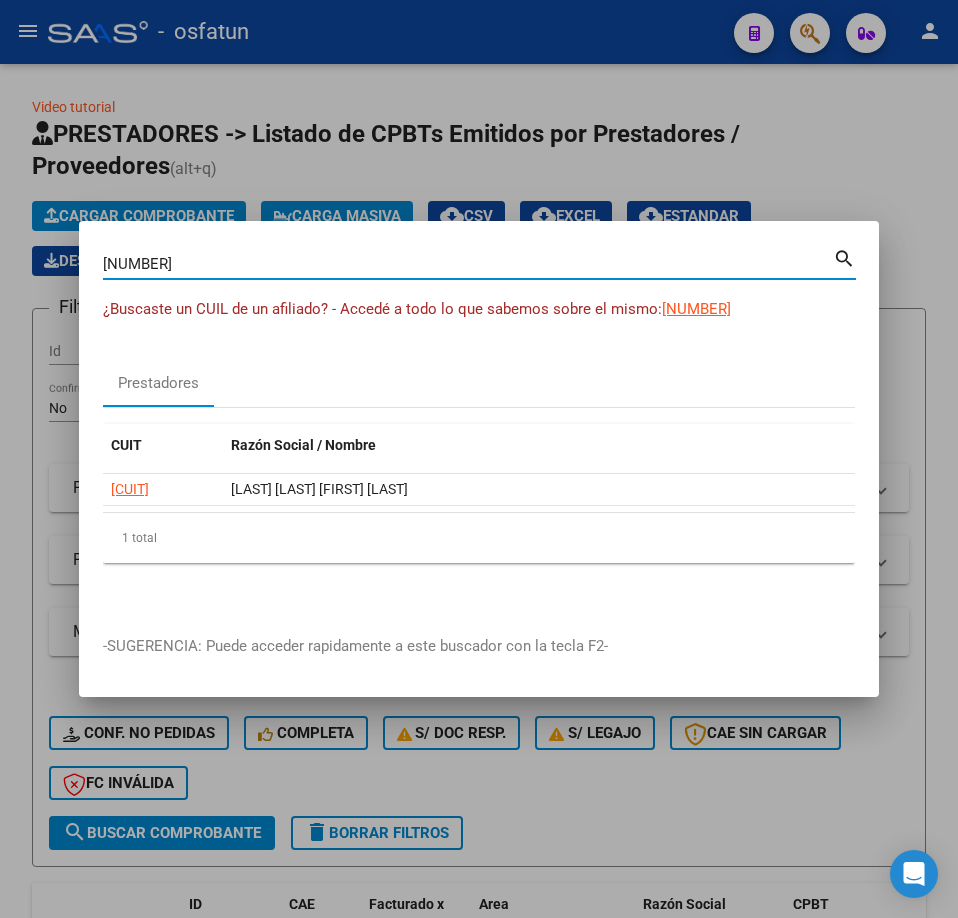 type on "27389854803" 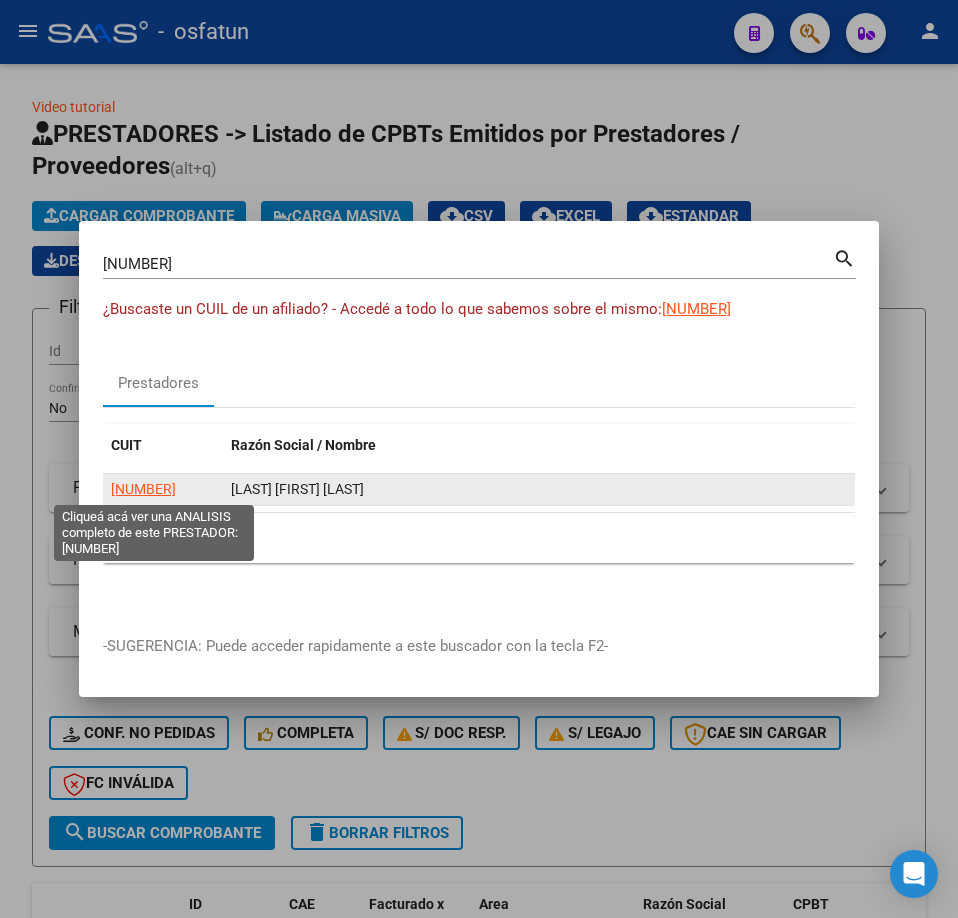 click on "27389854803" 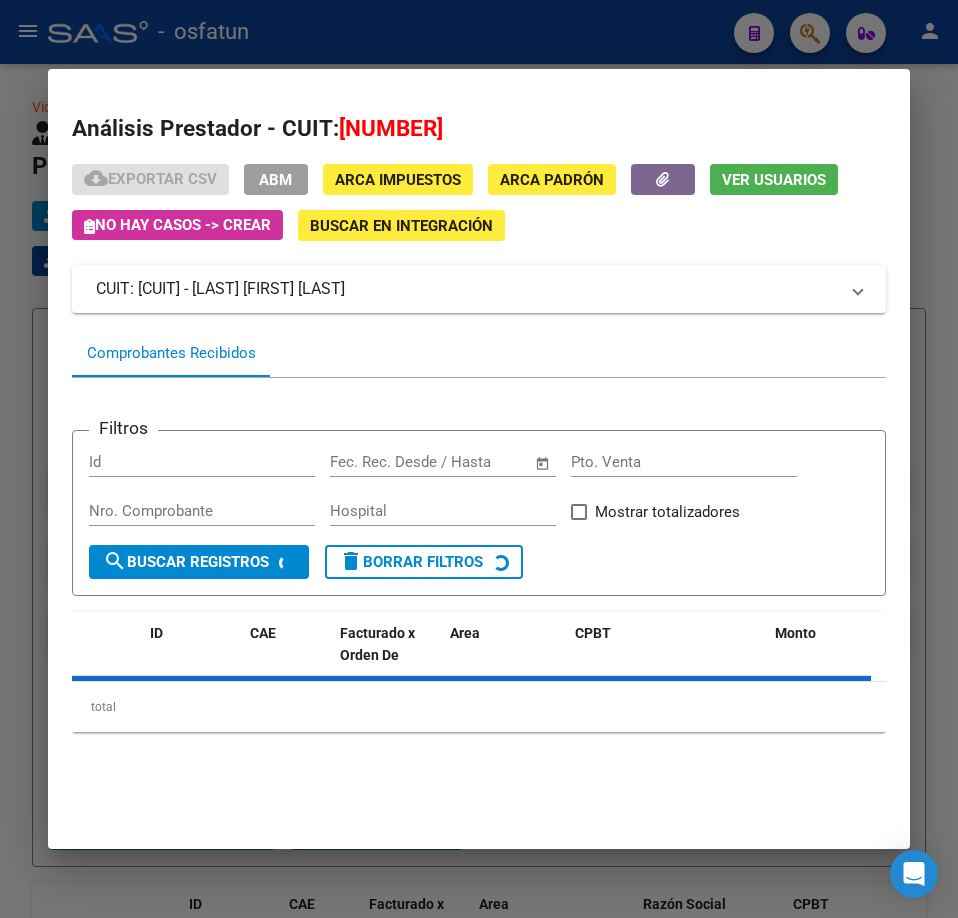 click 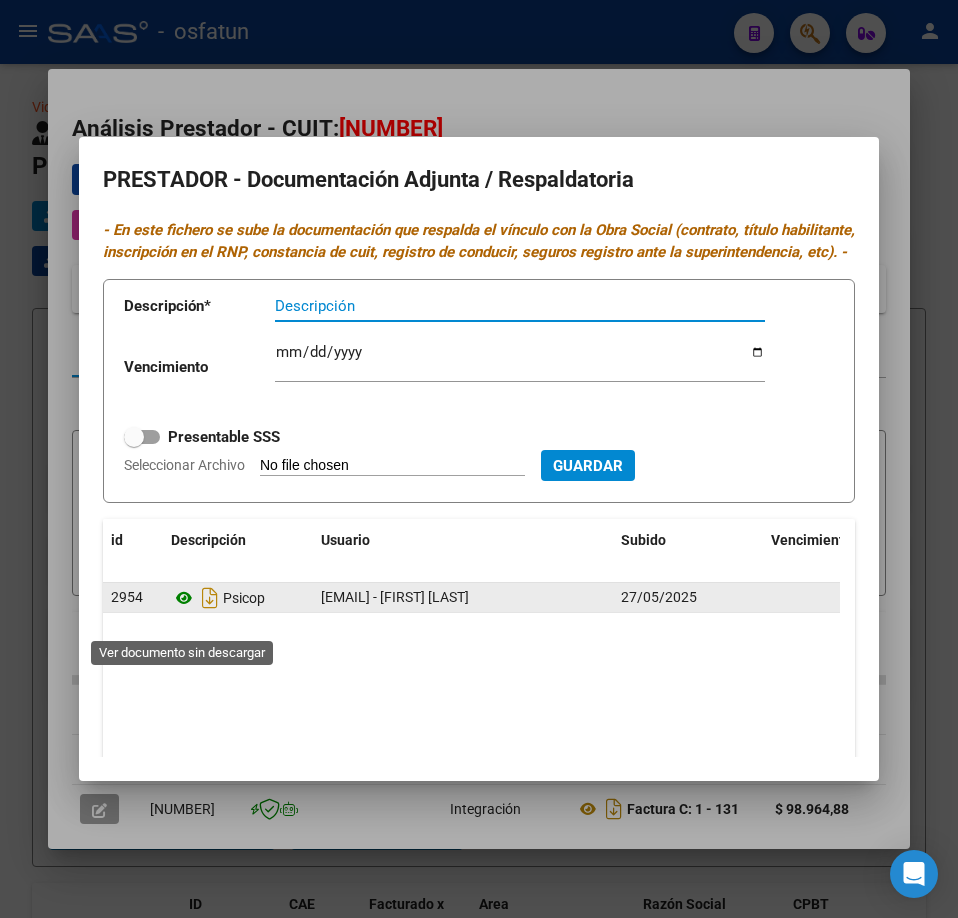 click 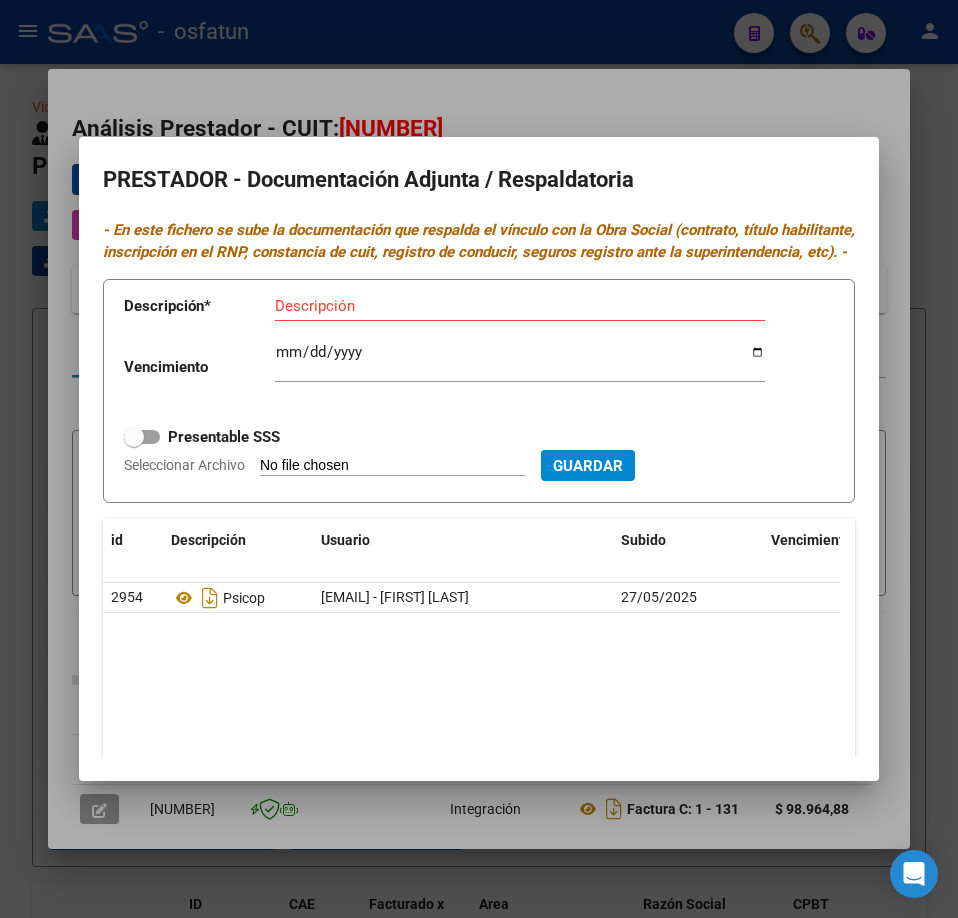 drag, startPoint x: 602, startPoint y: 117, endPoint x: 553, endPoint y: 61, distance: 74.41102 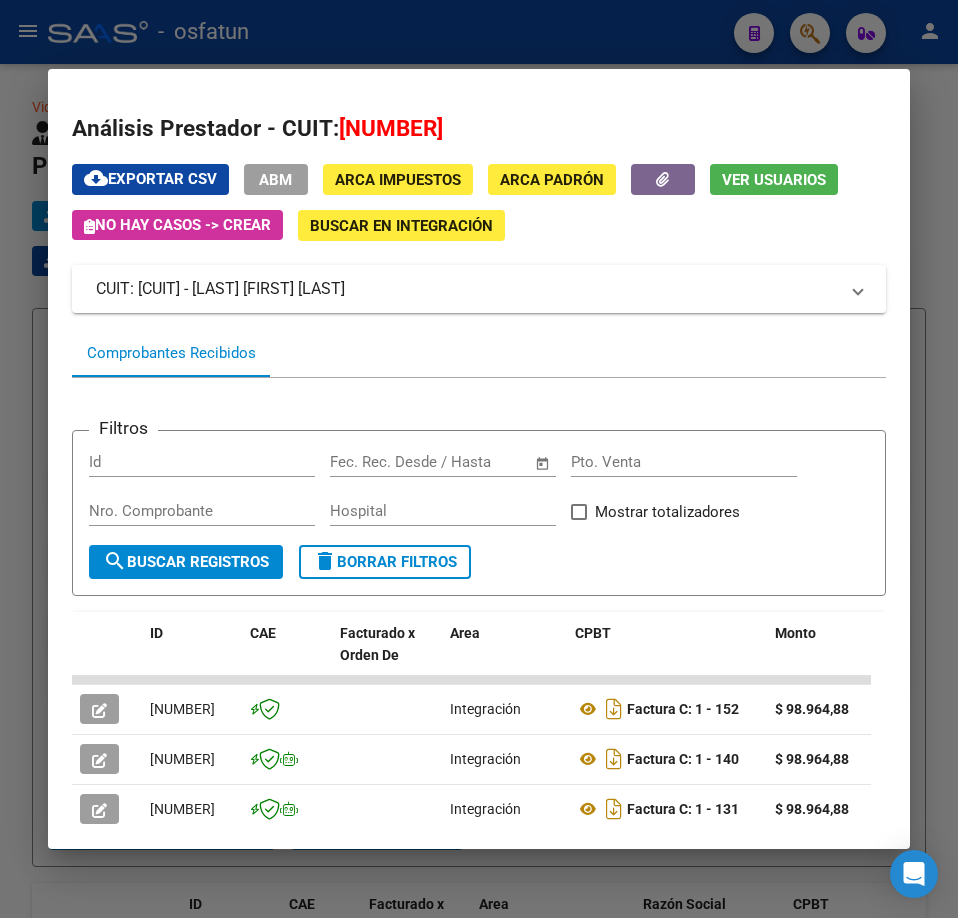 click at bounding box center (479, 459) 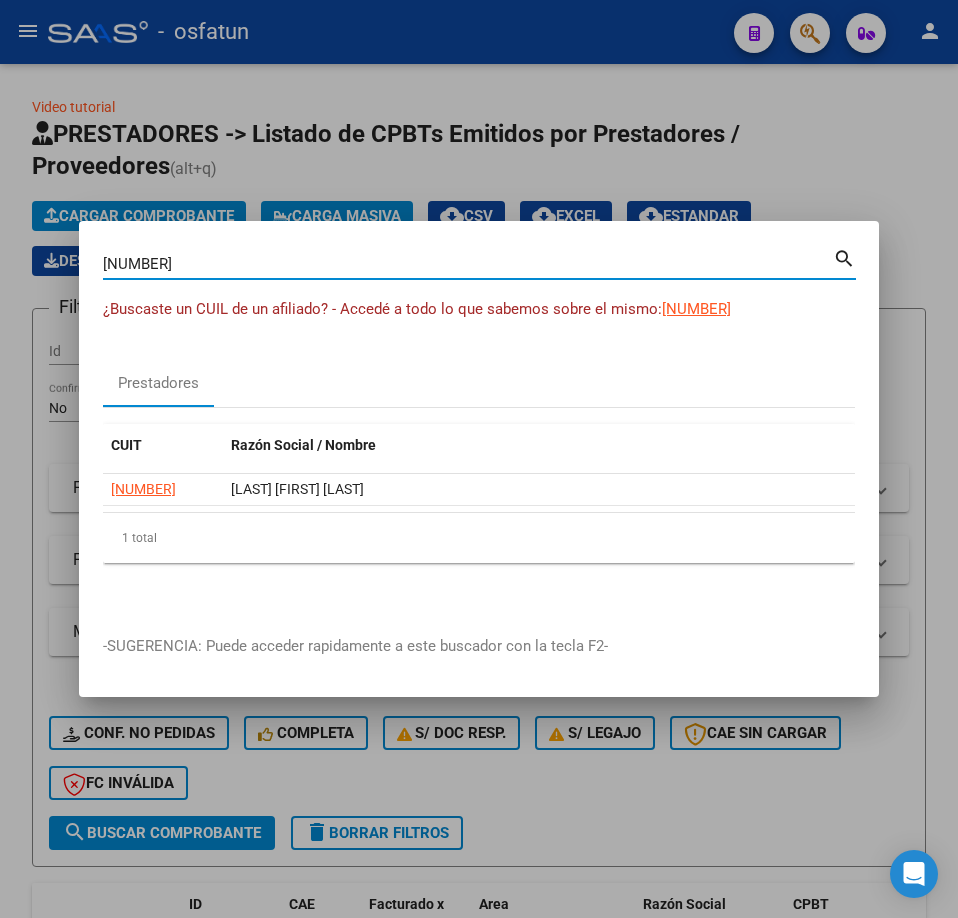 drag, startPoint x: 226, startPoint y: 263, endPoint x: -1, endPoint y: 317, distance: 233.33452 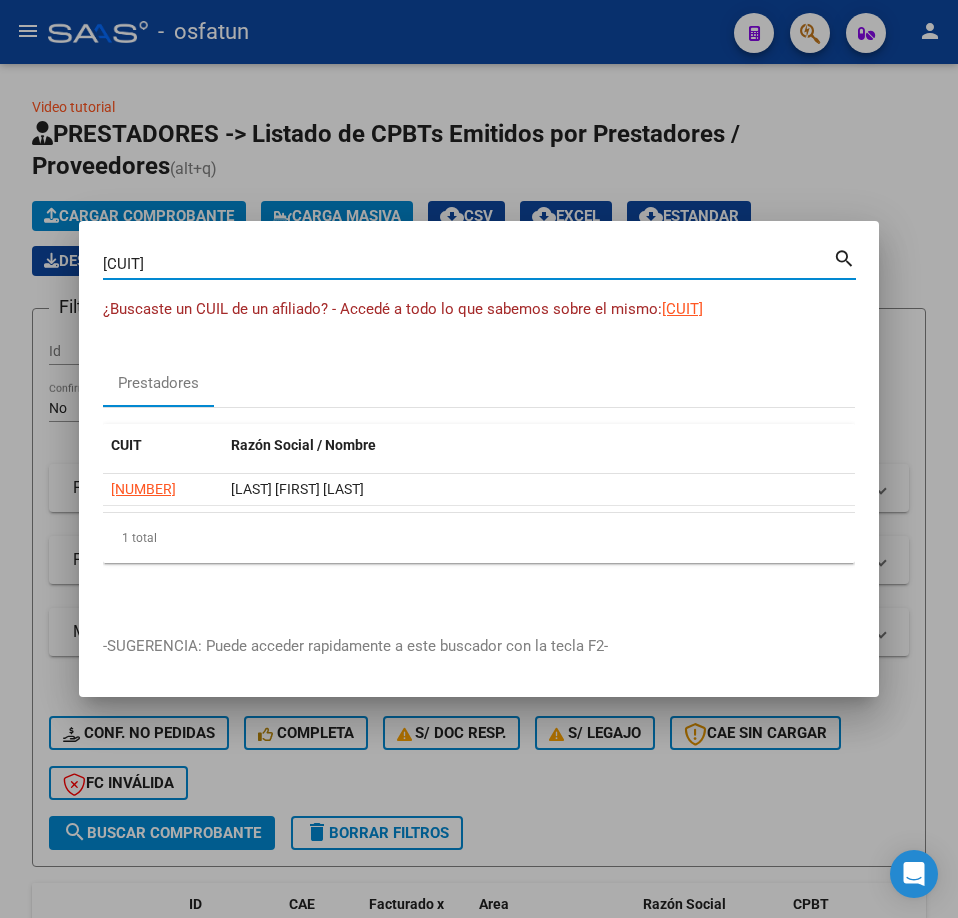 type on "27399248561" 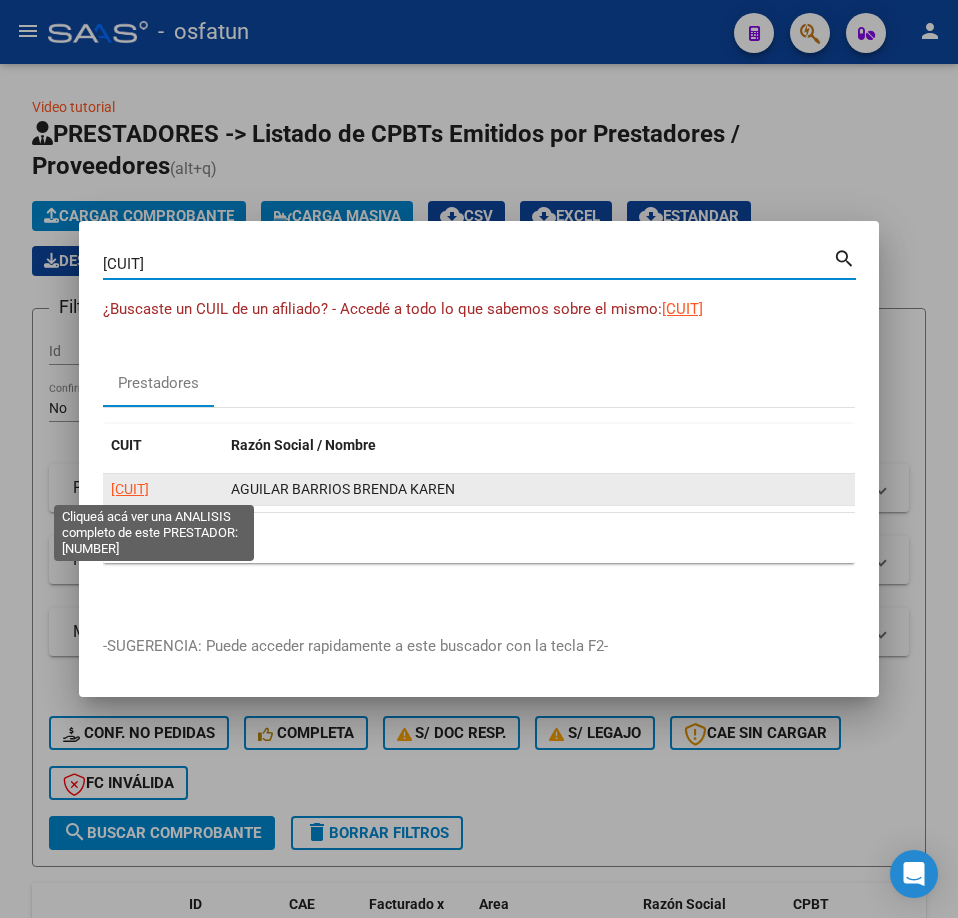 click on "27399248561" 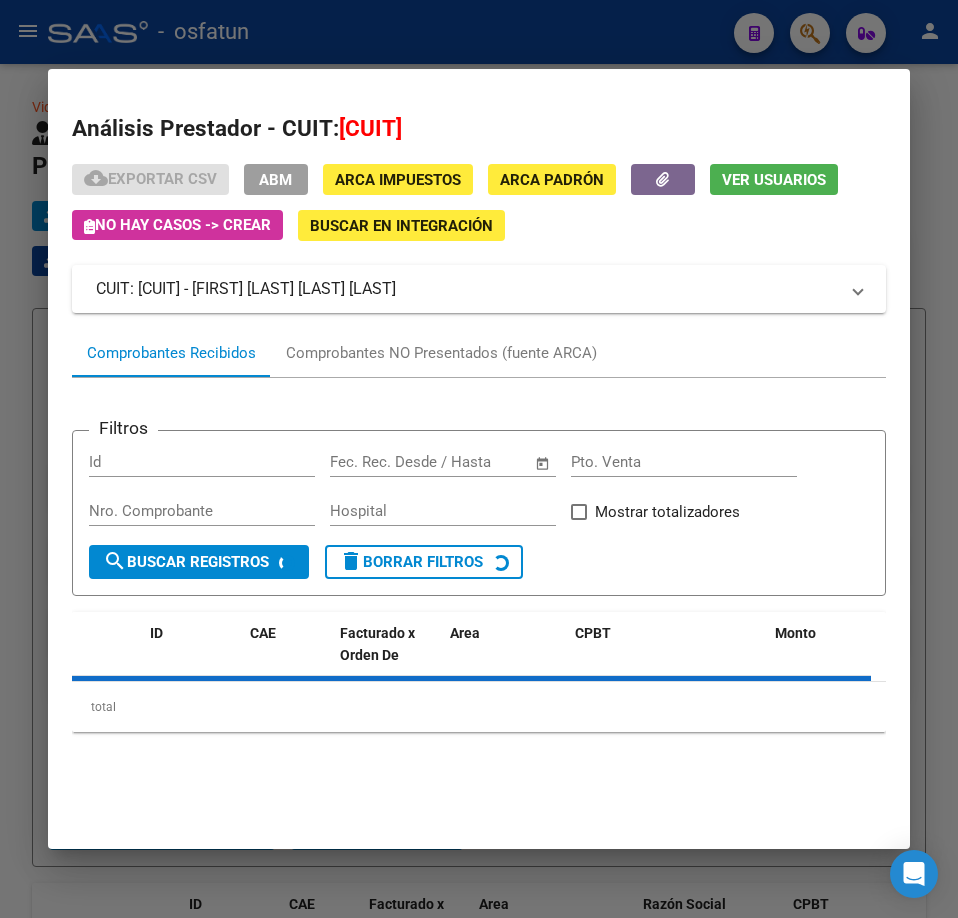 click 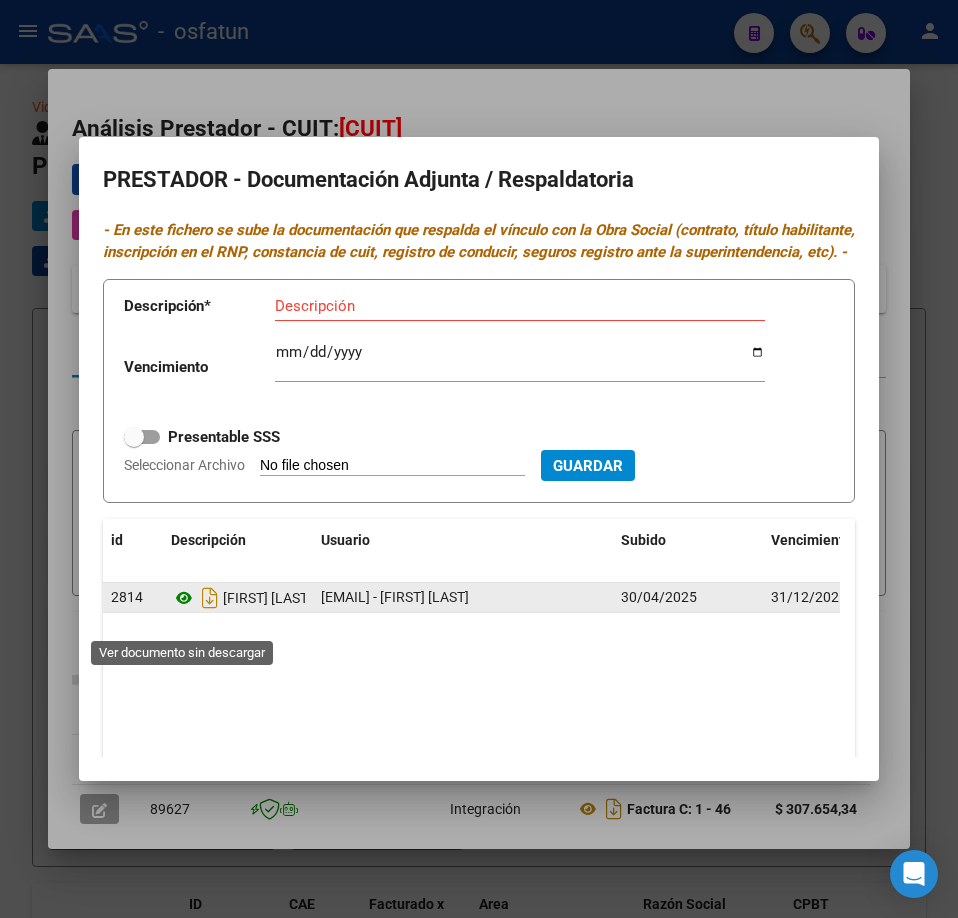 click 